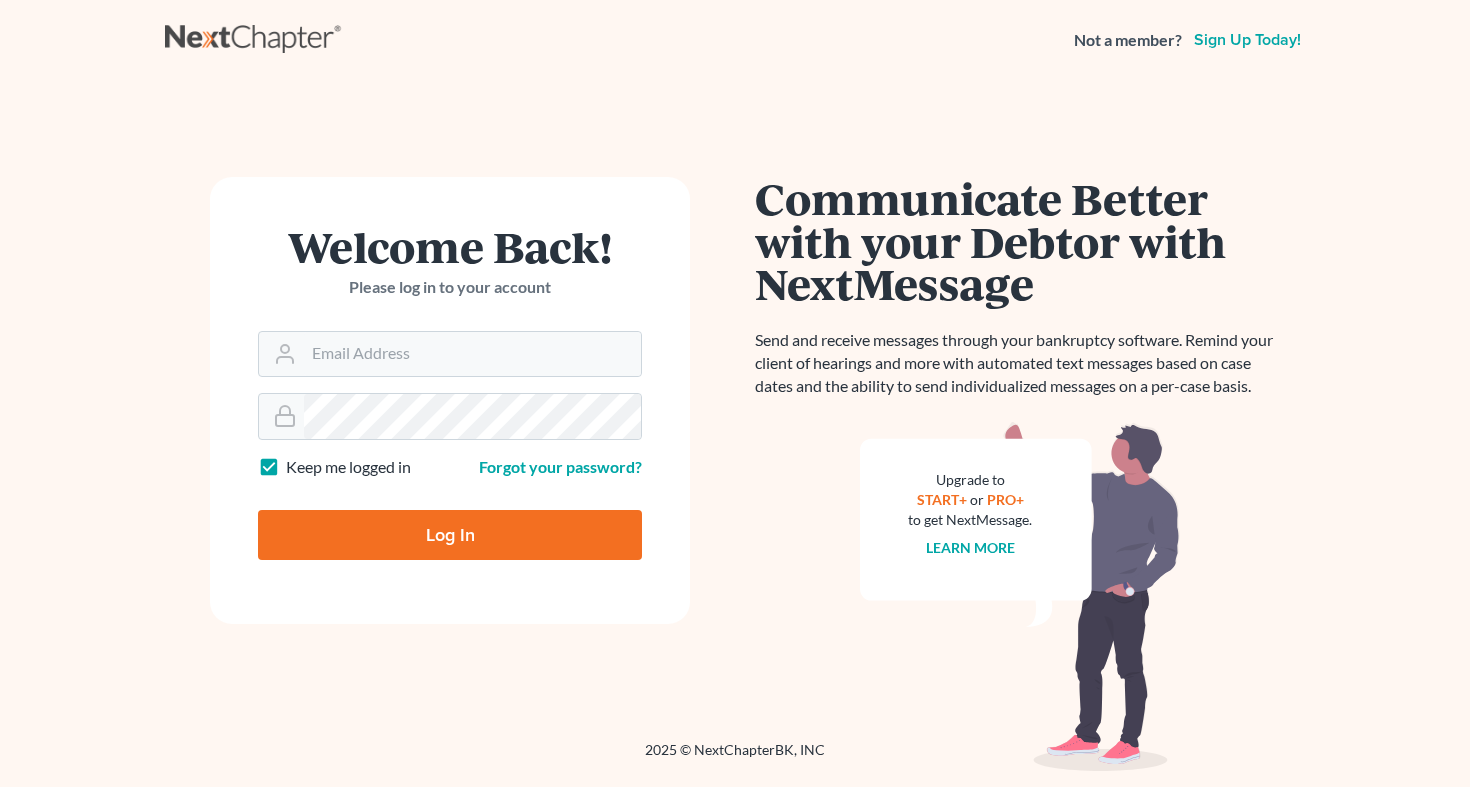 scroll, scrollTop: 0, scrollLeft: 0, axis: both 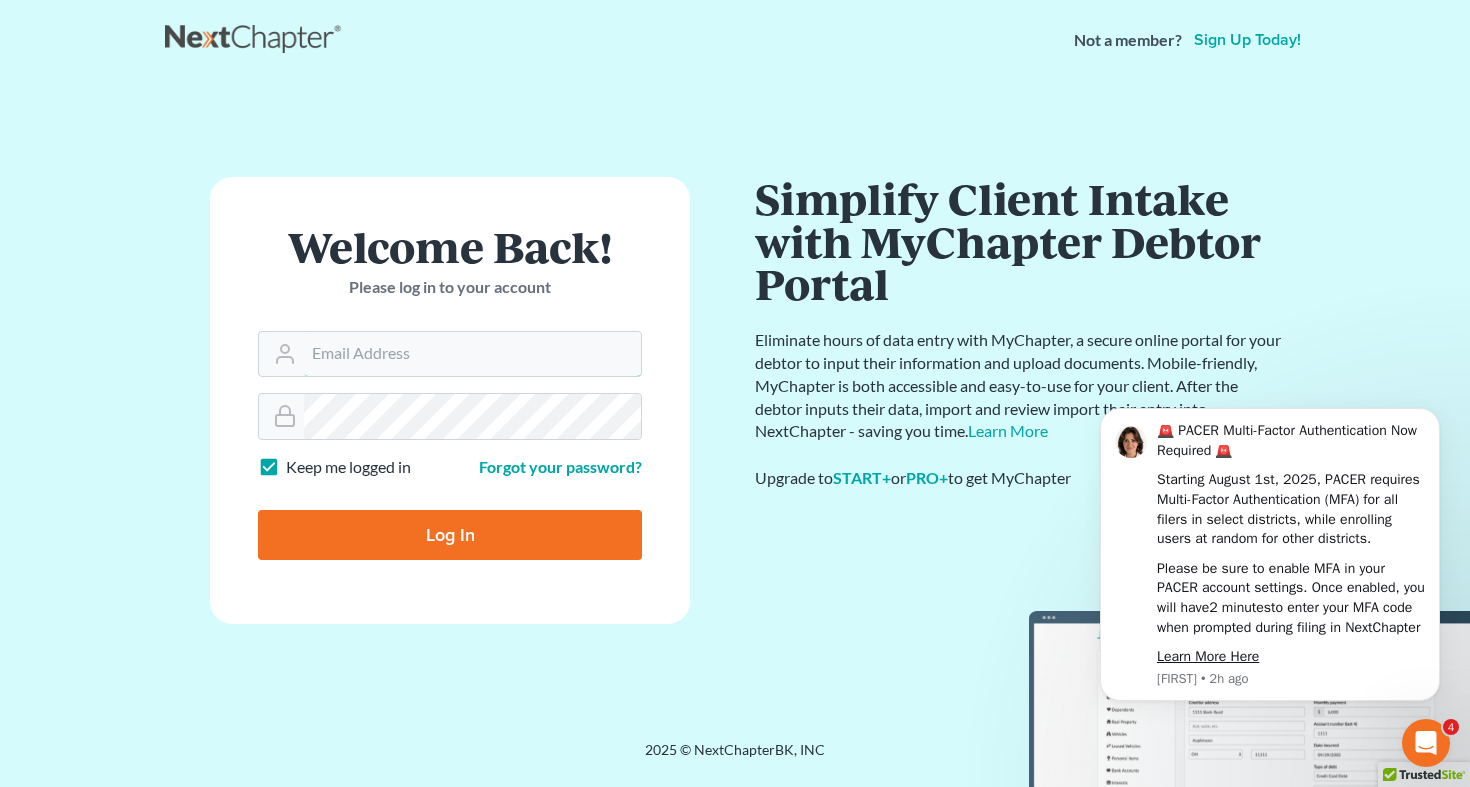type on "[EMAIL]" 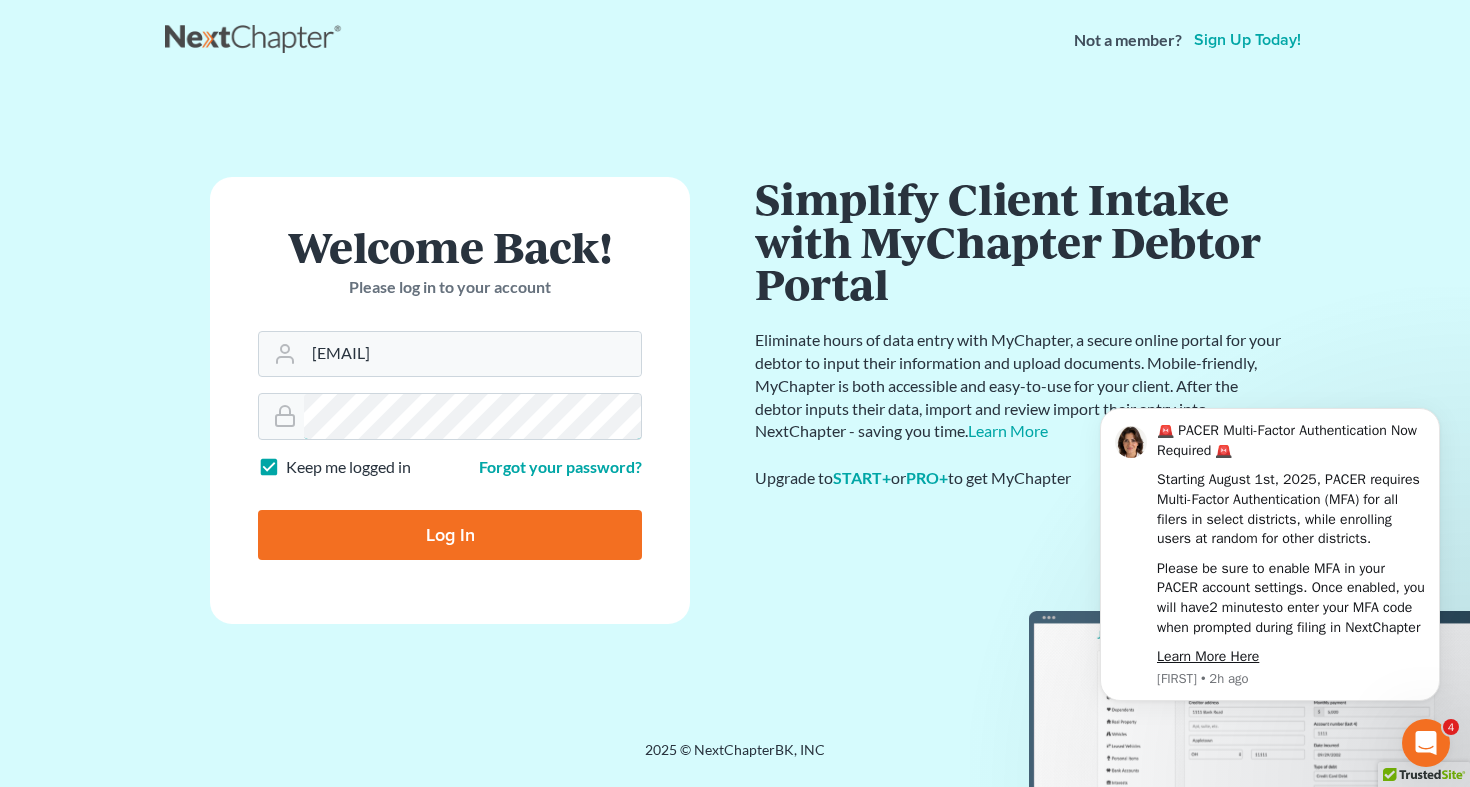click on "Log In" at bounding box center [450, 535] 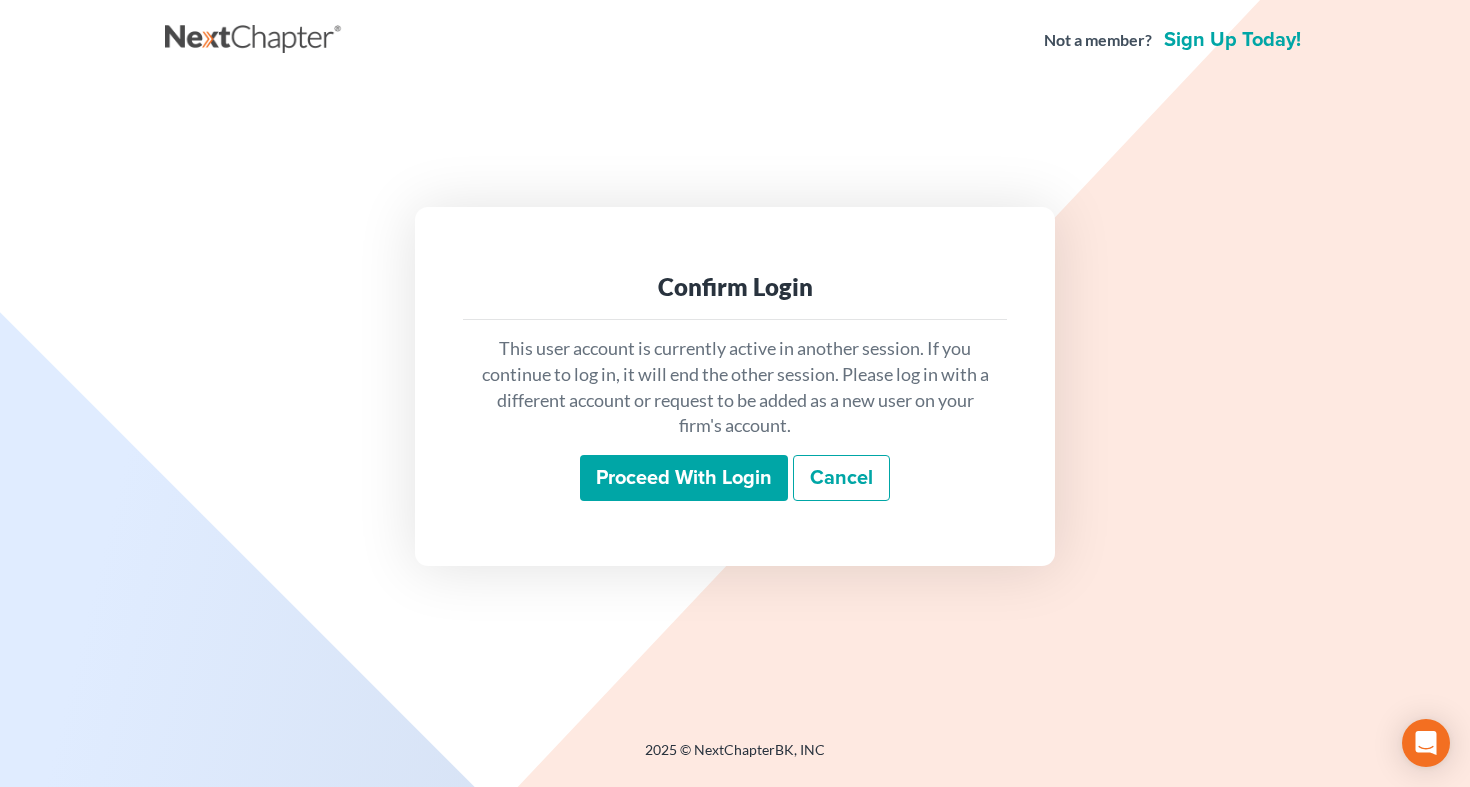 scroll, scrollTop: 0, scrollLeft: 0, axis: both 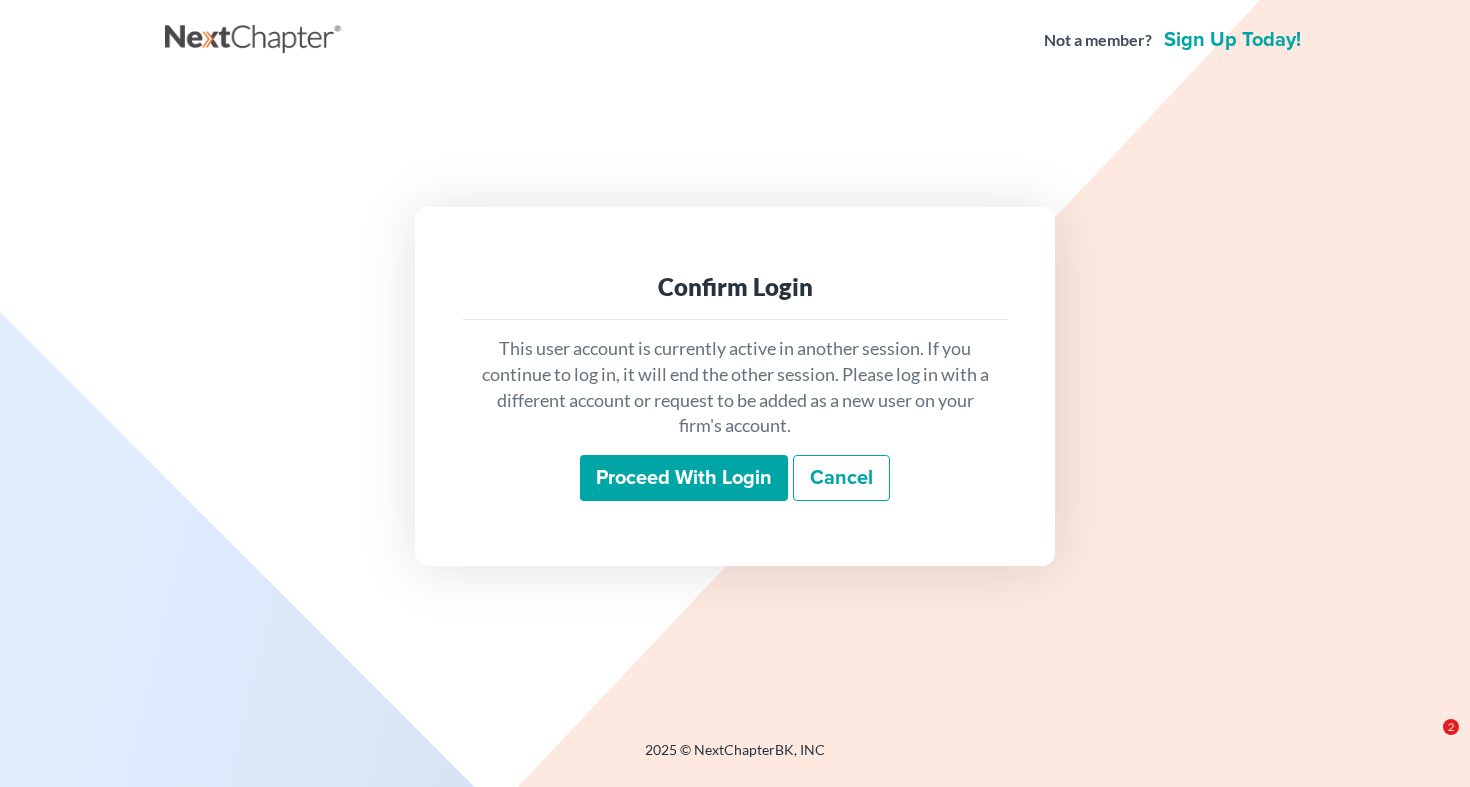 click on "Proceed with login" at bounding box center (684, 478) 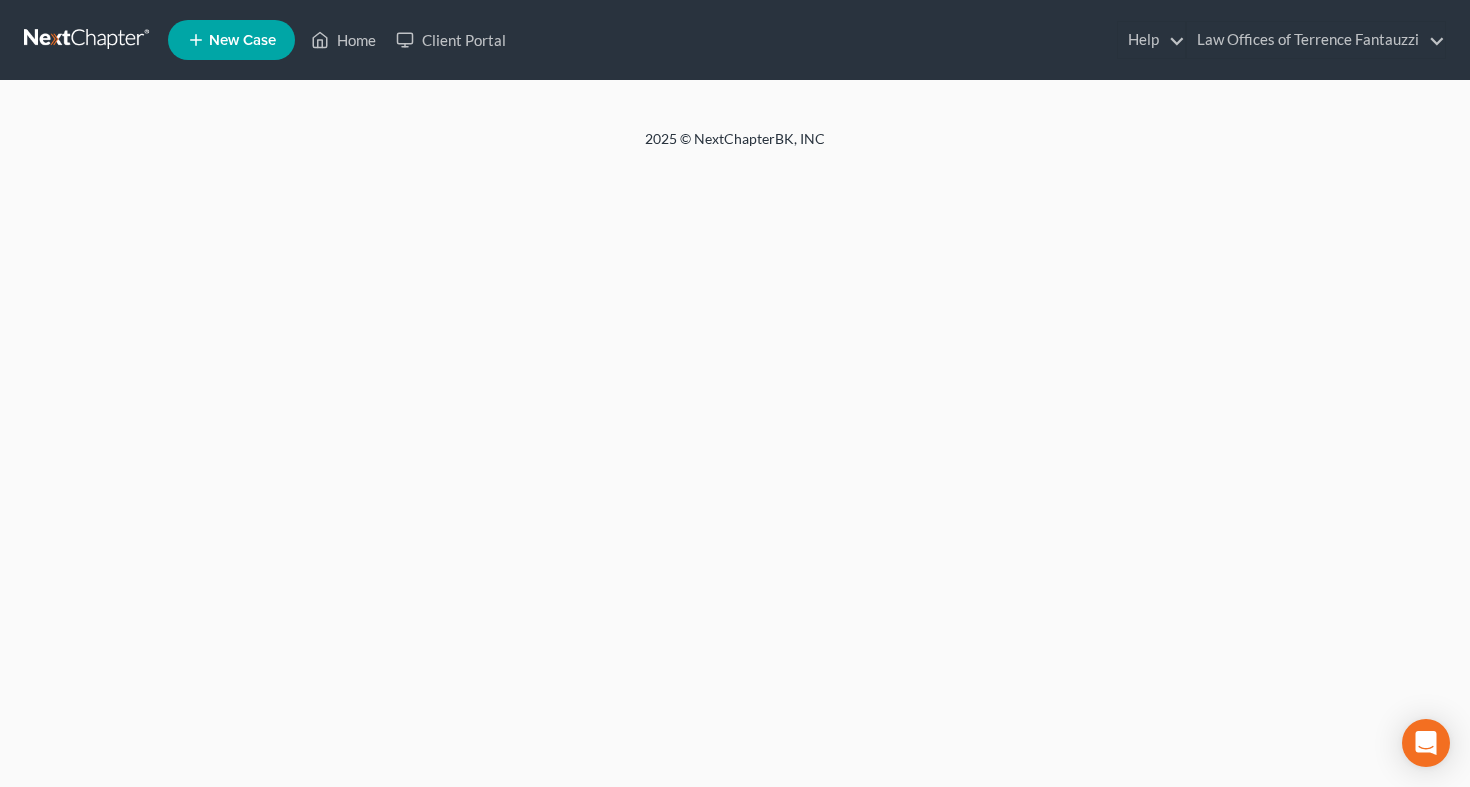 scroll, scrollTop: 0, scrollLeft: 0, axis: both 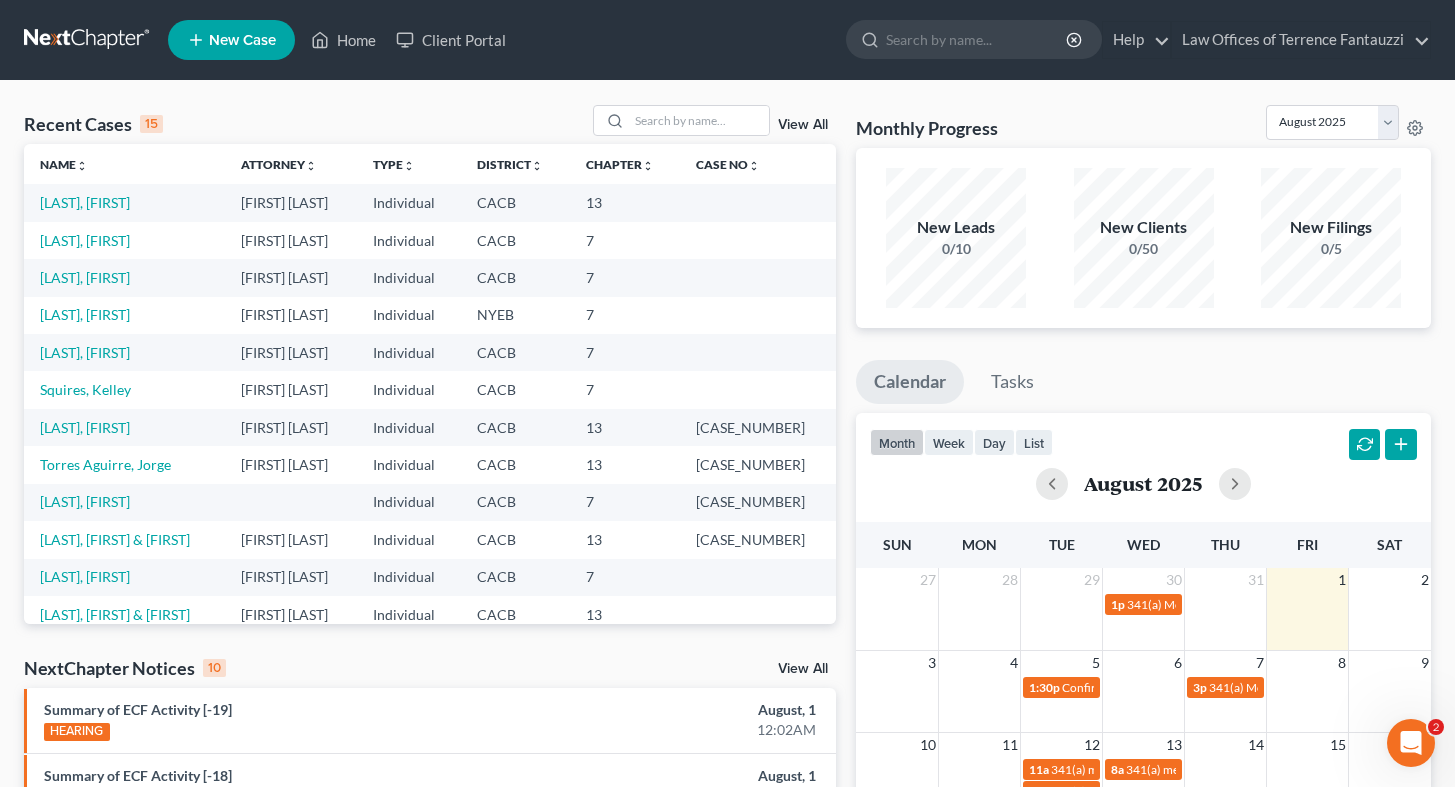 click on "Squires, Kelley" at bounding box center (124, 389) 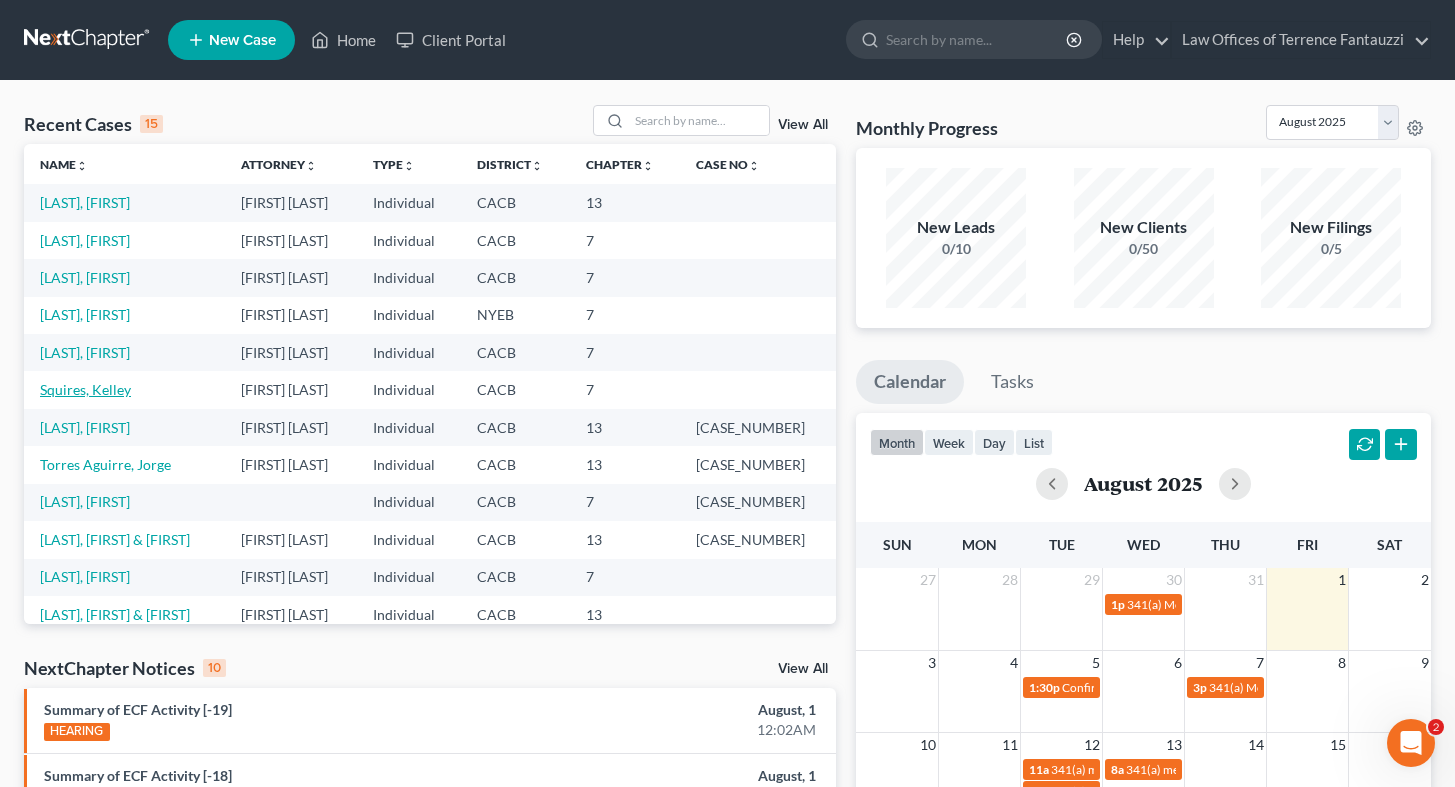 click on "Squires, Kelley" at bounding box center [85, 389] 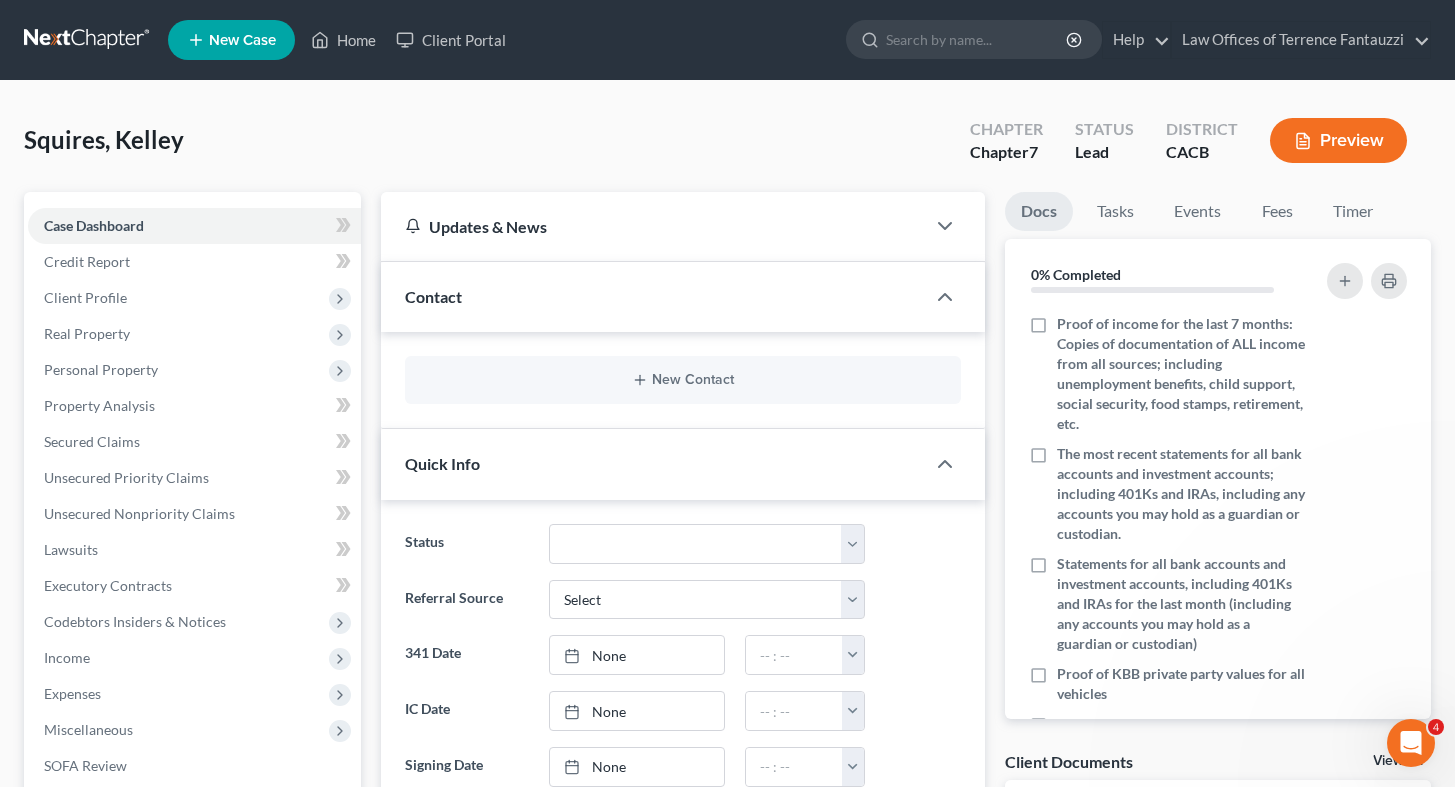 scroll, scrollTop: 480, scrollLeft: 0, axis: vertical 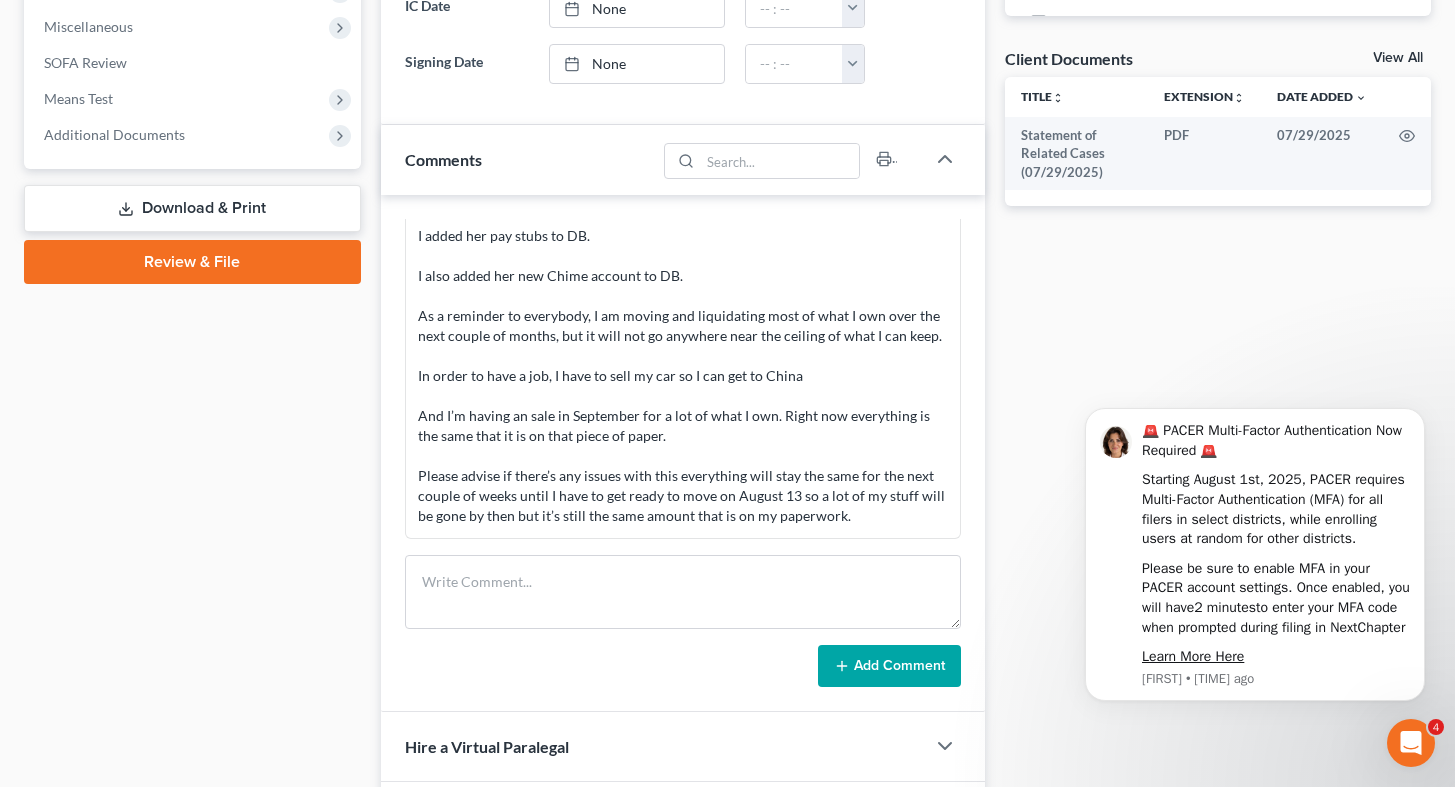 click on "Download & Print" at bounding box center [192, 208] 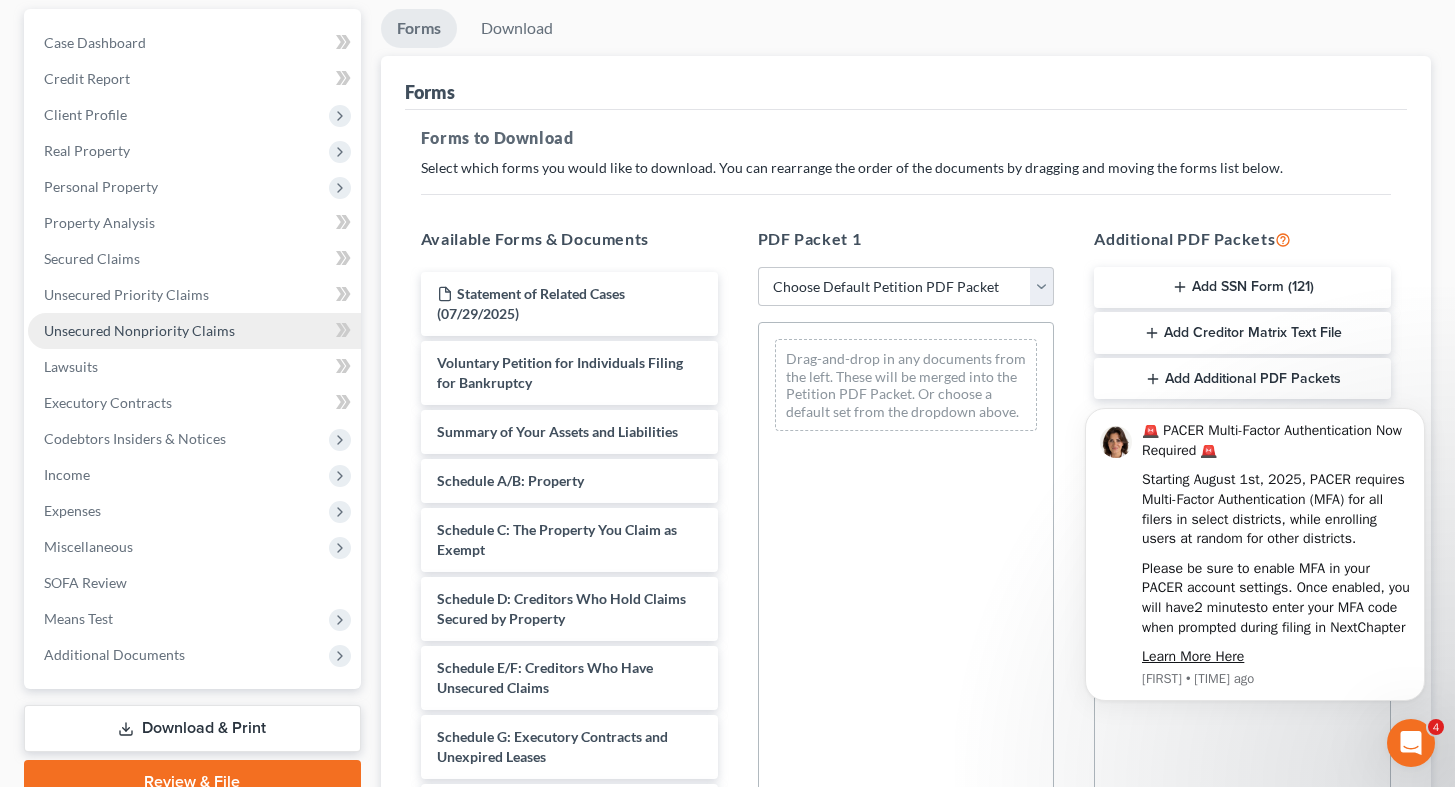 scroll, scrollTop: 448, scrollLeft: 0, axis: vertical 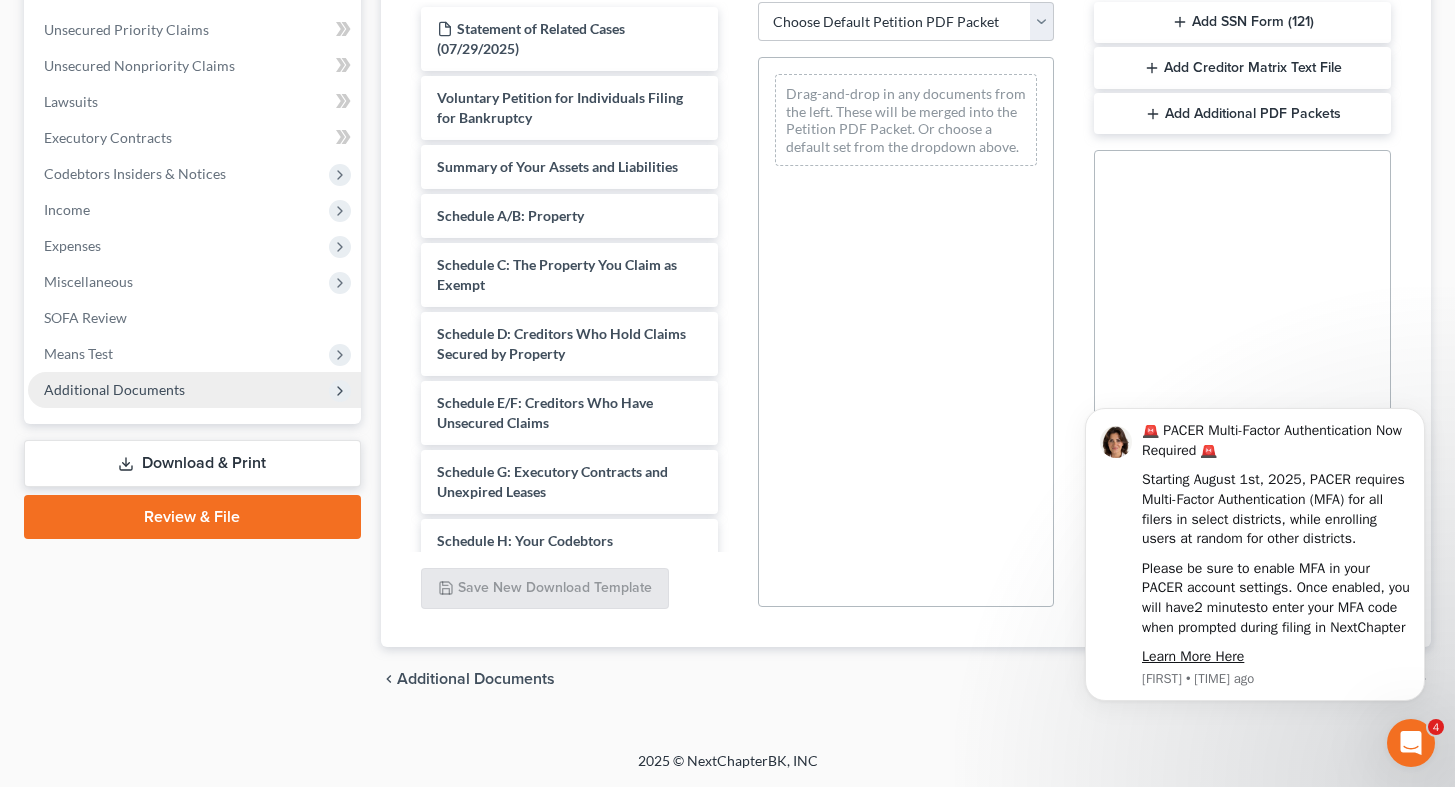 click on "Additional Documents" at bounding box center (114, 389) 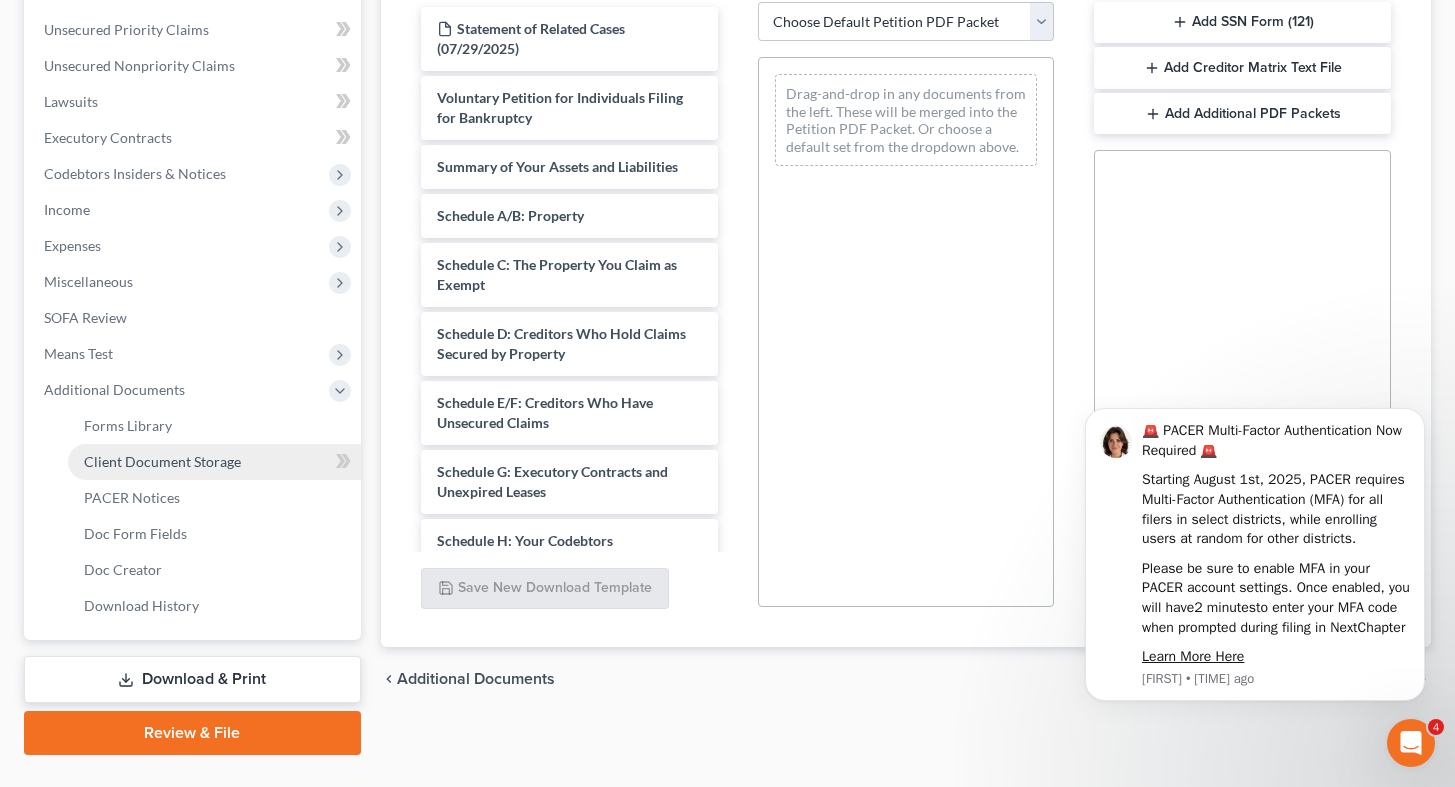 click on "Client Document Storage" at bounding box center [162, 461] 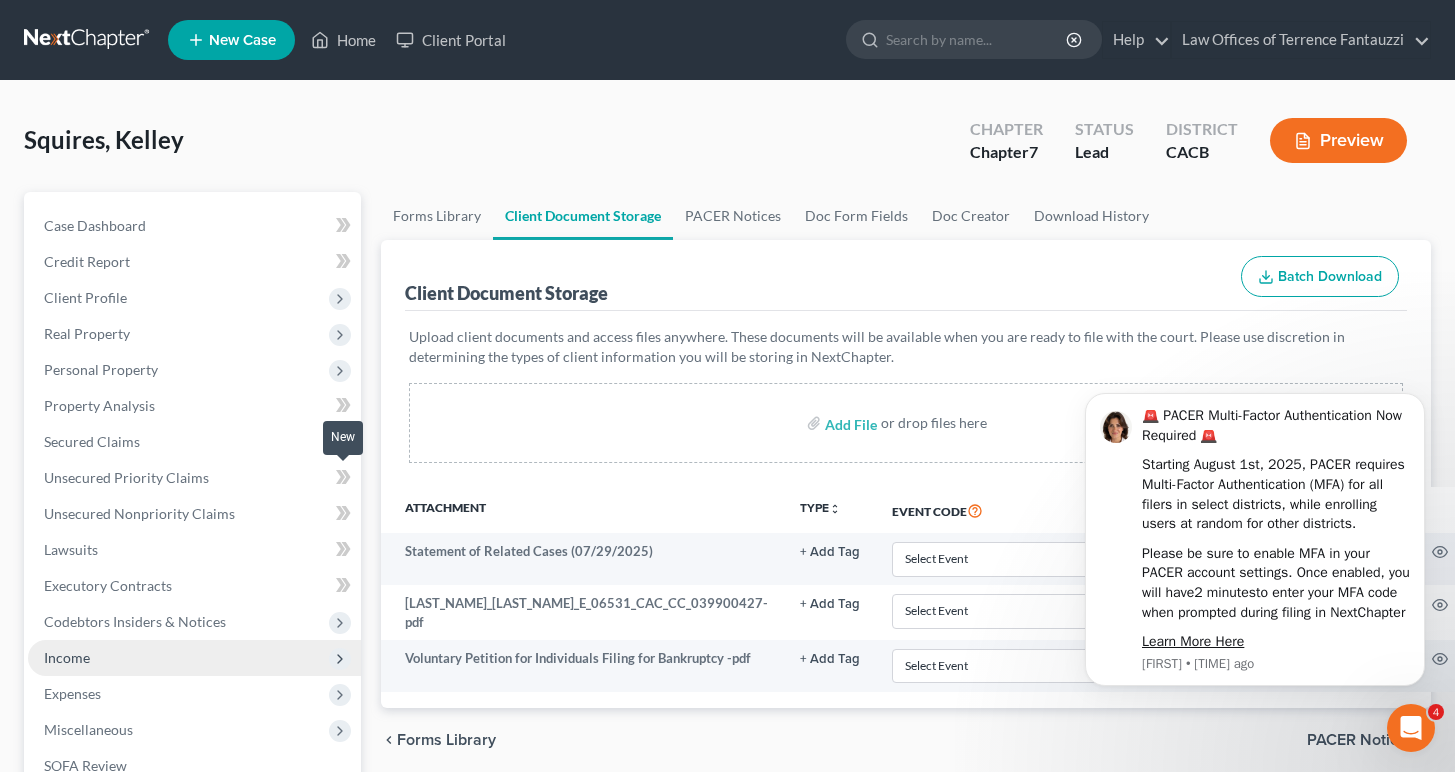 scroll, scrollTop: 201, scrollLeft: 0, axis: vertical 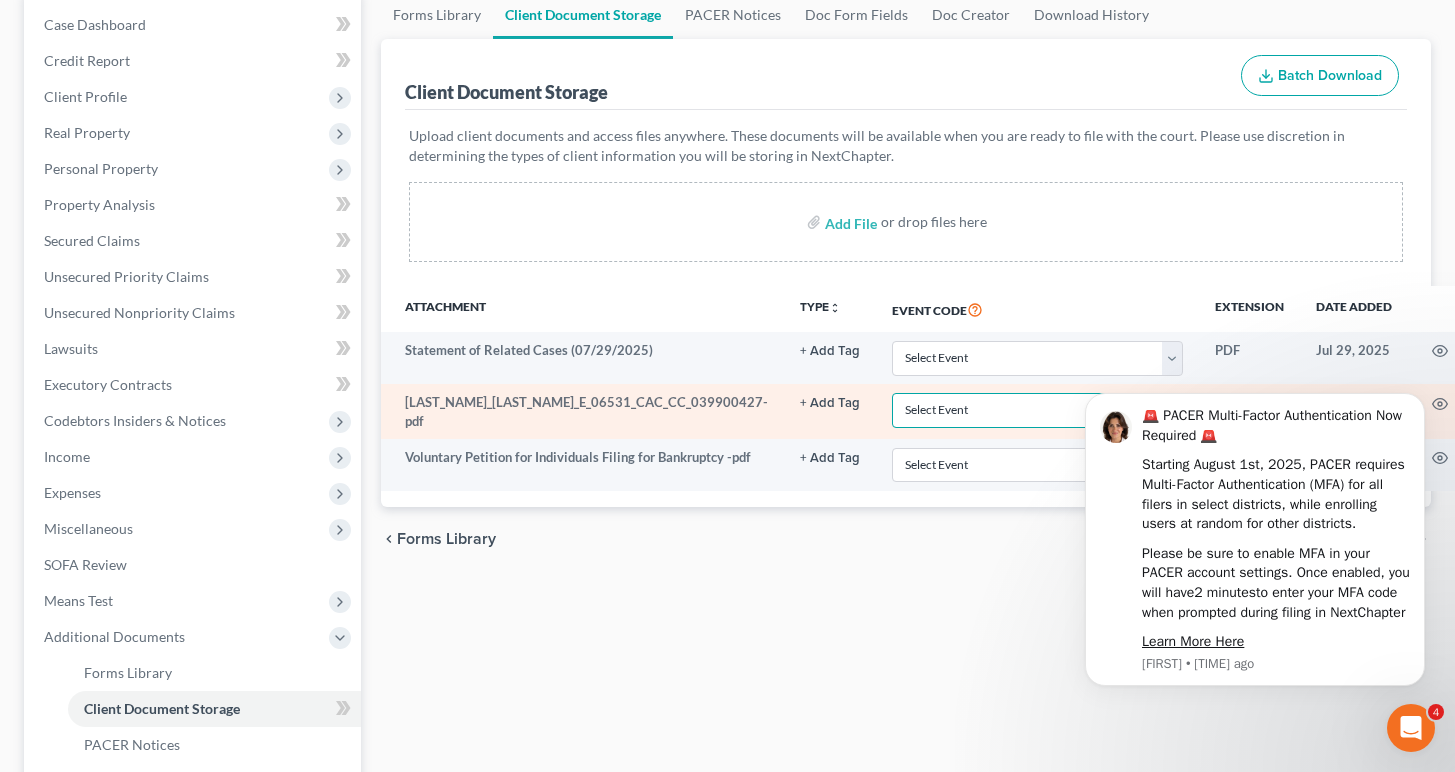 select on "10" 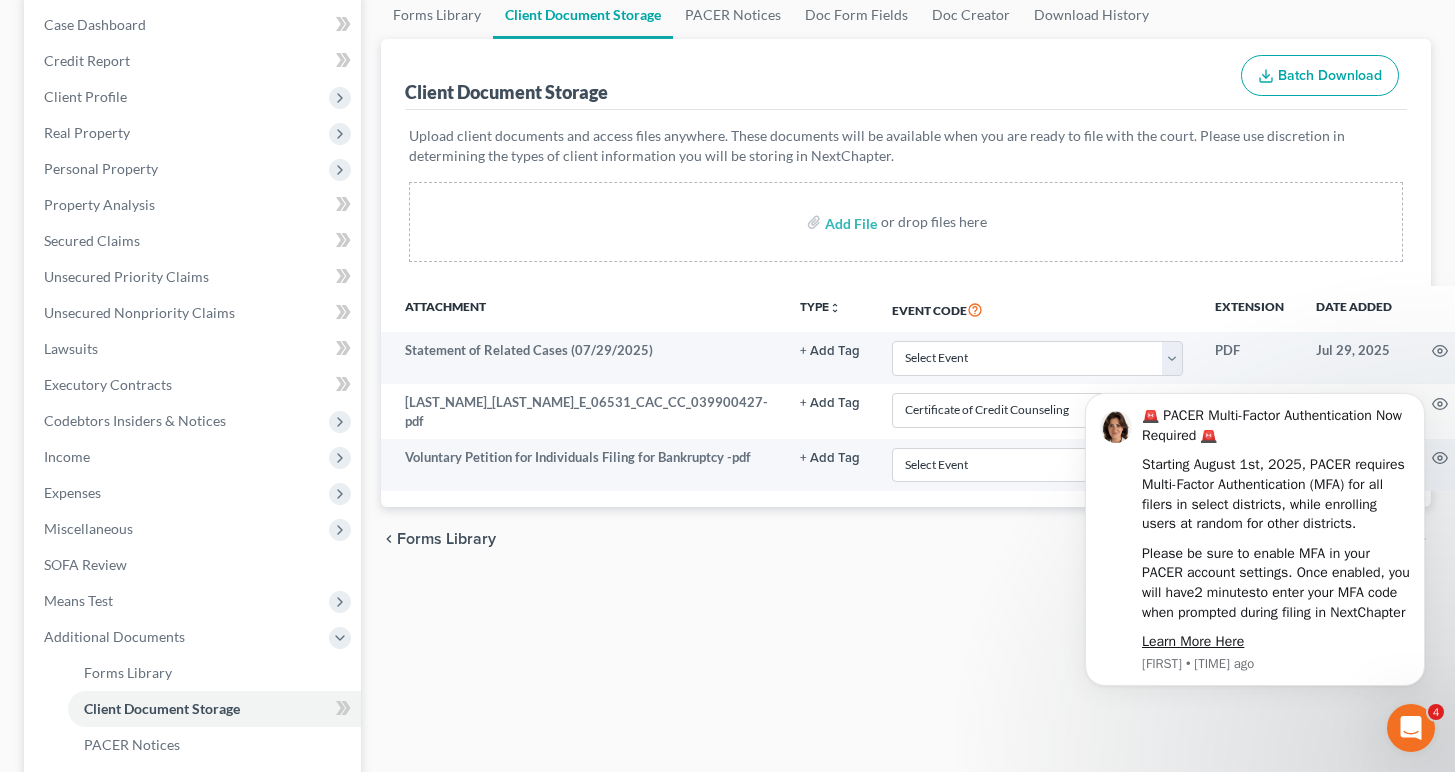 click on "Forms Library
Client Document Storage
PACER Notices
Doc Form Fields
Doc Creator
Download History
Client Document Storage
Batch Download
Upload client documents and access files anywhere. These documents will be available when you are ready to file with the court. Please use discretion in determining the types of client information you will be storing in NextChapter.
Add File
or drop files here
Attachment TYPE unfold_more NONE 1stAmendedPlan 1st Am Plan 2024 Add'lCreditorInfo AmendedPlan Amended Summary CCC - debtor 1 CCC - debtor 2 ClientAssembled ClientBundle CreditCard CreditorInfo Declaration of Compensation Declaration of income 60 days Disclosure of Compensation Drafted Petition and Forms Drafted Petition and Forms, CCC Drafted Statement of SS Numbers DSOTaxAmendPlanSignatures FreemanDocBundle GrotewoldDocBundle KeebaughDocBinder Lawsuit MansfieldDocBInder Notice SOI SSN" at bounding box center [906, 496] 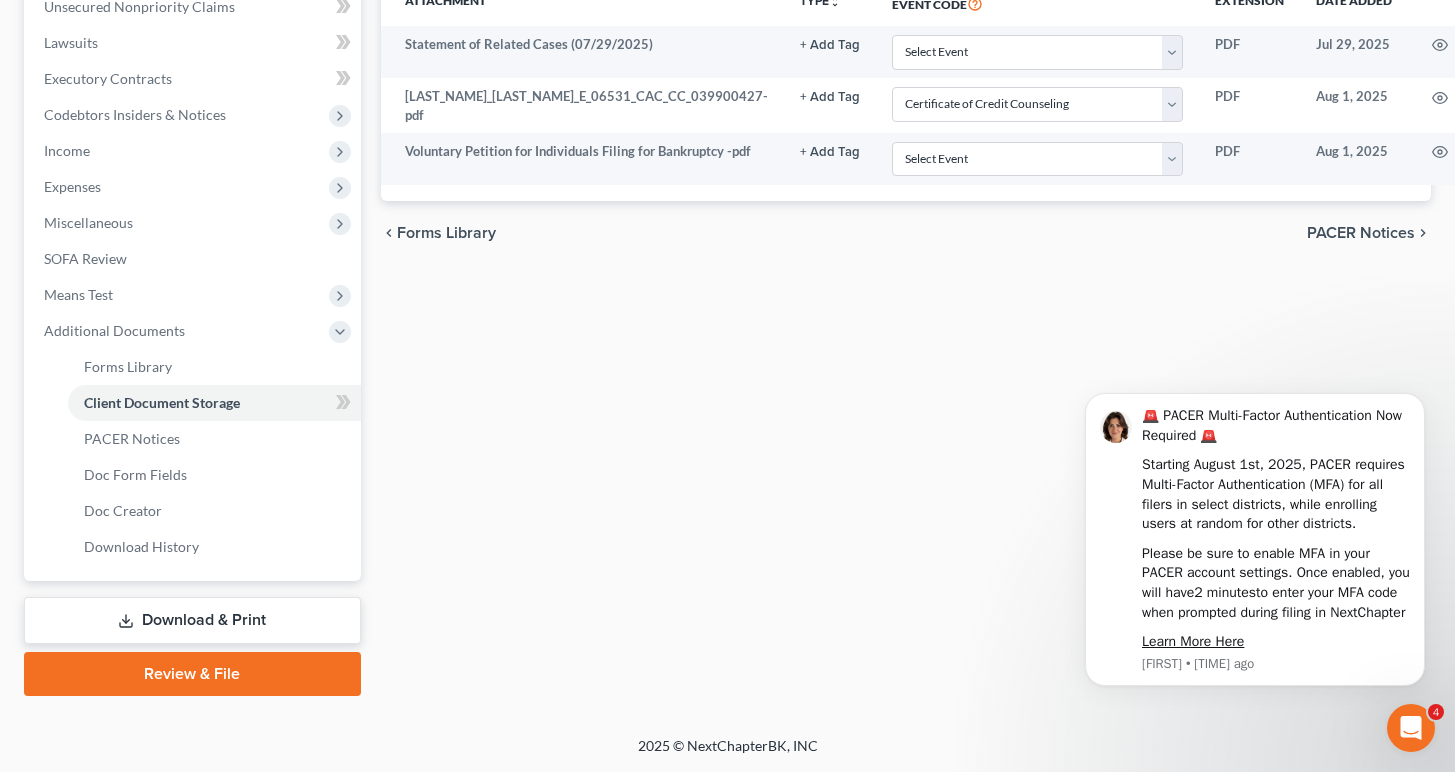 click on "Review & File" at bounding box center (192, 674) 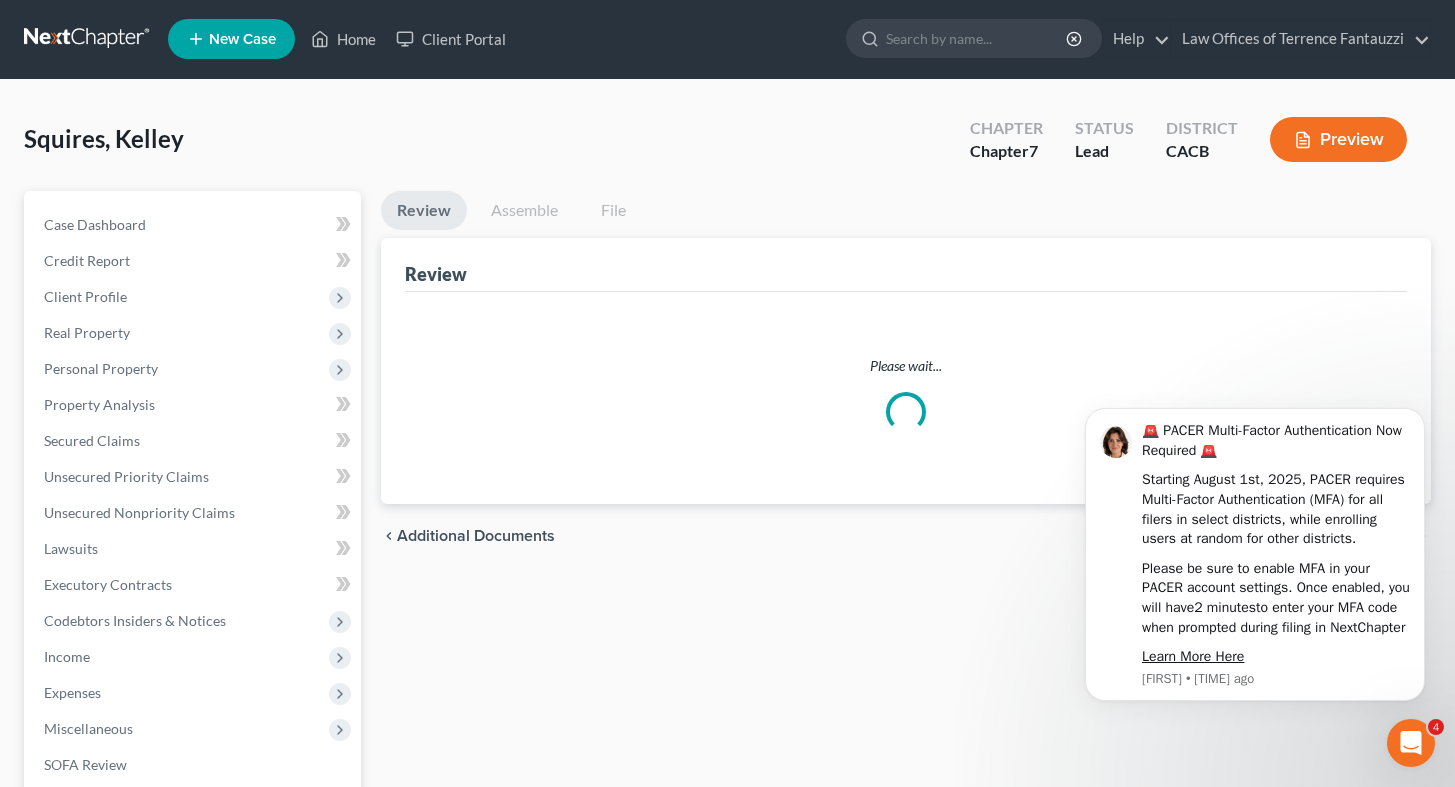 scroll, scrollTop: 0, scrollLeft: 0, axis: both 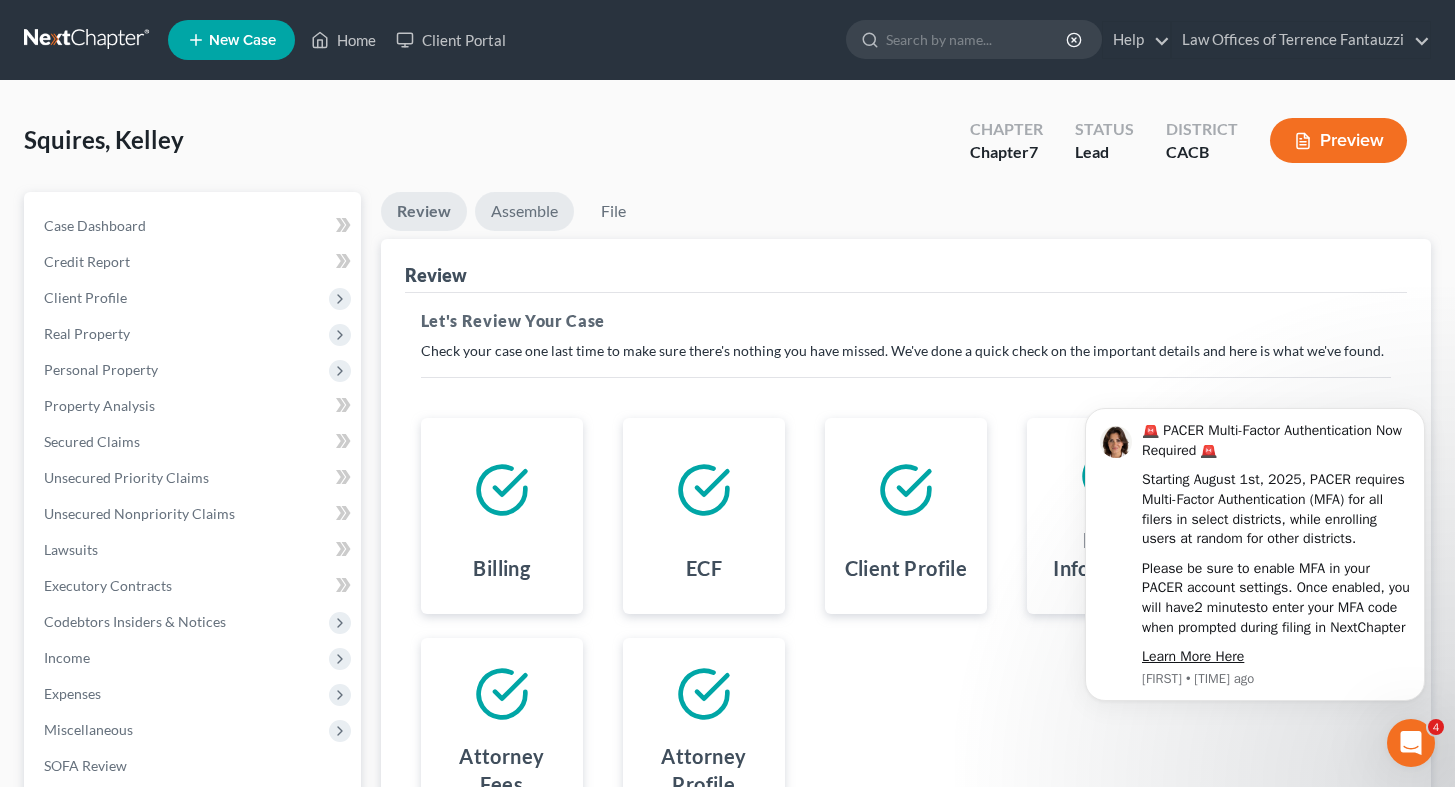 click on "Assemble" at bounding box center (524, 211) 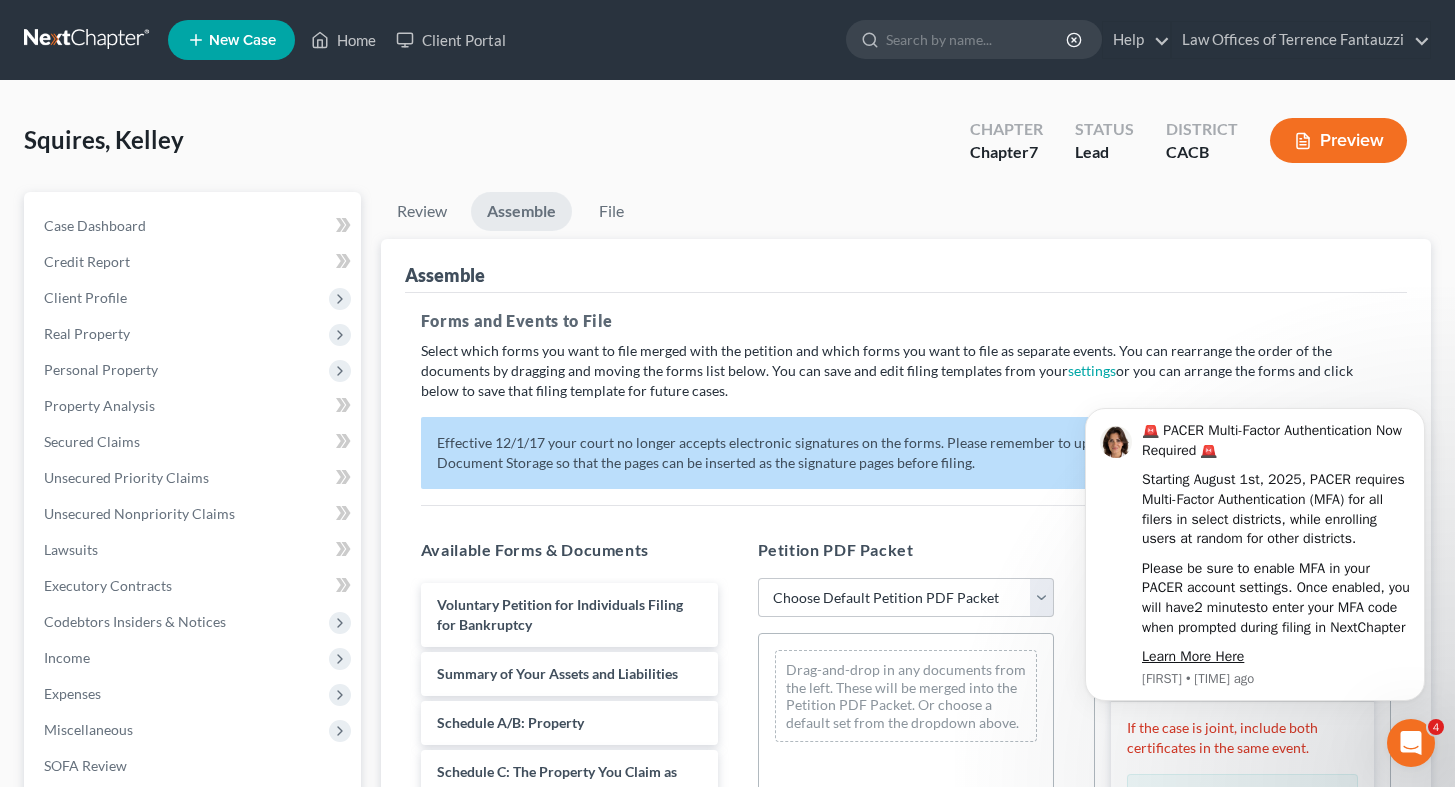 scroll, scrollTop: 195, scrollLeft: 0, axis: vertical 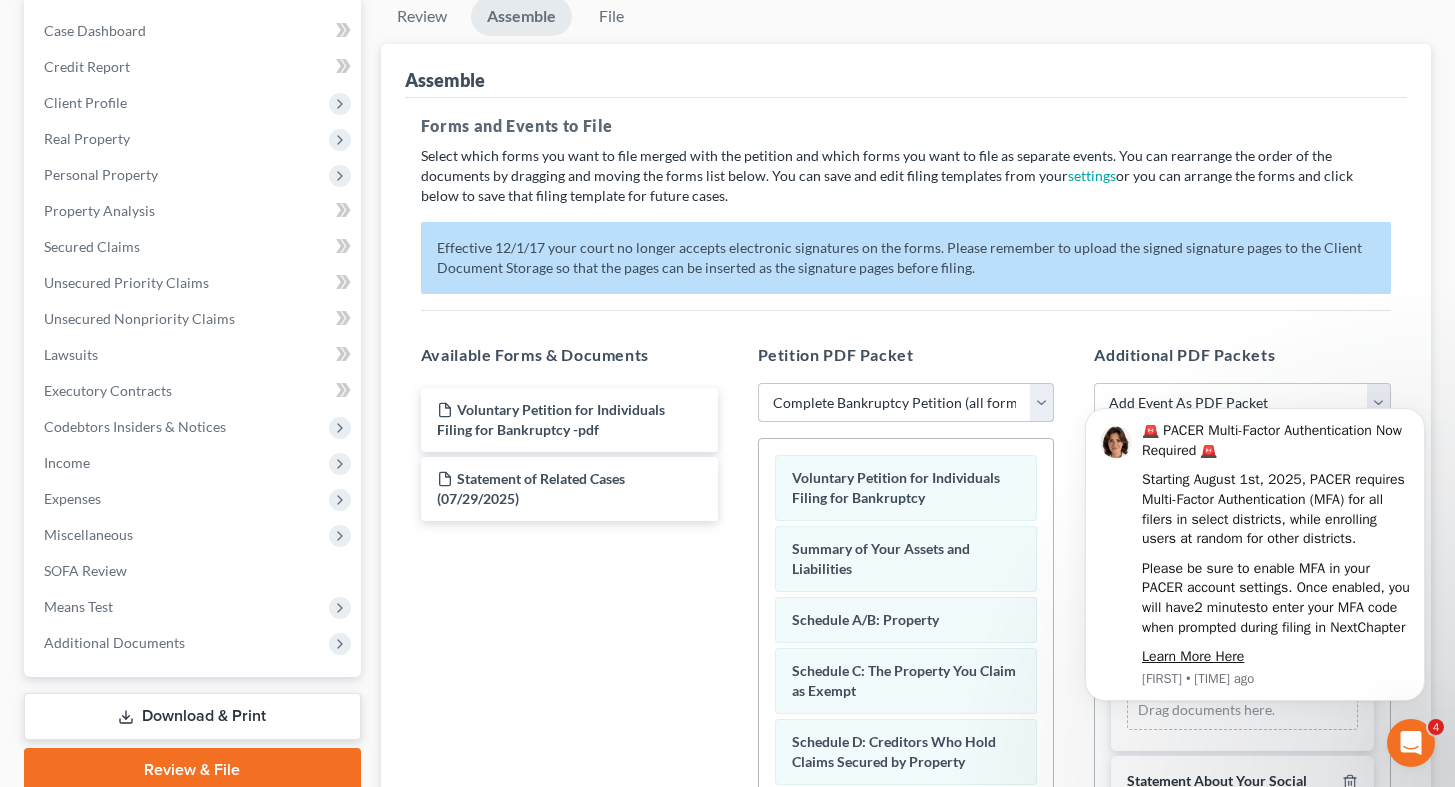 select on "1" 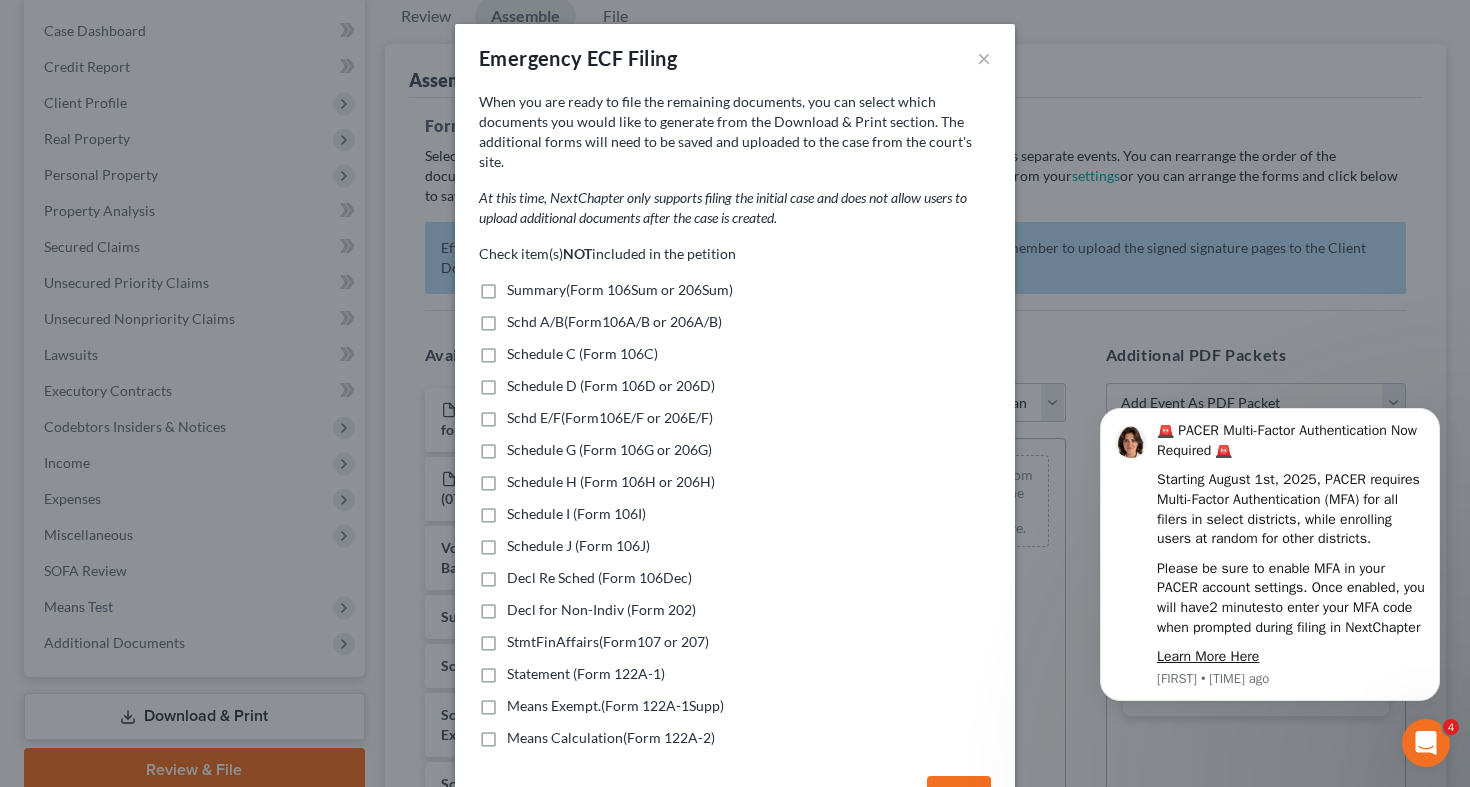 click on "Summary(Form 106Sum or 206Sum)" at bounding box center (620, 289) 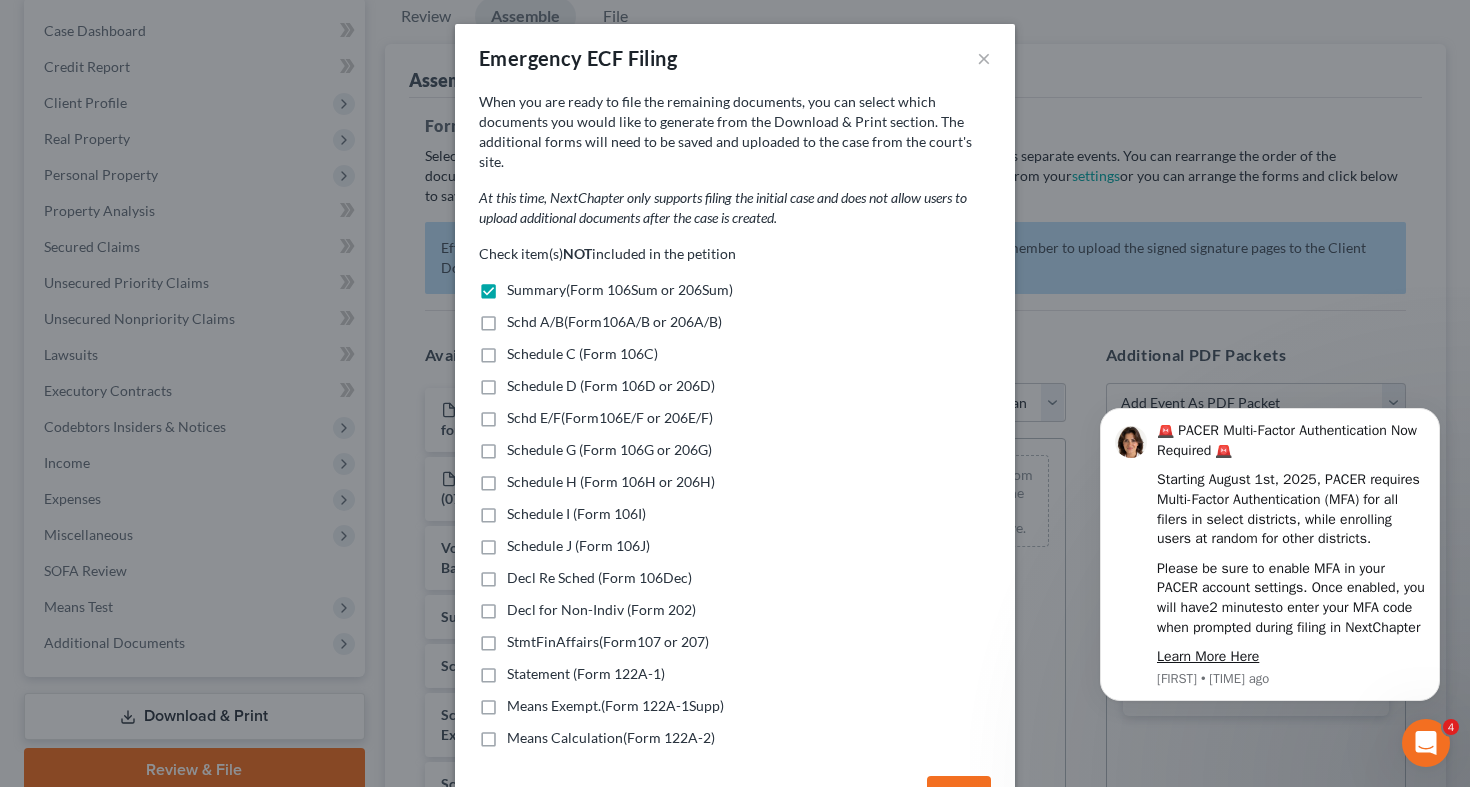 click on "Schd A/B(Form106A/B or 206A/B)" at bounding box center [614, 321] 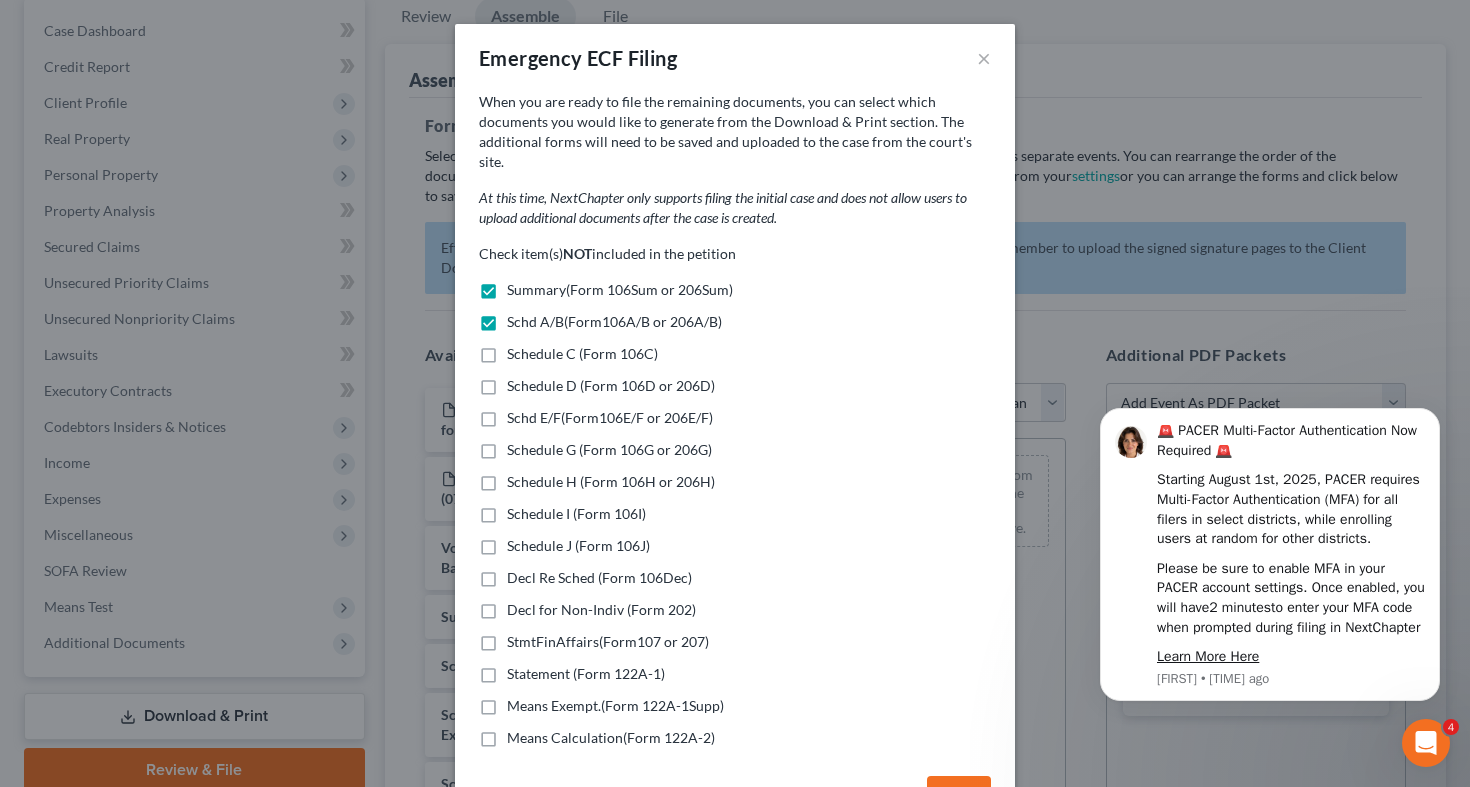 drag, startPoint x: 522, startPoint y: 339, endPoint x: 515, endPoint y: 385, distance: 46.52956 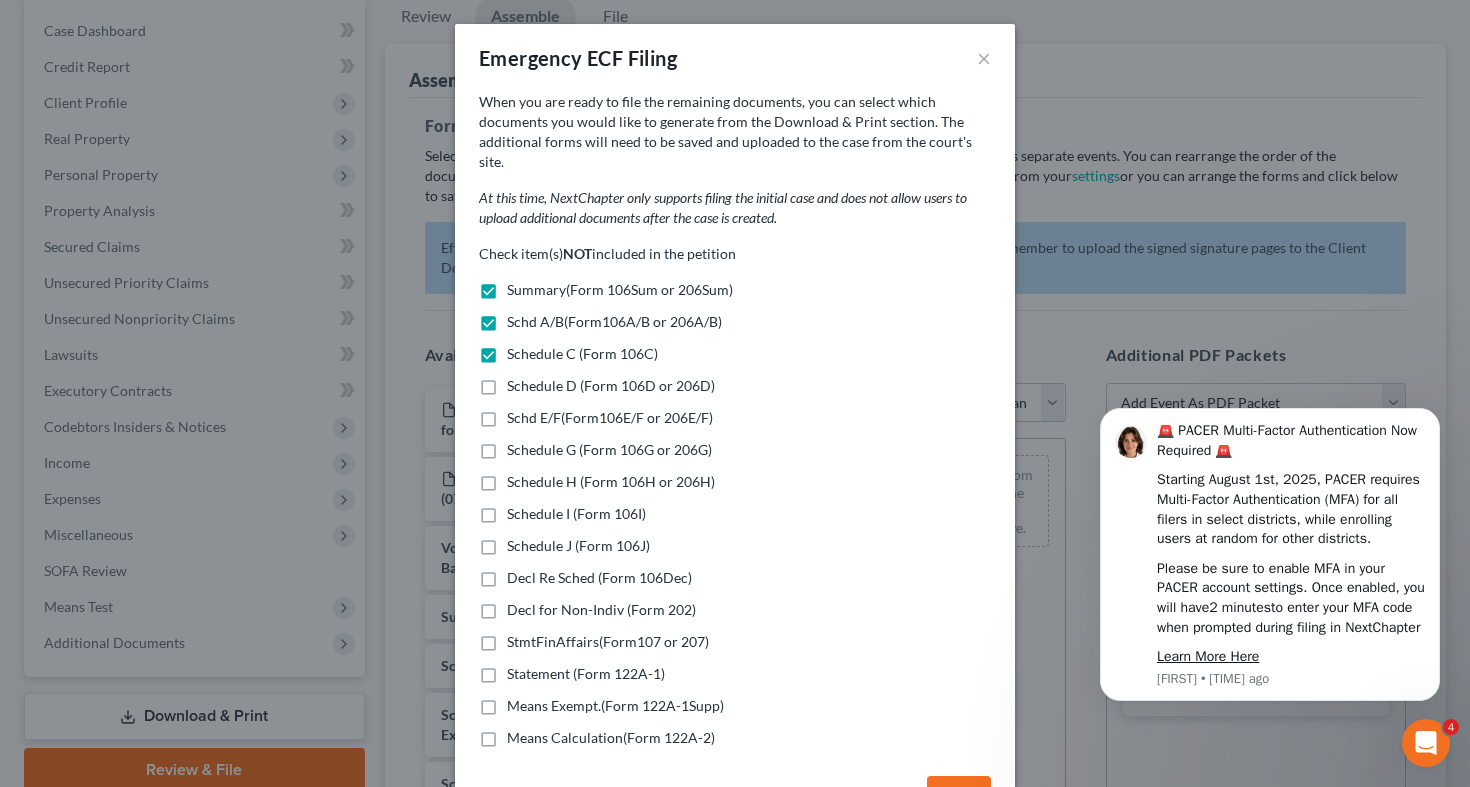 click on "Schedule D (Form 106D or 206D)" at bounding box center [611, 386] 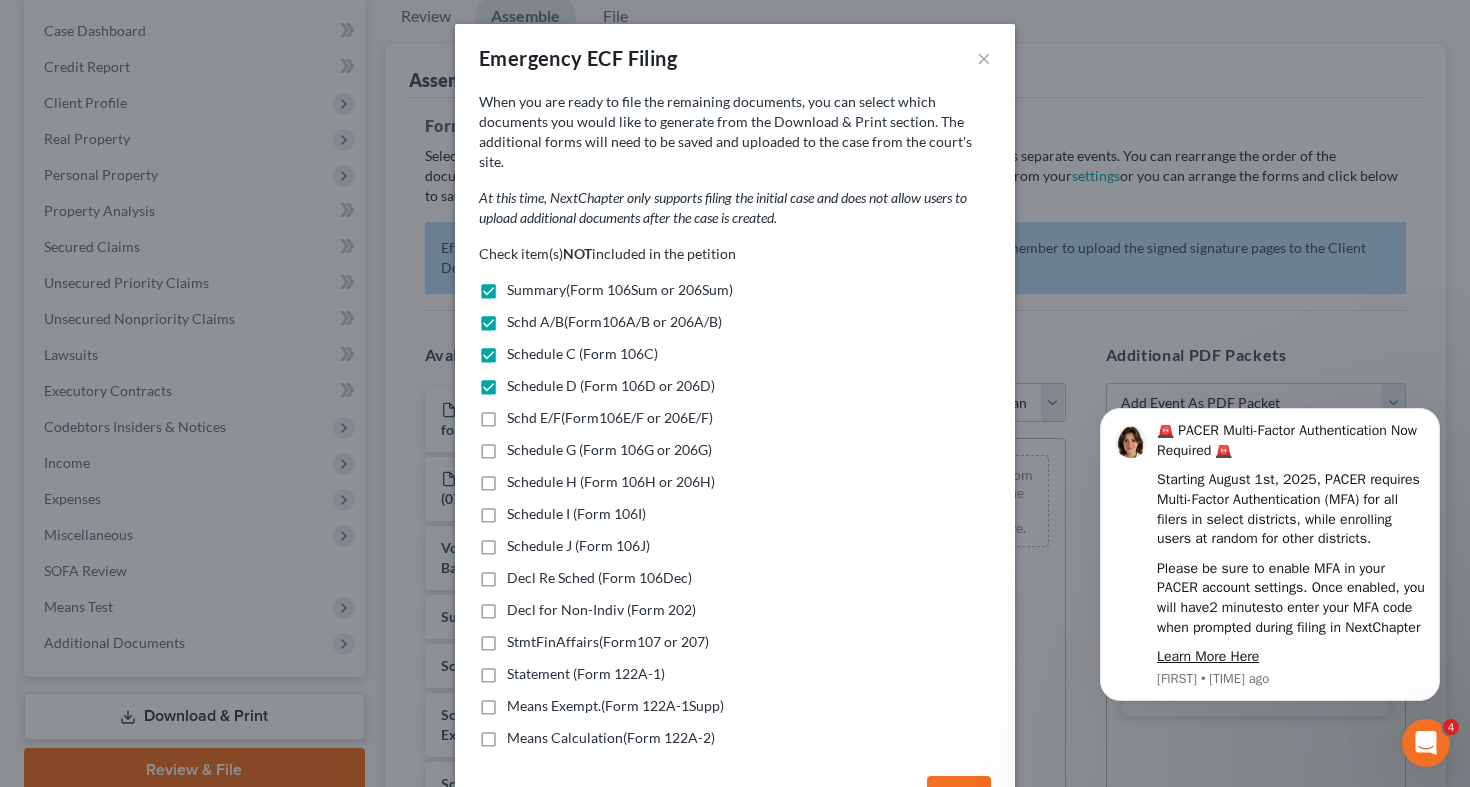 click on "Check item(s)  NOT  included in the petition Summary(Form 106Sum or 206Sum) Schd A/B(Form106A/B or 206A/B) Schedule C (Form 106C) Schedule D (Form 106D or 206D) Schd E/F(Form106E/F or 206E/F) Schedule G (Form 106G or 206G) Schedule H (Form 106H or 206H) Schedule I (Form 106I) Schedule J (Form 106J) Decl Re Sched (Form 106Dec) Decl for Non-Indiv (Form 202) StmtFinAffairs(Form107 or 207) Statement (Form 122A-1) Means Exempt.(Form 122A-1Supp) Means Calculation(Form 122A-2)" at bounding box center (735, 496) 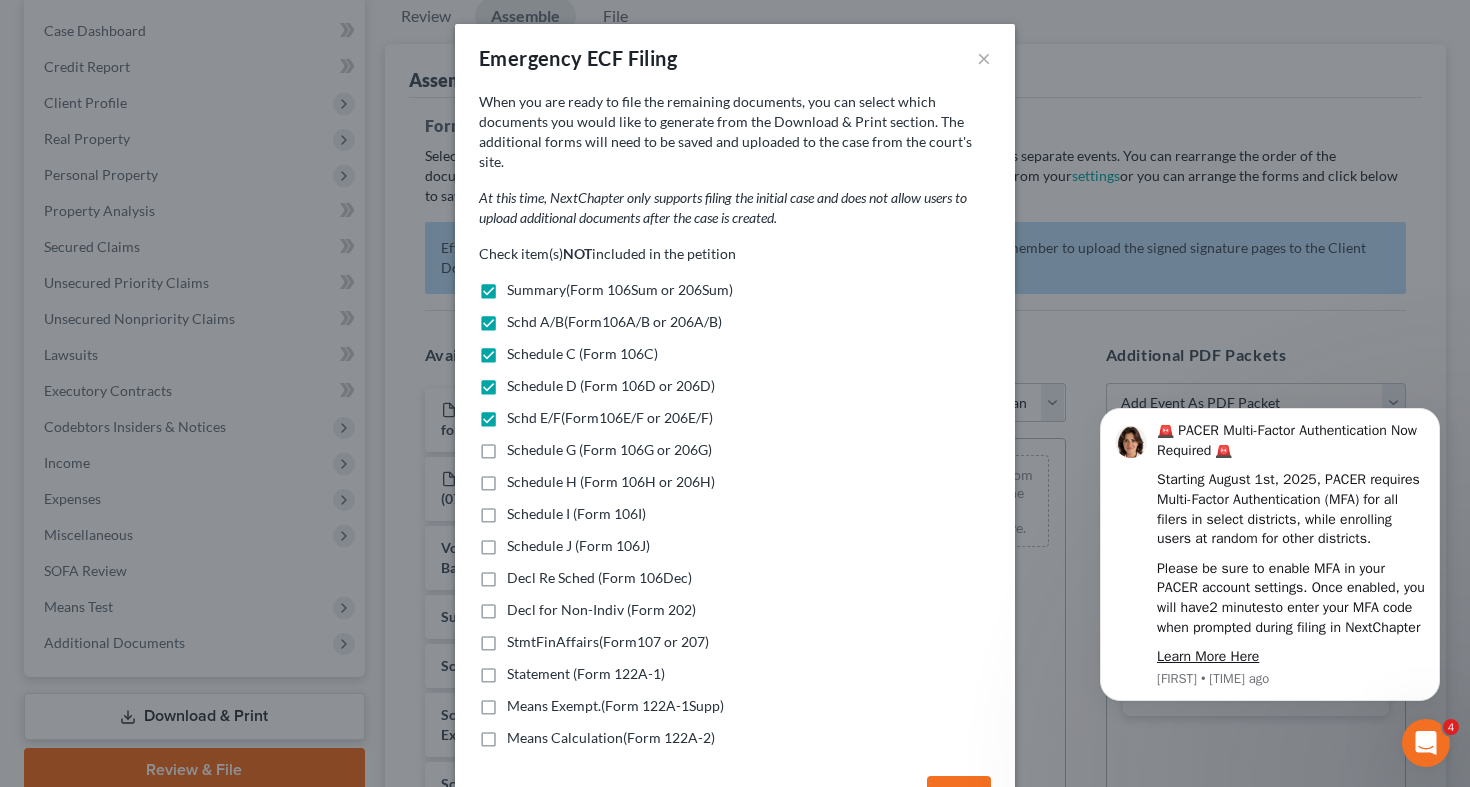 click on "Schedule G (Form 106G or 206G)" at bounding box center [609, 449] 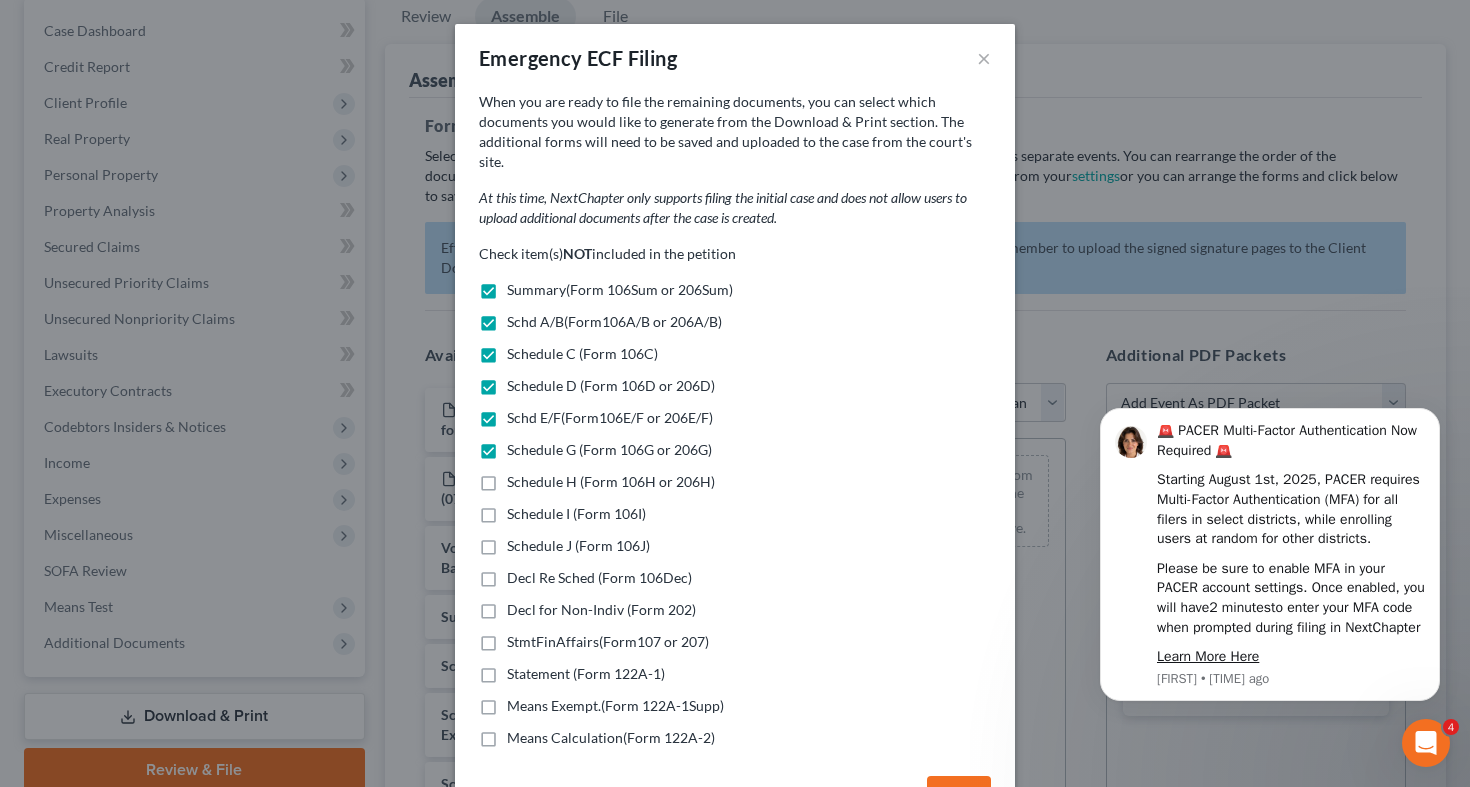 click on "Schedule H (Form 106H or 206H)" at bounding box center [611, 482] 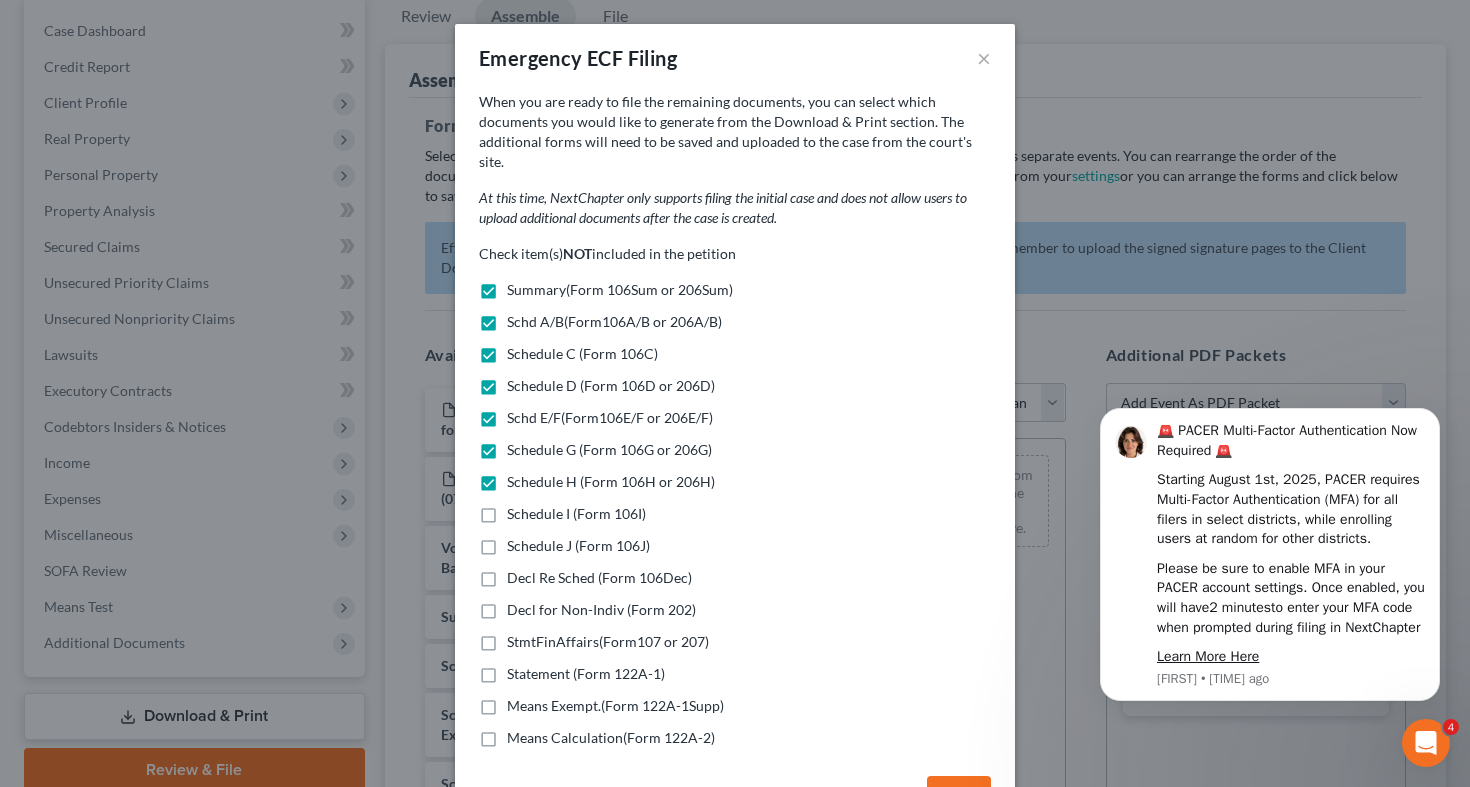 click on "Schedule I (Form 106I)" at bounding box center [576, 514] 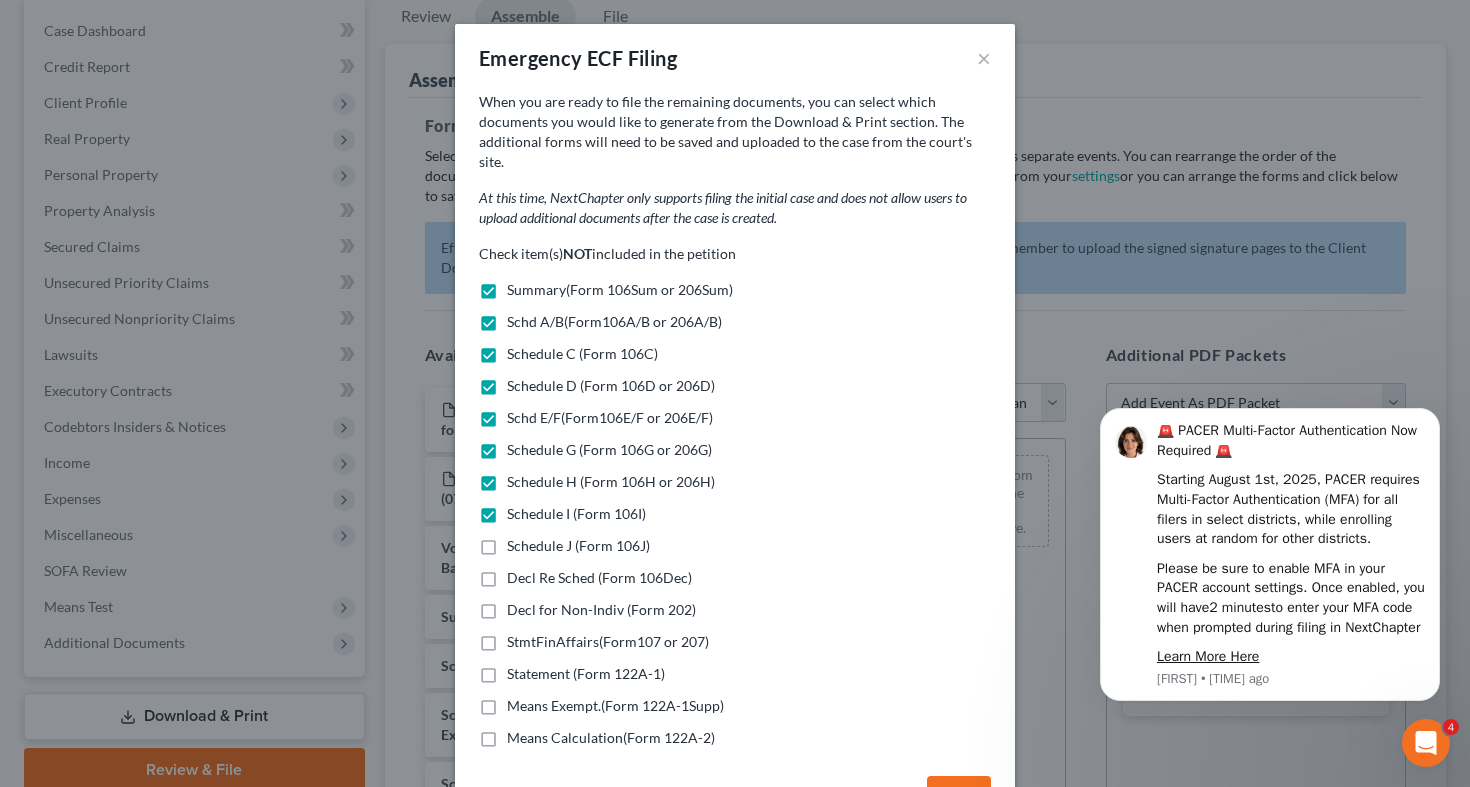 drag, startPoint x: 479, startPoint y: 528, endPoint x: 477, endPoint y: 547, distance: 19.104973 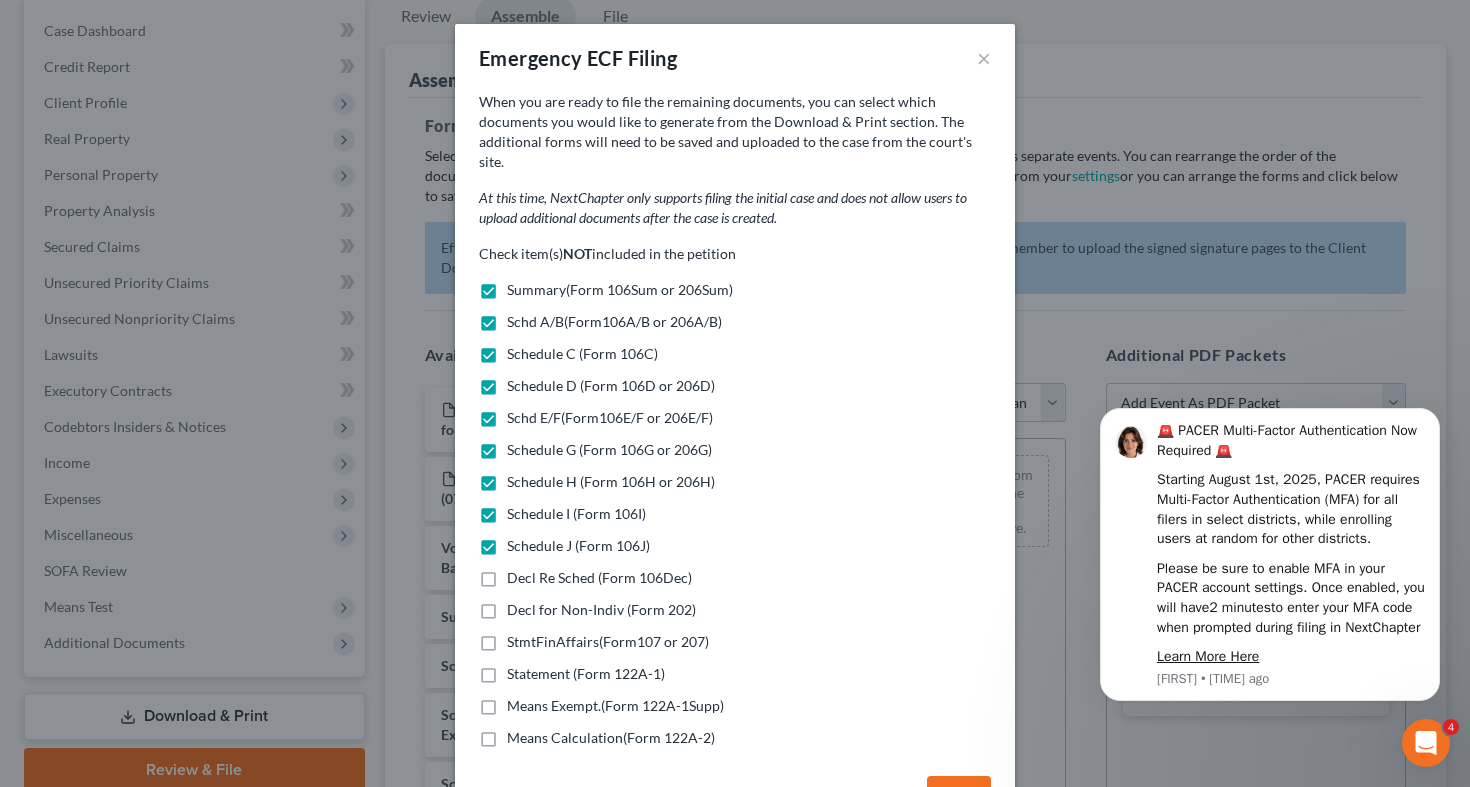 click on "Decl Re Sched (Form 106Dec)" at bounding box center [599, 578] 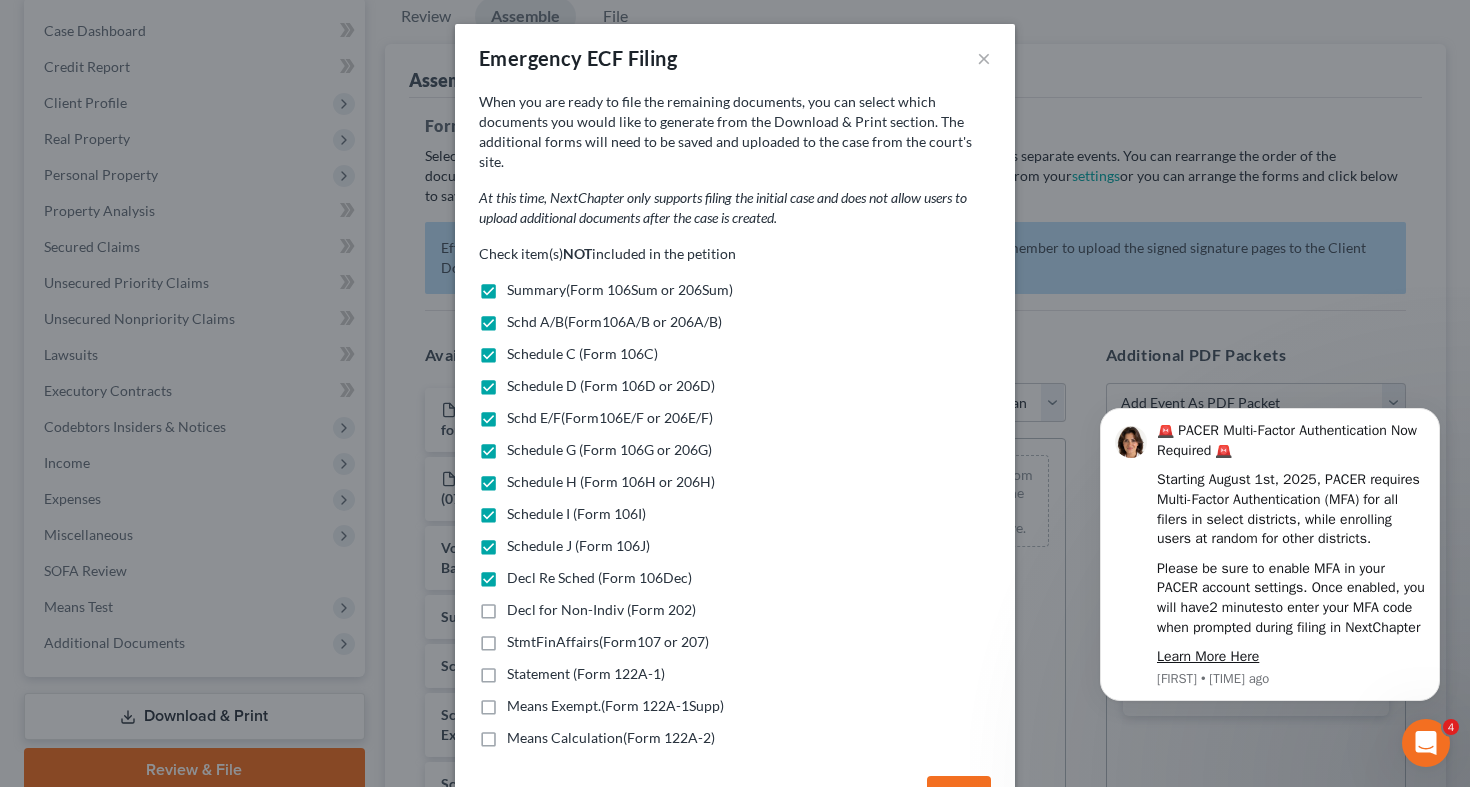 click on "Decl for Non-Indiv (Form 202)" at bounding box center [601, 610] 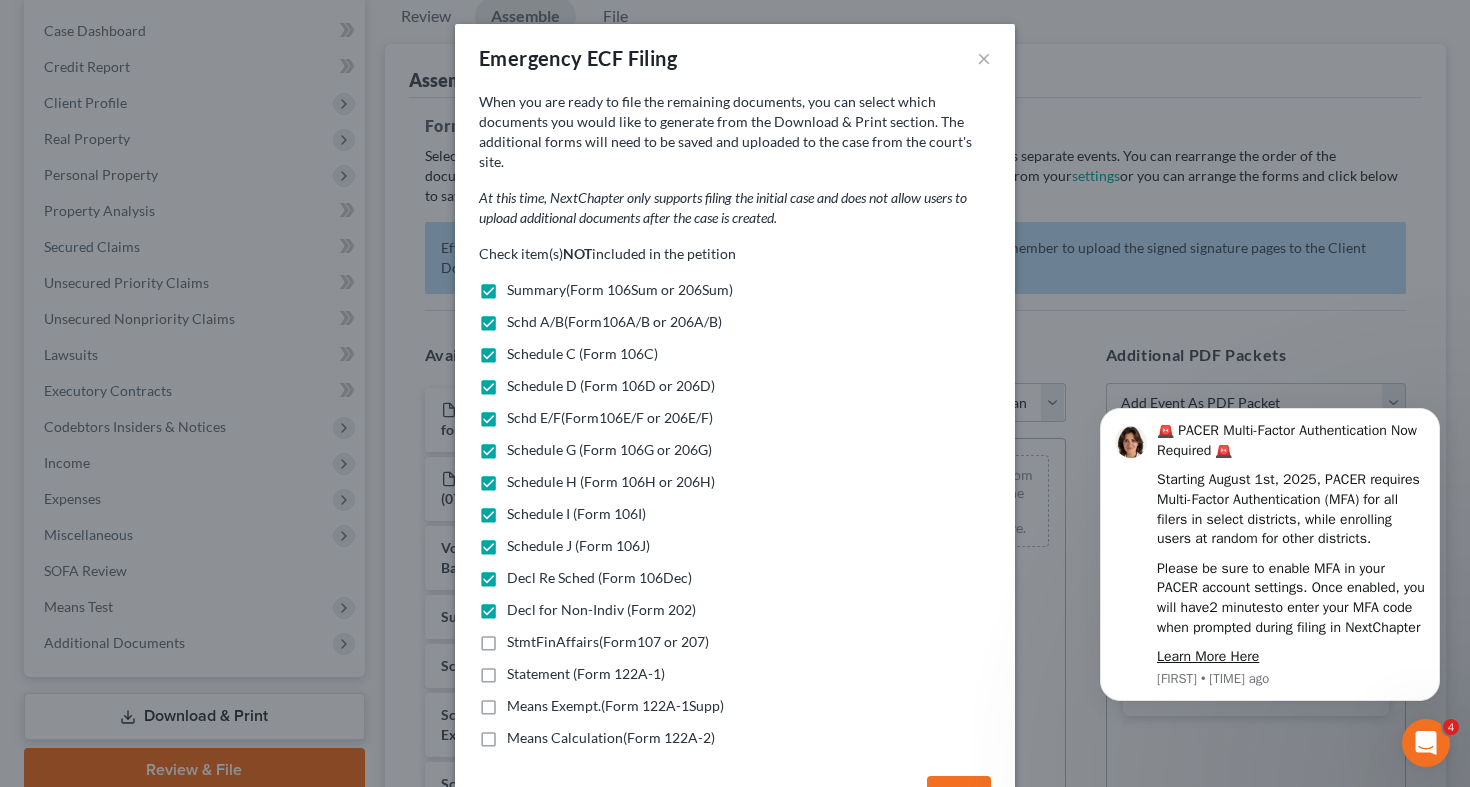 click on "StmtFinAffairs(Form107 or 207)" at bounding box center [608, 642] 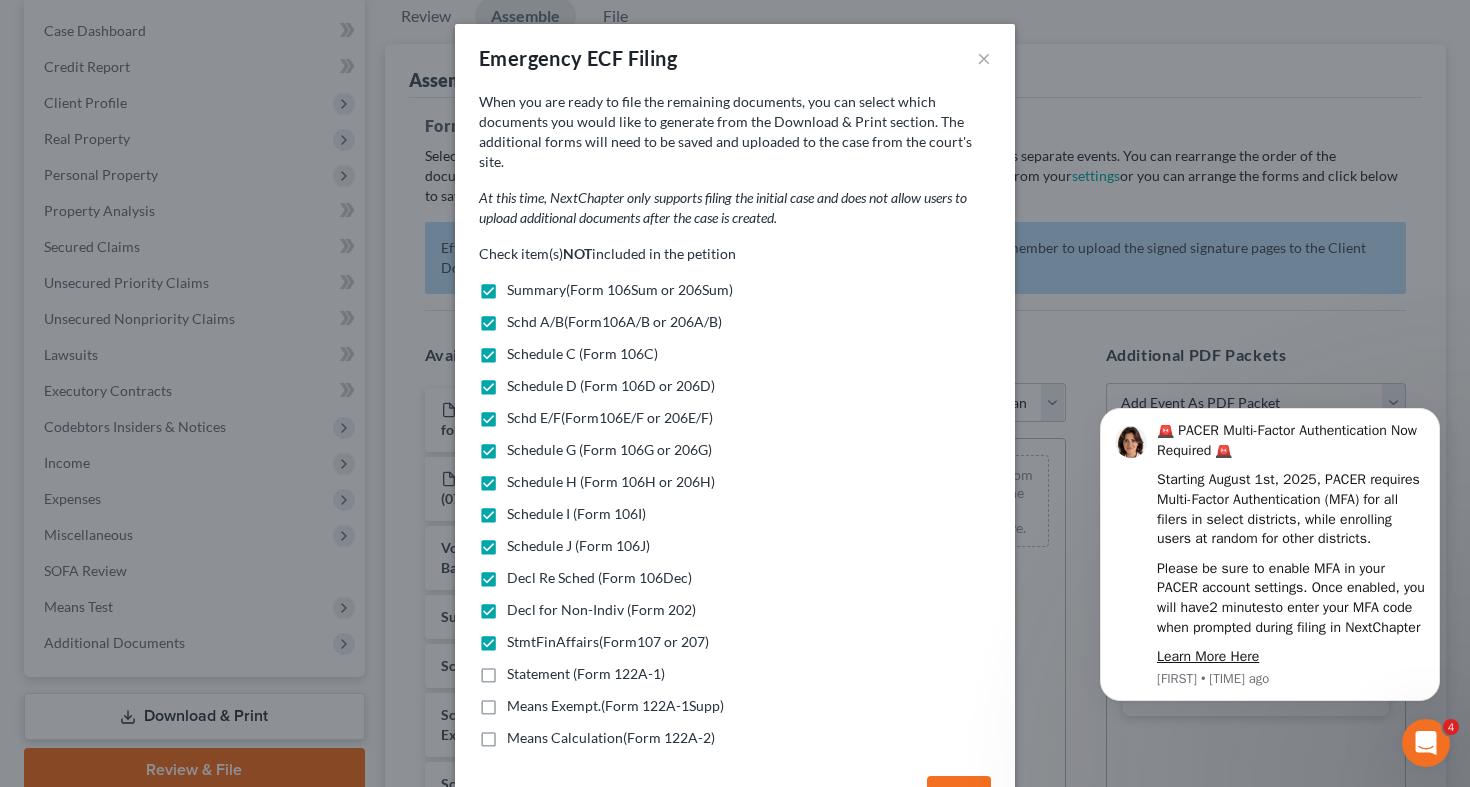 click on "Statement (Form 122A-1)" at bounding box center [586, 674] 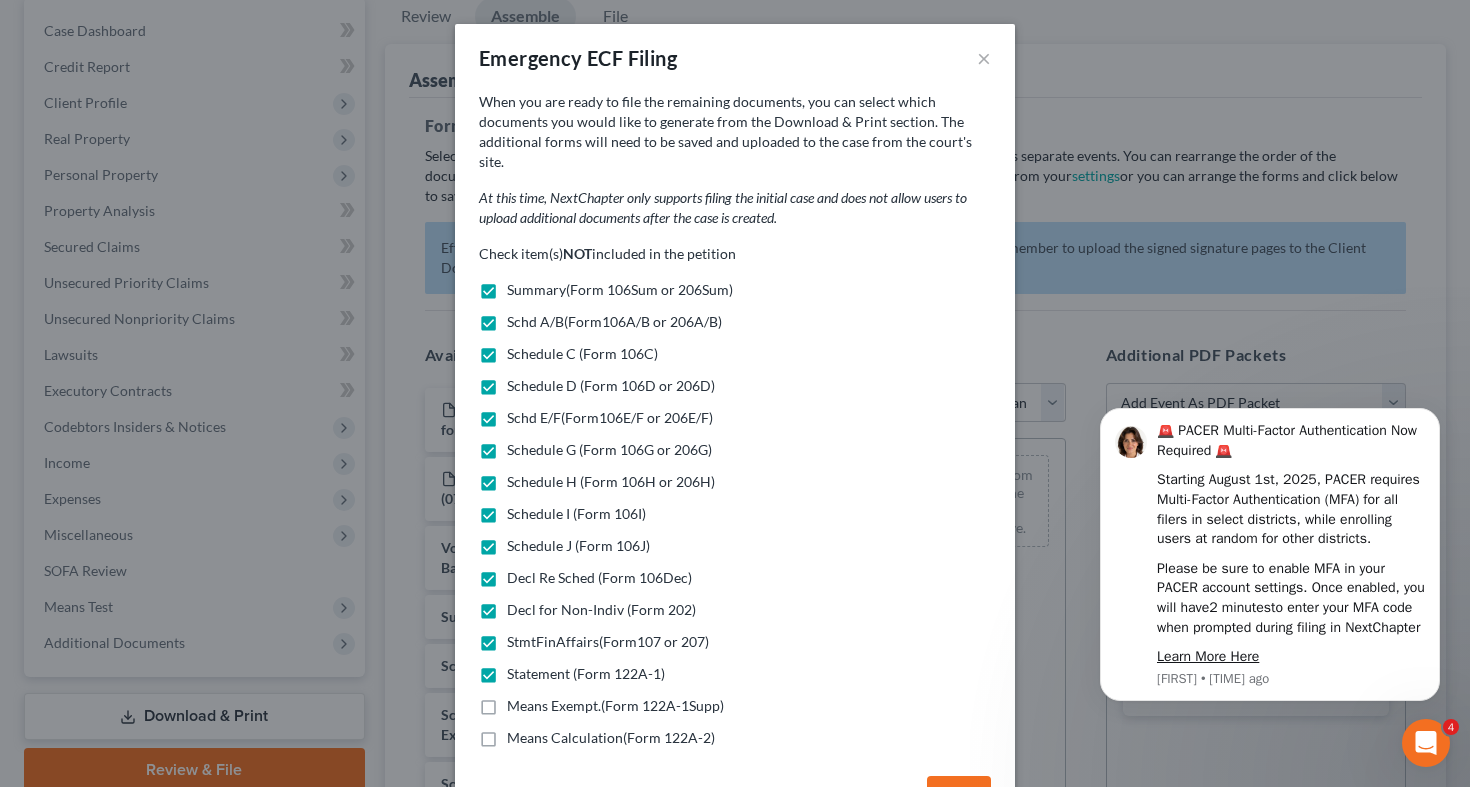 click on "Means Exempt.(Form 122A-1Supp)" at bounding box center (615, 706) 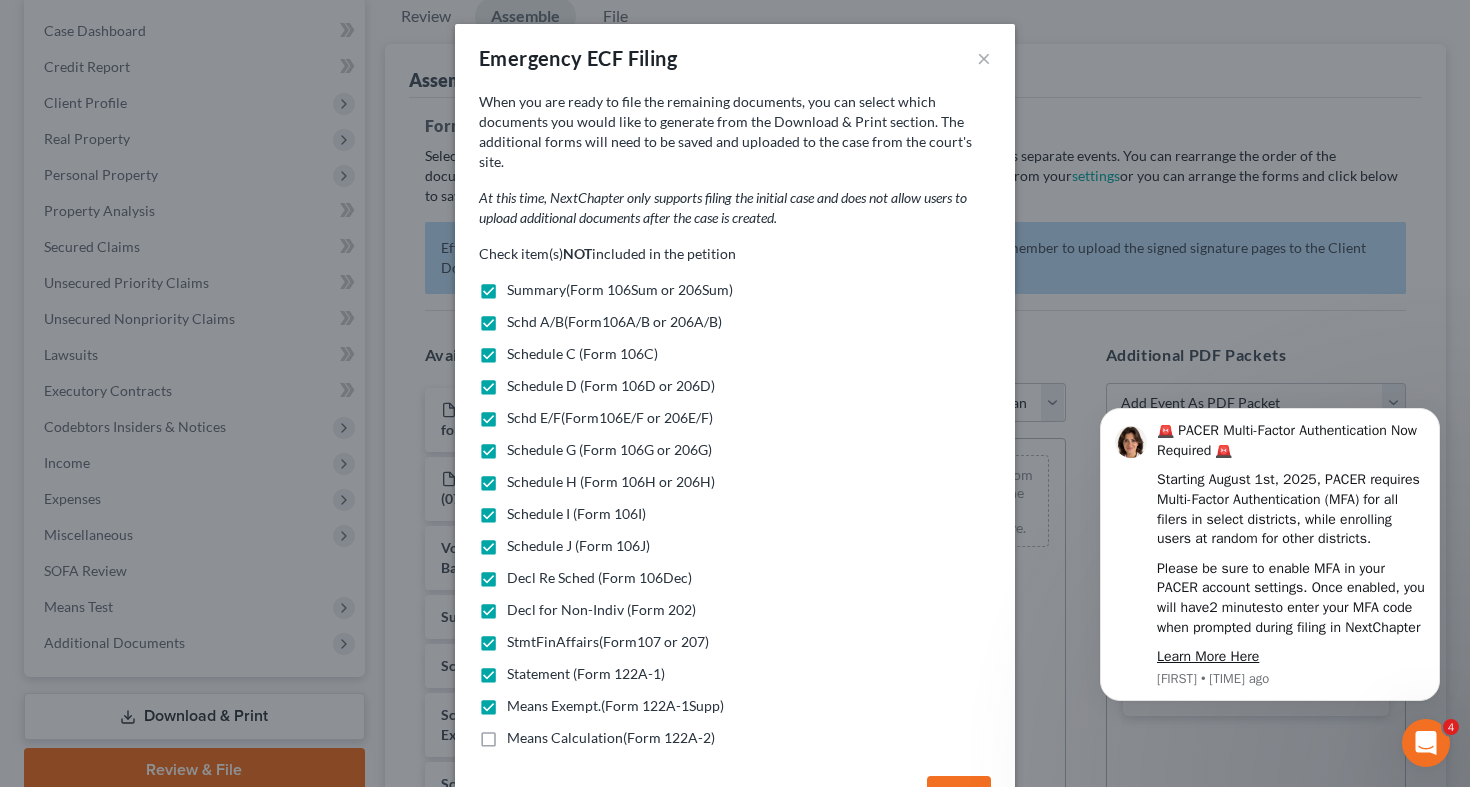 click on "Means Calculation(Form 122A-2)" at bounding box center (611, 738) 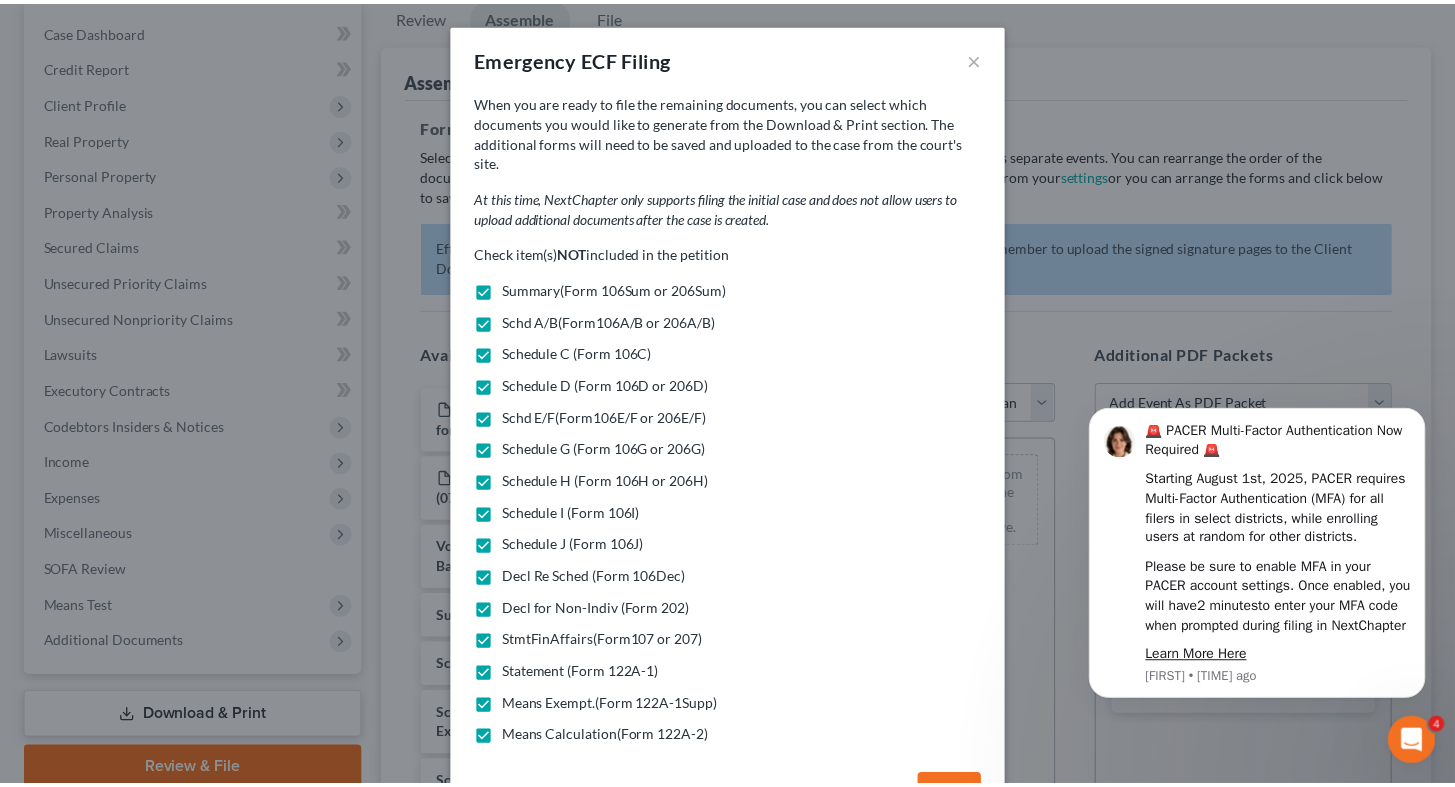 scroll, scrollTop: 48, scrollLeft: 0, axis: vertical 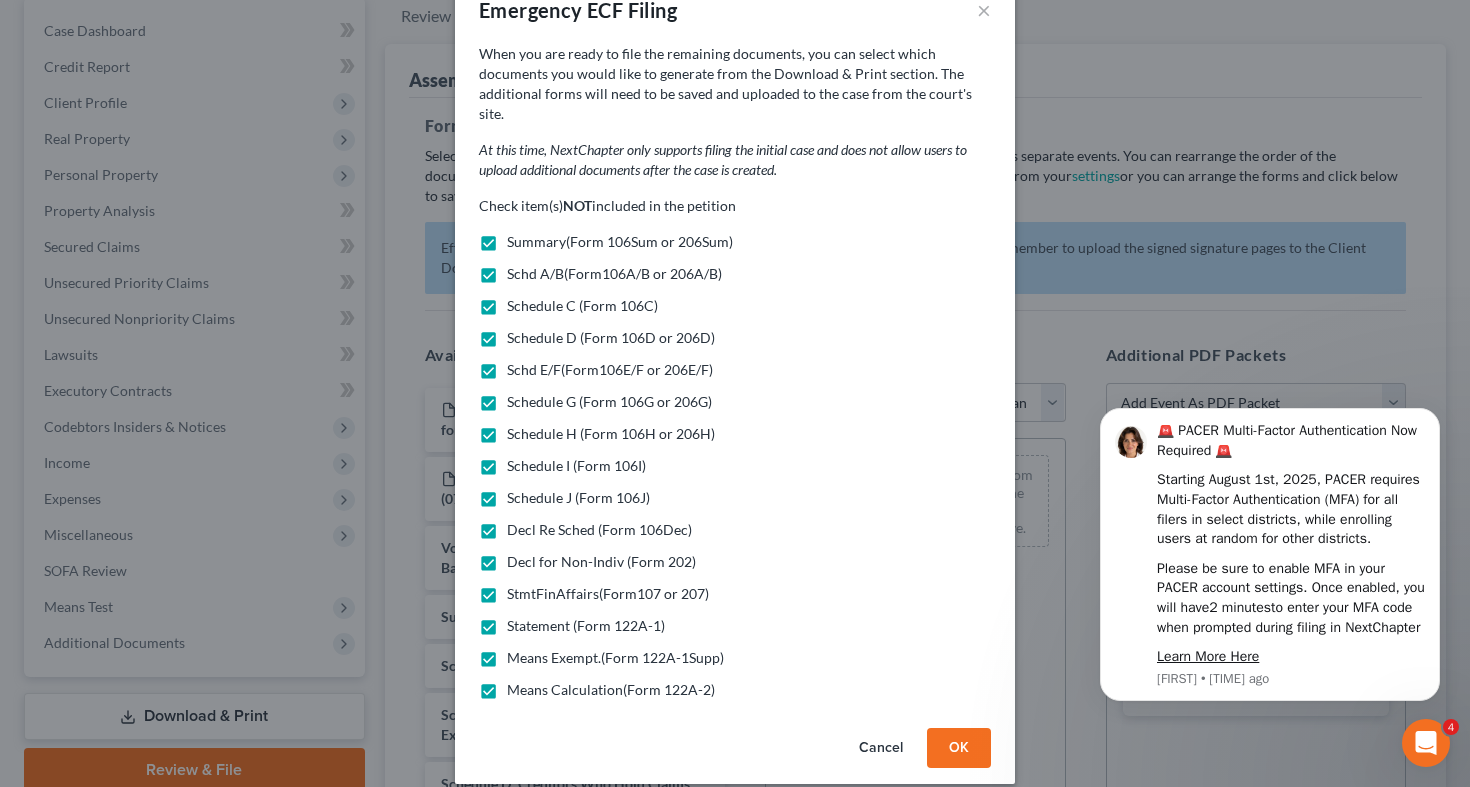 click on "OK" at bounding box center [959, 748] 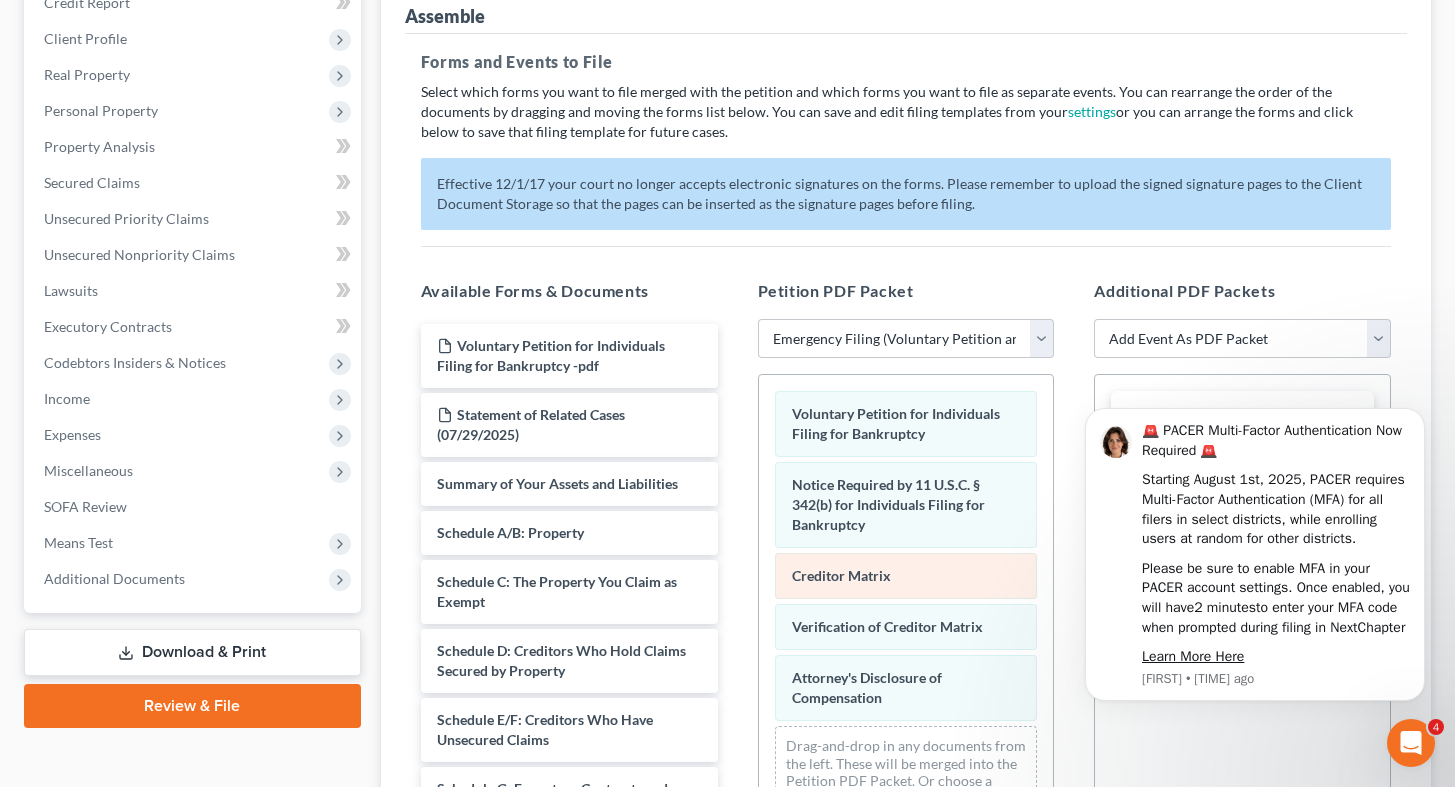 scroll, scrollTop: 457, scrollLeft: 0, axis: vertical 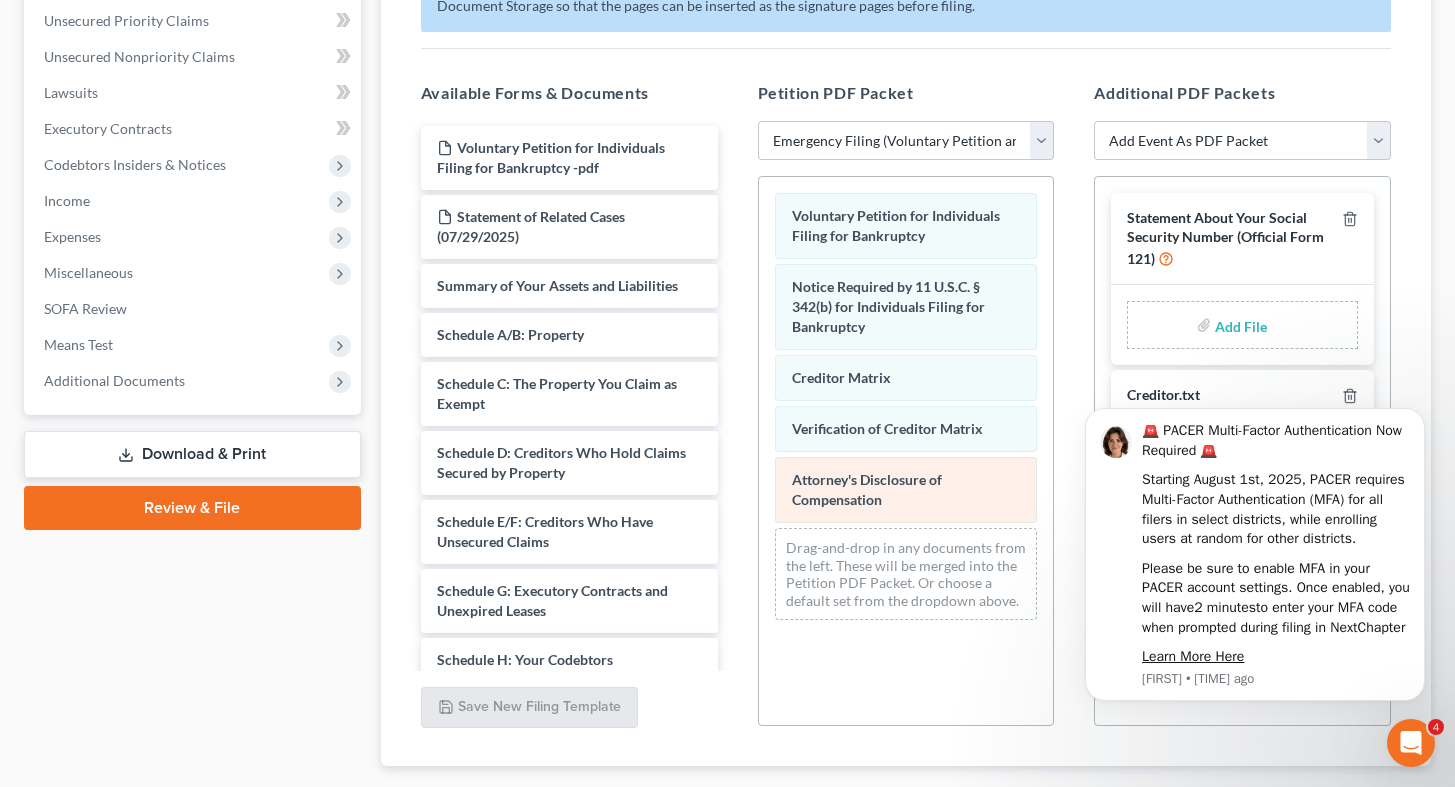 click on "Voluntary Petition for Individuals Filing for Bankruptcy Notice Required by 11 U.S.C. § 342(b) for Individuals Filing for Bankruptcy Creditor Matrix Verification of Creditor Matrix Attorney's Disclosure of Compensation Drag-and-drop in any documents from the left. These will be merged into the Petition PDF Packet. Or choose a default set from the dropdown above." at bounding box center [906, 406] 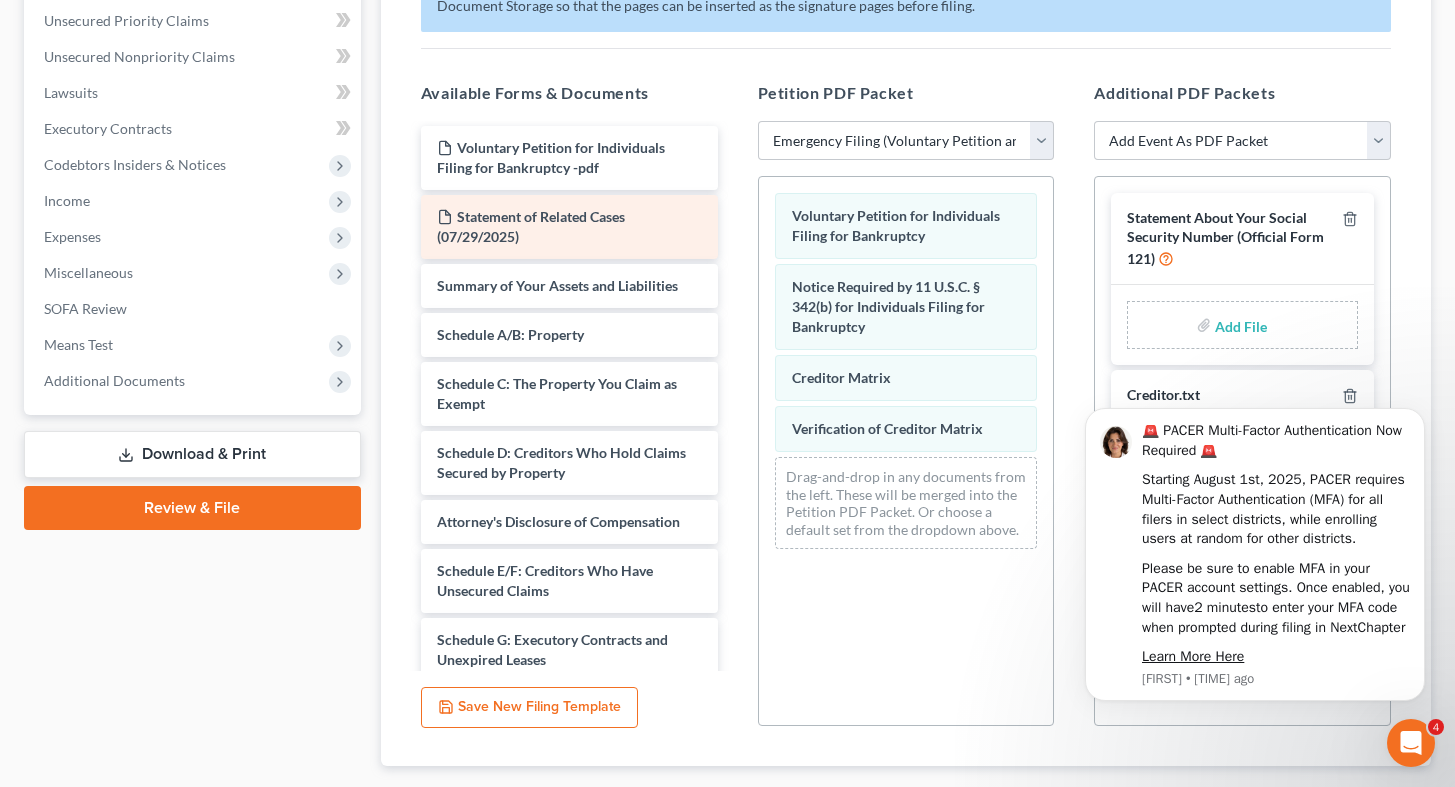 scroll, scrollTop: 335, scrollLeft: 0, axis: vertical 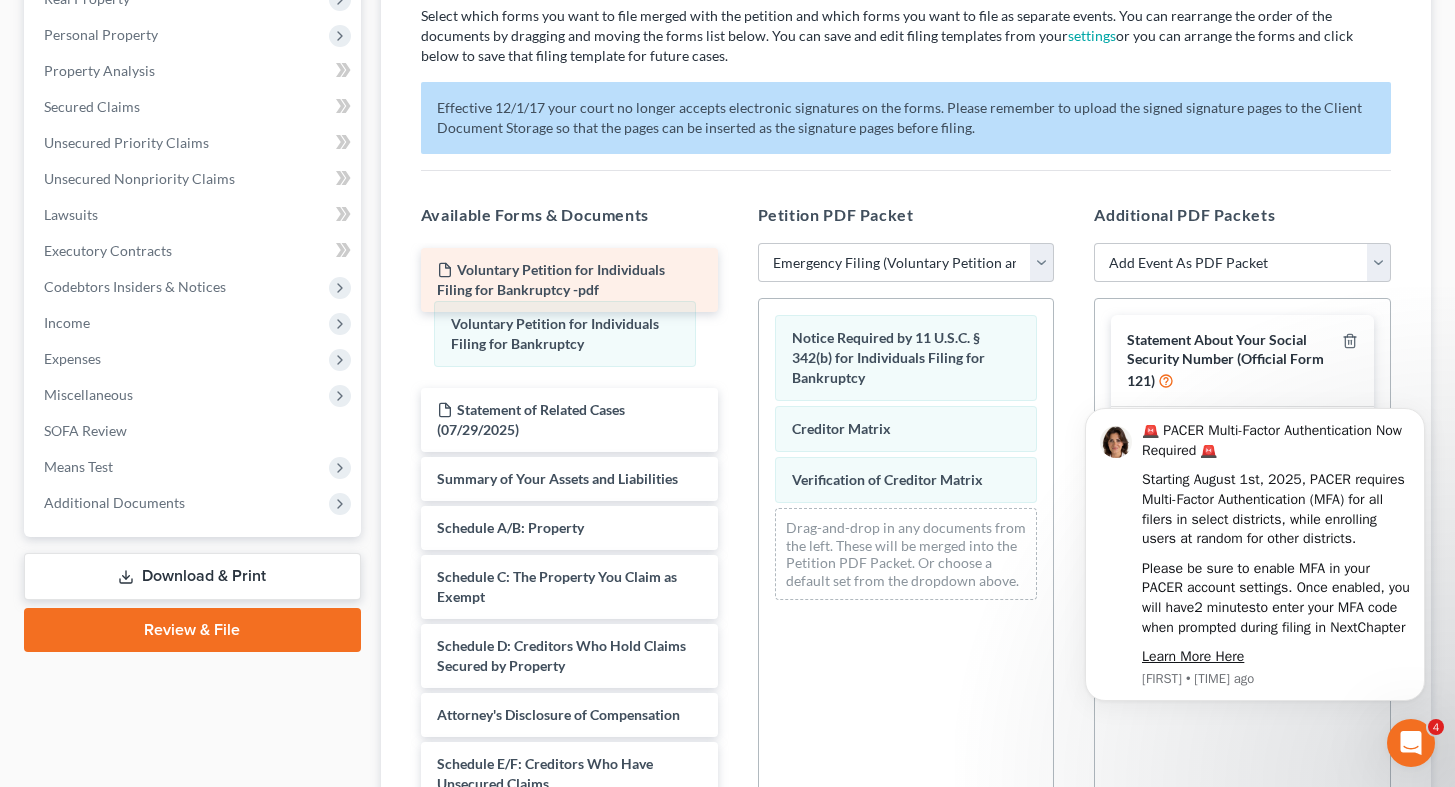drag, startPoint x: 935, startPoint y: 355, endPoint x: 561, endPoint y: 295, distance: 378.78226 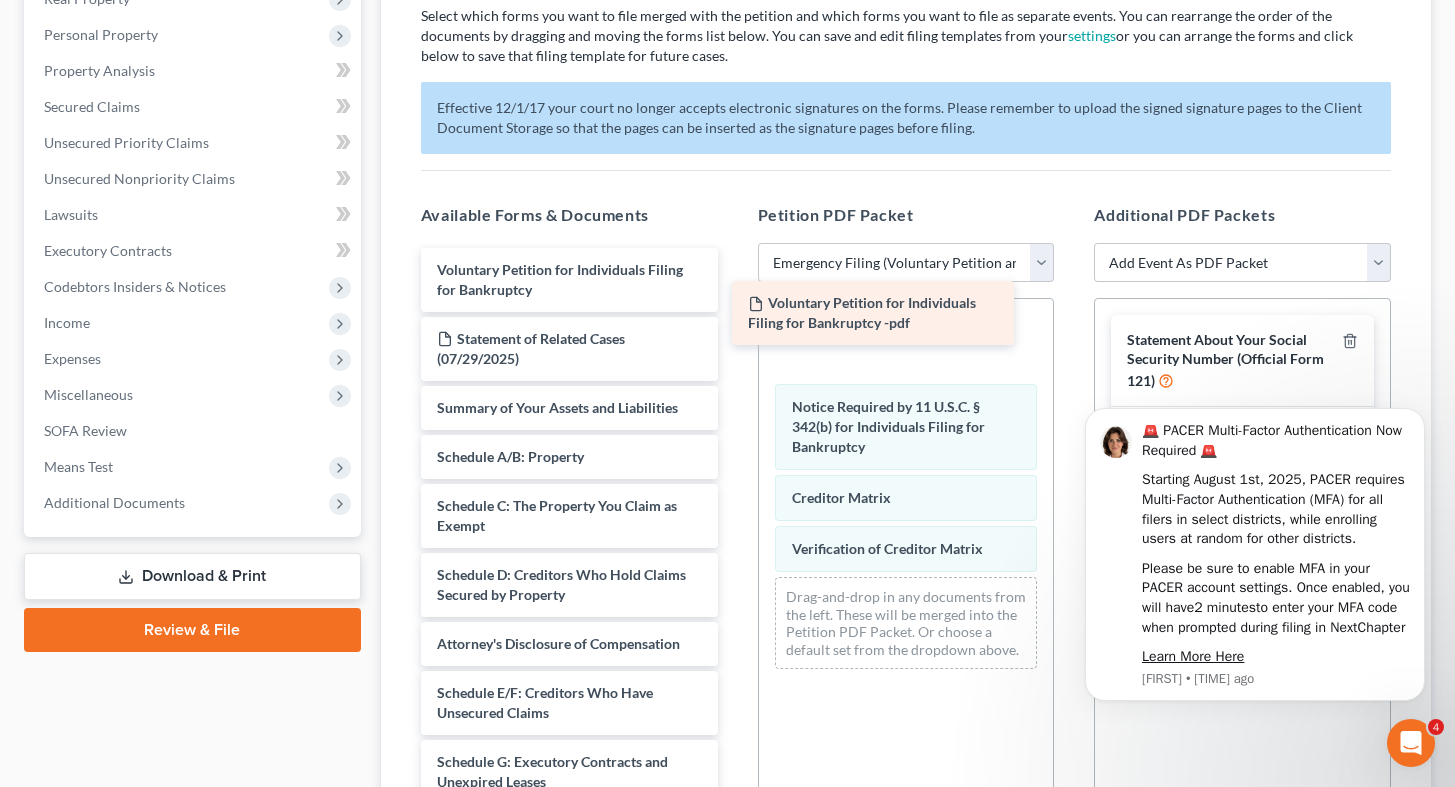 drag, startPoint x: 518, startPoint y: 274, endPoint x: 875, endPoint y: 312, distance: 359.01672 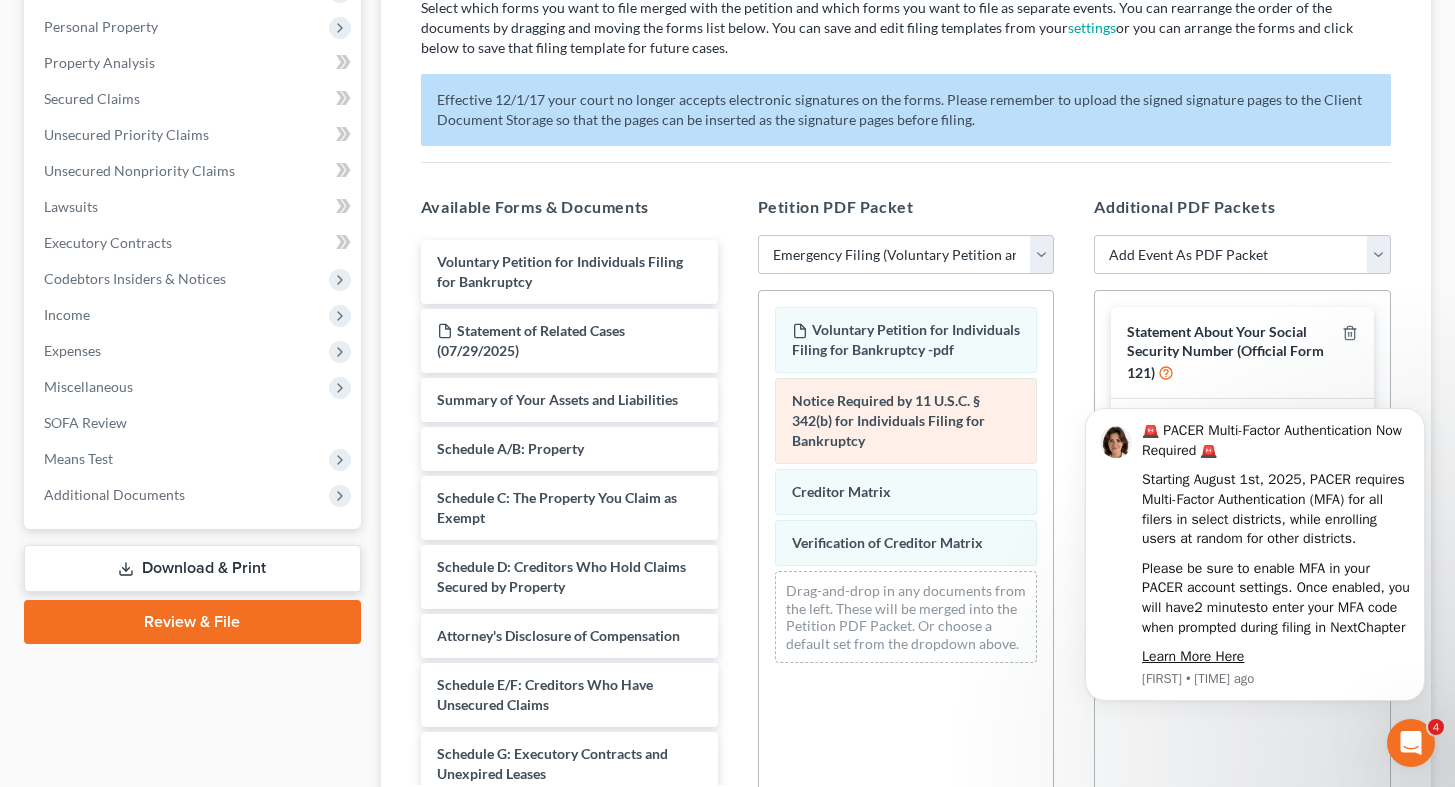 scroll, scrollTop: 350, scrollLeft: 0, axis: vertical 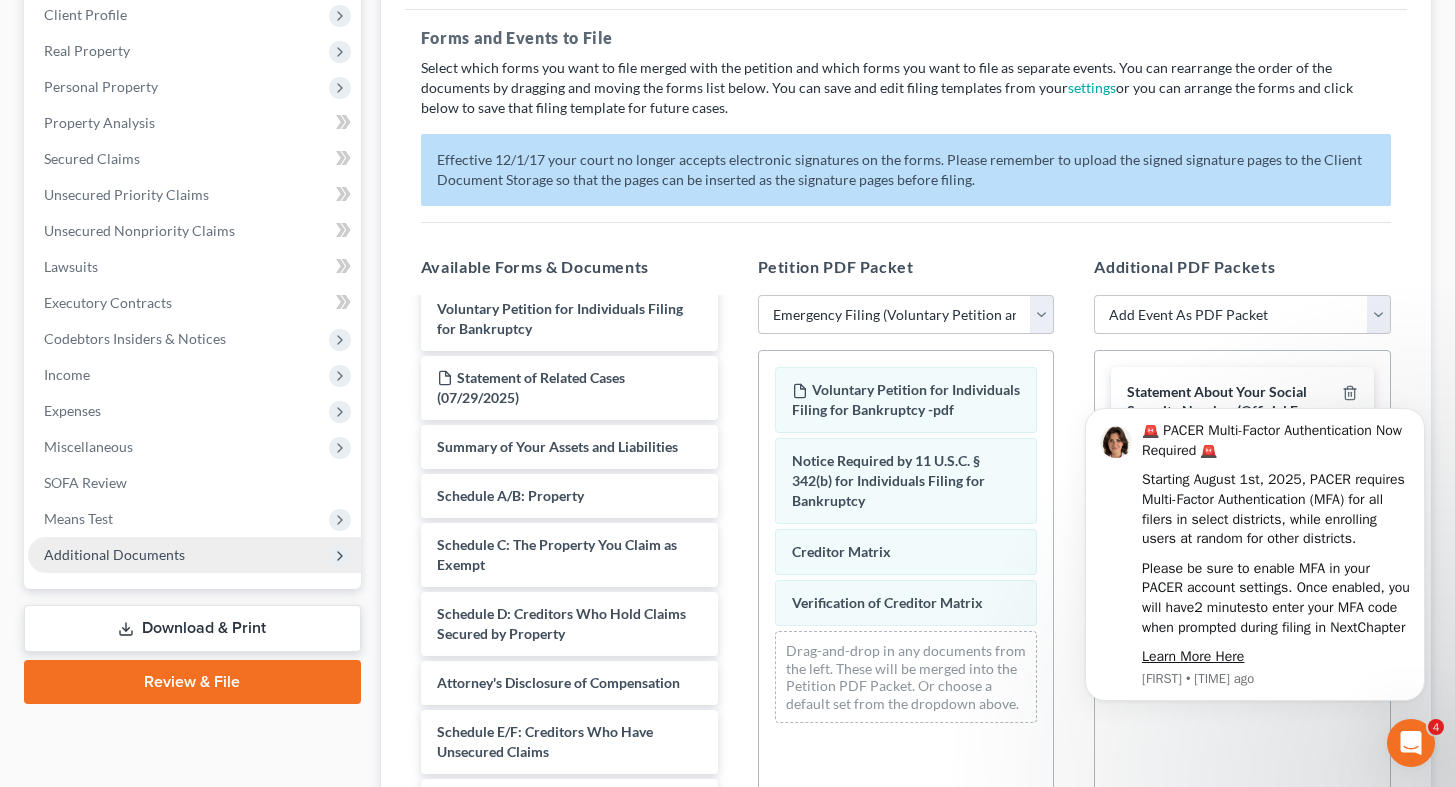 click on "Additional Documents" at bounding box center (114, 554) 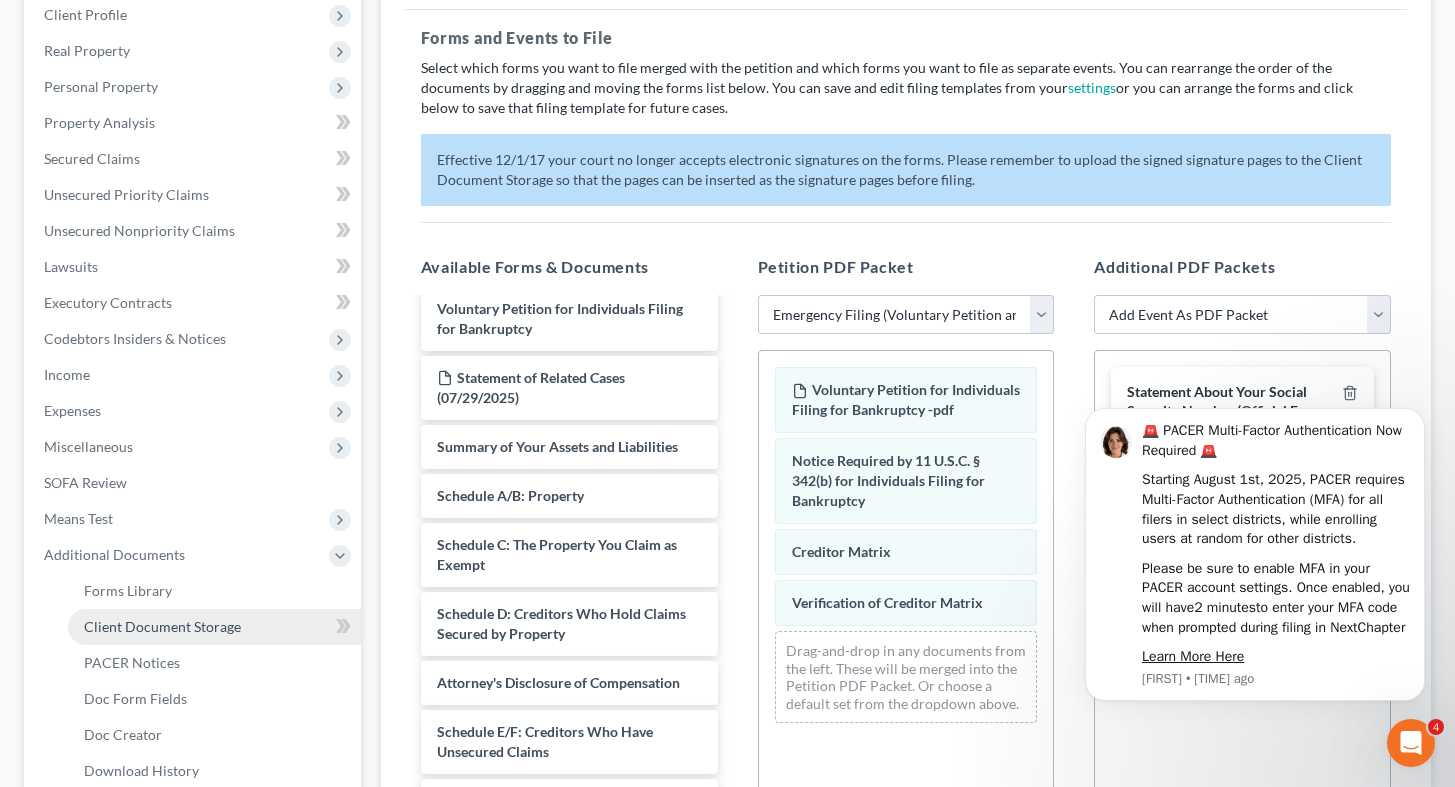 click on "Client Document Storage" at bounding box center (162, 626) 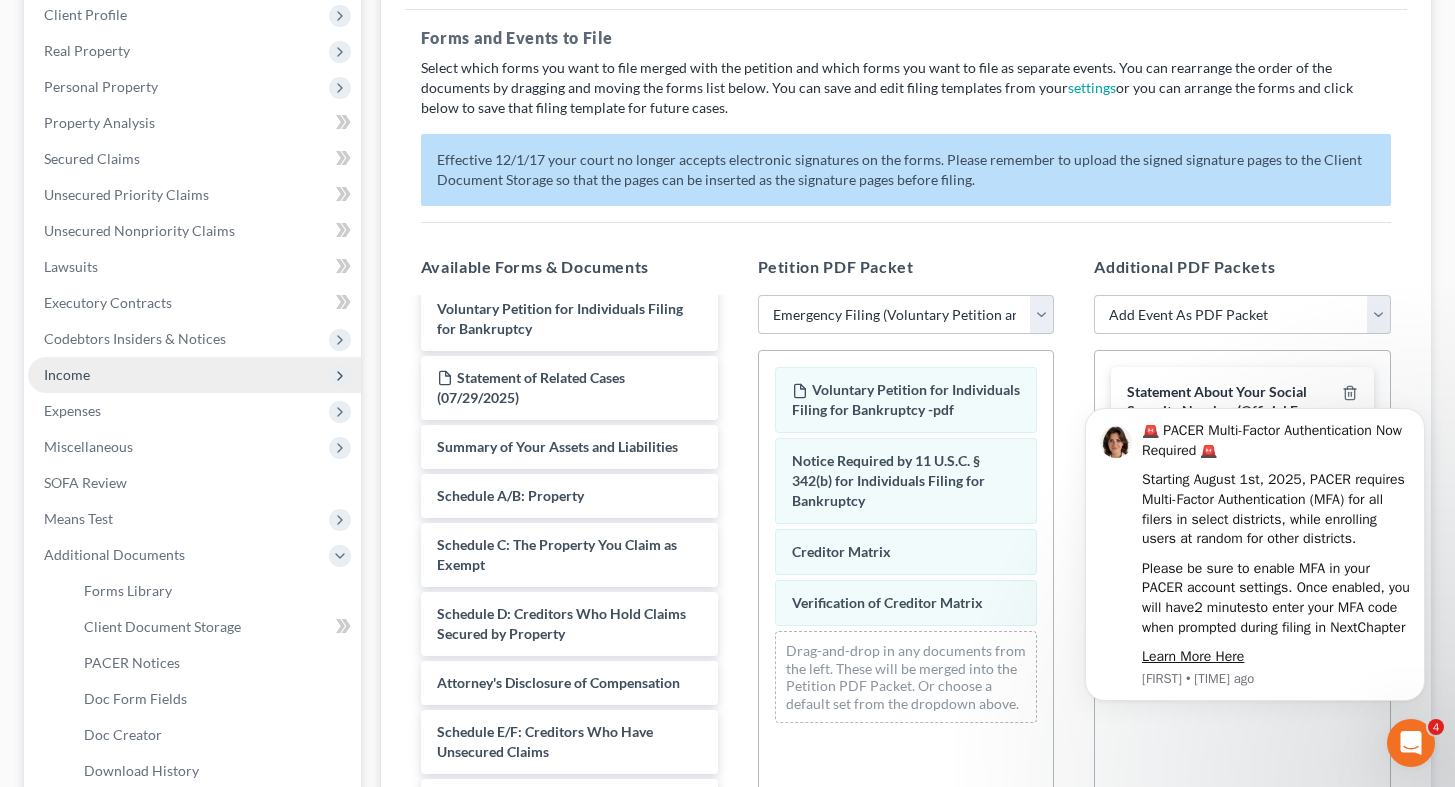 select on "10" 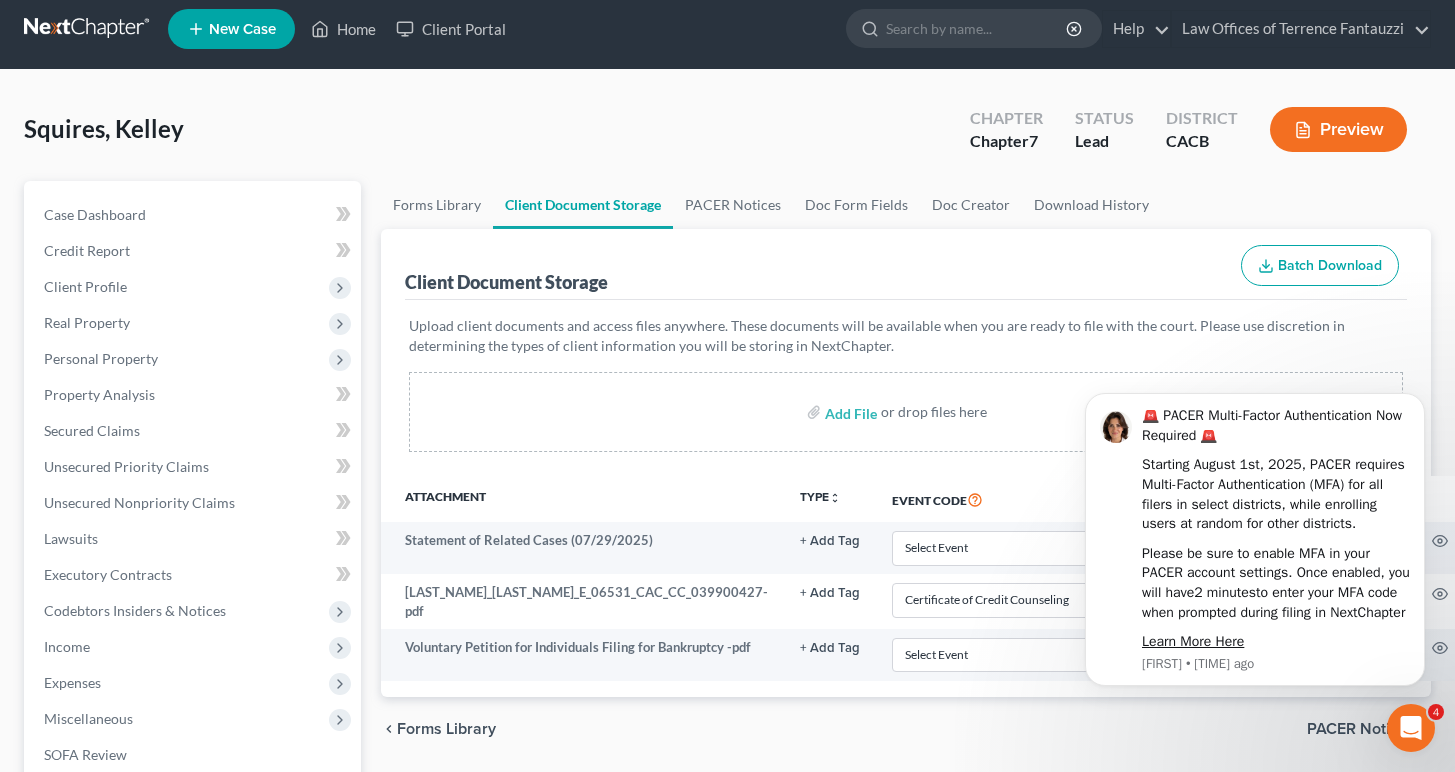 scroll, scrollTop: 0, scrollLeft: 0, axis: both 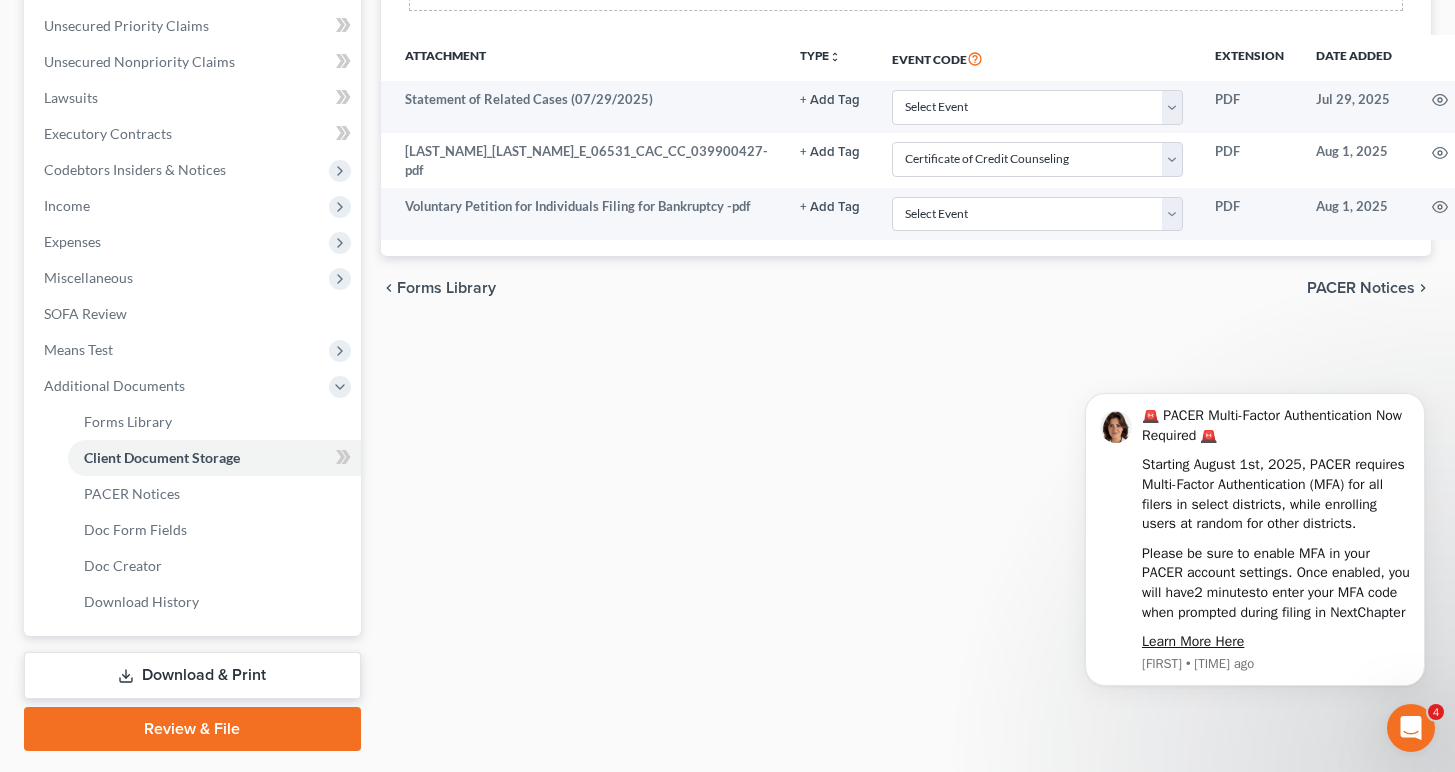 select on "10" 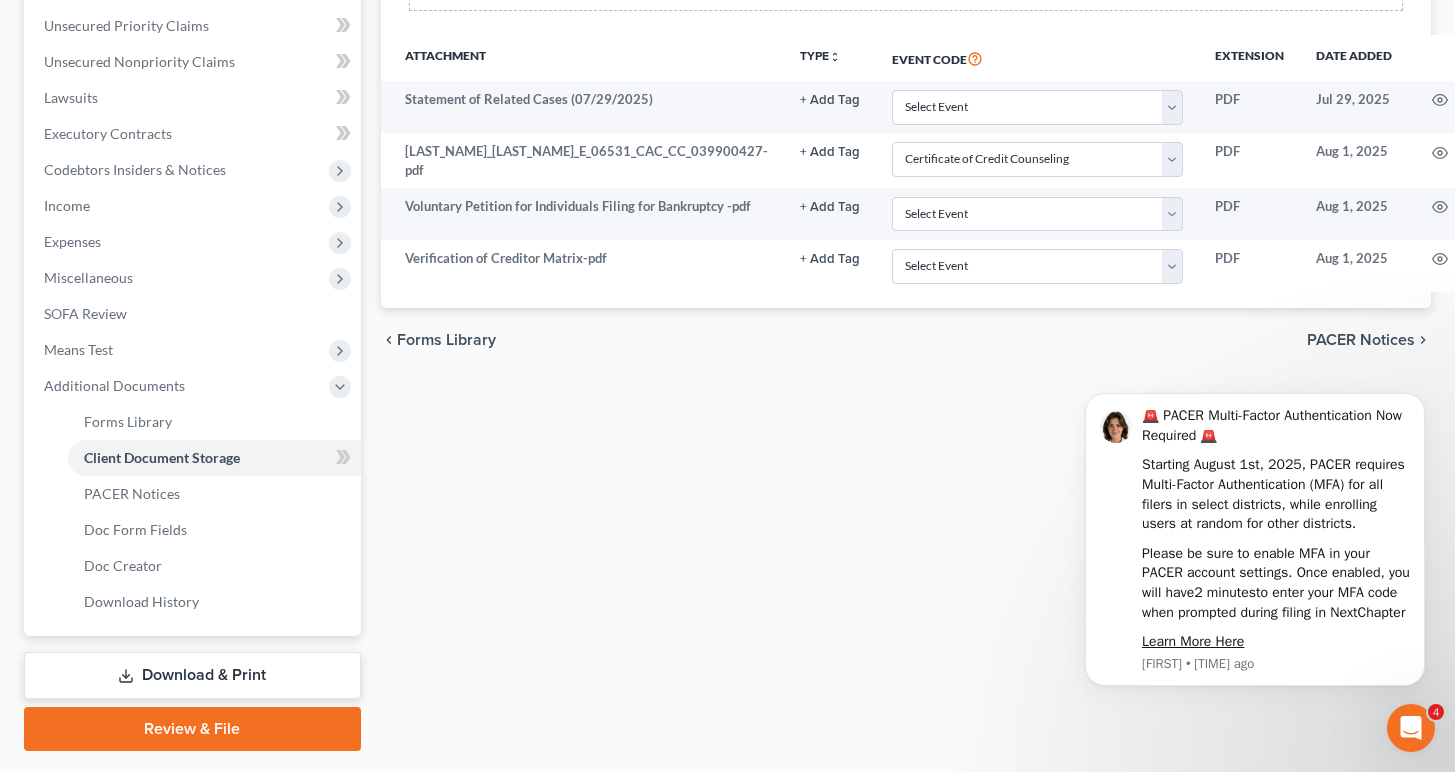 click on "Review & File" at bounding box center (192, 729) 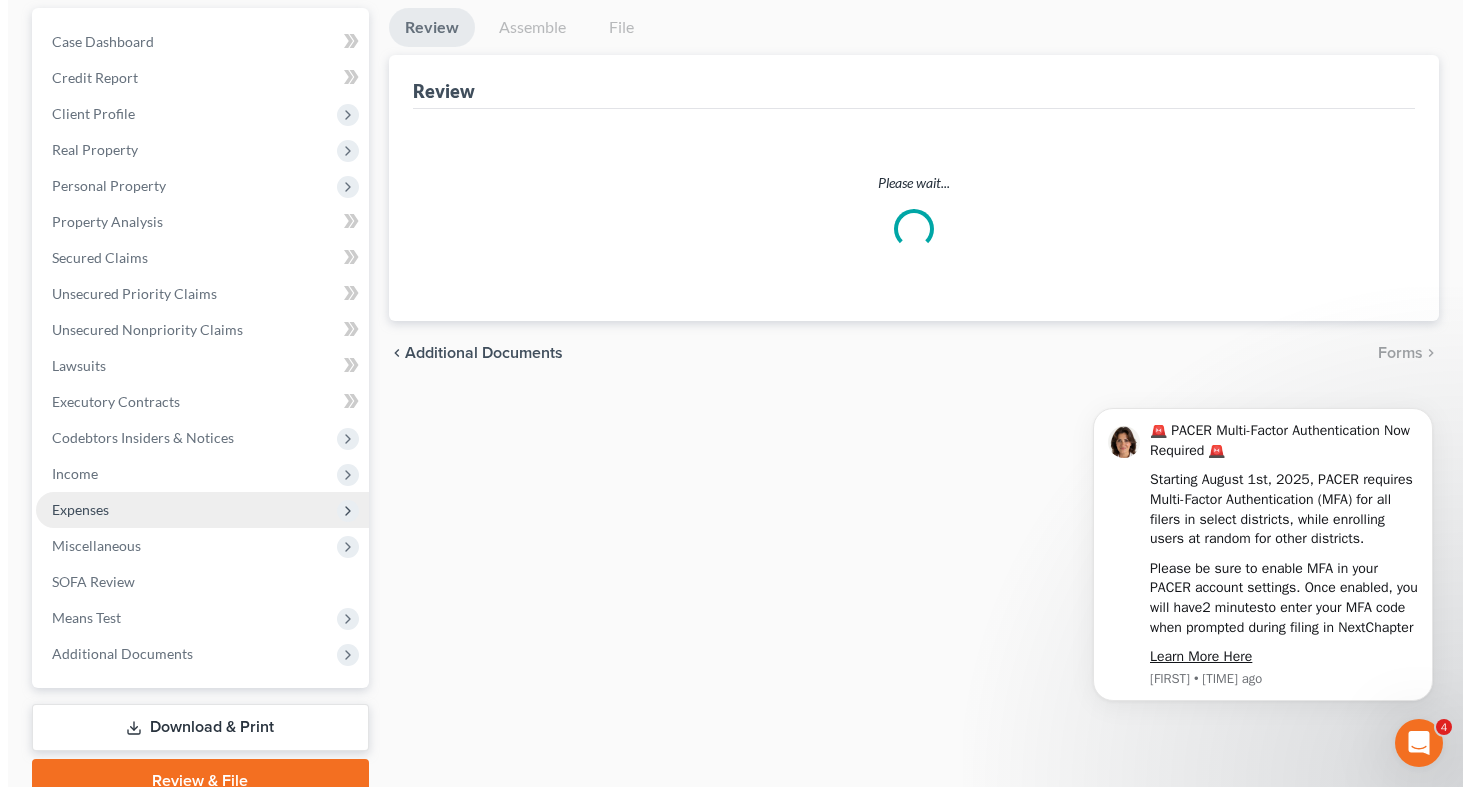 scroll, scrollTop: 0, scrollLeft: 0, axis: both 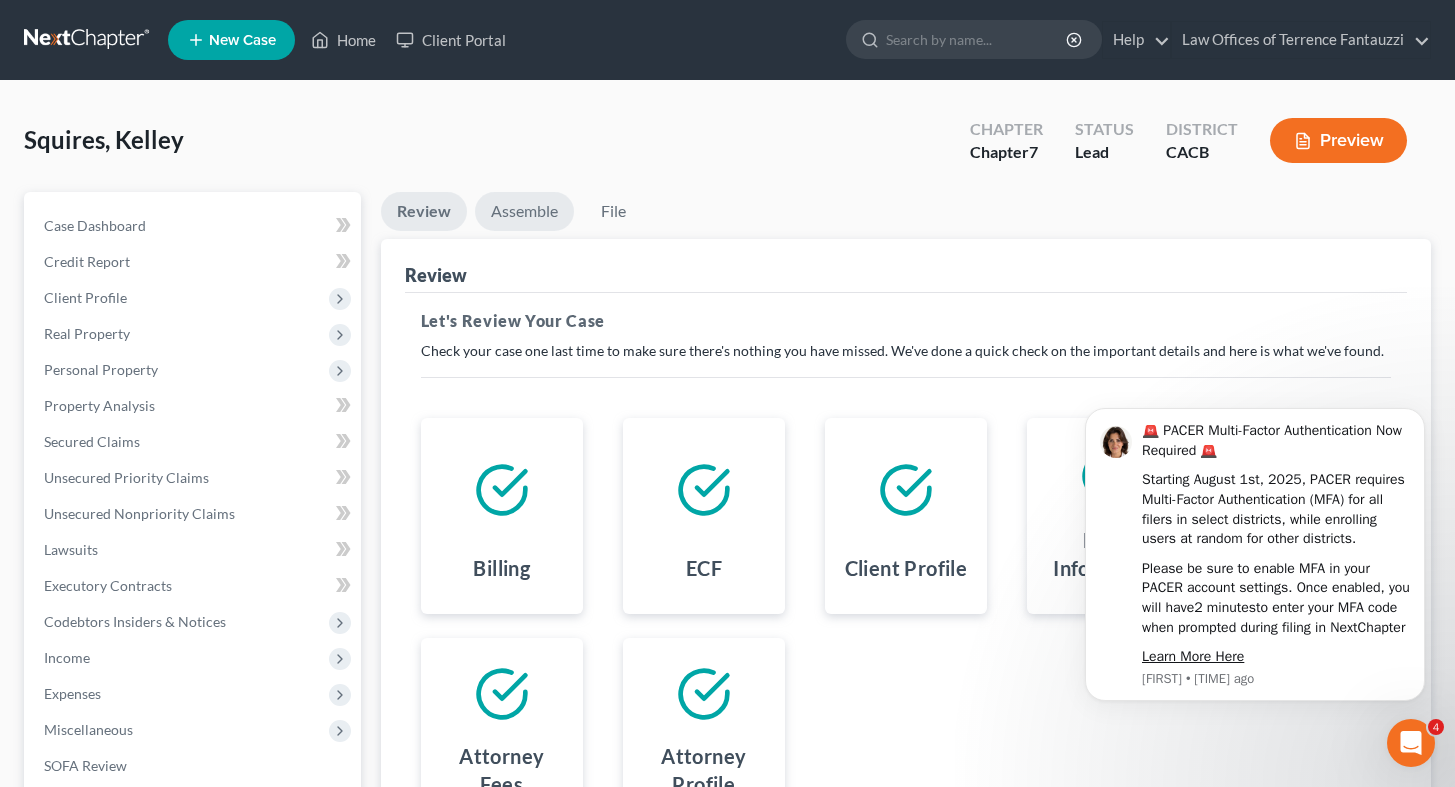 click on "Assemble" at bounding box center [524, 211] 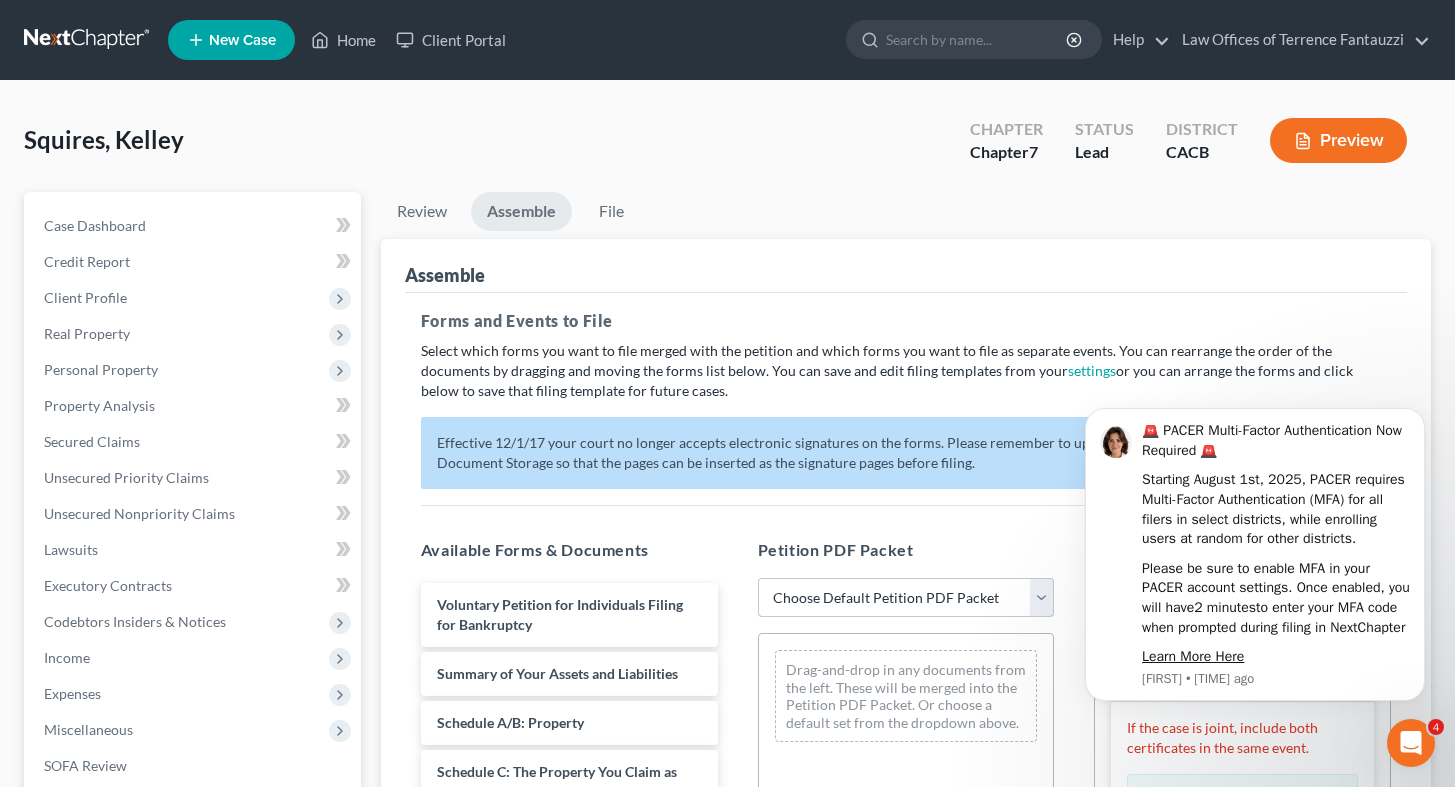 select on "1" 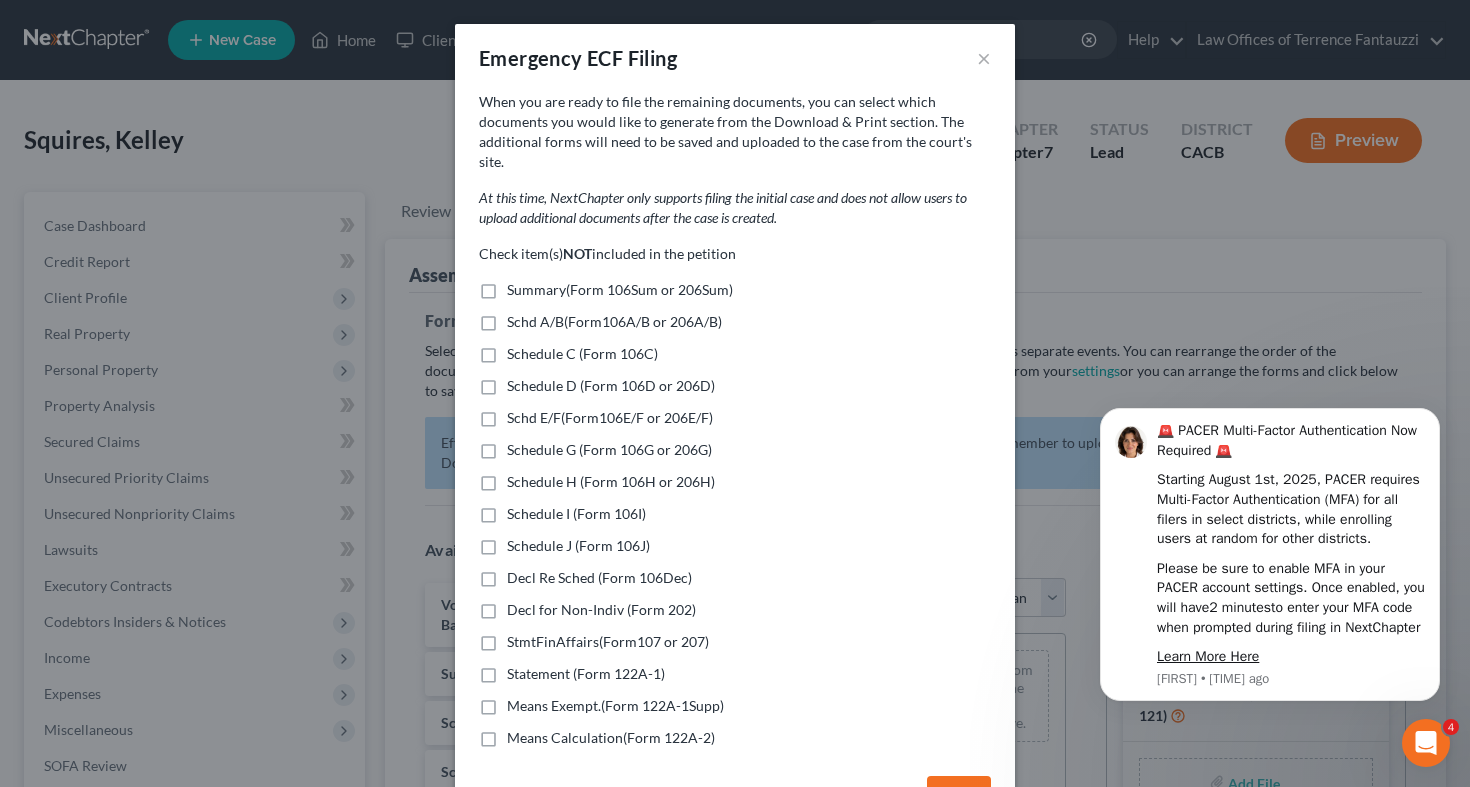 scroll, scrollTop: 49, scrollLeft: 0, axis: vertical 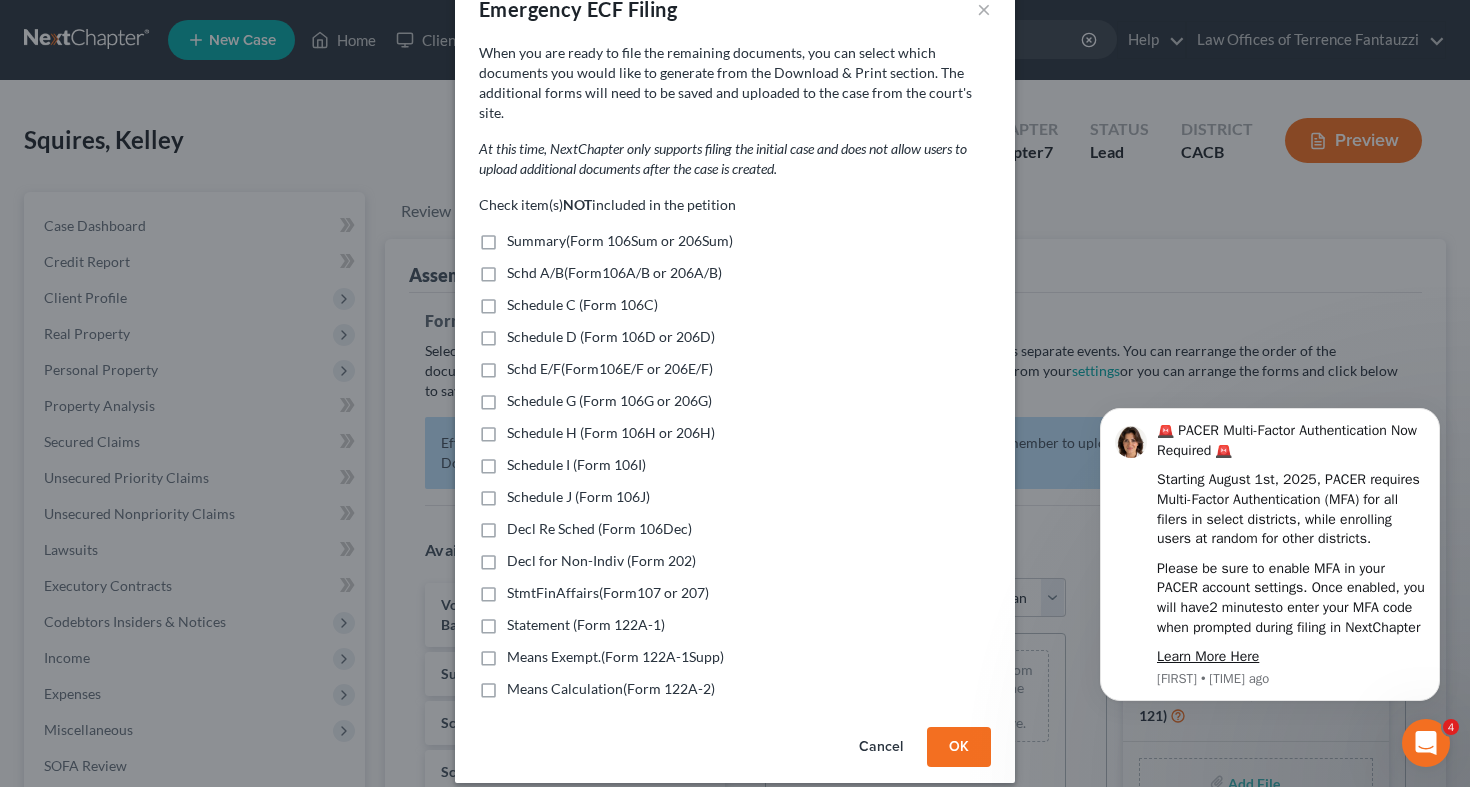 click on "Summary(Form 106Sum or 206Sum)" at bounding box center [620, 241] 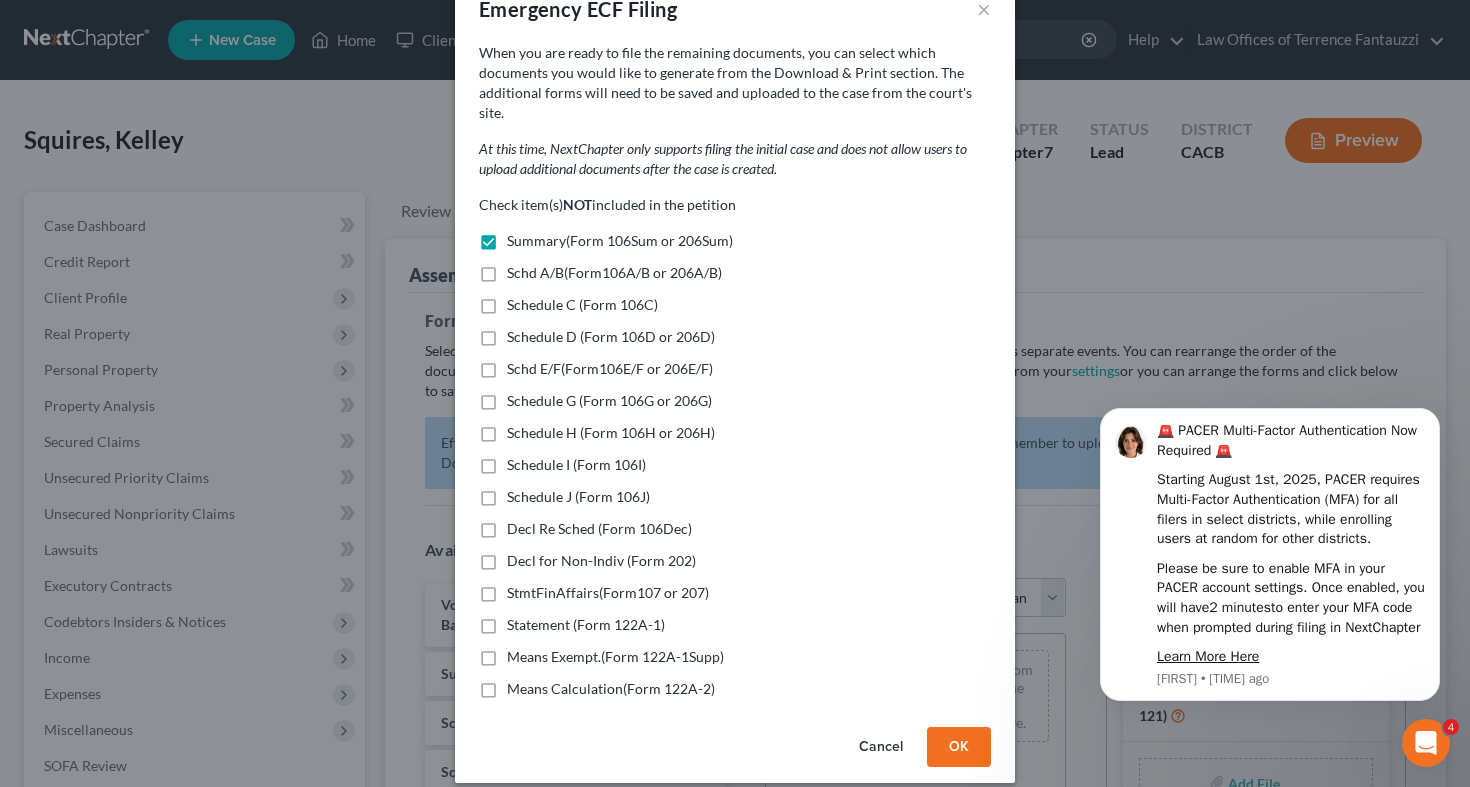 click on "Schd A/B(Form106A/B or 206A/B)" at bounding box center [614, 273] 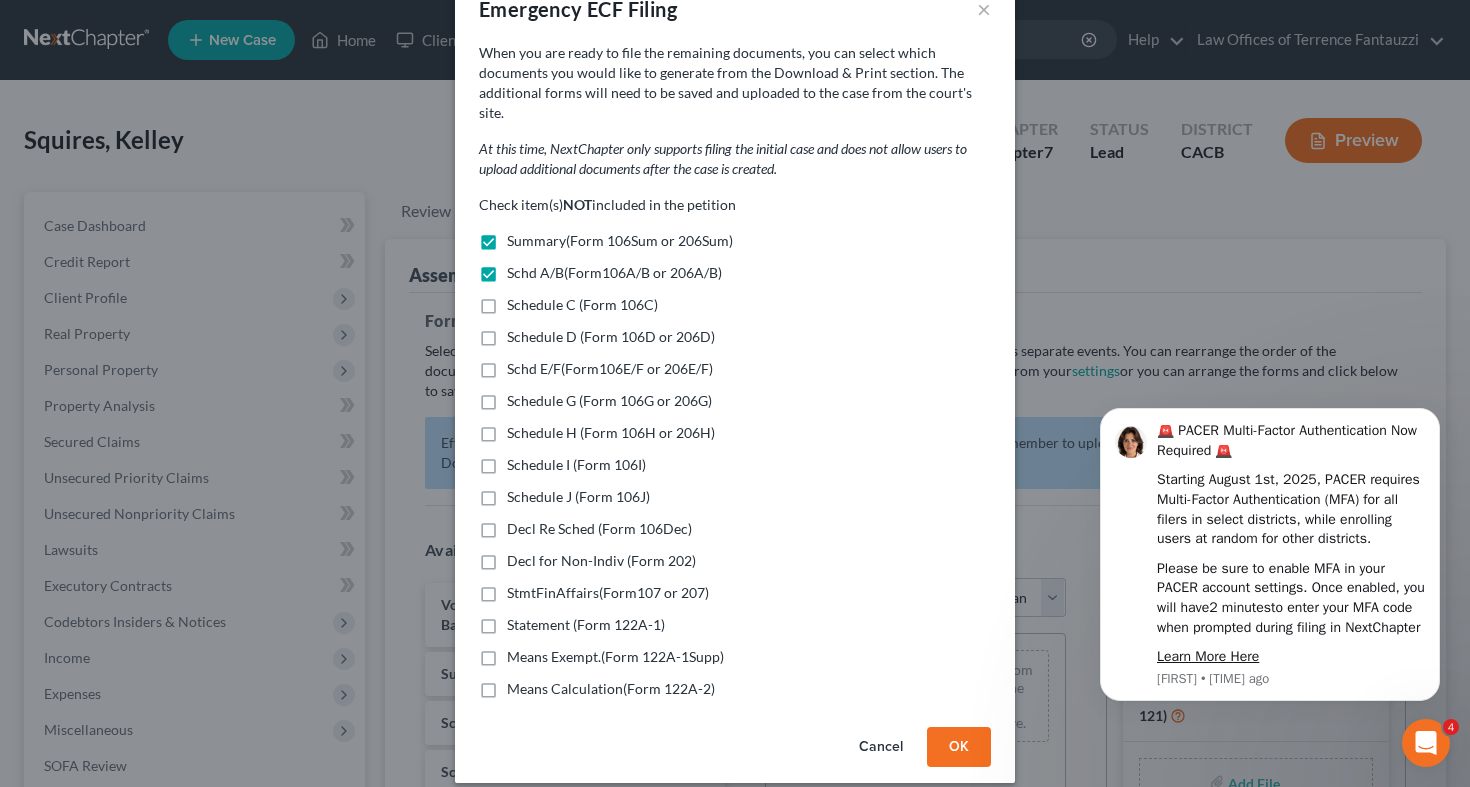 drag, startPoint x: 479, startPoint y: 266, endPoint x: 480, endPoint y: 281, distance: 15.033297 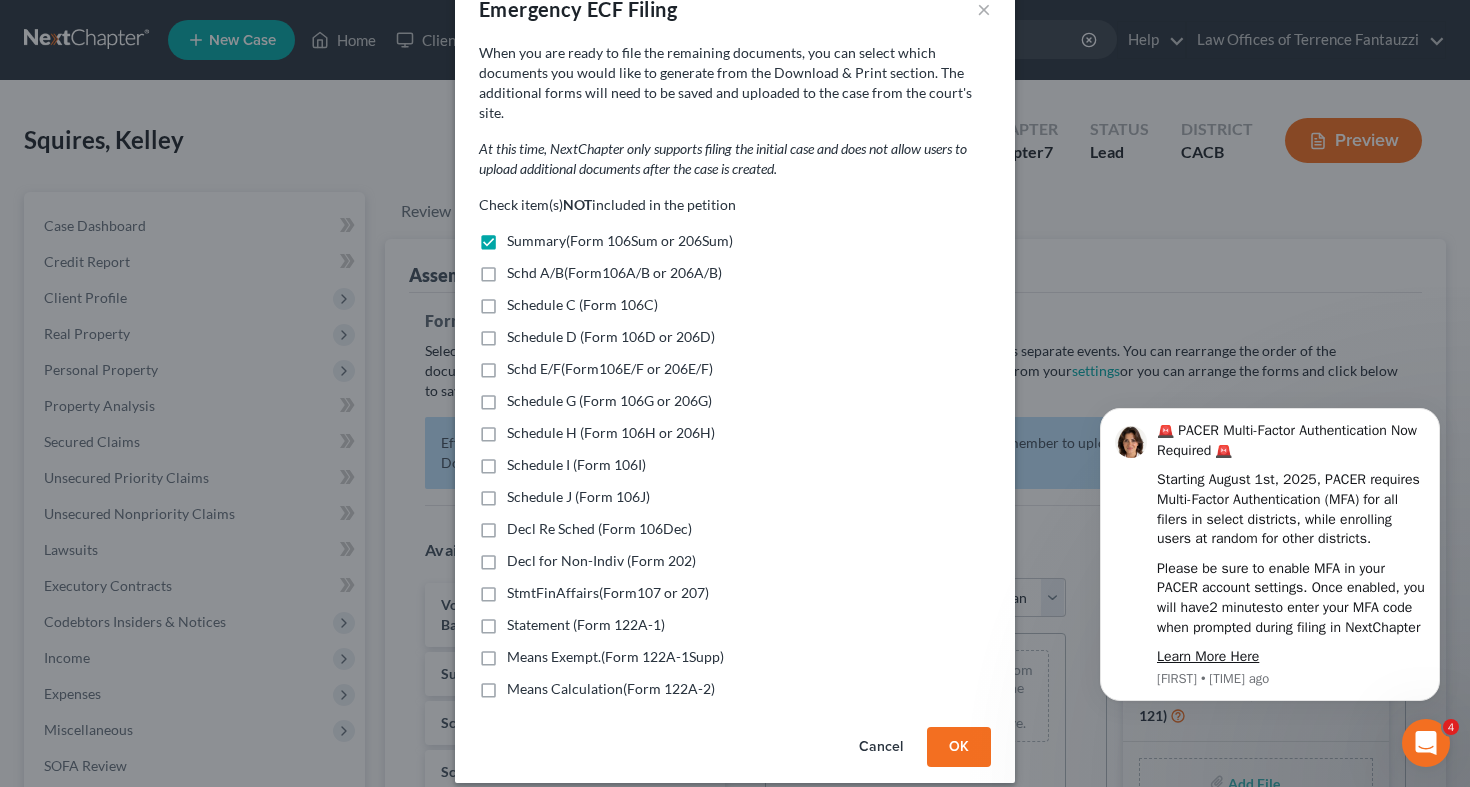 click on "Schedule C (Form 106C)" at bounding box center (582, 305) 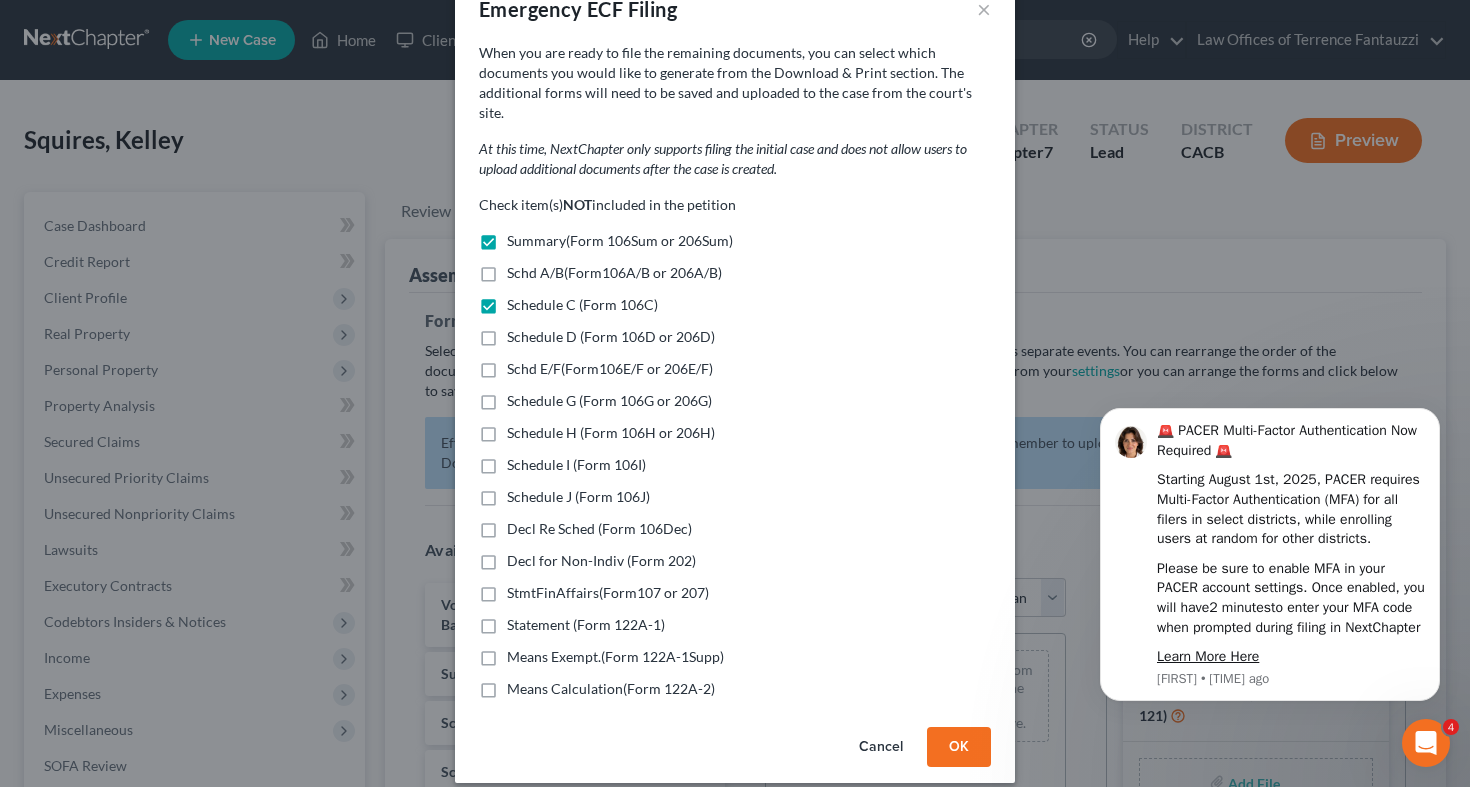 click on "Schd A/B(Form106A/B or 206A/B)" at bounding box center (614, 273) 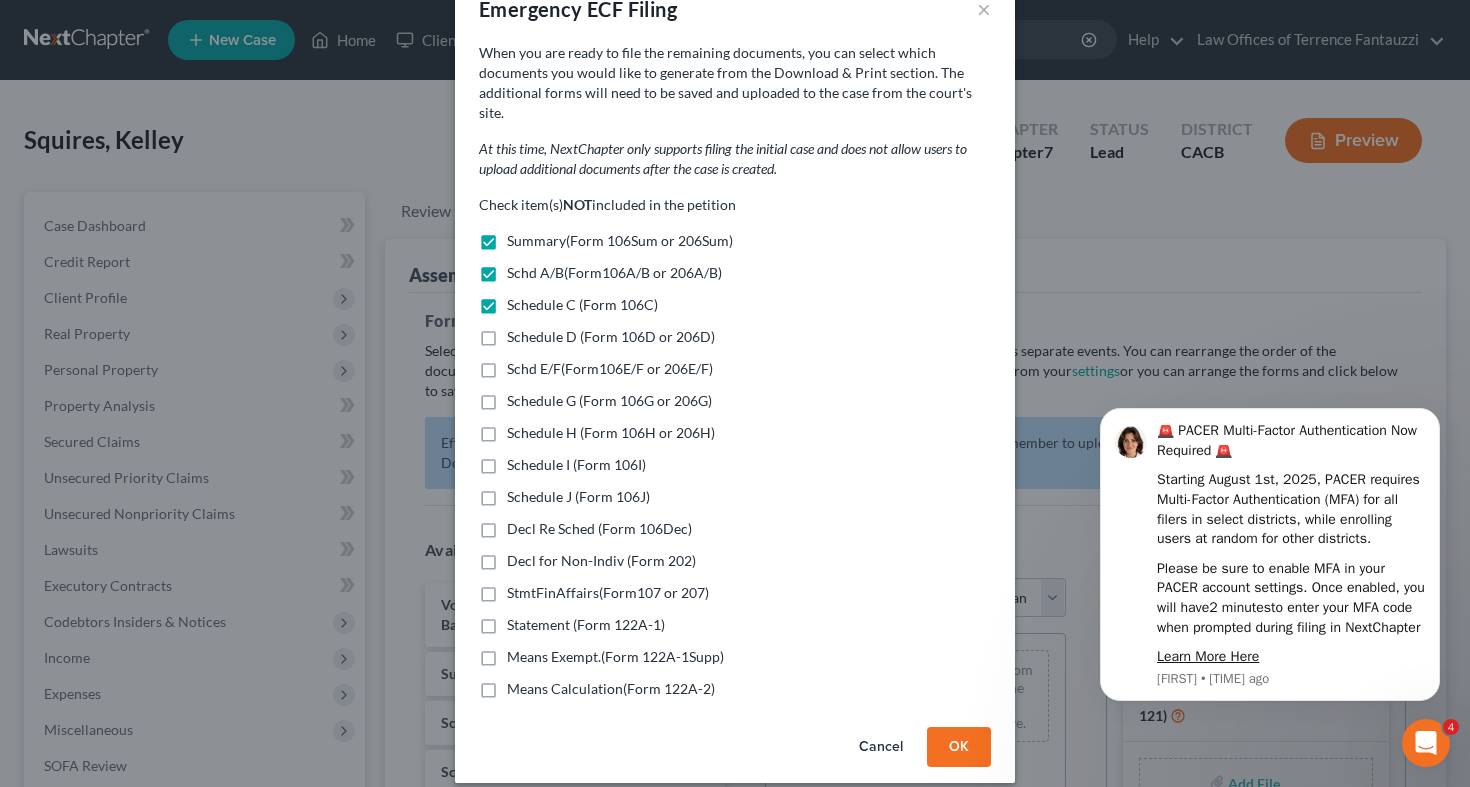 click on "Schedule D (Form 106D or 206D)" at bounding box center [611, 337] 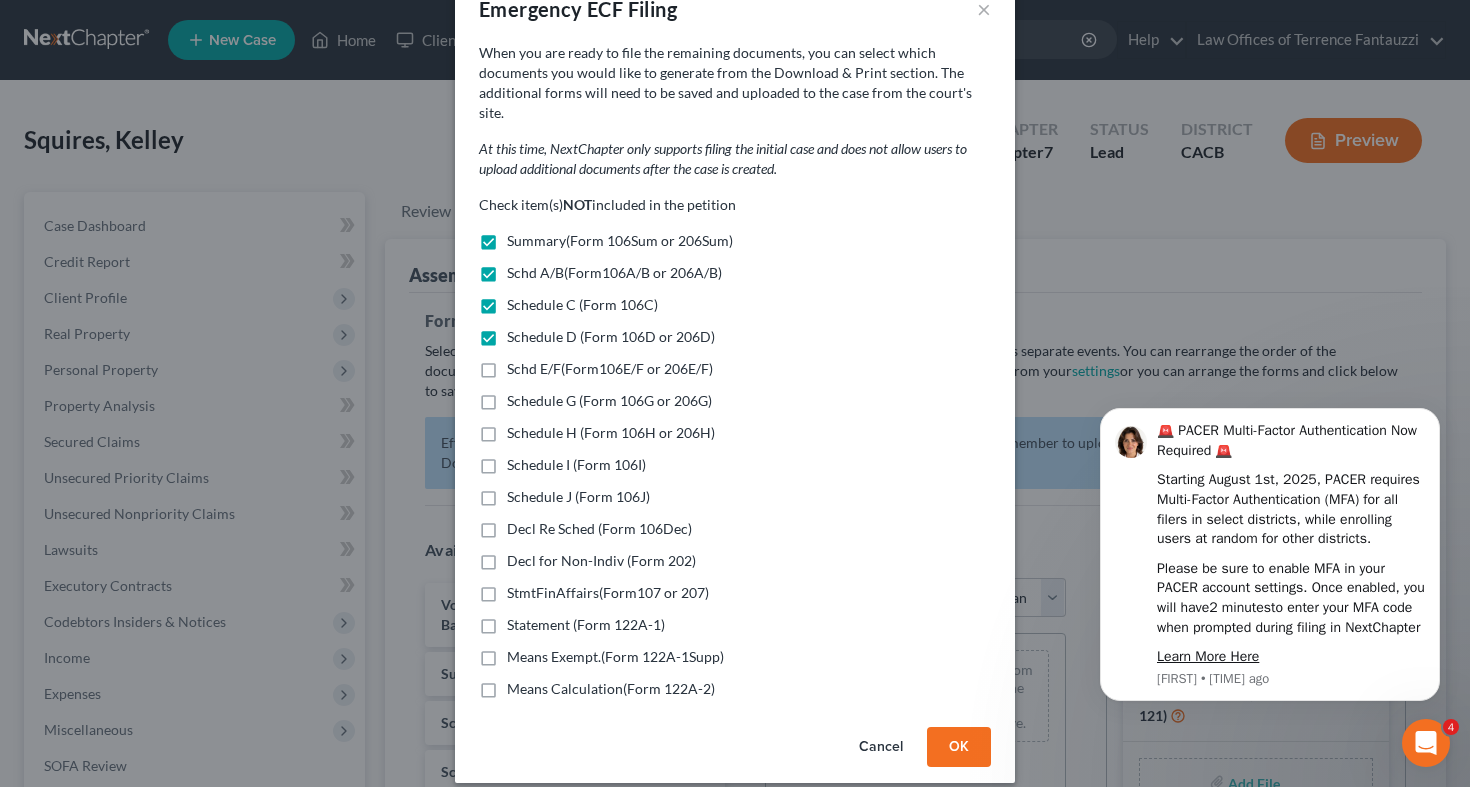 click on "Schd E/F(Form106E/F or 206E/F)" at bounding box center (610, 369) 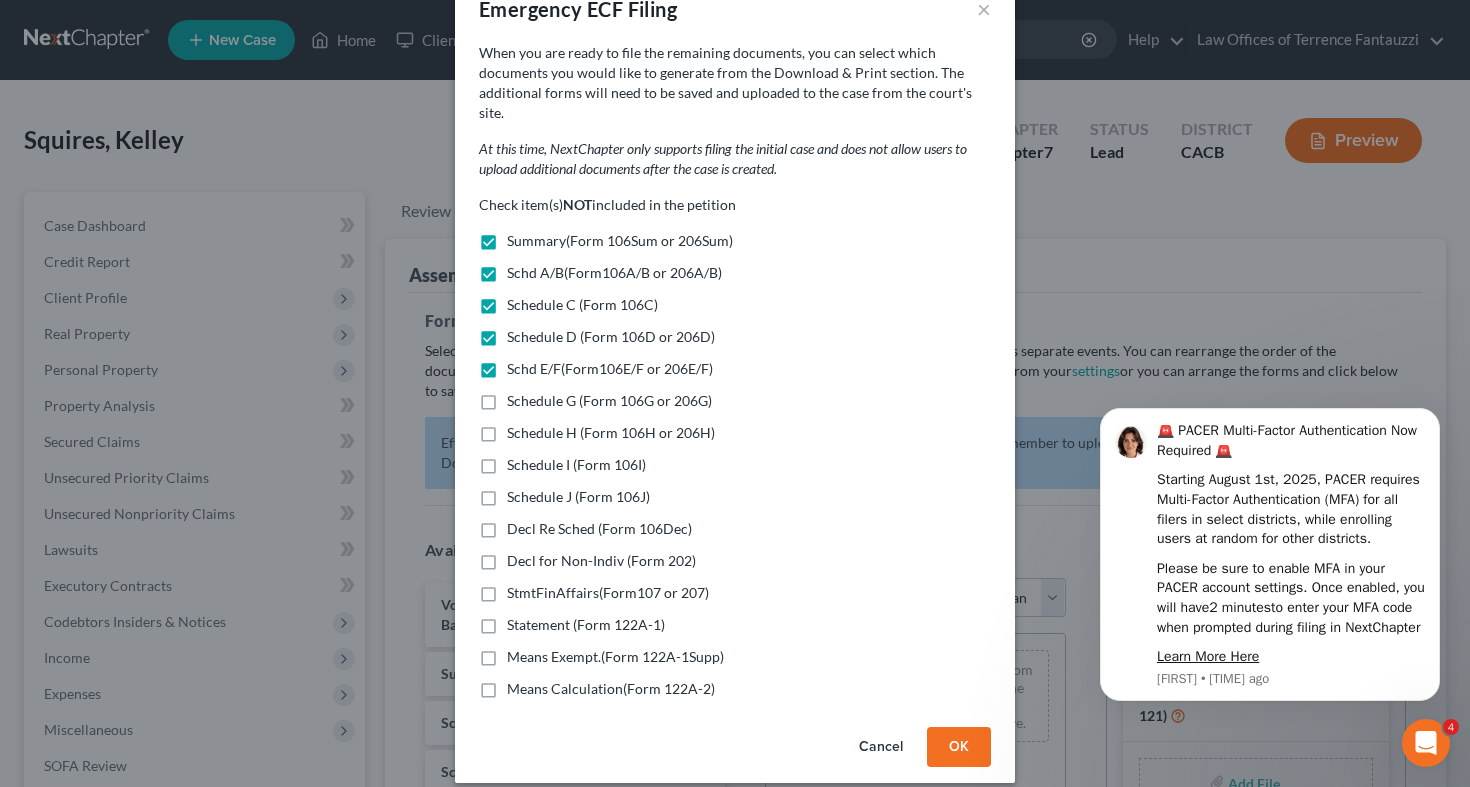 click on "Schedule G (Form 106G or 206G)" at bounding box center [609, 401] 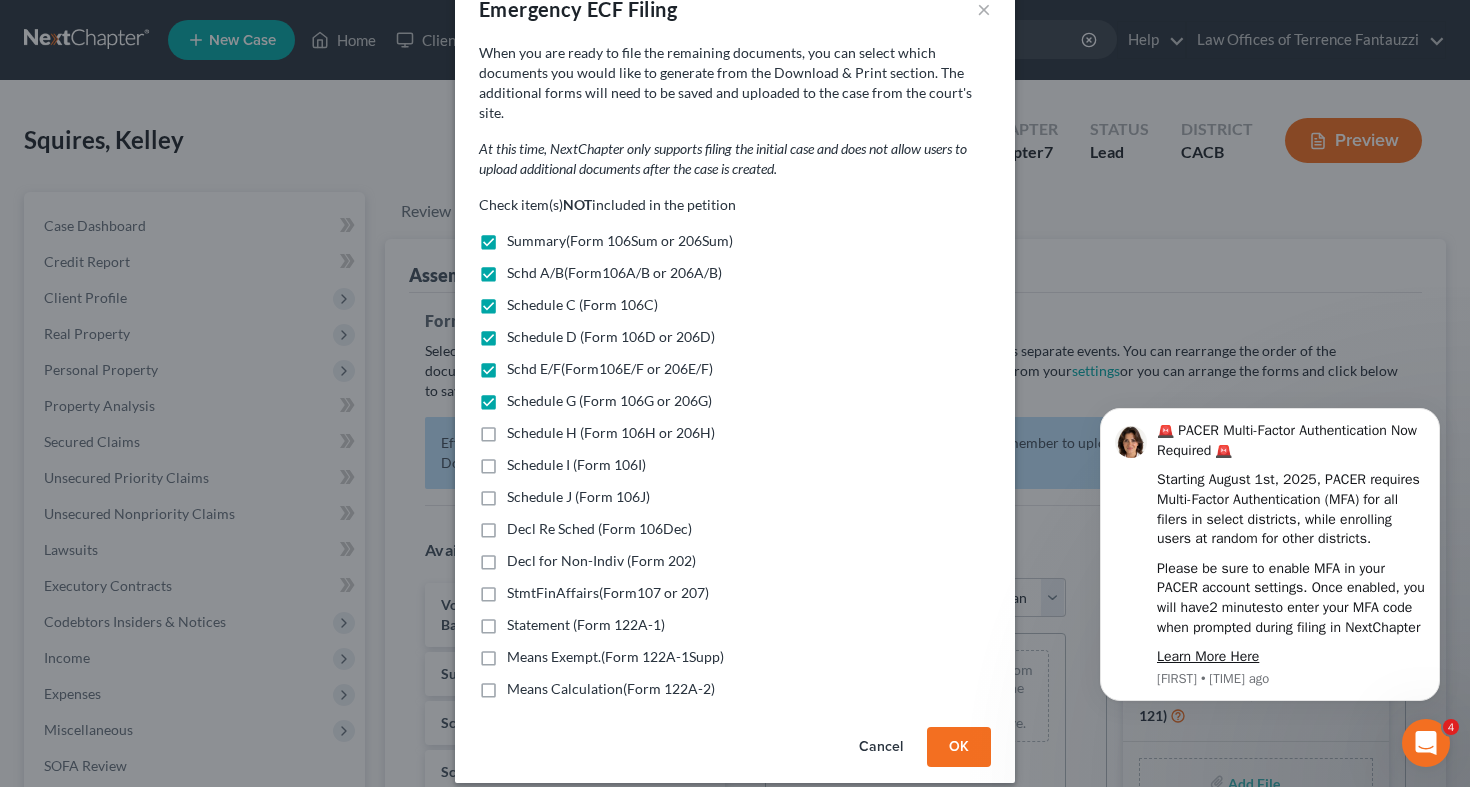 click on "Schedule H (Form 106H or 206H)" at bounding box center [611, 433] 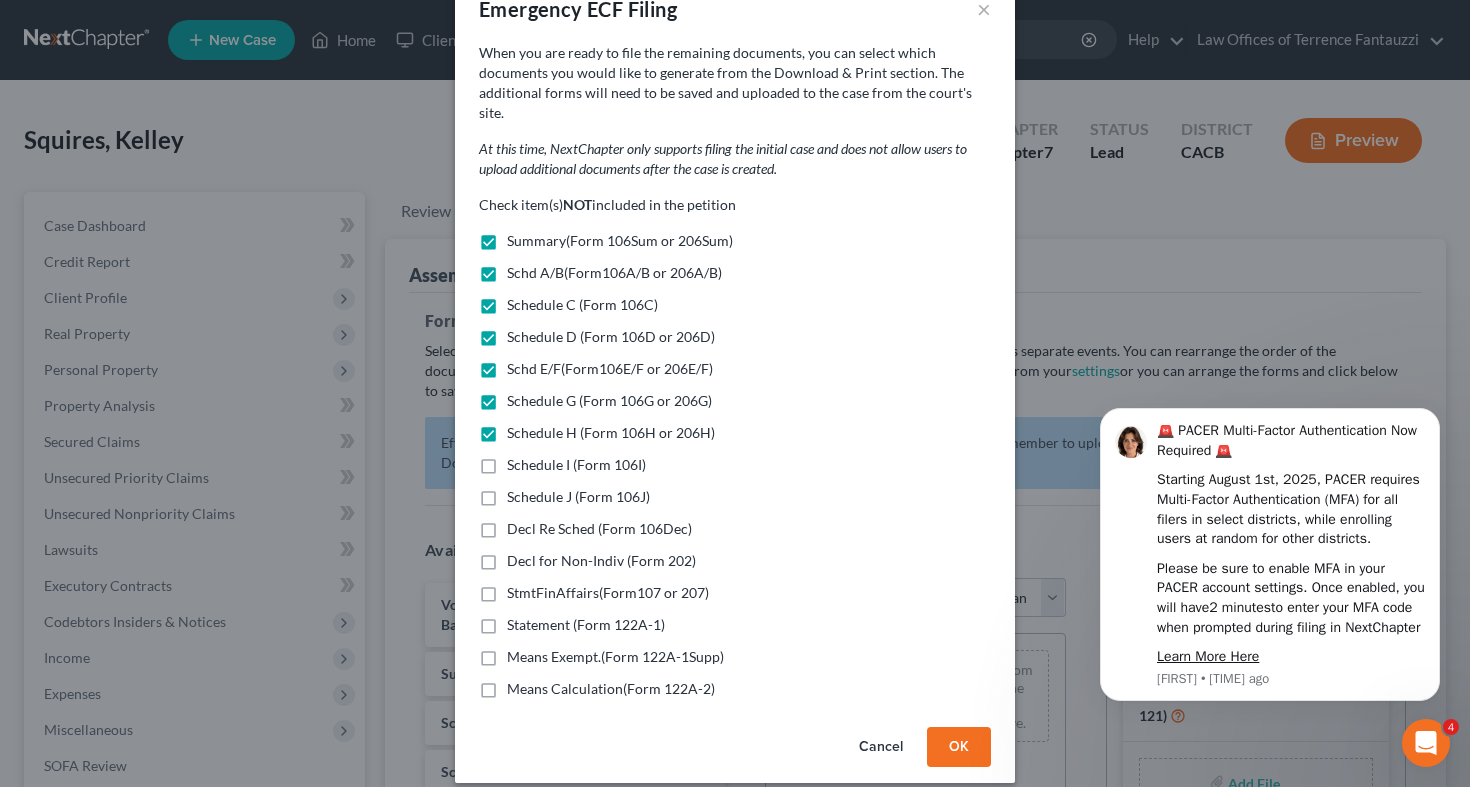 drag, startPoint x: 484, startPoint y: 443, endPoint x: 485, endPoint y: 476, distance: 33.01515 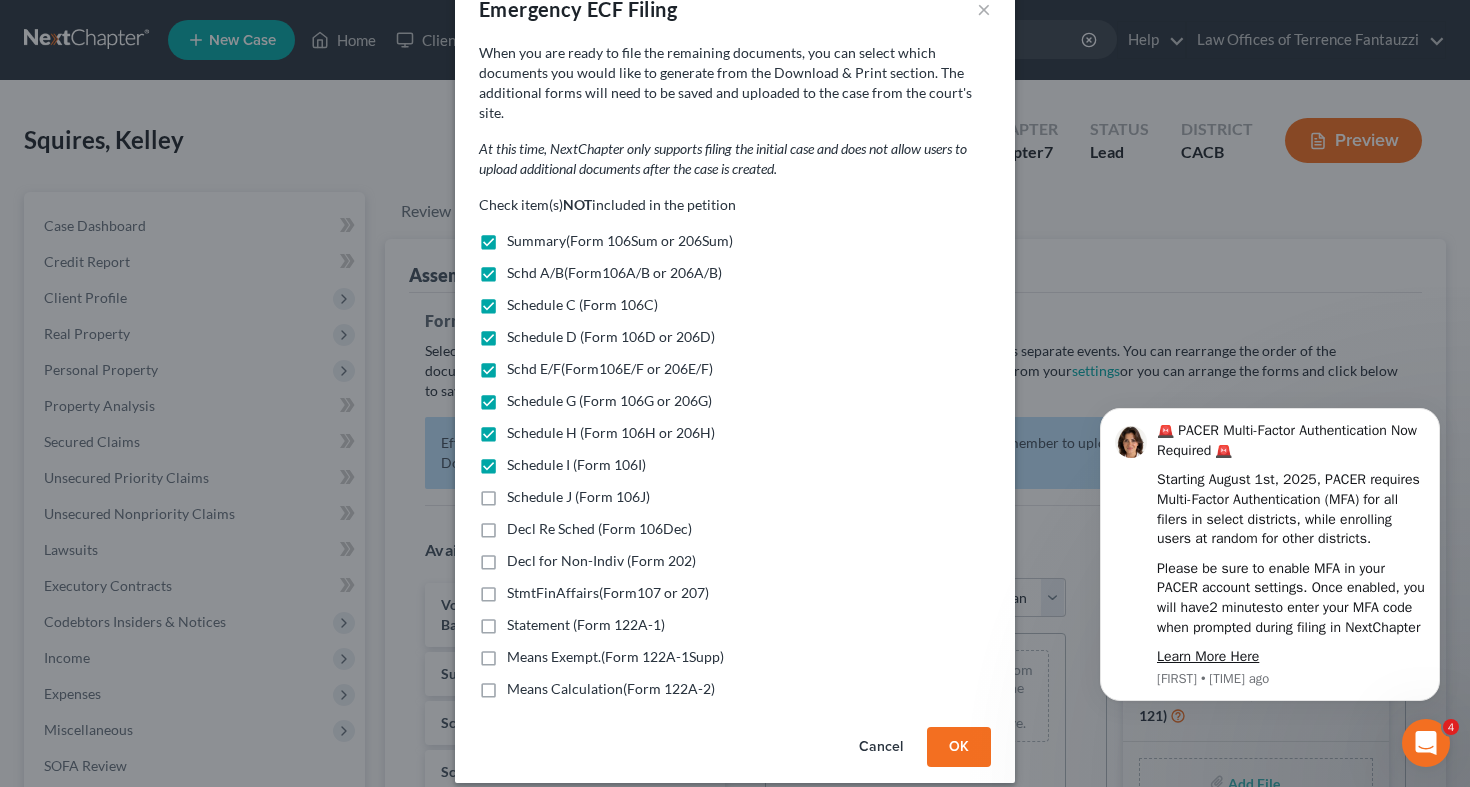 click on "Schedule J (Form 106J)" at bounding box center (578, 497) 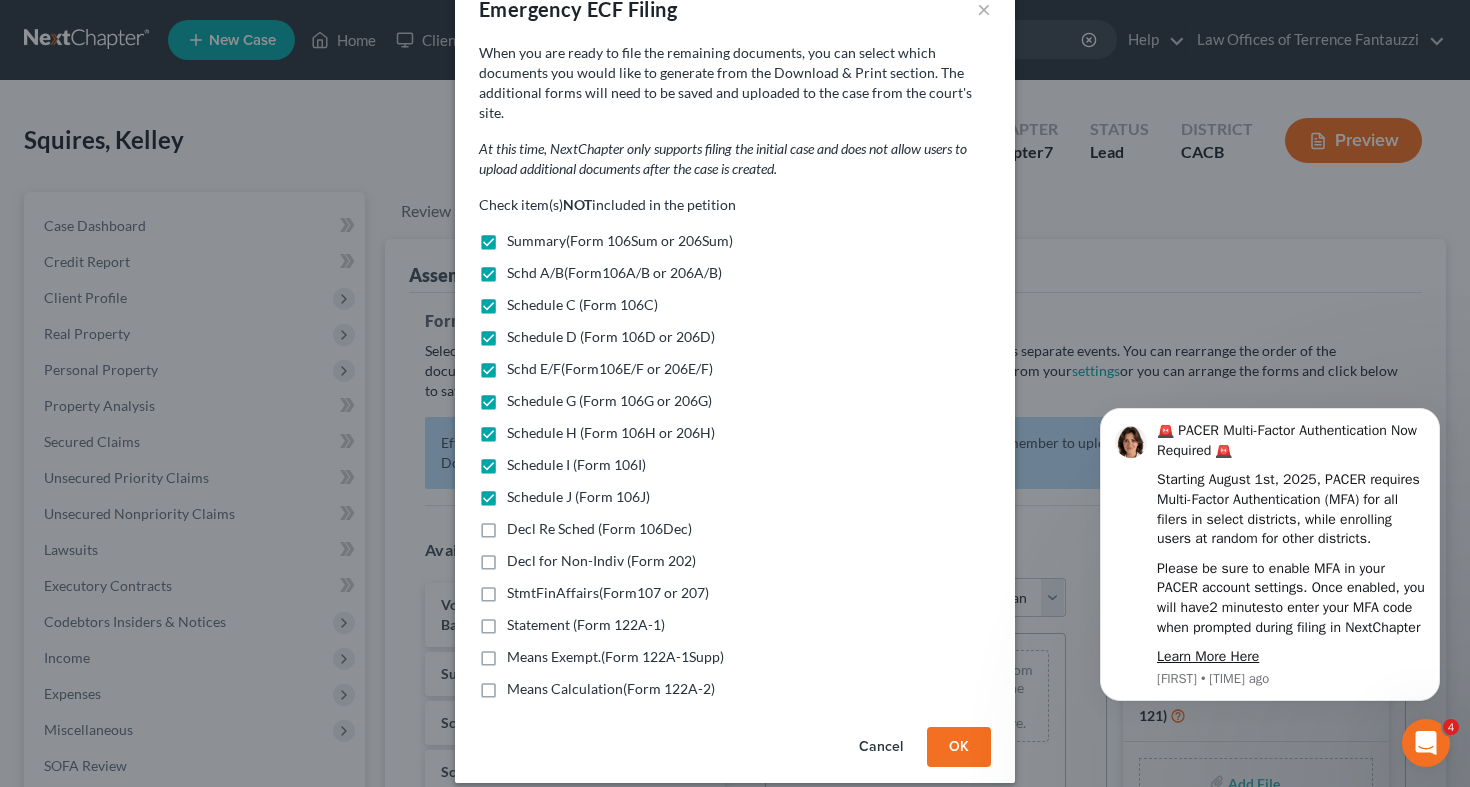 click on "Decl Re Sched (Form 106Dec)" at bounding box center [599, 529] 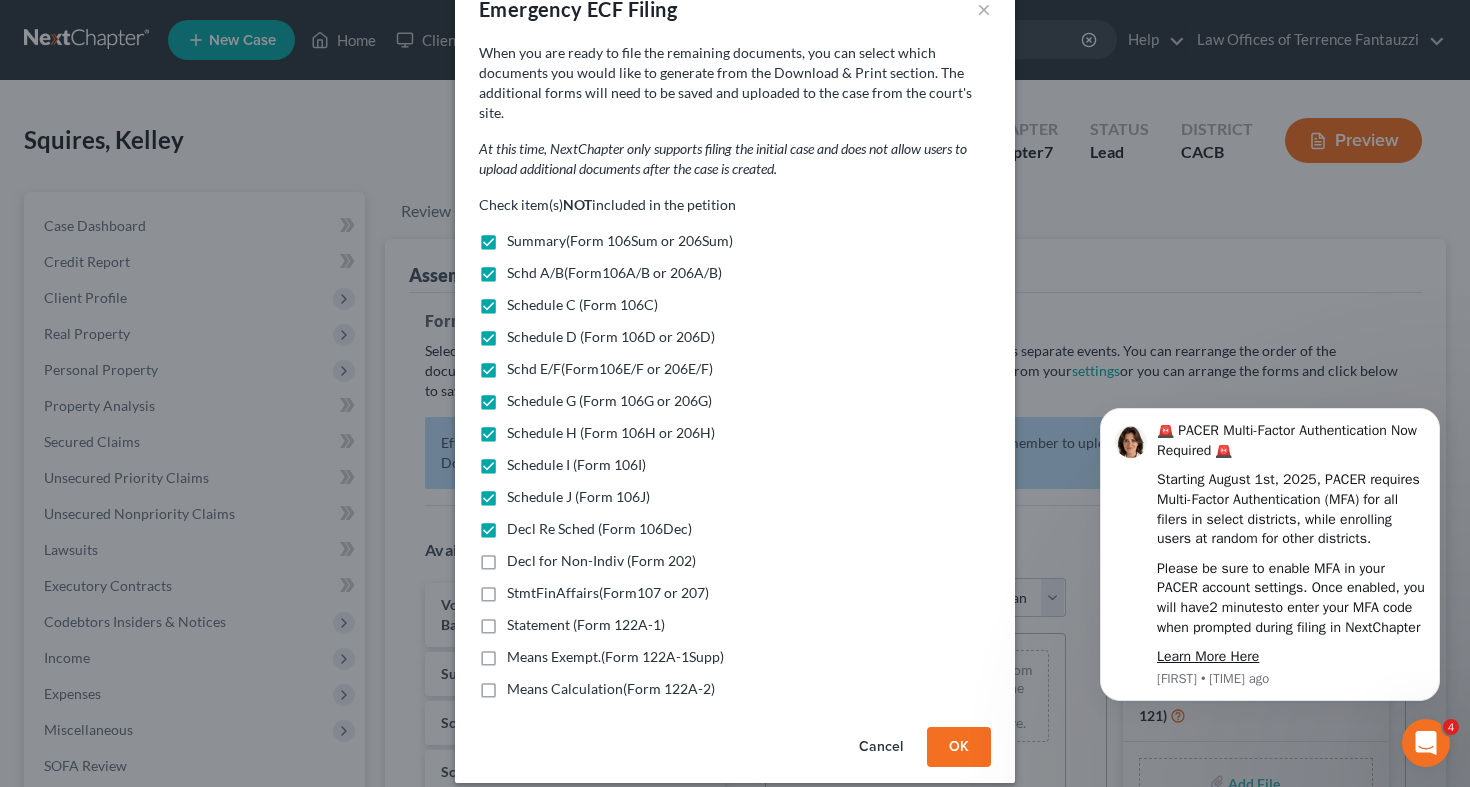 click on "Decl for Non-Indiv (Form 202)" at bounding box center [601, 561] 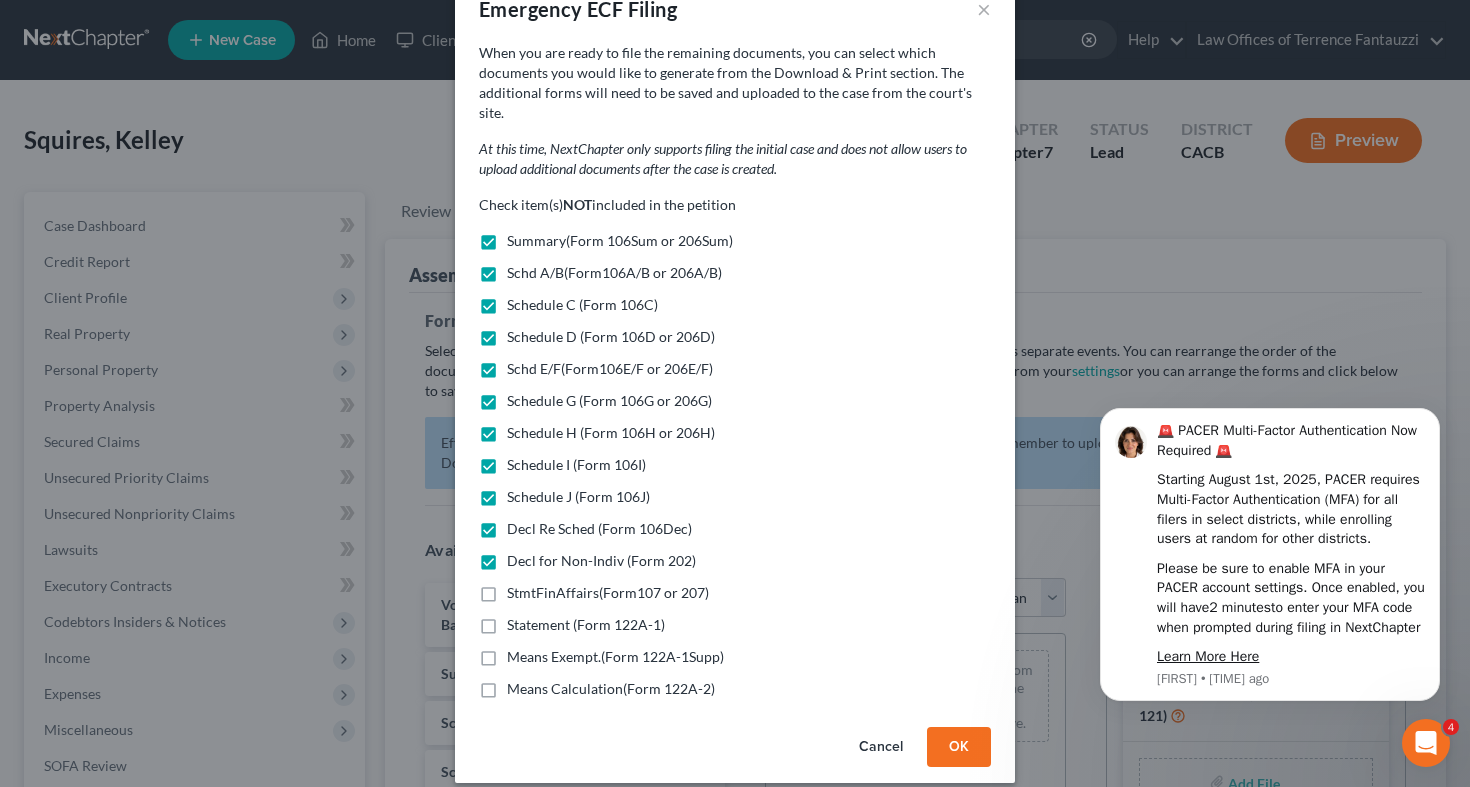click on "StmtFinAffairs(Form107 or 207)" at bounding box center (608, 593) 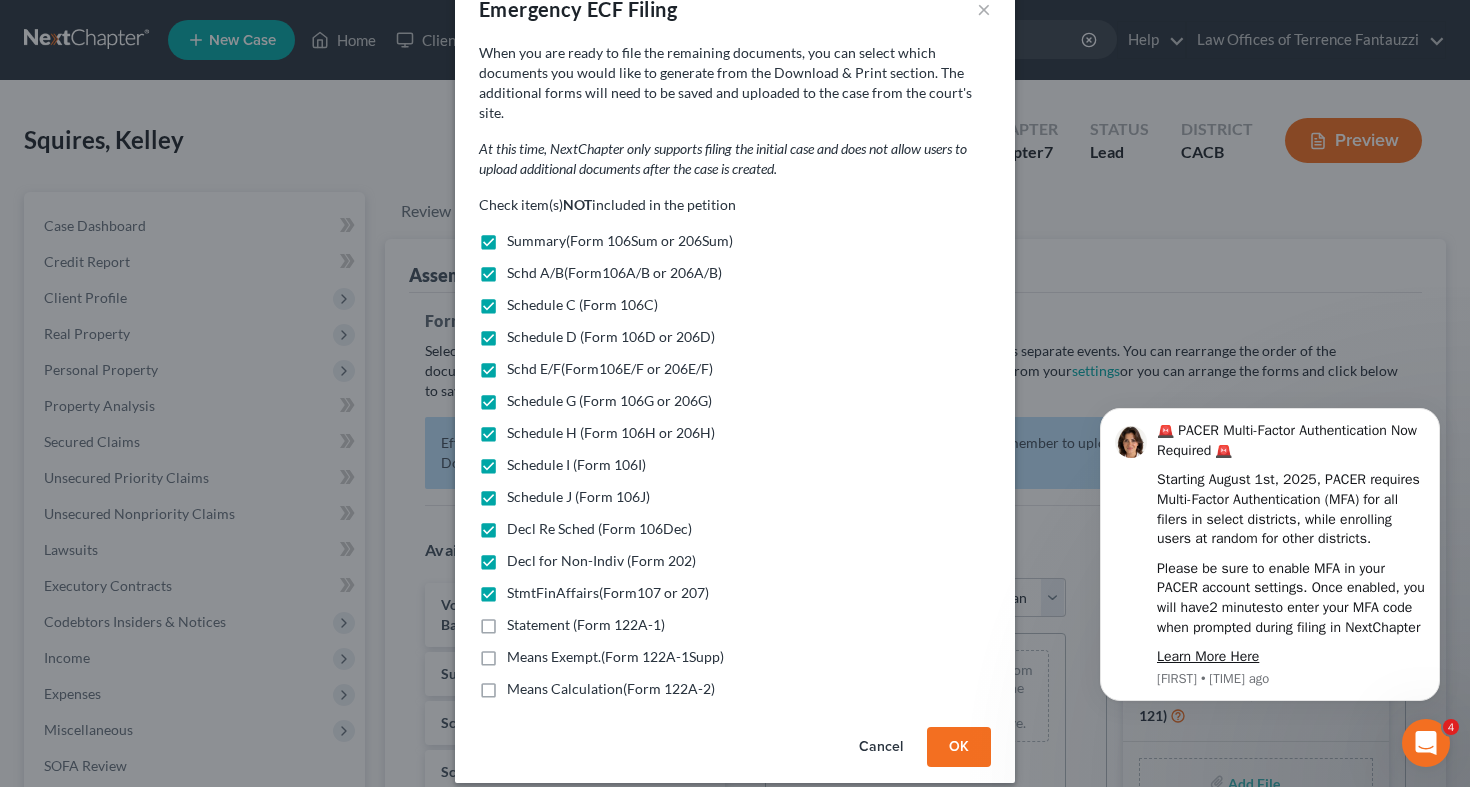 click on "Statement (Form 122A-1)" at bounding box center [586, 625] 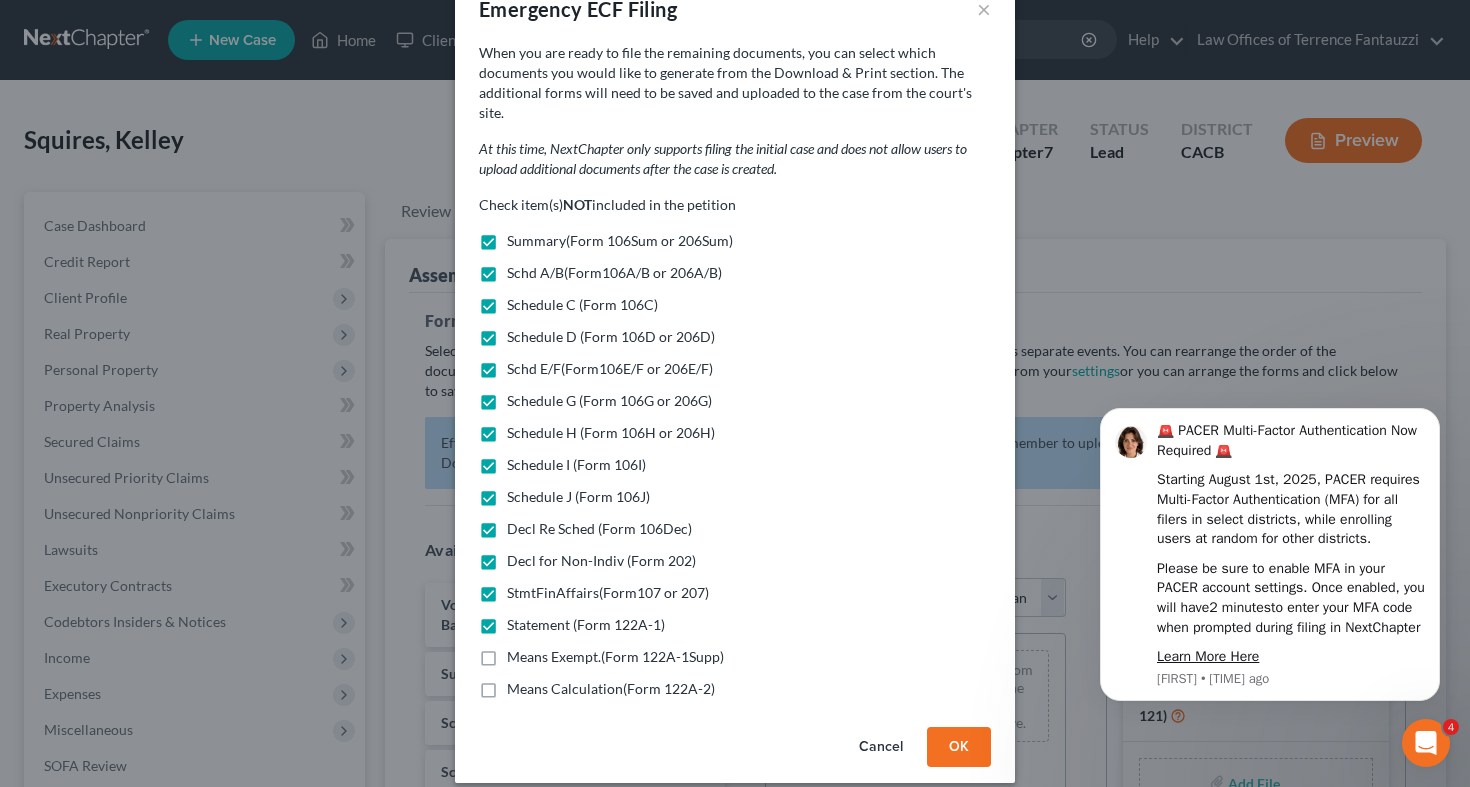 click on "Means Exempt.(Form 122A-1Supp)" at bounding box center [615, 657] 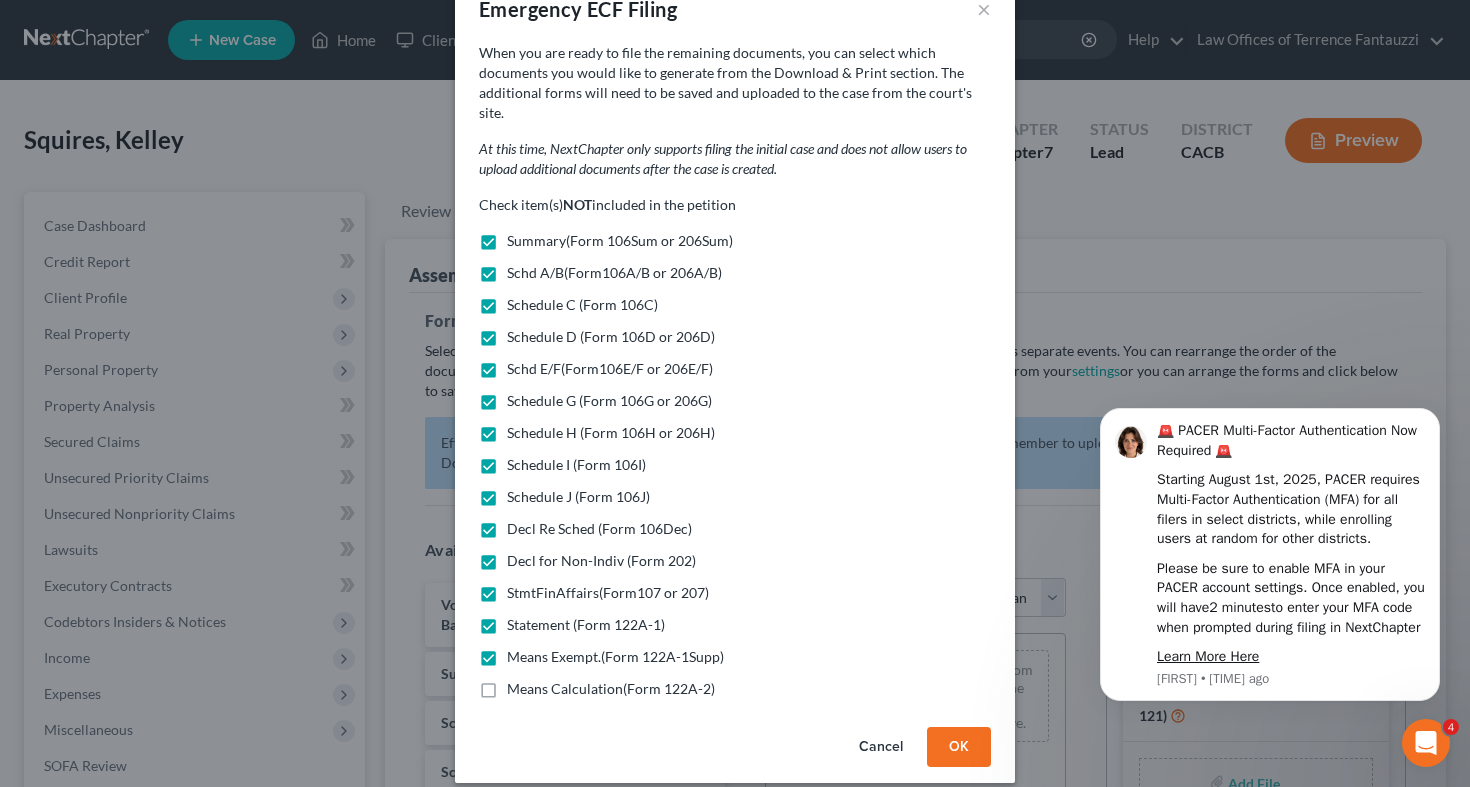 click on "Means Calculation(Form 122A-2)" at bounding box center (611, 689) 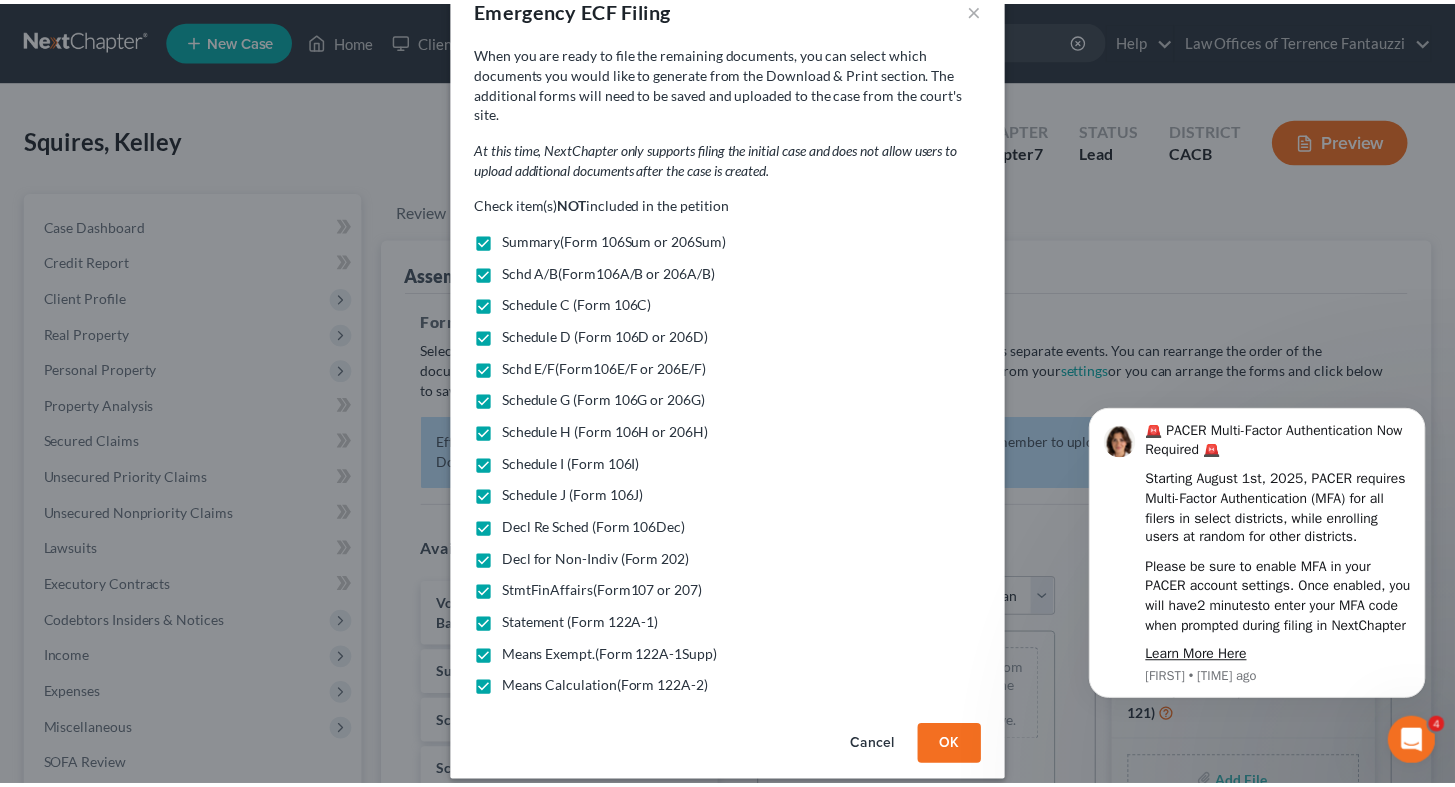 scroll, scrollTop: 45, scrollLeft: 0, axis: vertical 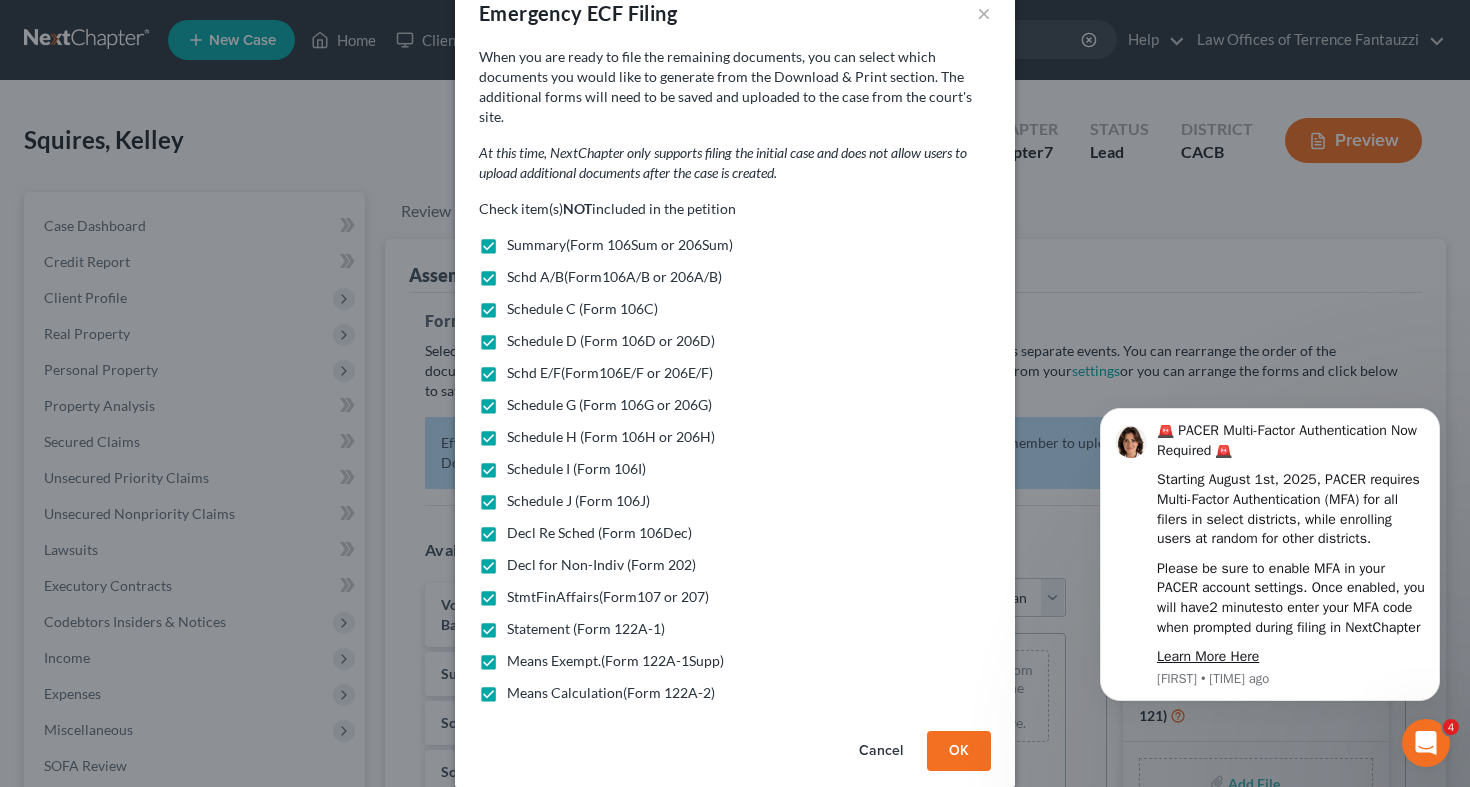 click on "Cancel OK" at bounding box center (735, 755) 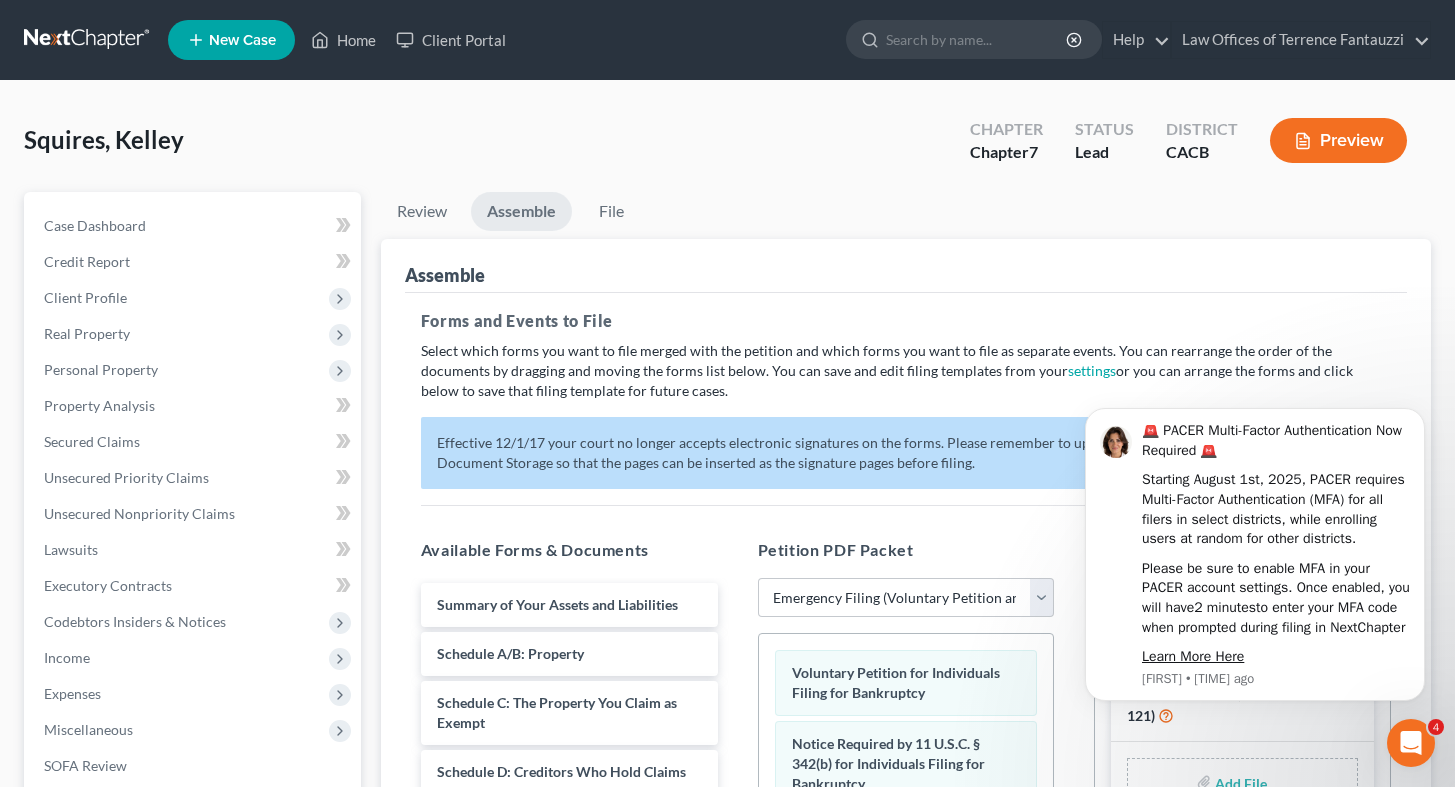 scroll, scrollTop: 107, scrollLeft: 0, axis: vertical 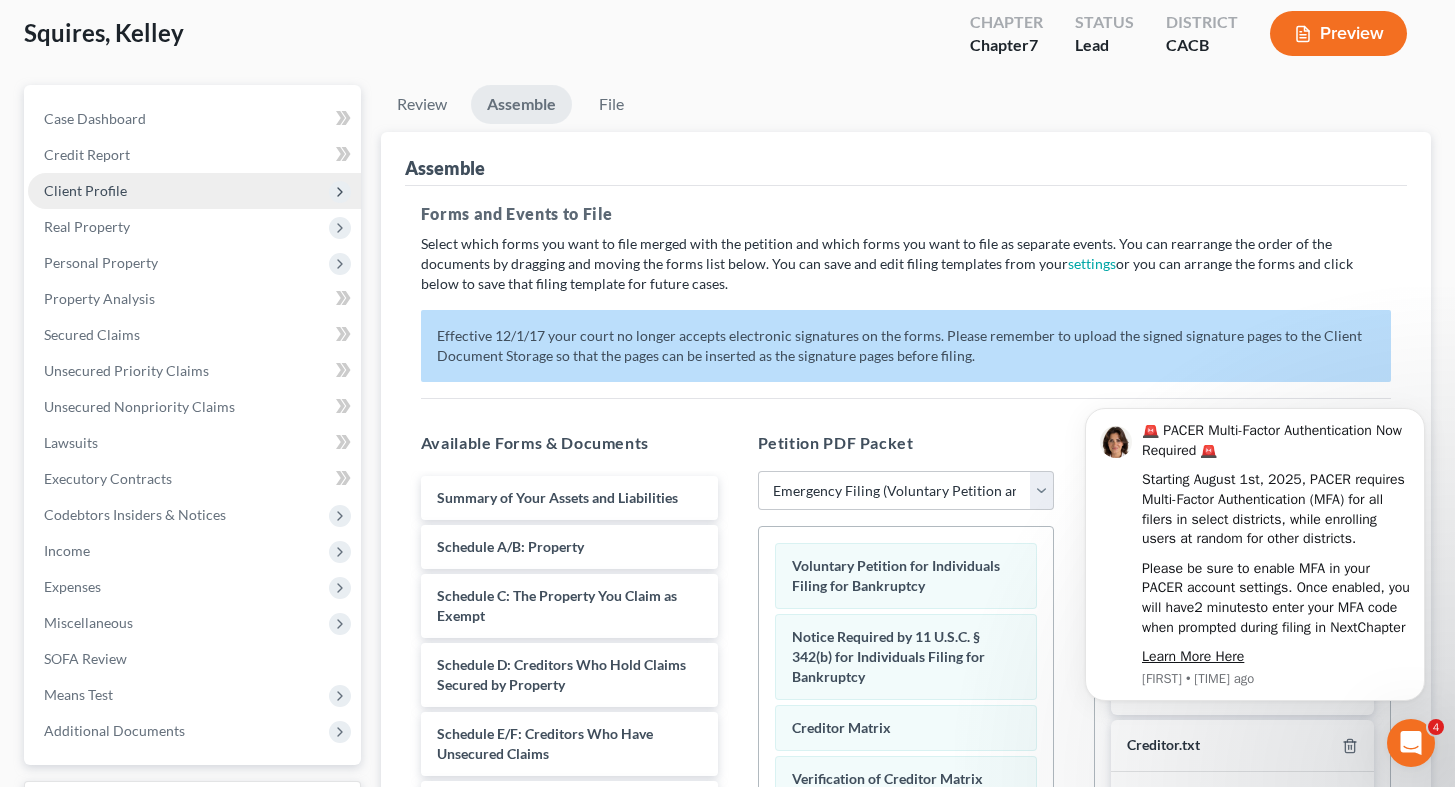 click on "Client Profile" at bounding box center [85, 190] 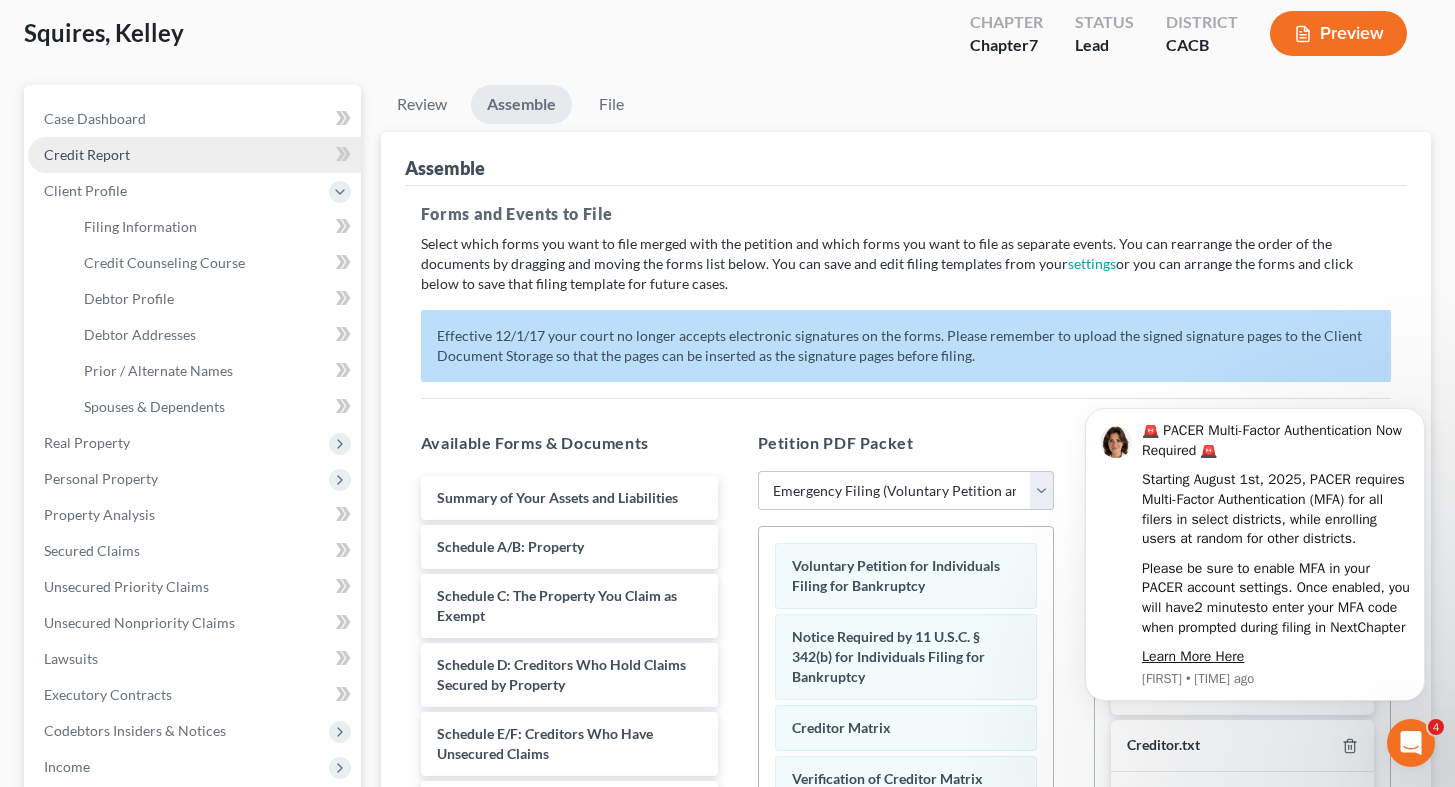 drag, startPoint x: 136, startPoint y: 234, endPoint x: 163, endPoint y: 230, distance: 27.294687 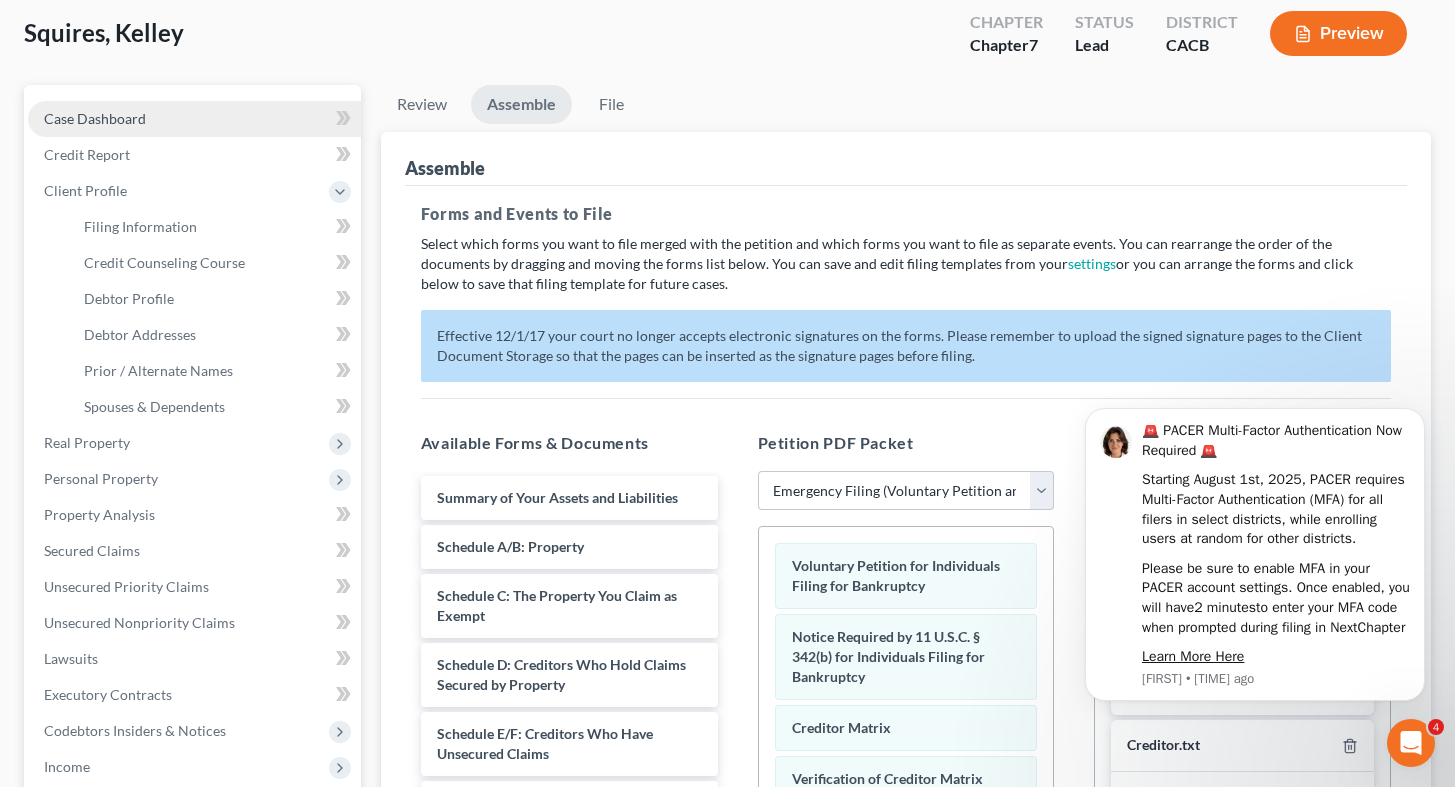 select on "1" 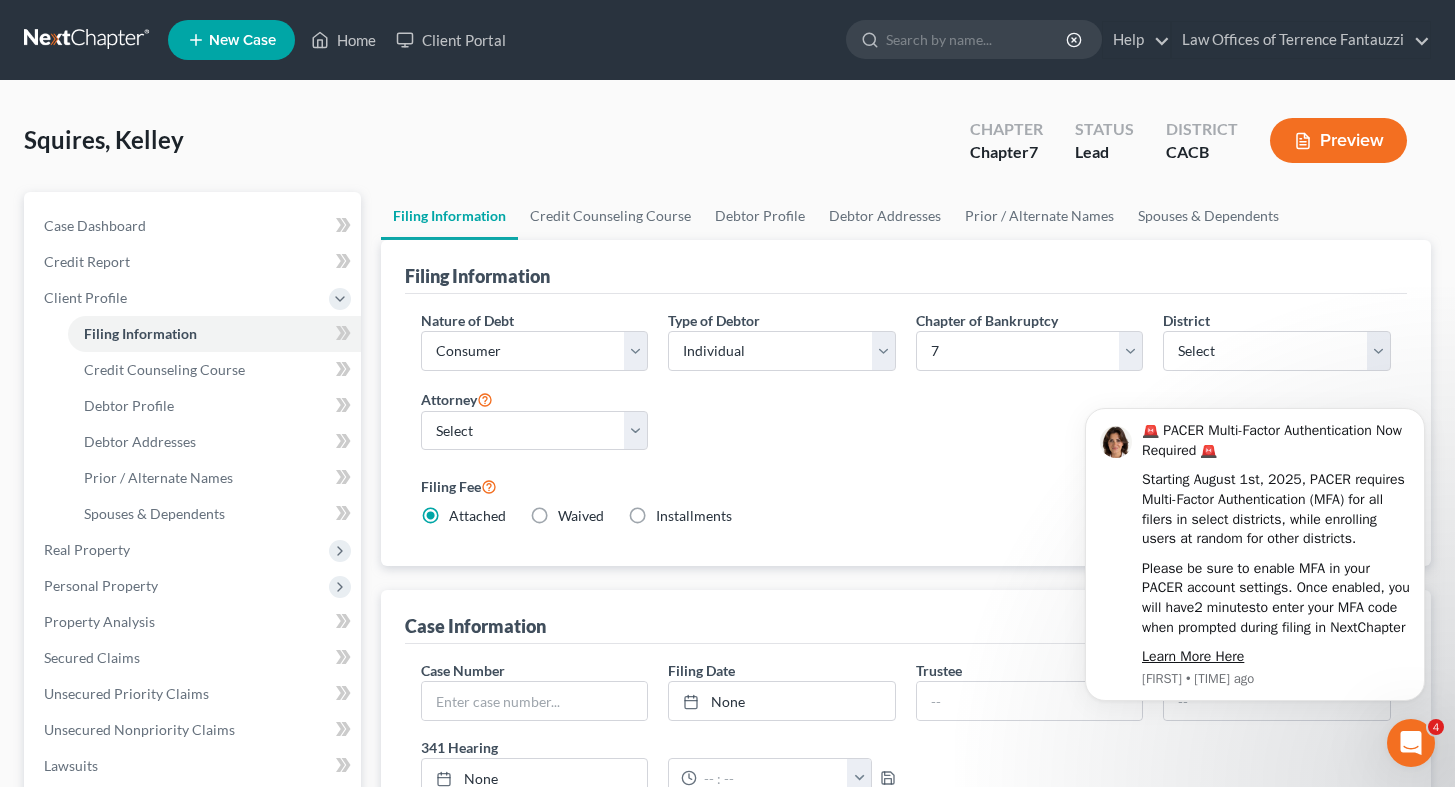 scroll, scrollTop: 594, scrollLeft: 0, axis: vertical 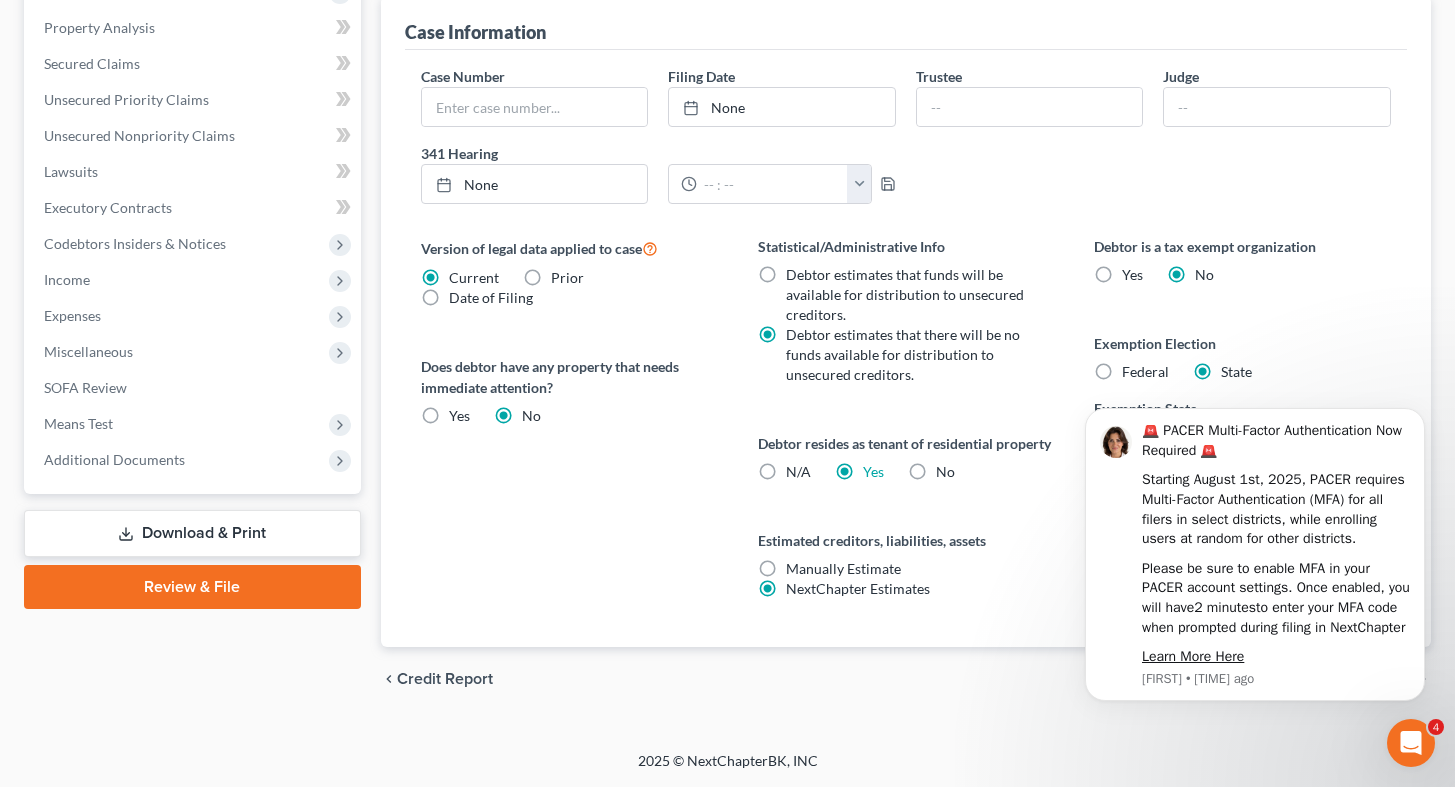 click on "Review & File" at bounding box center (192, 587) 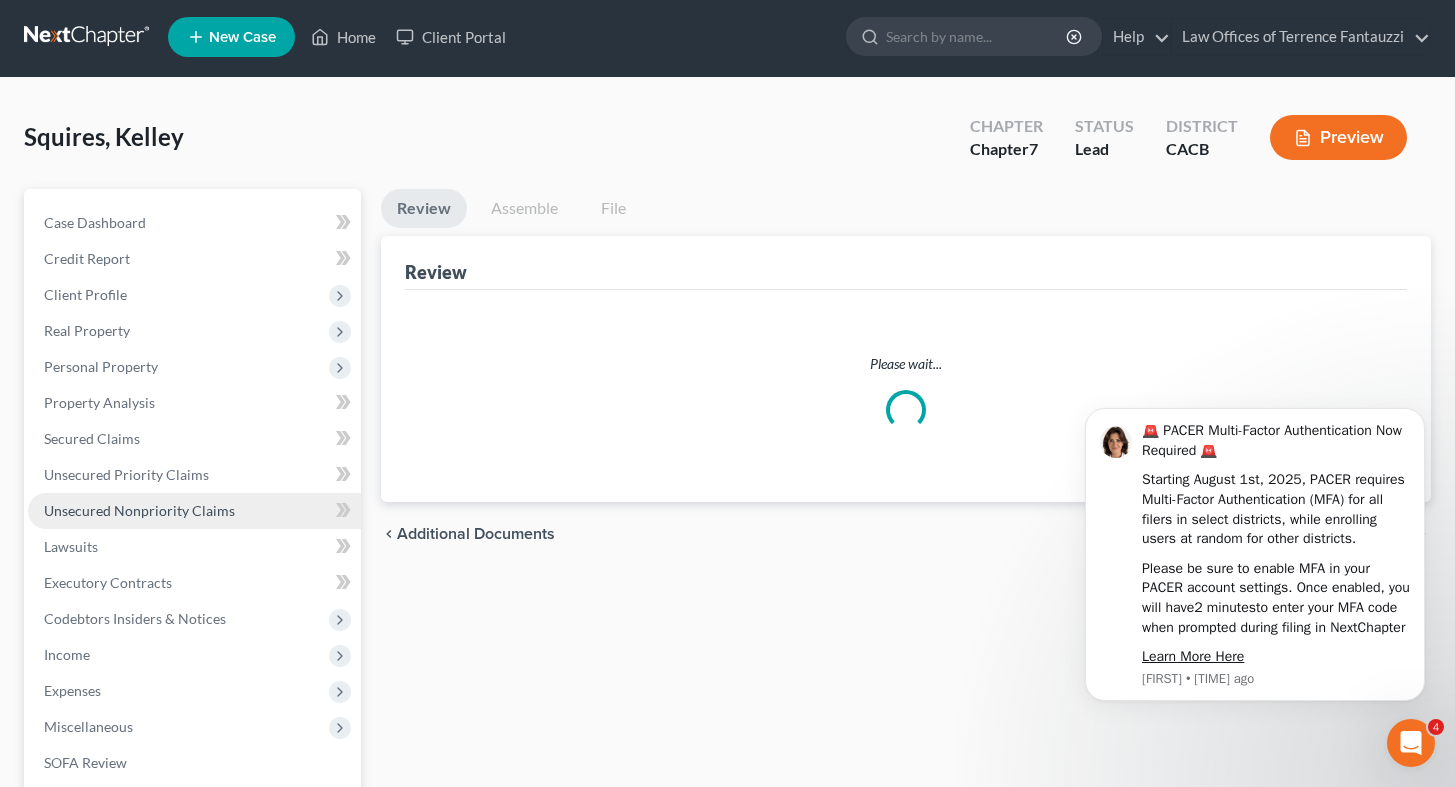scroll, scrollTop: 0, scrollLeft: 0, axis: both 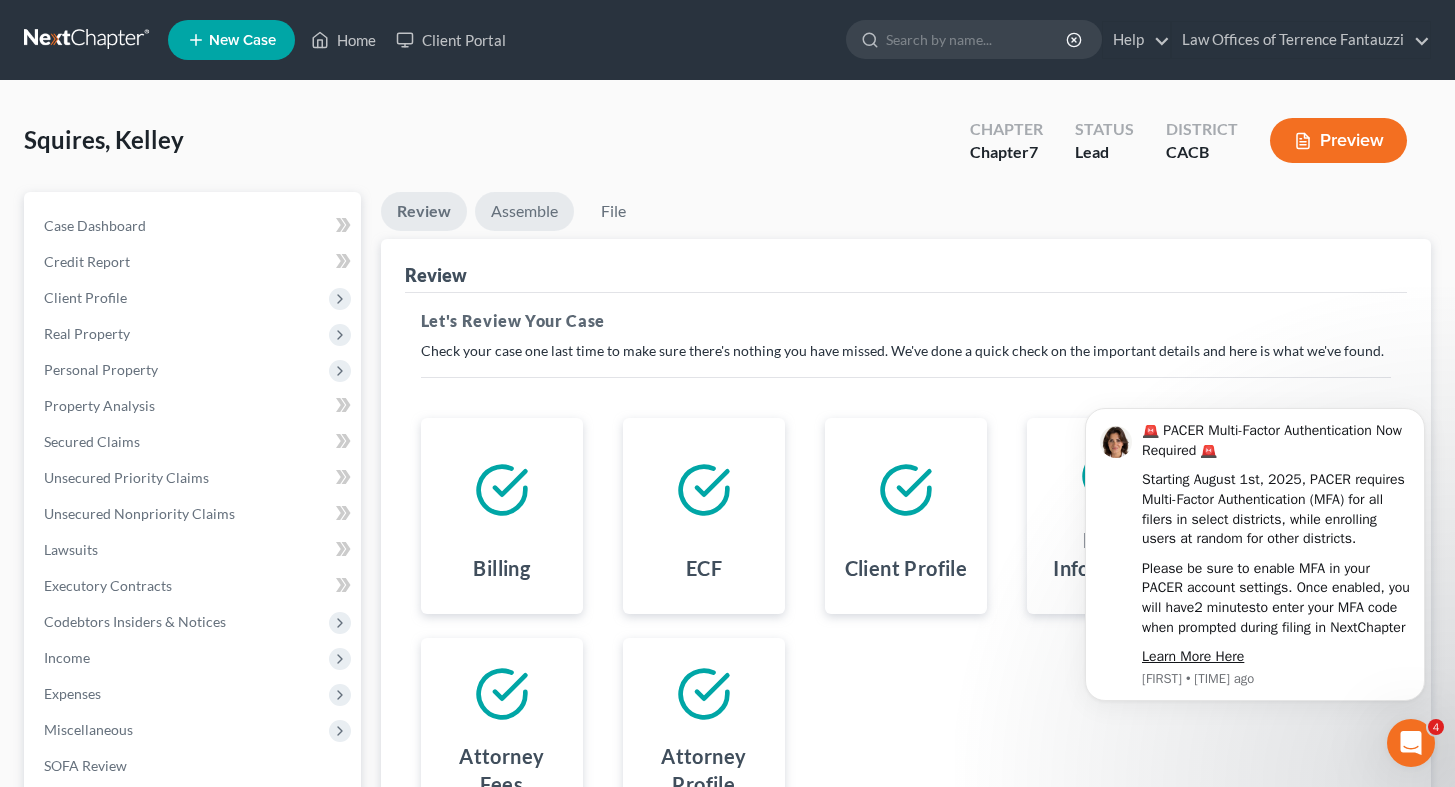 click on "Assemble" at bounding box center [524, 211] 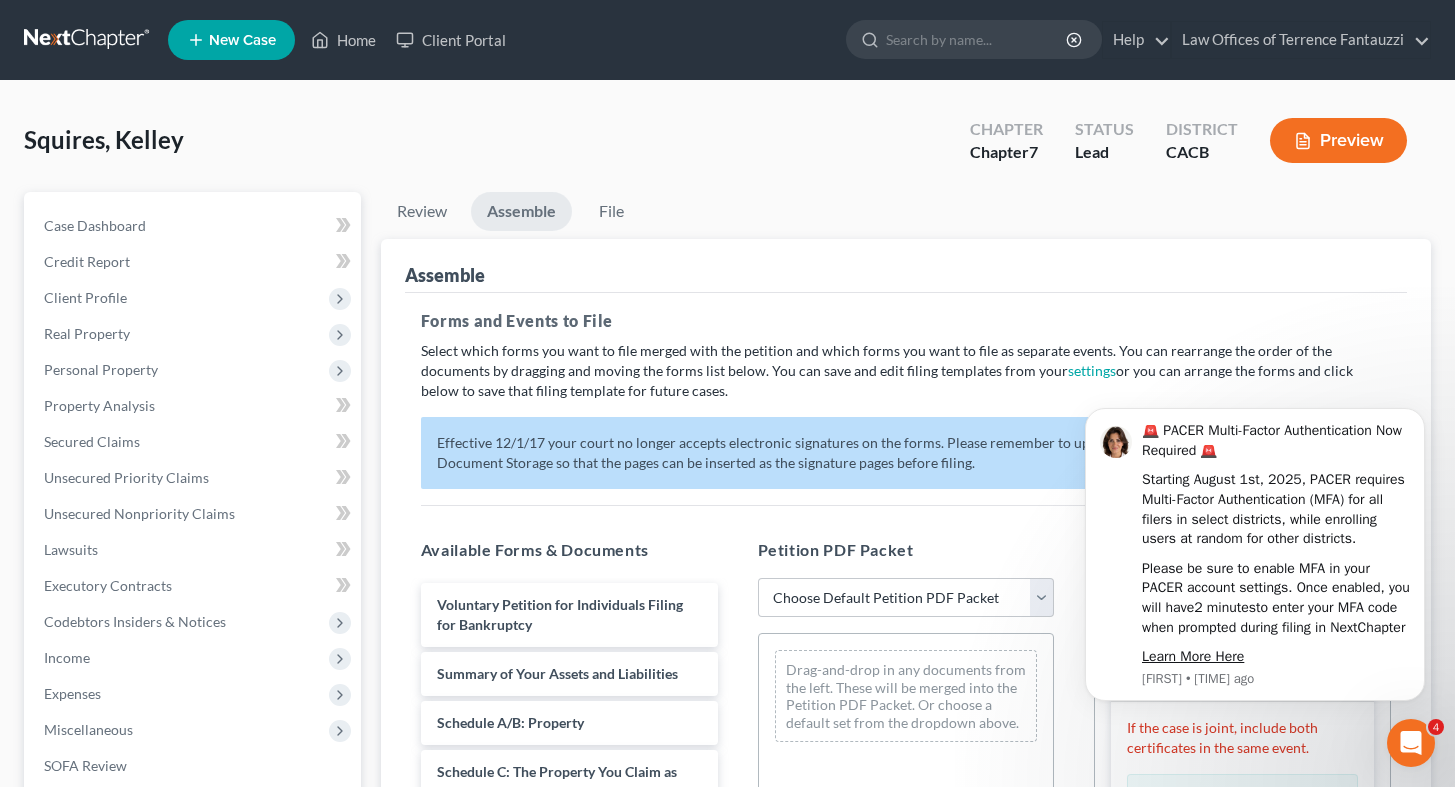 scroll, scrollTop: 442, scrollLeft: 0, axis: vertical 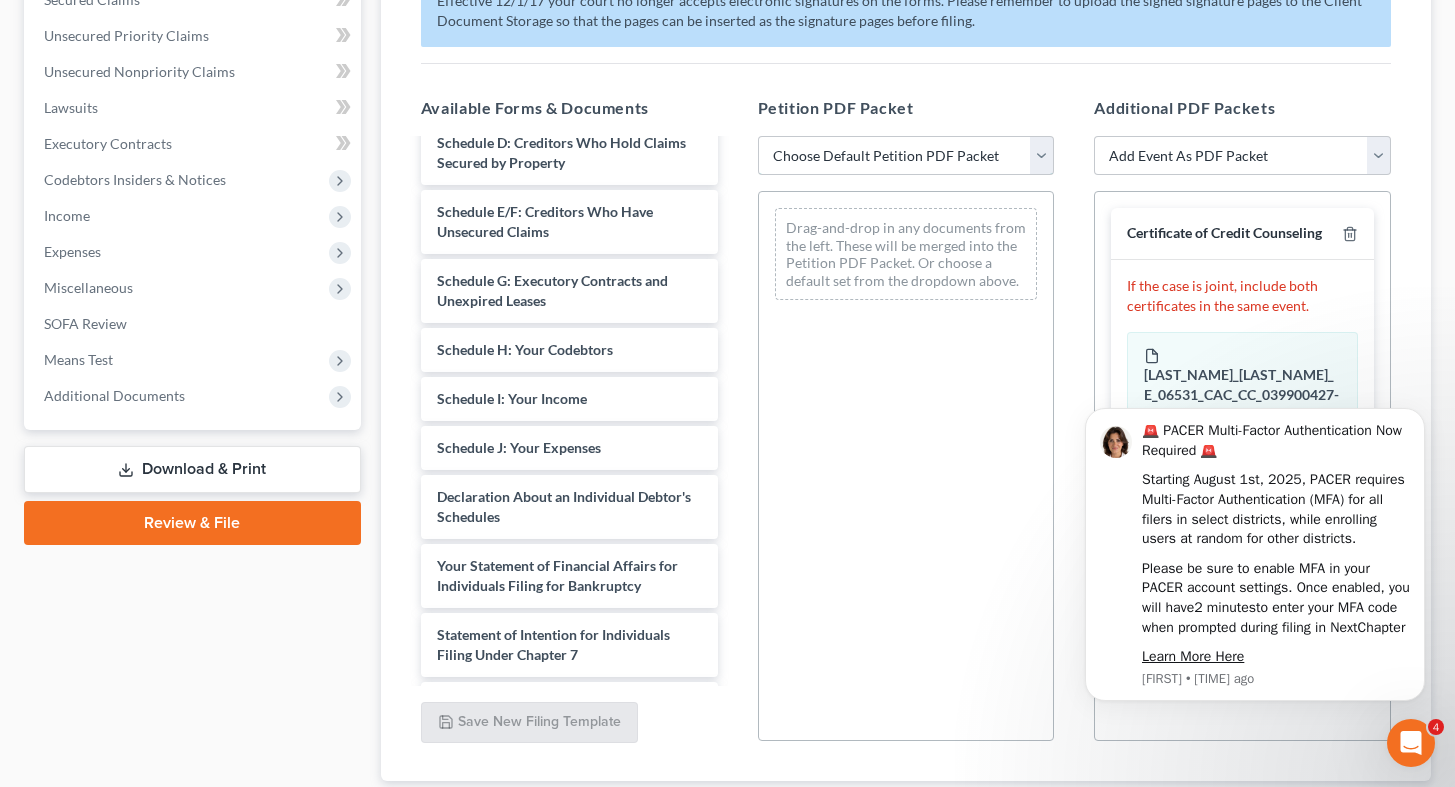 select on "1" 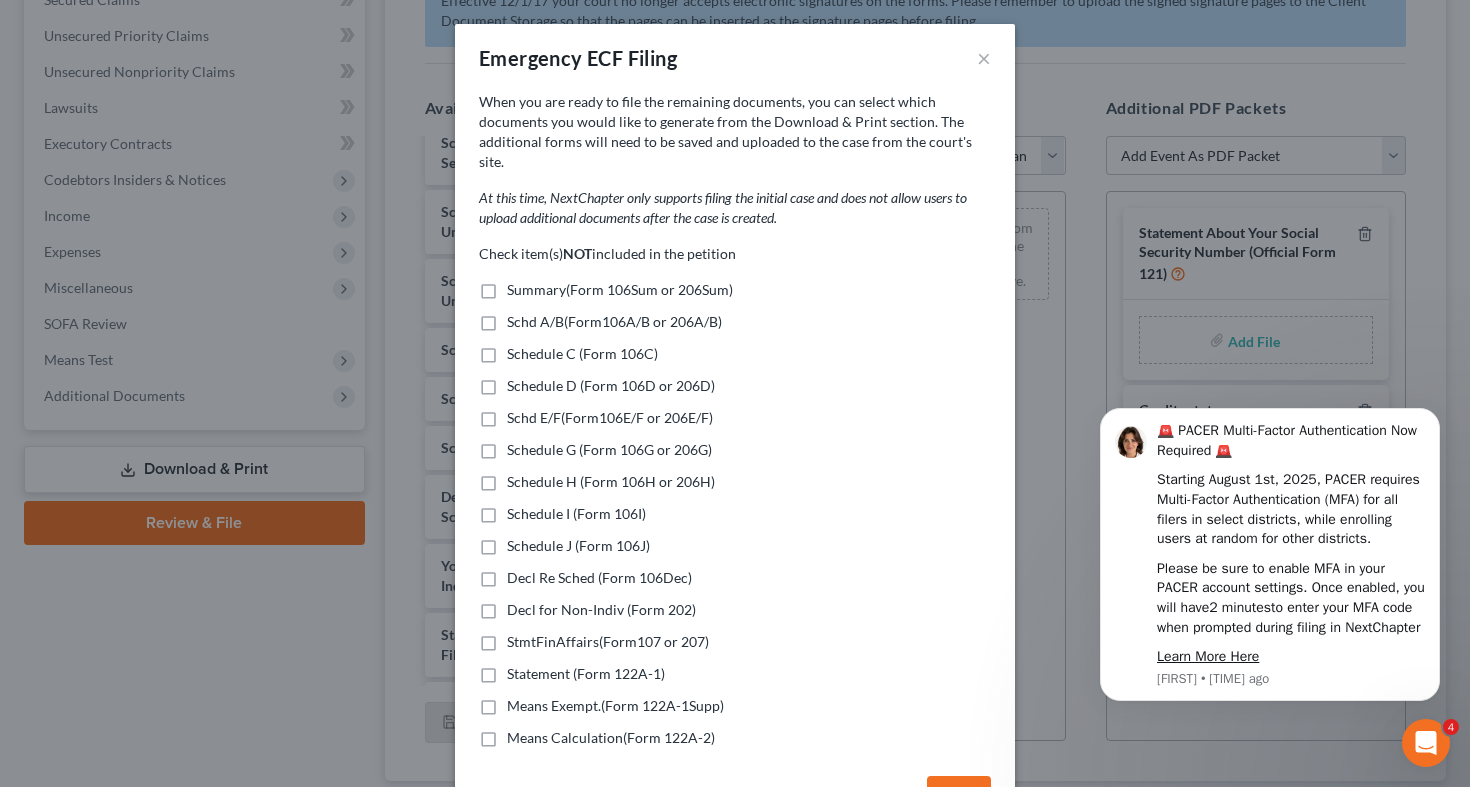 click on "Summary(Form 106Sum or 206Sum)" at bounding box center (620, 289) 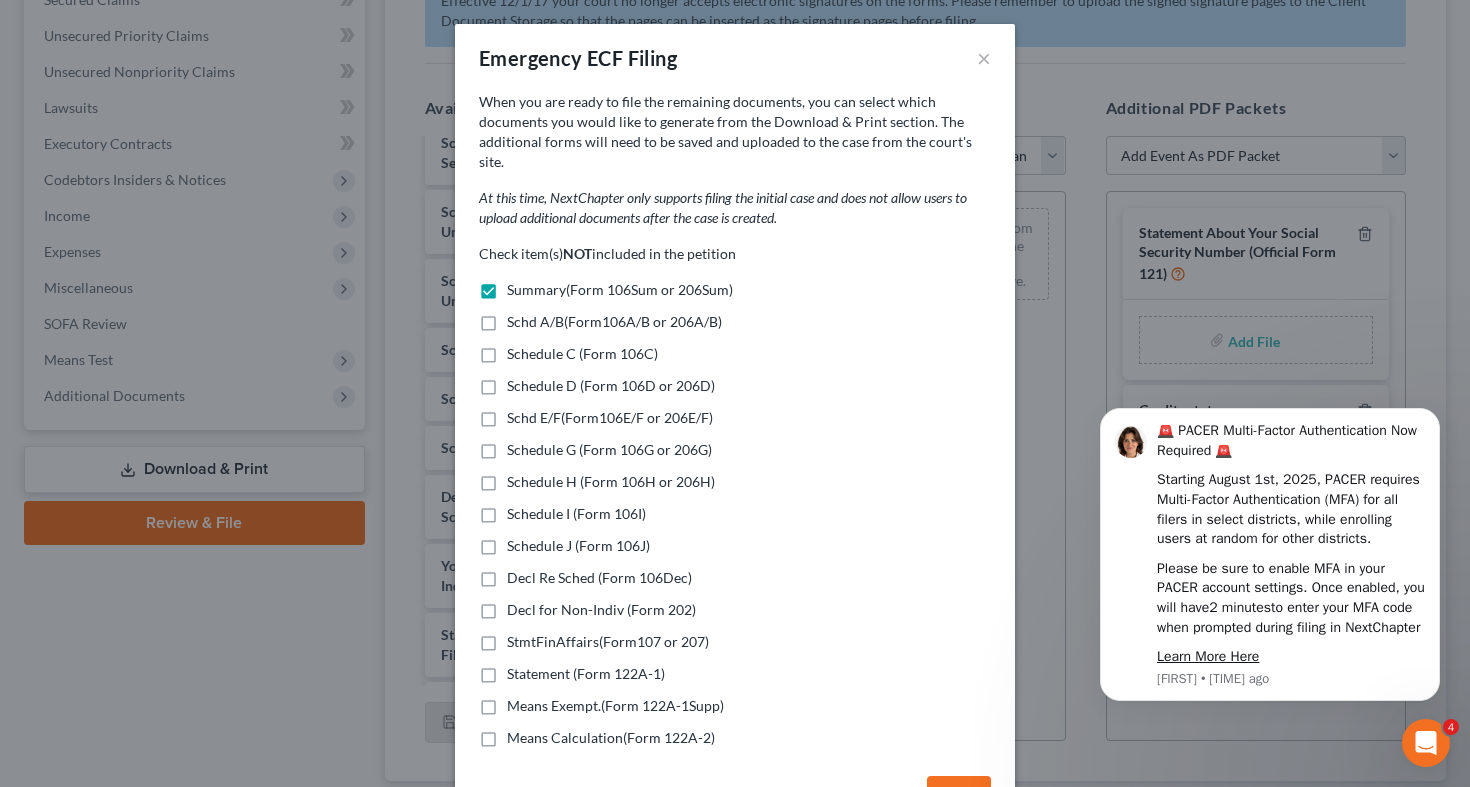 click on "Schd A/B(Form106A/B or 206A/B)" at bounding box center (614, 321) 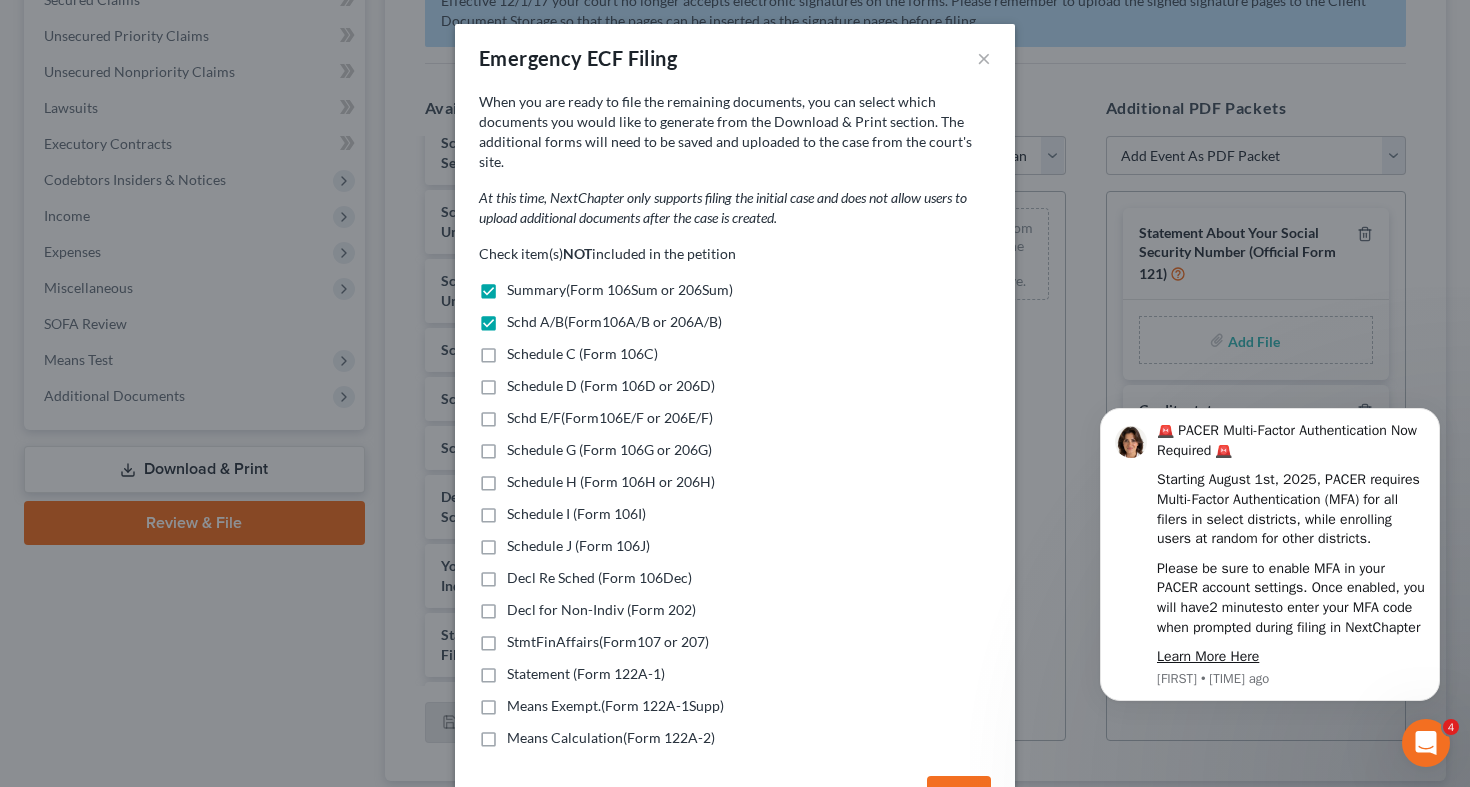 drag, startPoint x: 546, startPoint y: 336, endPoint x: 546, endPoint y: 358, distance: 22 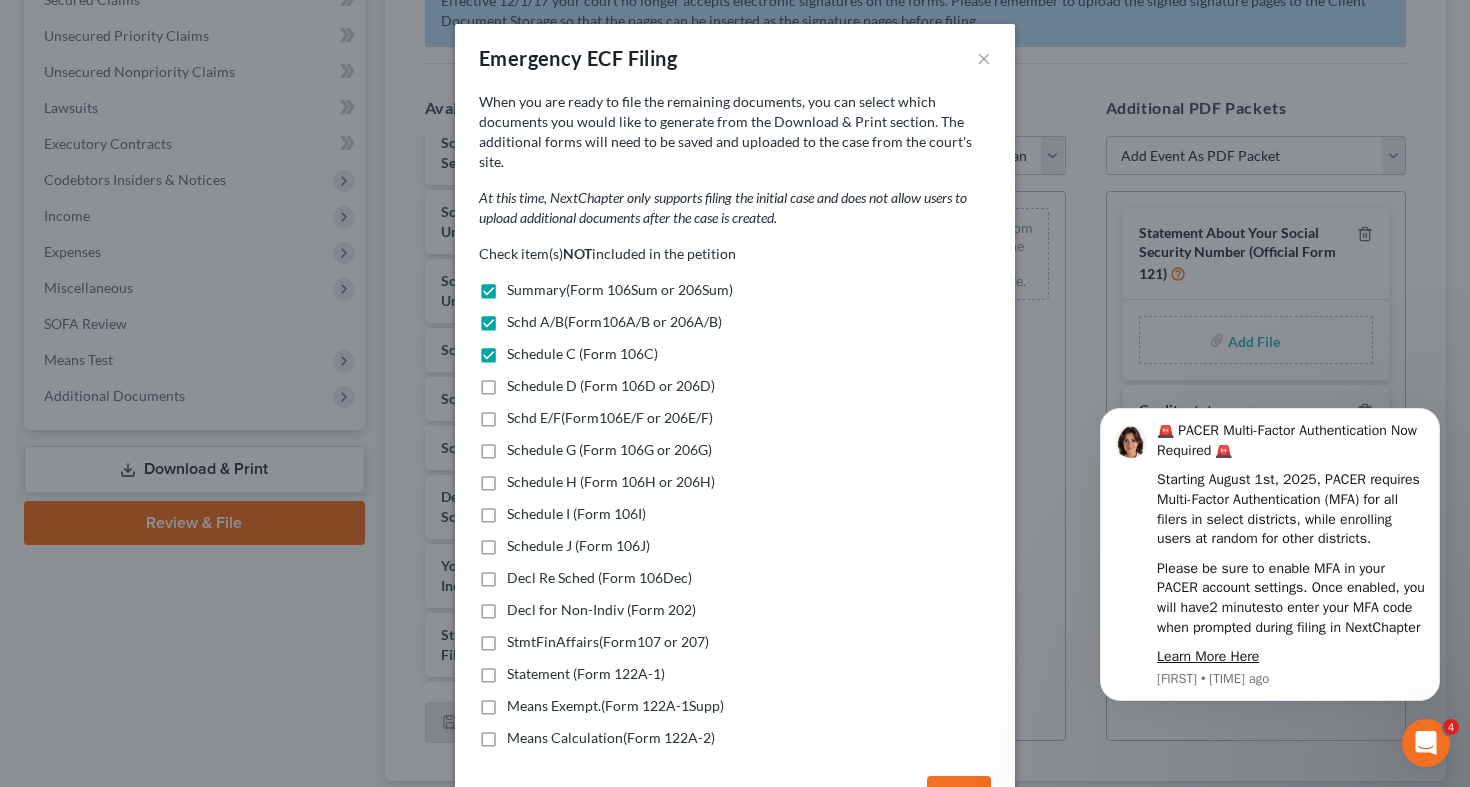 drag, startPoint x: 548, startPoint y: 370, endPoint x: 553, endPoint y: 387, distance: 17.720045 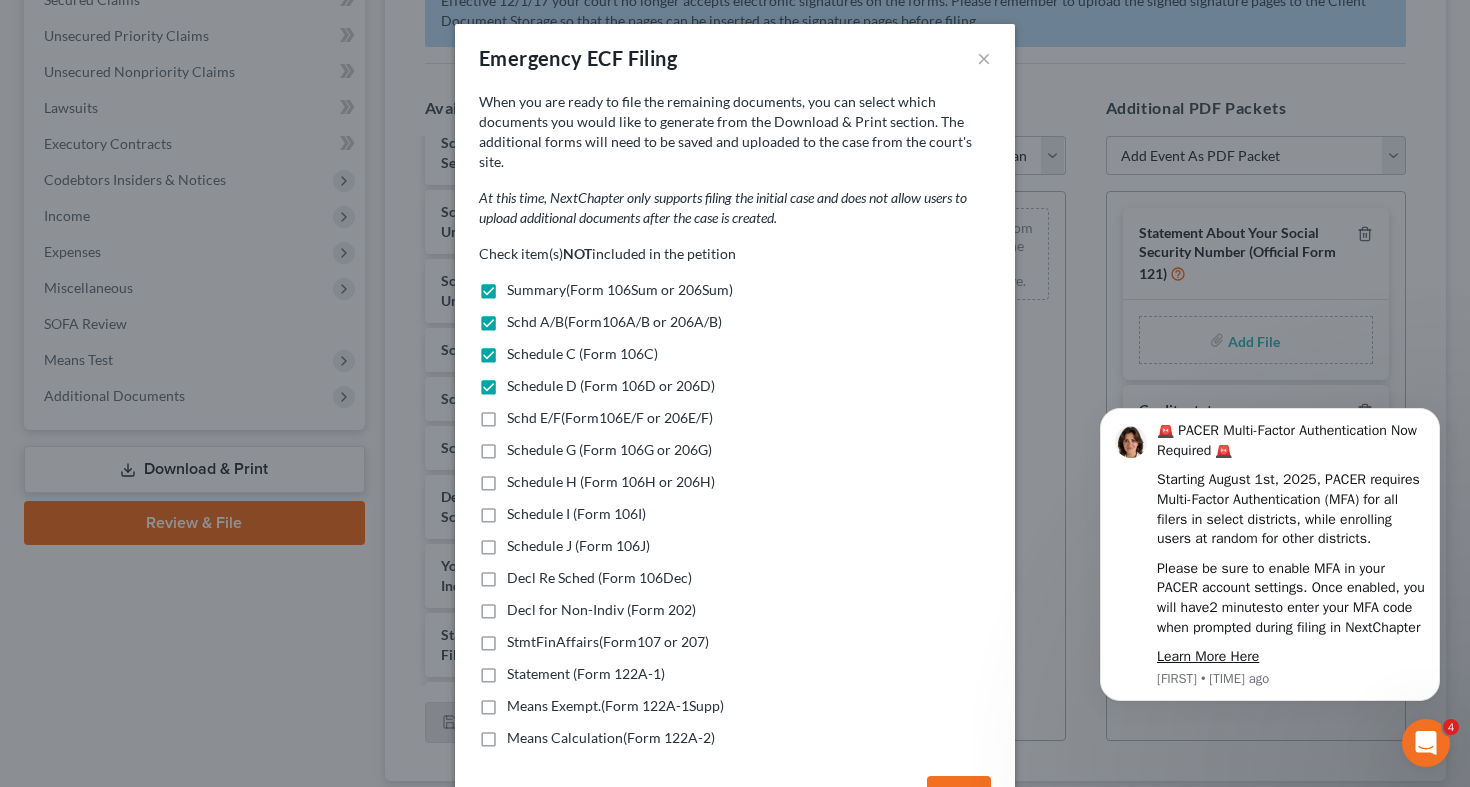 click on "Schd E/F(Form106E/F or 206E/F)" at bounding box center [610, 417] 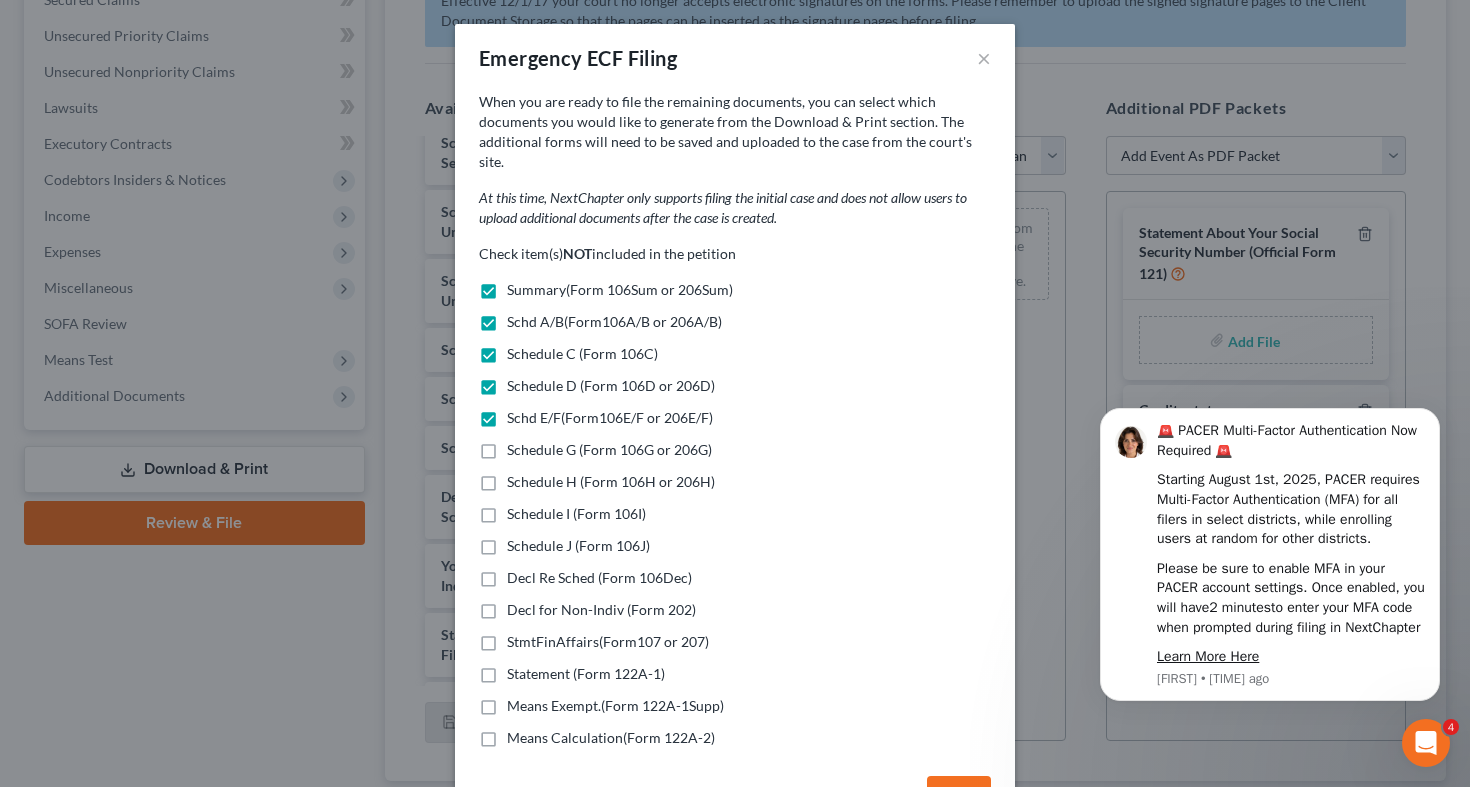 click on "Schedule G (Form 106G or 206G)" at bounding box center [609, 449] 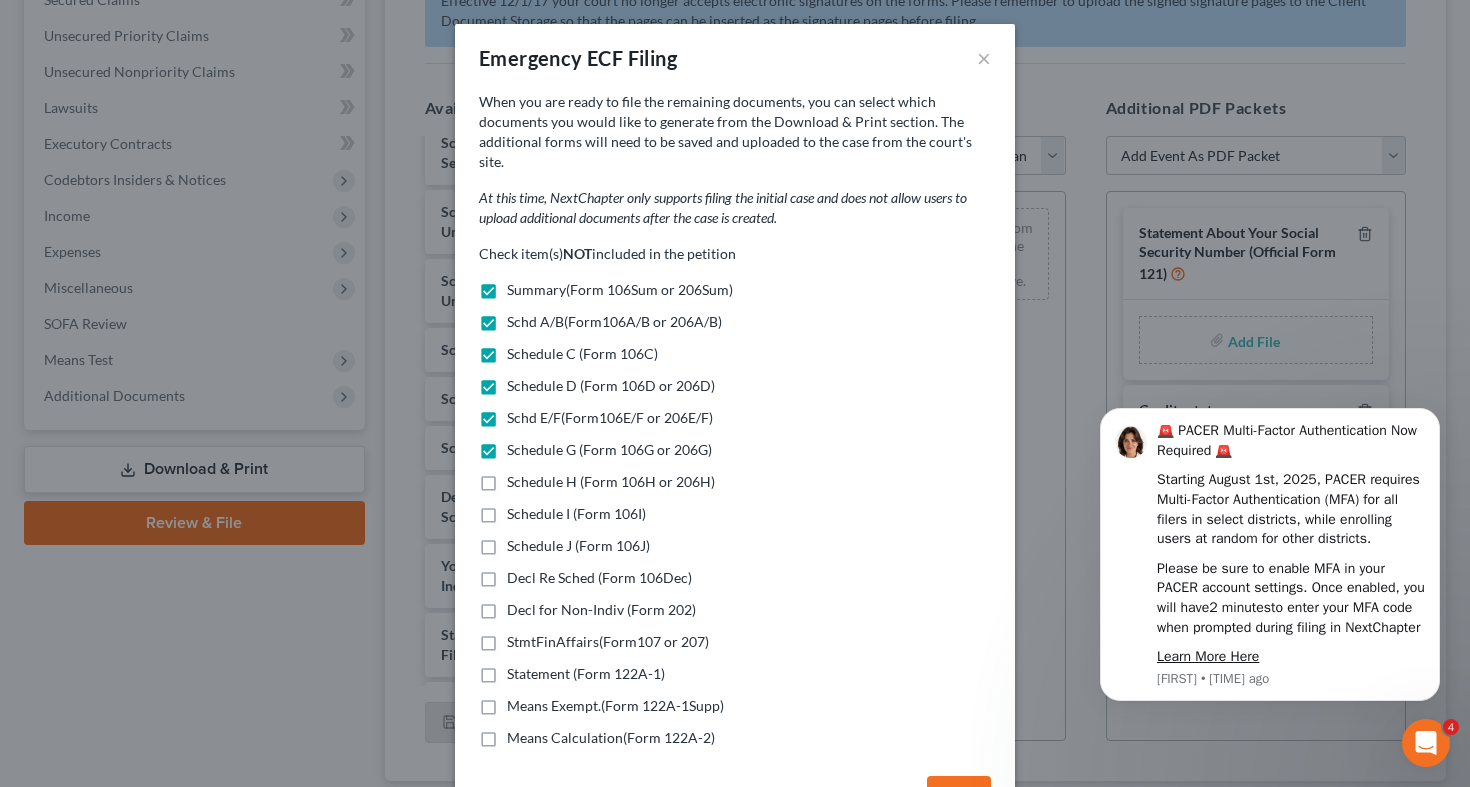 click on "Schedule H (Form 106H or 206H)" at bounding box center [611, 481] 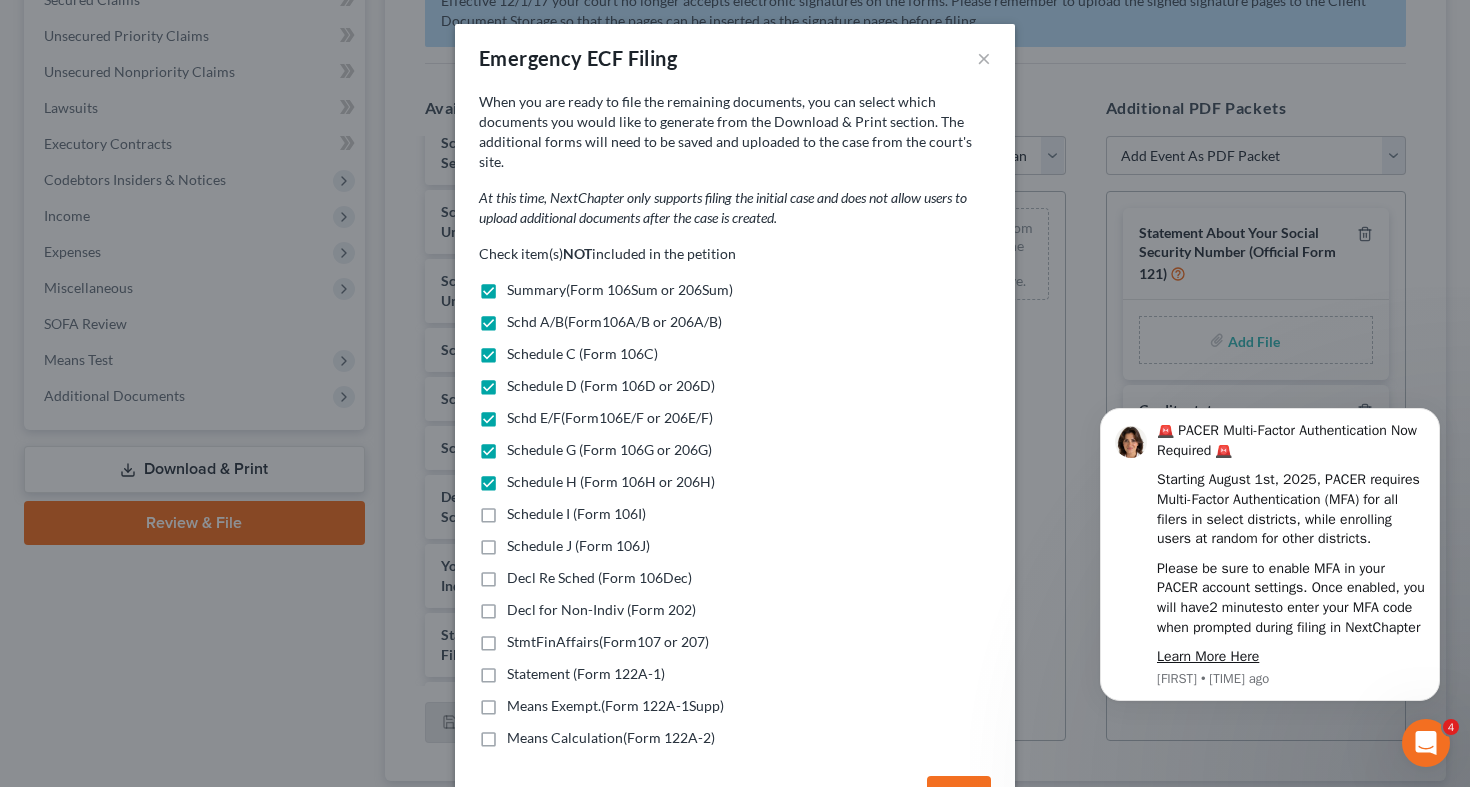 click on "Schedule I (Form 106I)" at bounding box center (576, 513) 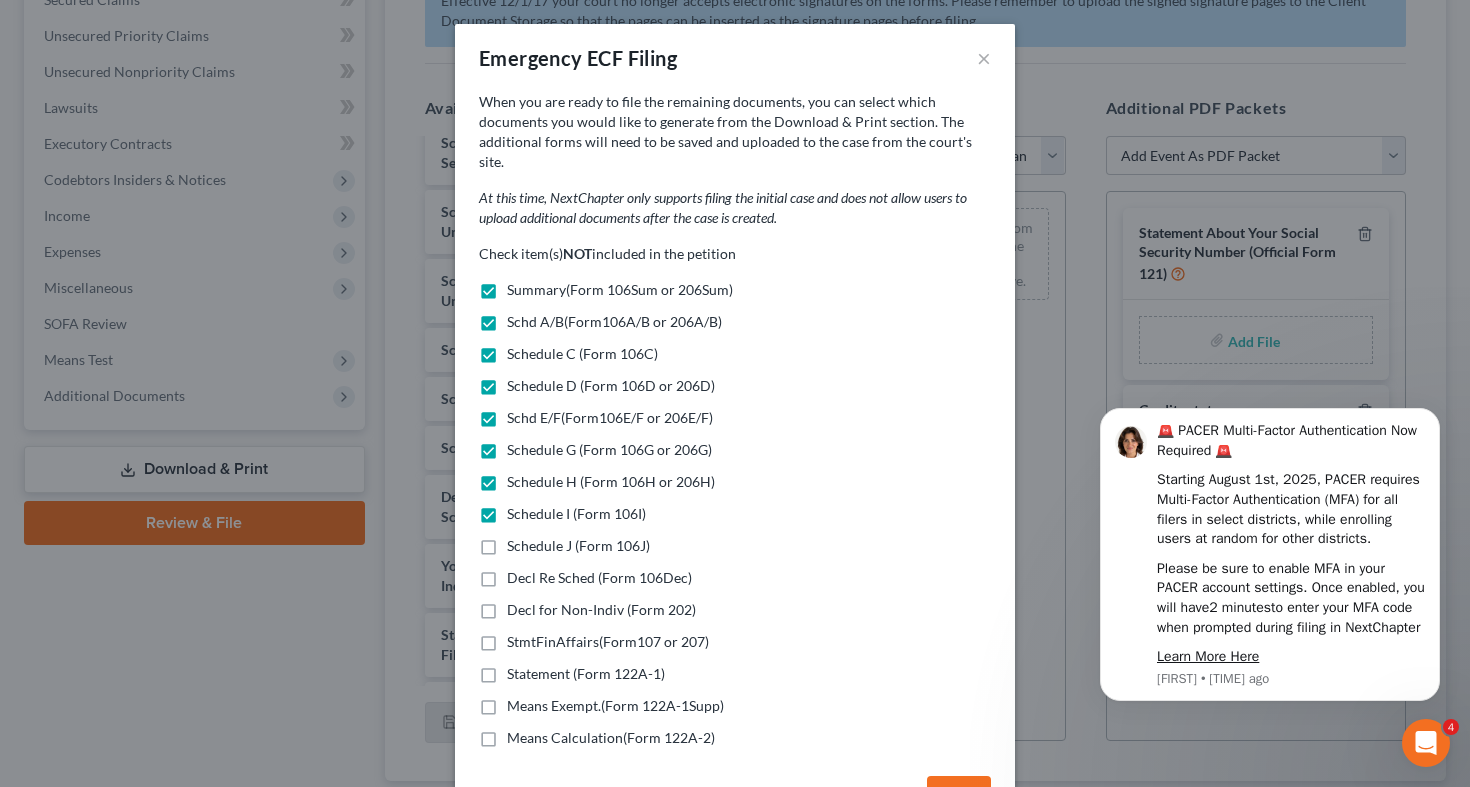 click on "Schedule J (Form 106J)" at bounding box center (578, 545) 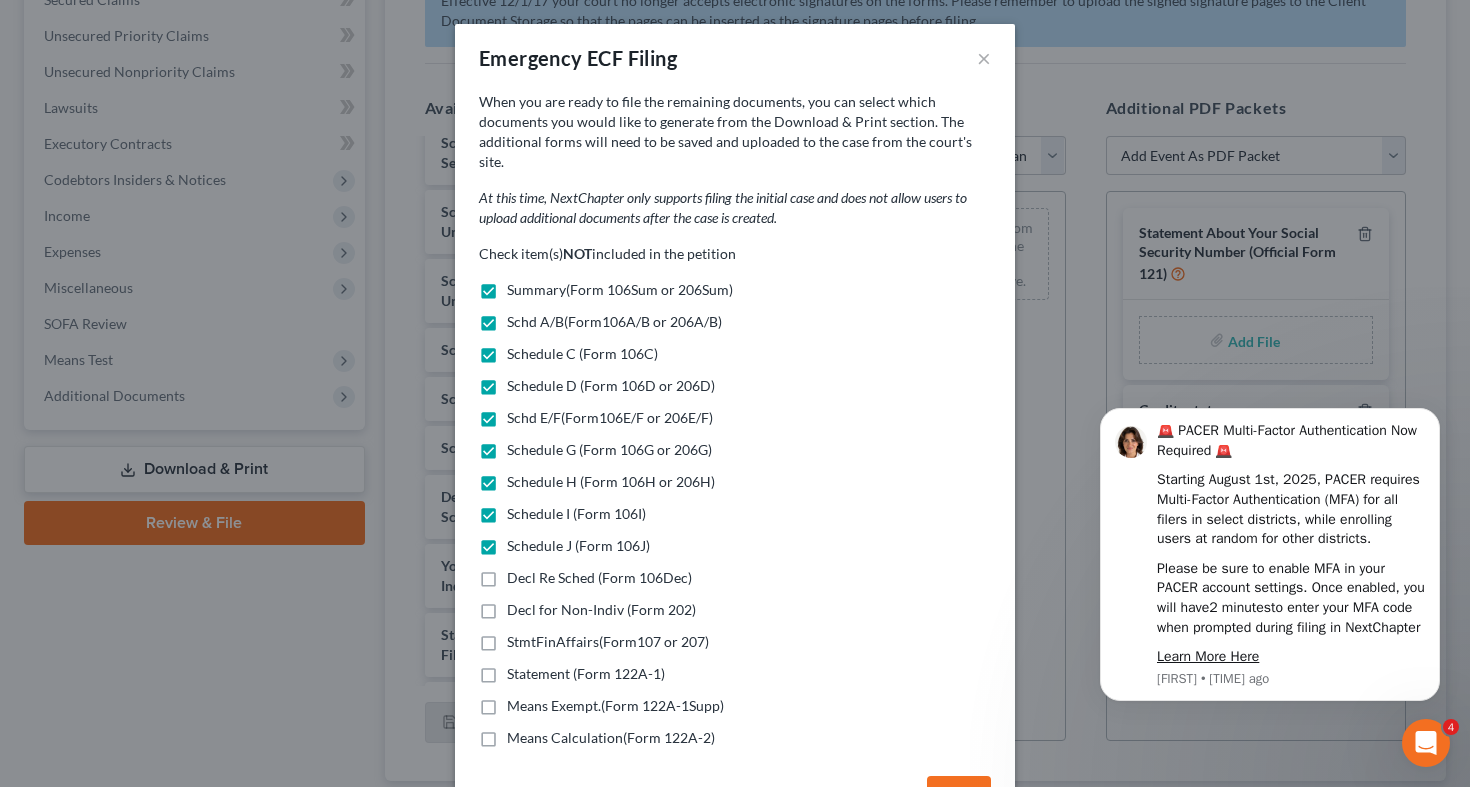 click on "Decl Re Sched (Form 106Dec)" at bounding box center (599, 577) 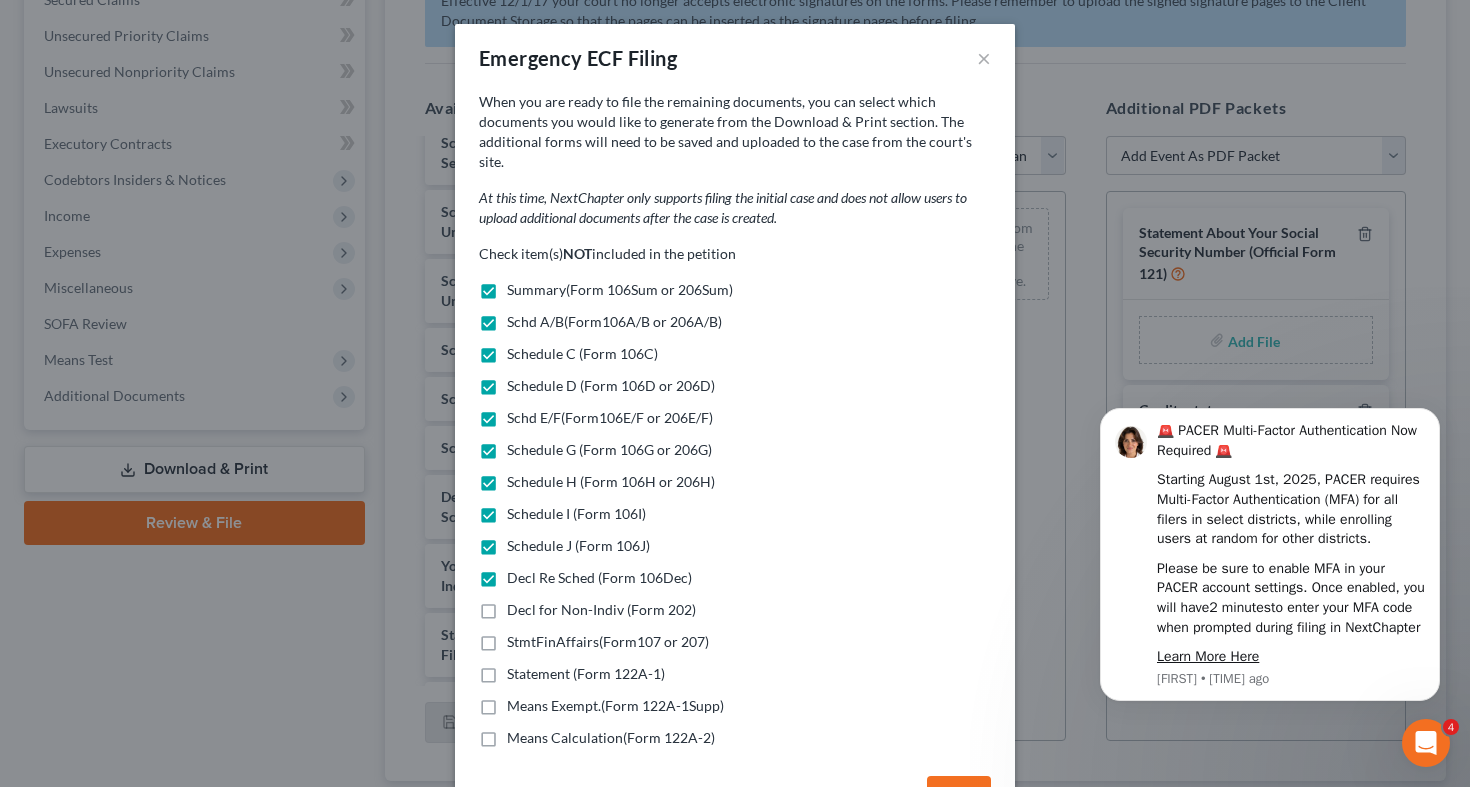 click on "Decl for Non-Indiv (Form 202)" at bounding box center (601, 609) 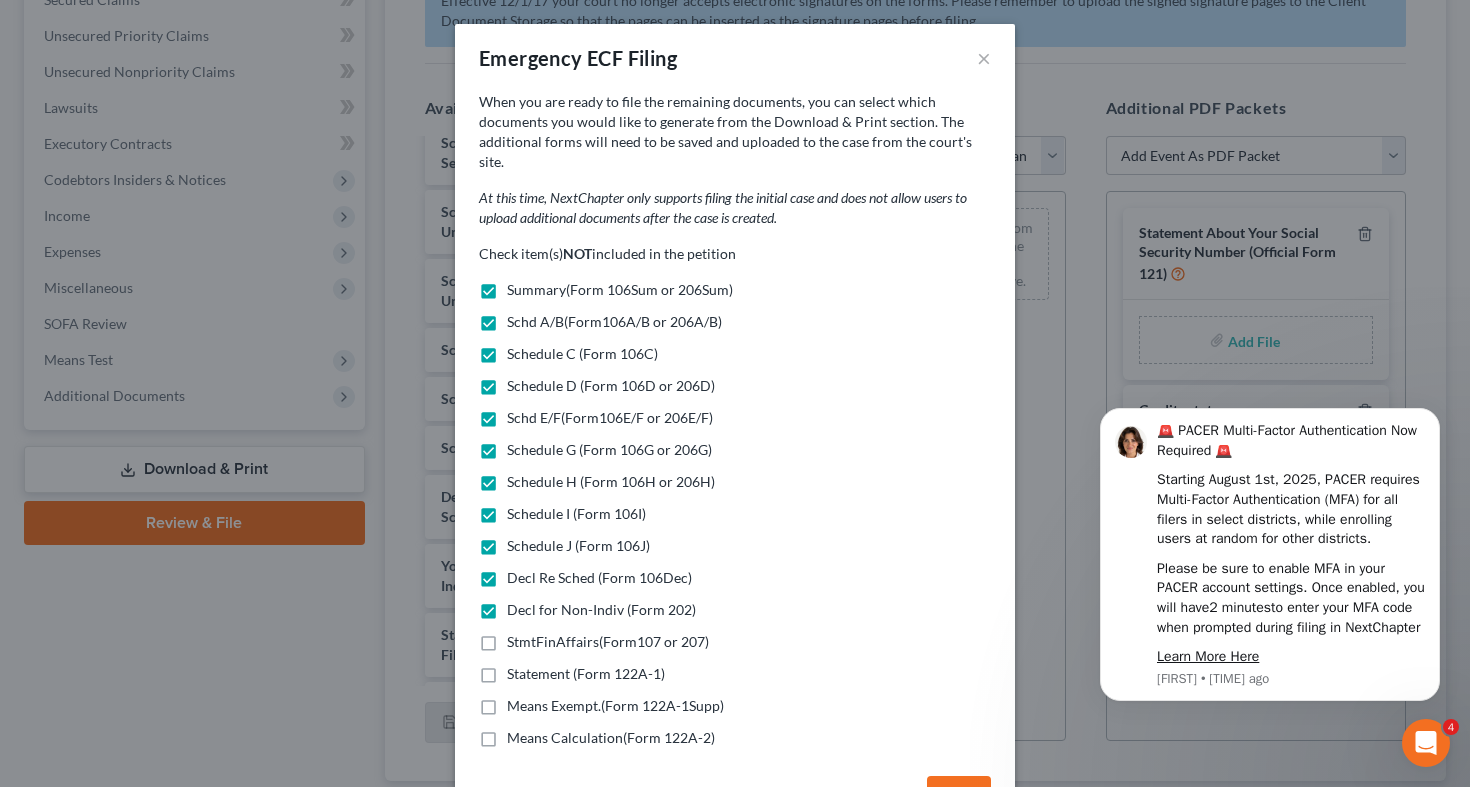 click on "Check item(s)  NOT  included in the petition Summary(Form 106Sum or 206Sum) Schd A/B(Form106A/B or 206A/B) Schedule C (Form 106C) Schedule D (Form 106D or 206D) Schd E/F(Form106E/F or 206E/F) Schedule G (Form 106G or 206G) Schedule H (Form 106H or 206H) Schedule I (Form 106I) Schedule J (Form 106J) Decl Re Sched (Form 106Dec) Decl for Non-Indiv (Form 202) StmtFinAffairs(Form107 or 207) Statement (Form 122A-1) Means Exempt.(Form 122A-1Supp) Means Calculation(Form 122A-2)" at bounding box center (735, 496) 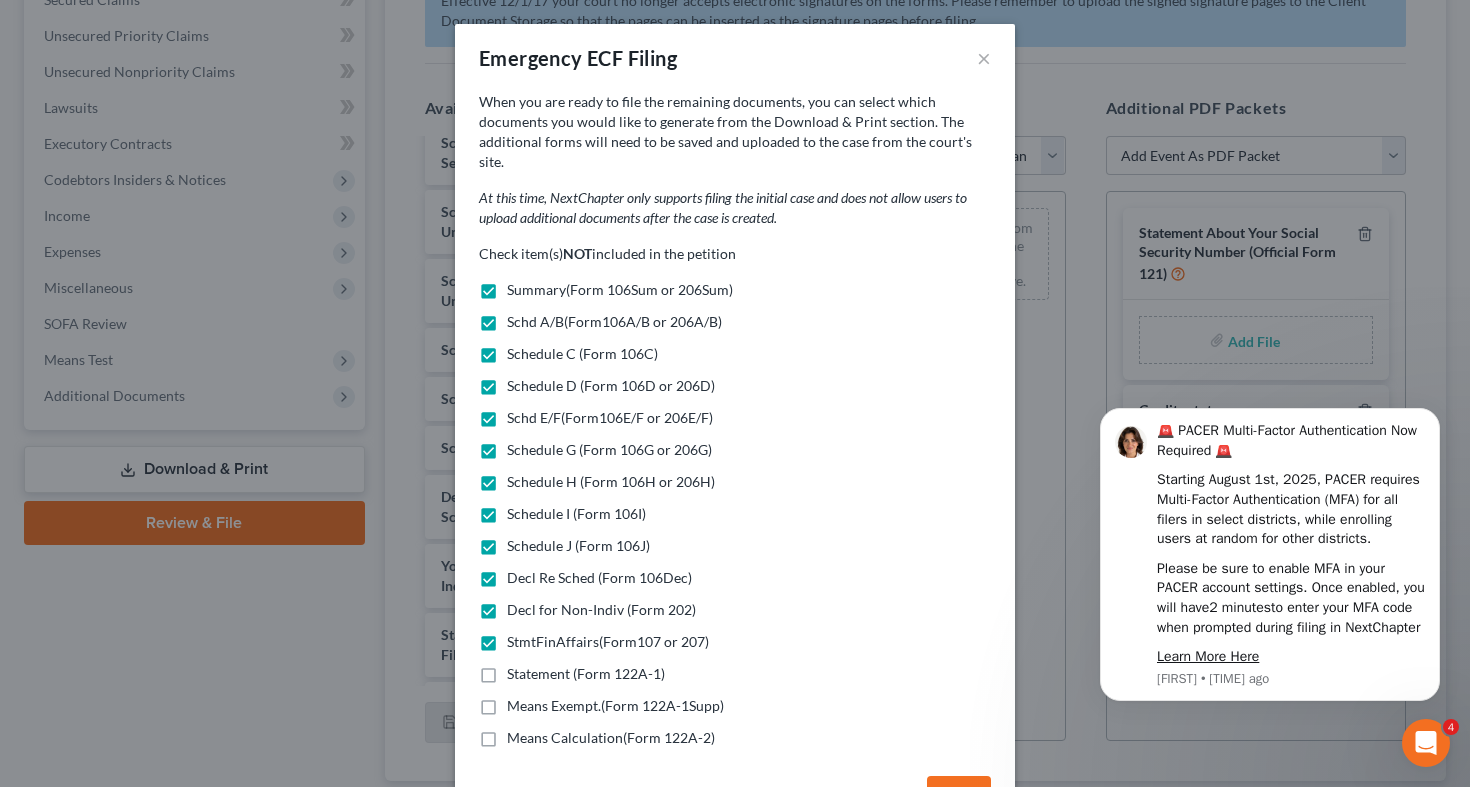 click on "Statement (Form 122A-1)" at bounding box center (586, 673) 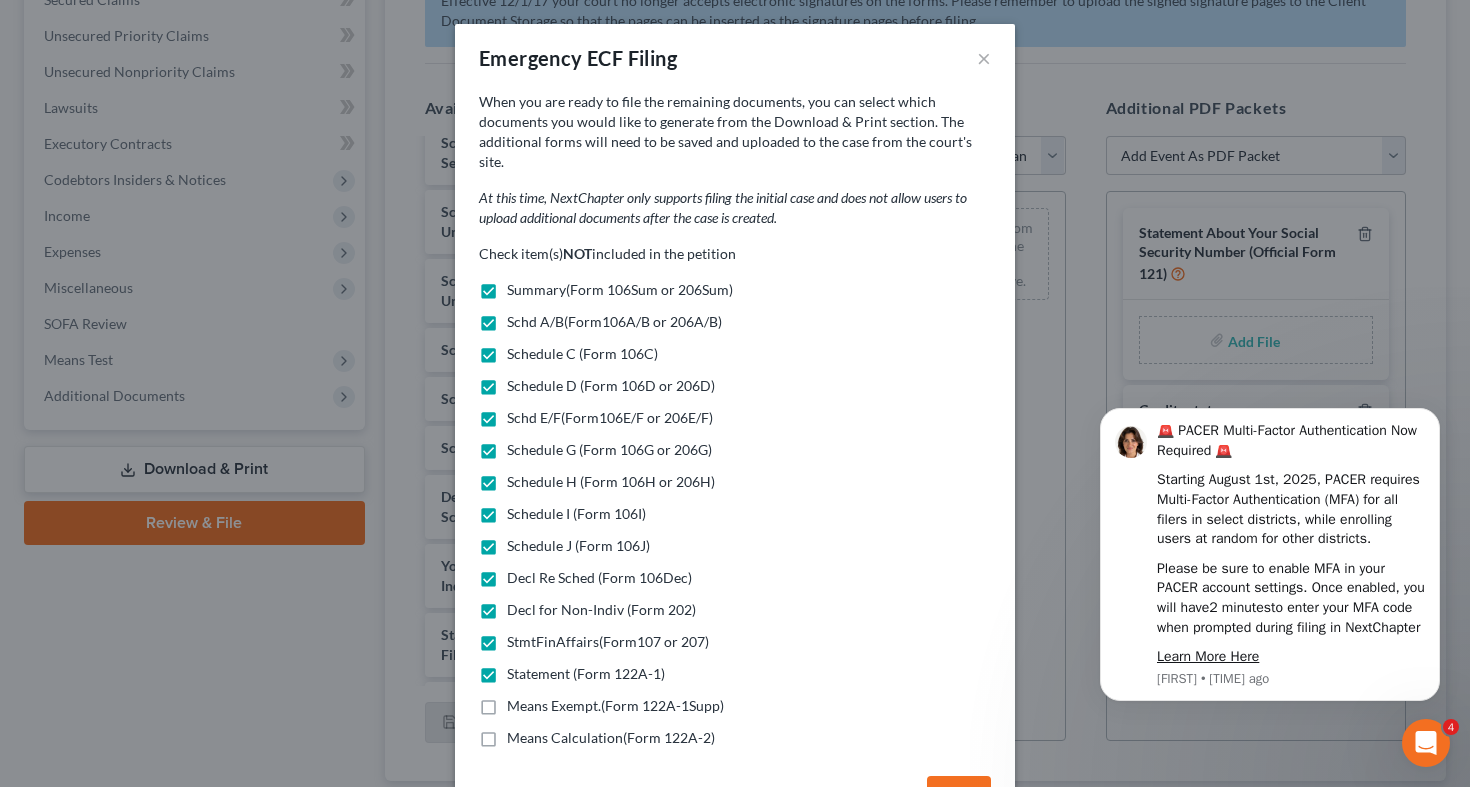click on "Means Exempt.(Form 122A-1Supp)" at bounding box center (615, 705) 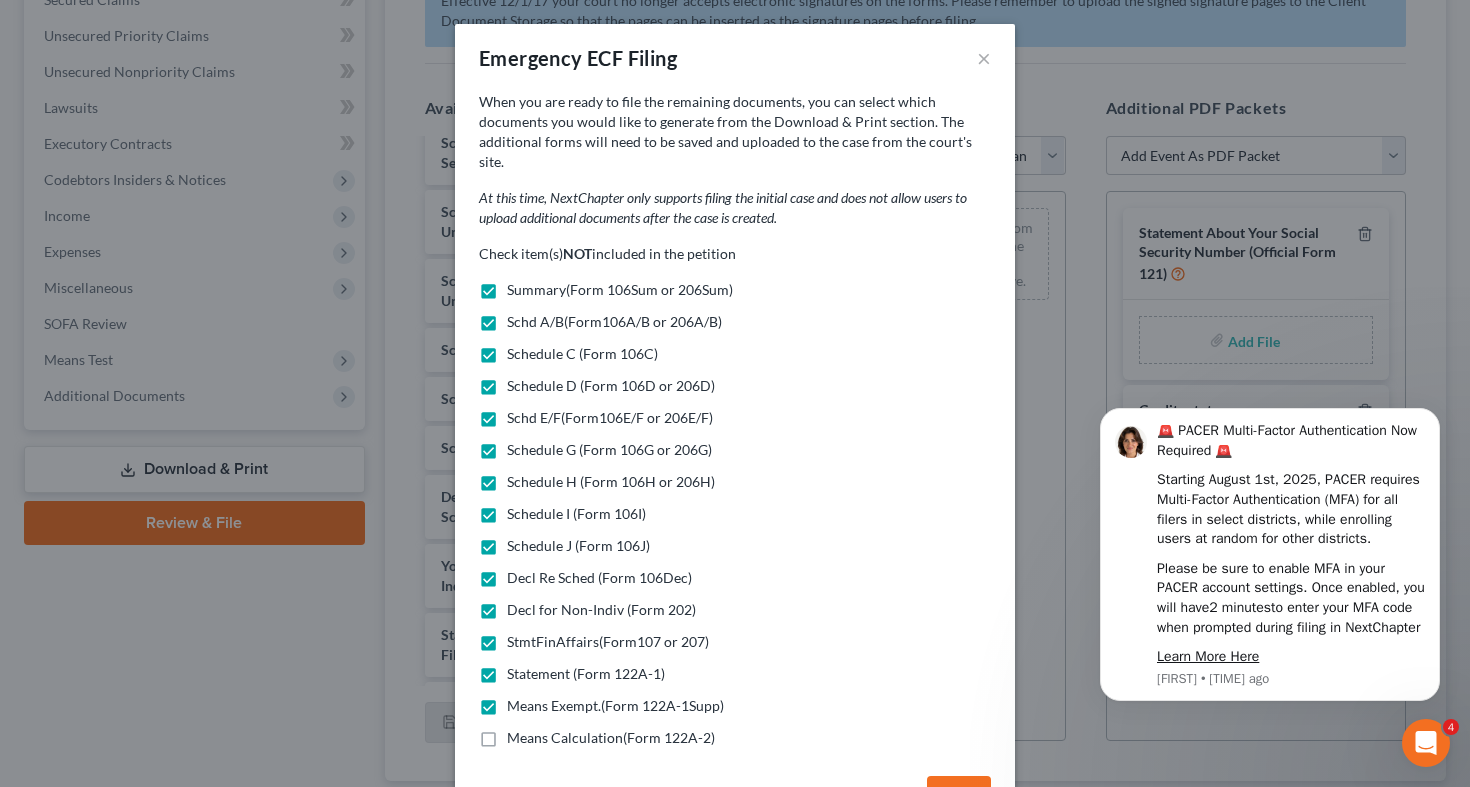 click on "Means Calculation(Form 122A-2)" at bounding box center (611, 737) 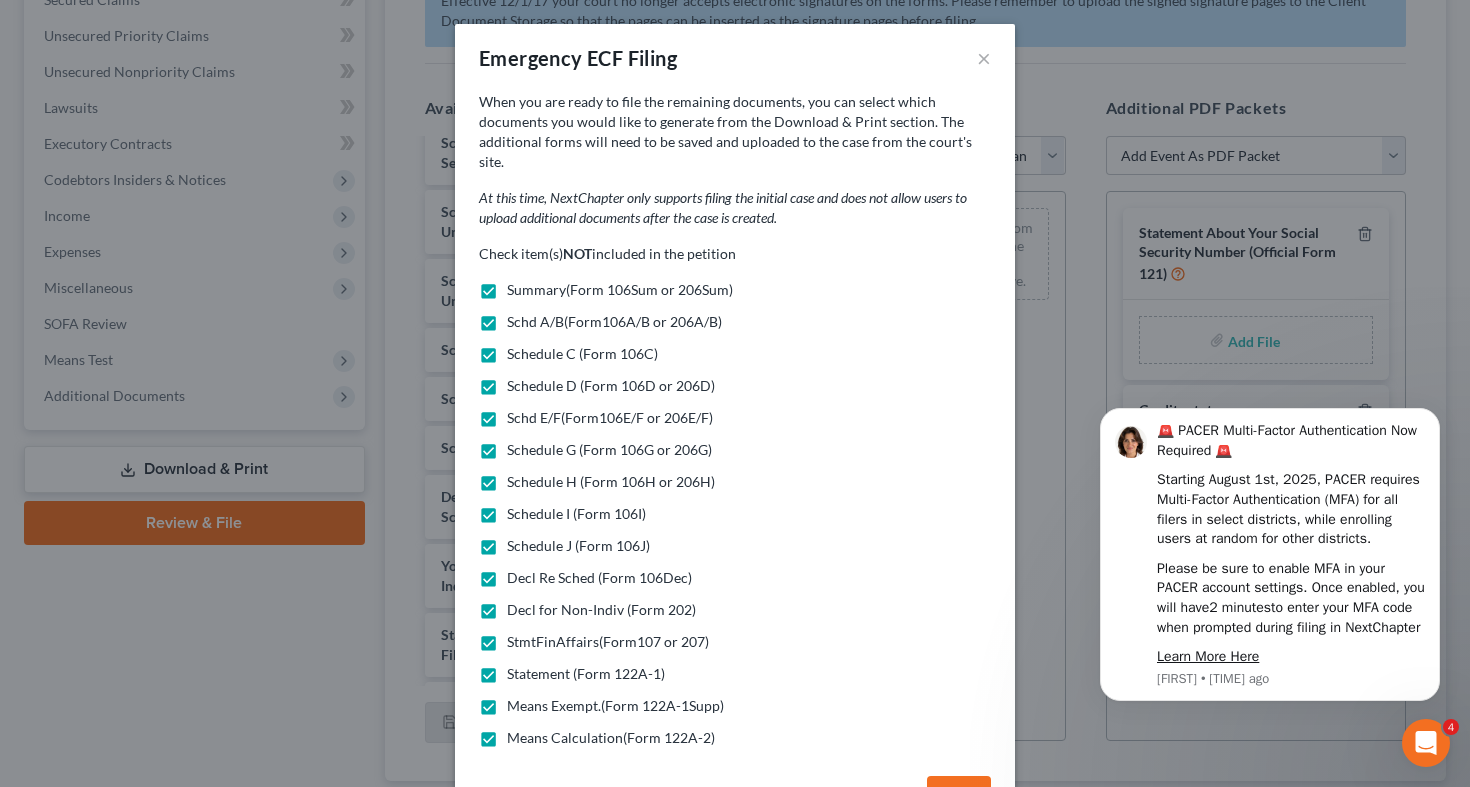 click on "OK" at bounding box center (959, 796) 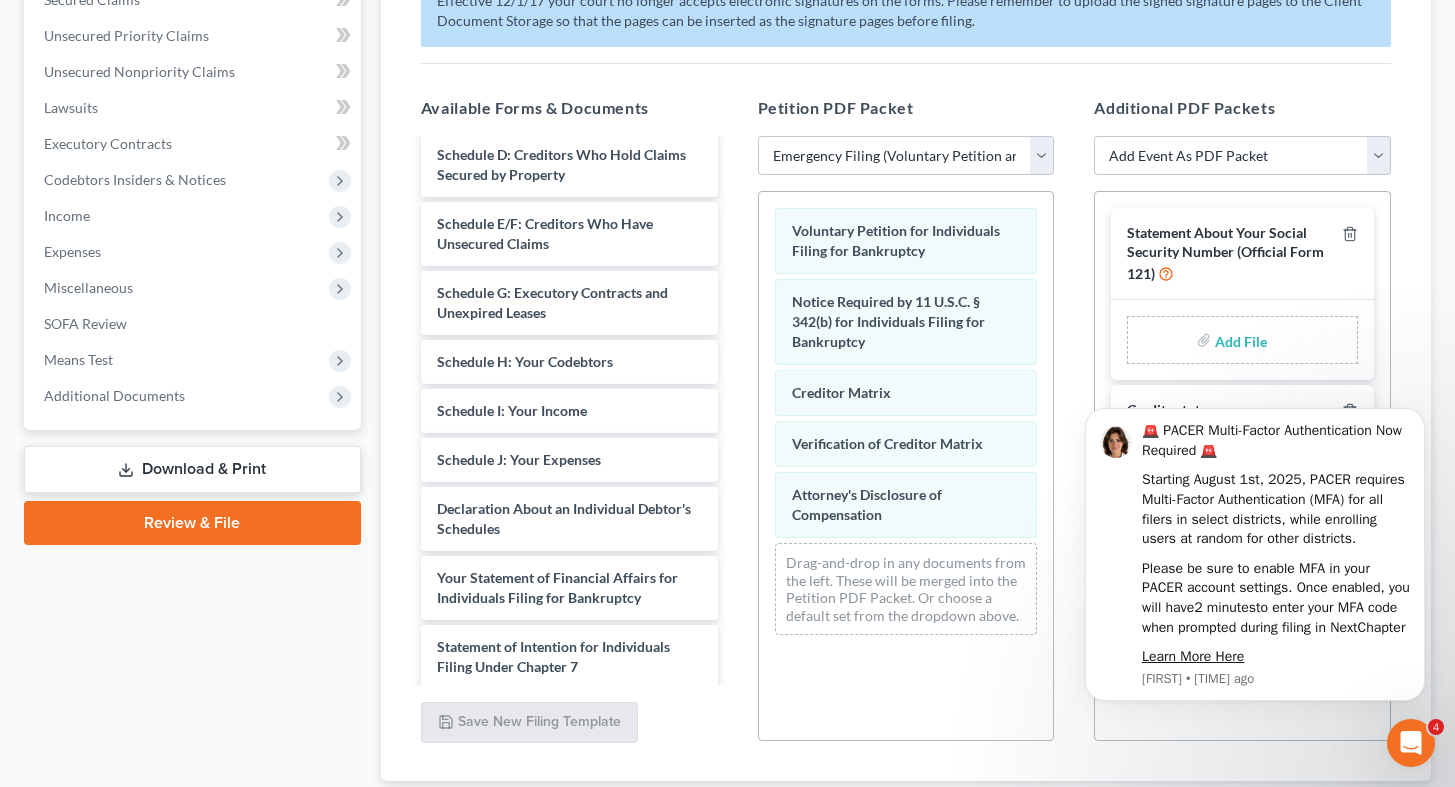 scroll, scrollTop: 0, scrollLeft: 0, axis: both 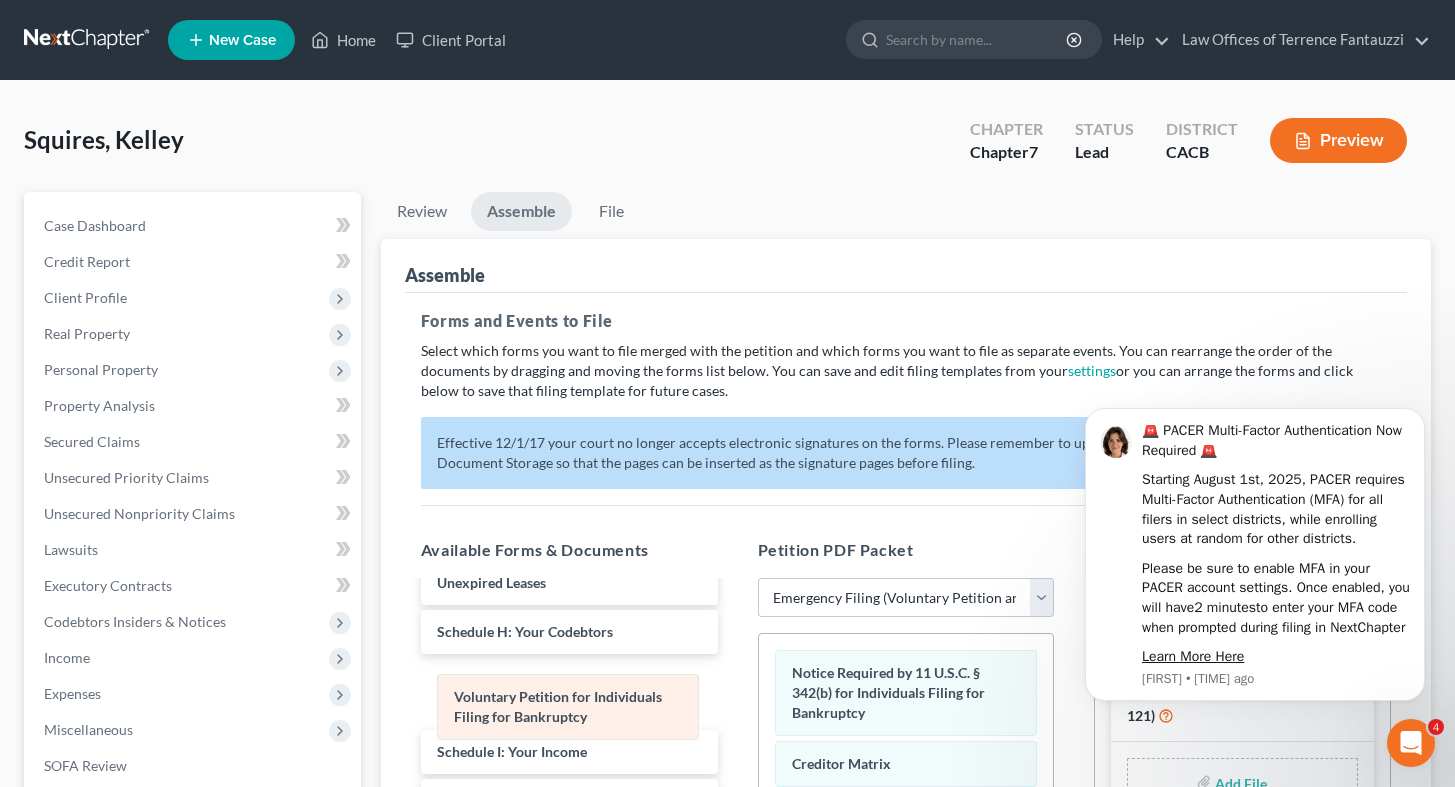 drag, startPoint x: 882, startPoint y: 168, endPoint x: 533, endPoint y: 680, distance: 619.63293 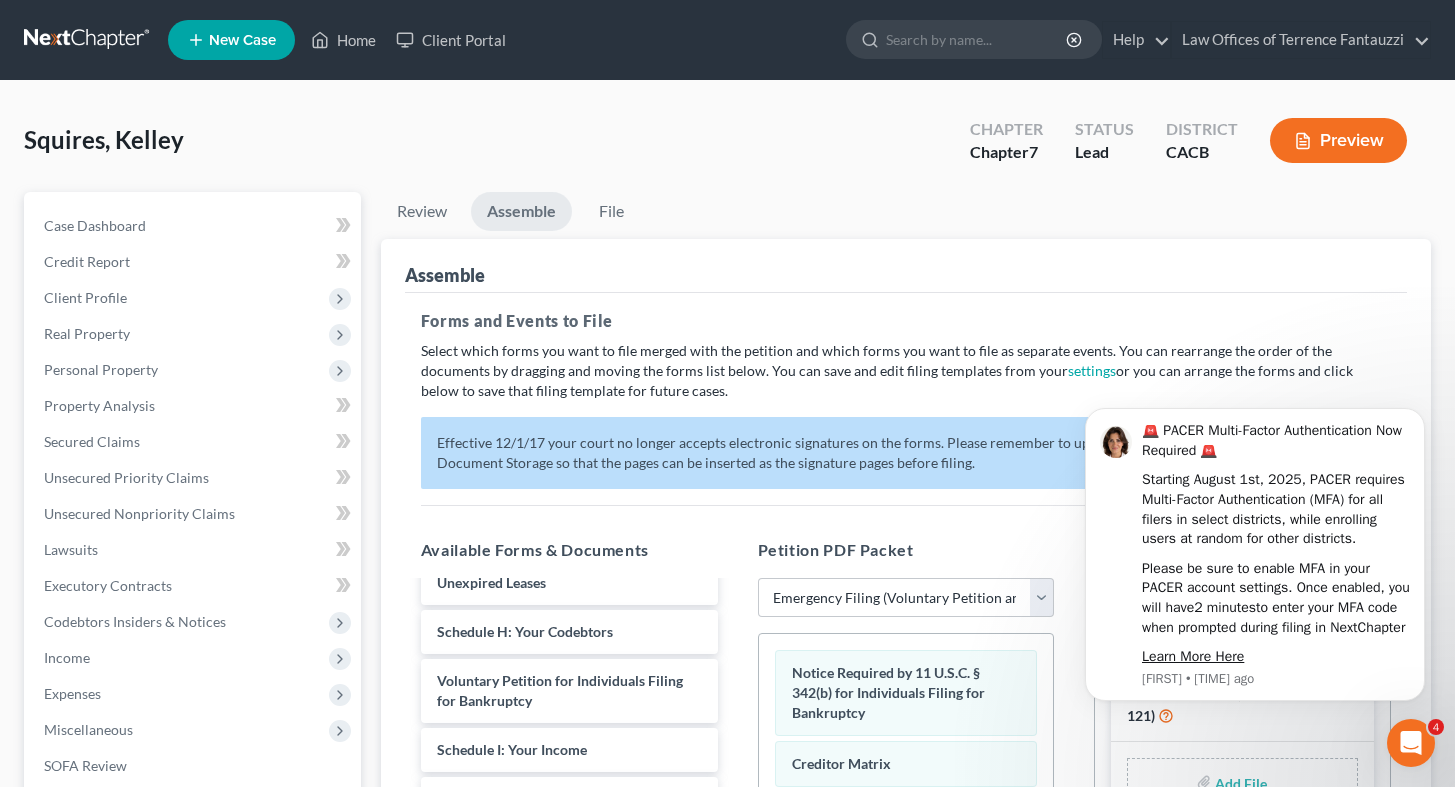 scroll, scrollTop: 577, scrollLeft: 0, axis: vertical 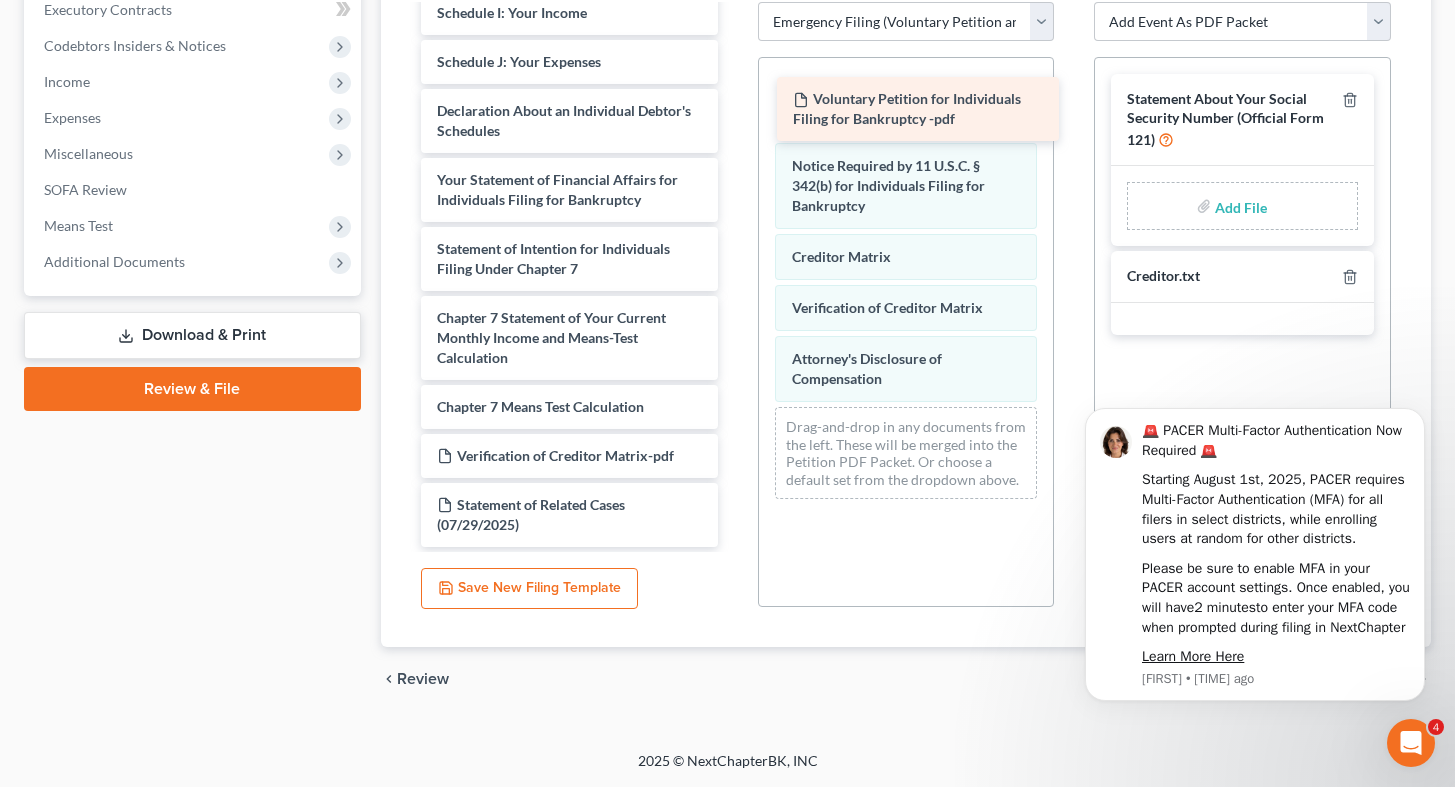 drag, startPoint x: 536, startPoint y: 437, endPoint x: 892, endPoint y: 101, distance: 489.52222 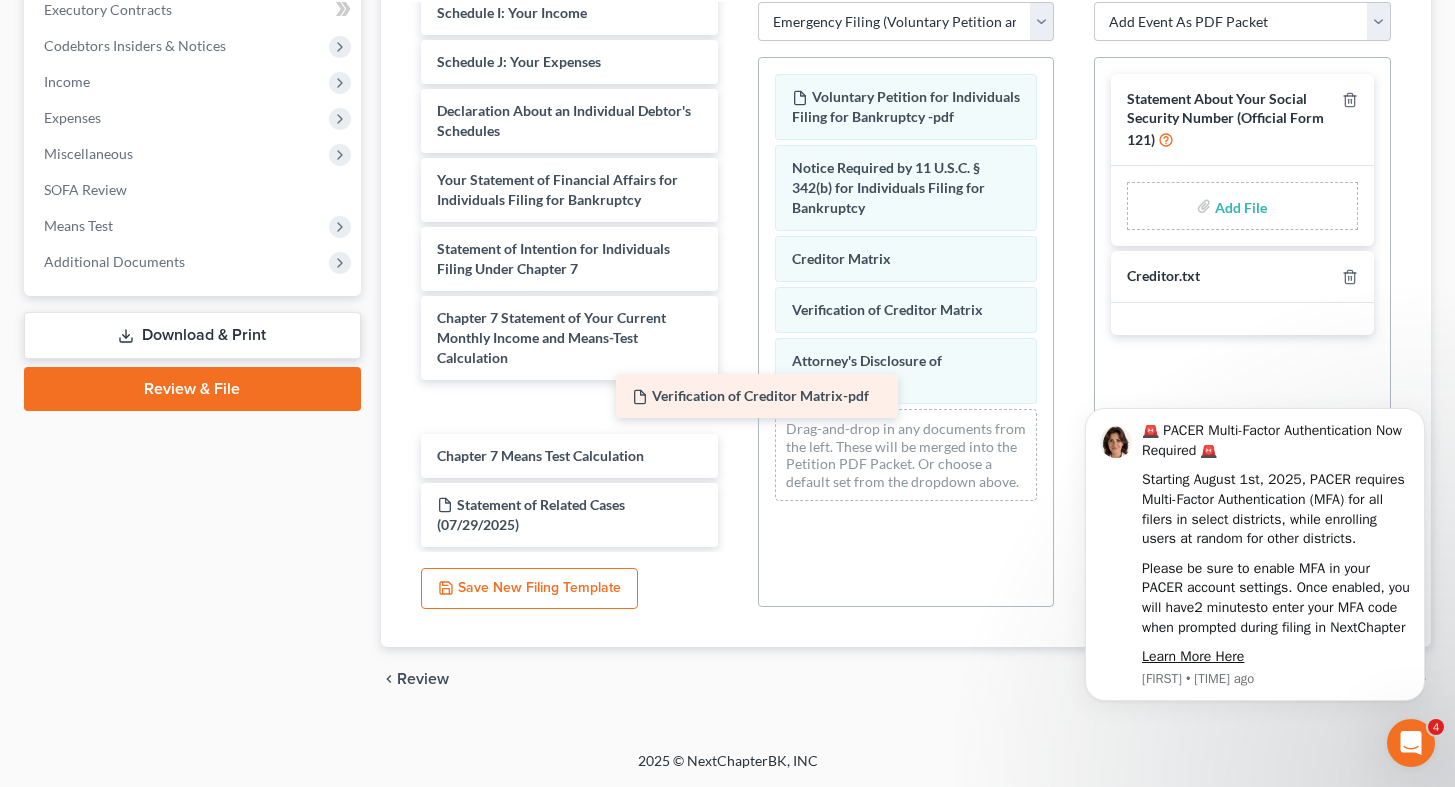 scroll, scrollTop: 459, scrollLeft: 0, axis: vertical 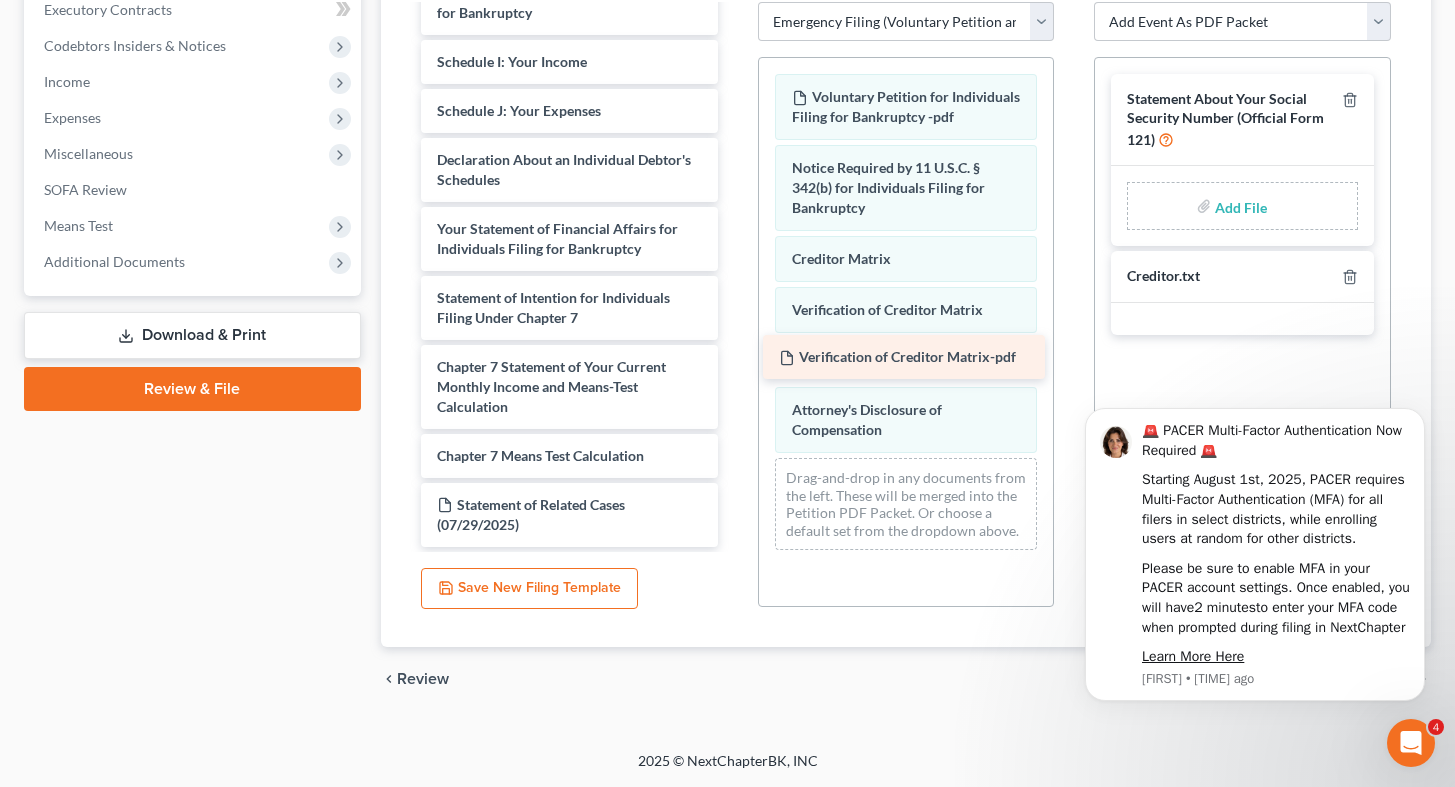 drag, startPoint x: 524, startPoint y: 460, endPoint x: 864, endPoint y: 363, distance: 353.56613 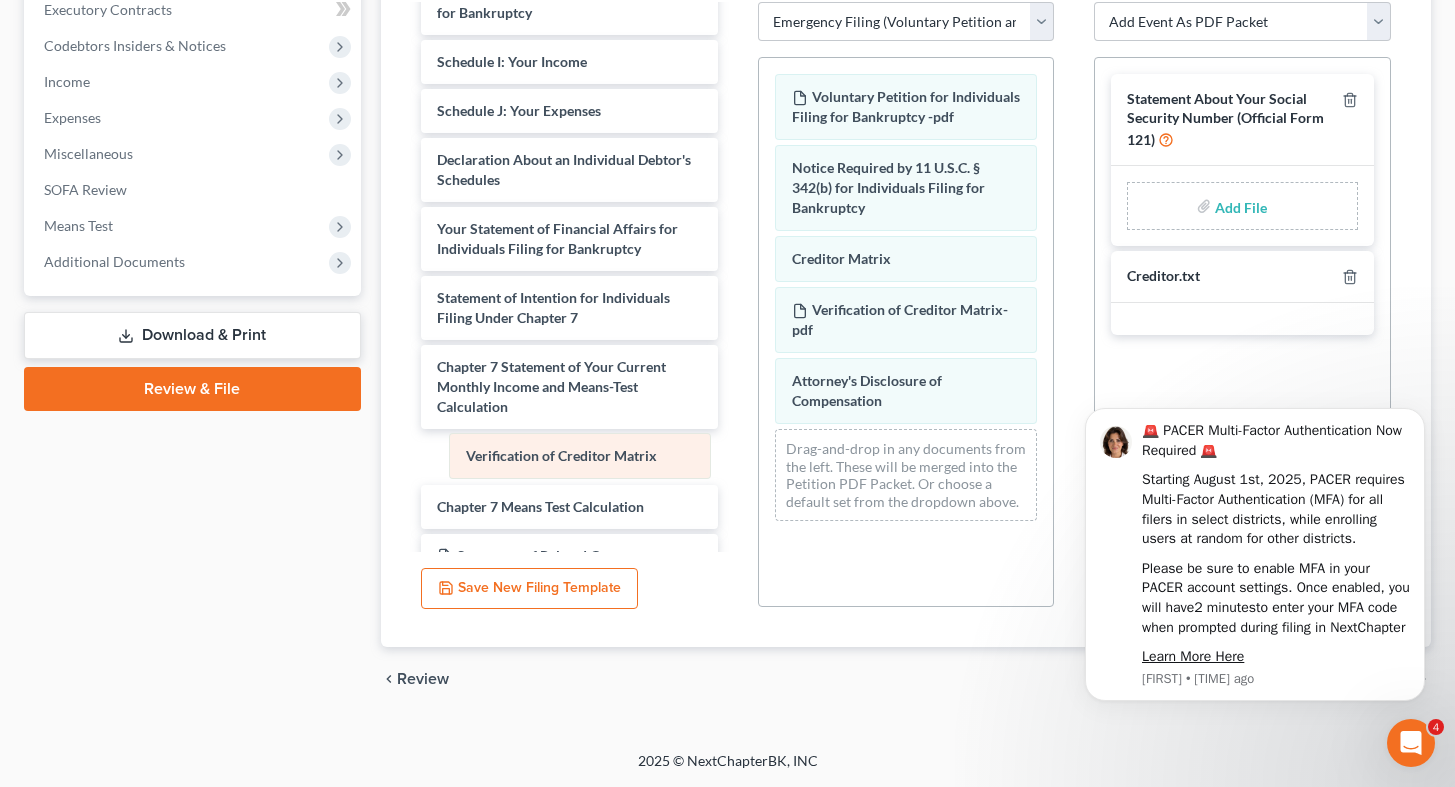 drag, startPoint x: 875, startPoint y: 311, endPoint x: 550, endPoint y: 457, distance: 356.2878 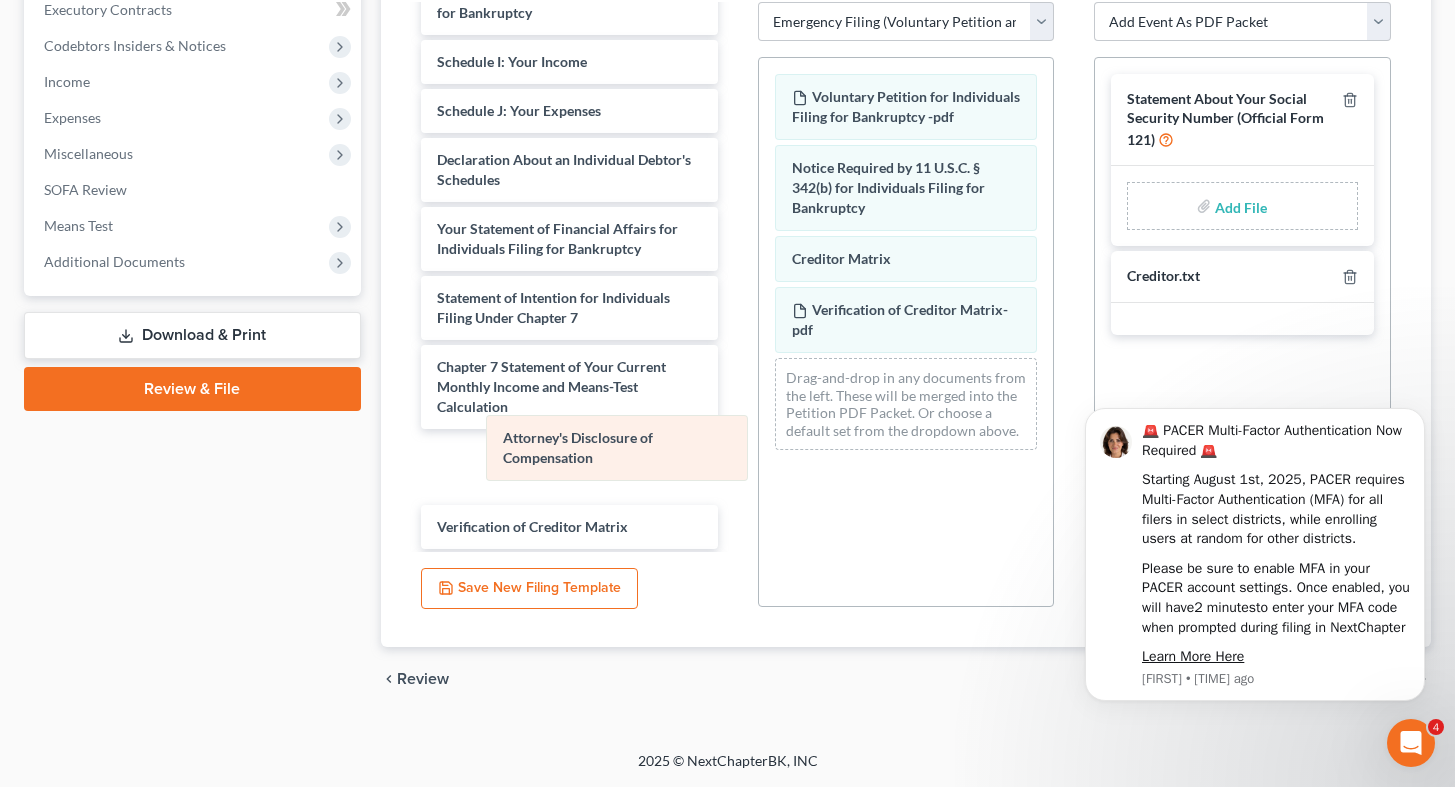 drag, startPoint x: 866, startPoint y: 396, endPoint x: 577, endPoint y: 453, distance: 294.56747 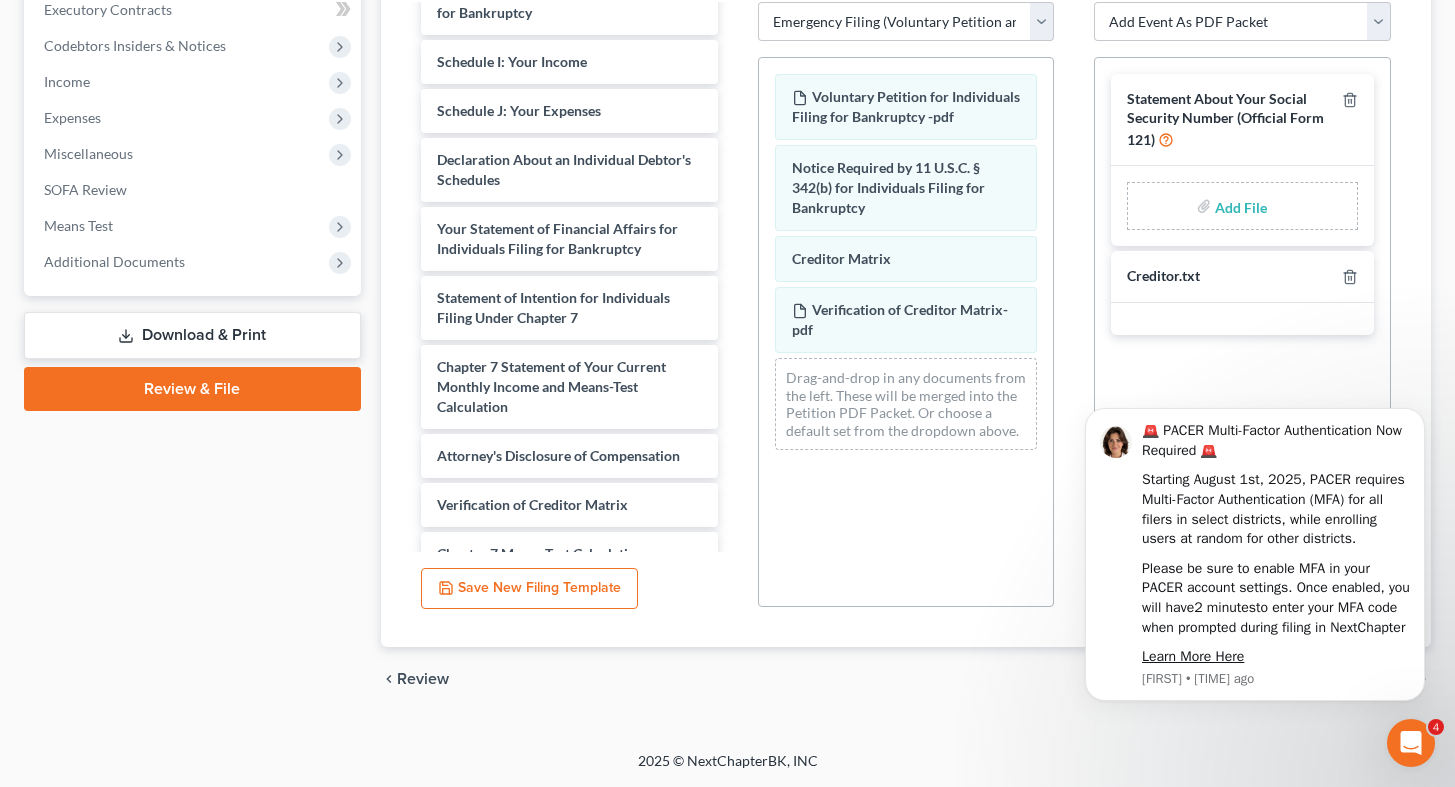 click on "🚨 PACER Multi-Factor Authentication Now Required 🚨   Starting August 1st, 2025, PACER requires Multi-Factor Authentication (MFA) for all filers in select districts, while enrolling users at random for other districts.   Please be sure to enable MFA in your PACER account settings. Once enabled, you will have  2 minutes  to enter your MFA code when prompted during filing in NextChapter   Learn More Here [FIRST] • 2h ago" 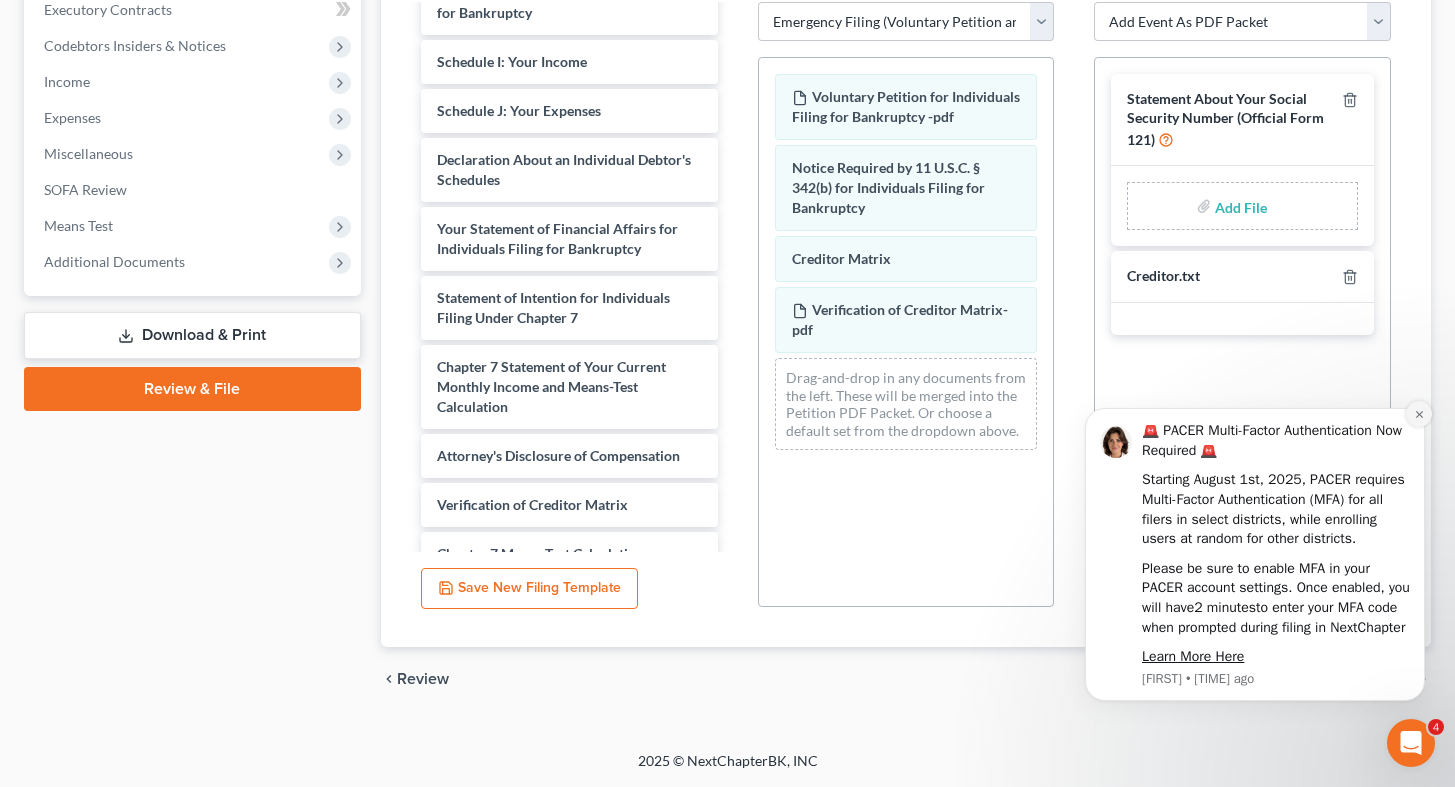 click 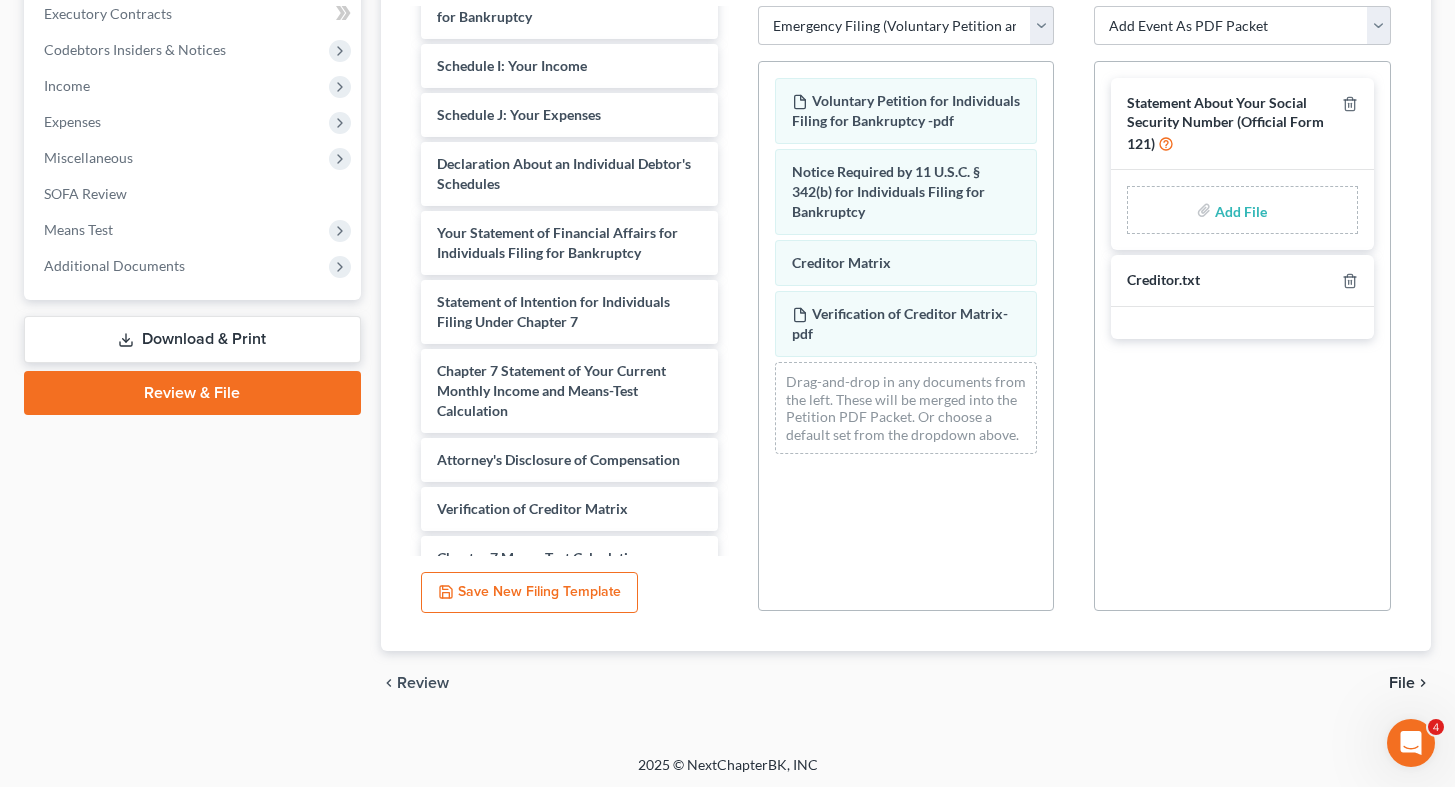 scroll, scrollTop: 411, scrollLeft: 0, axis: vertical 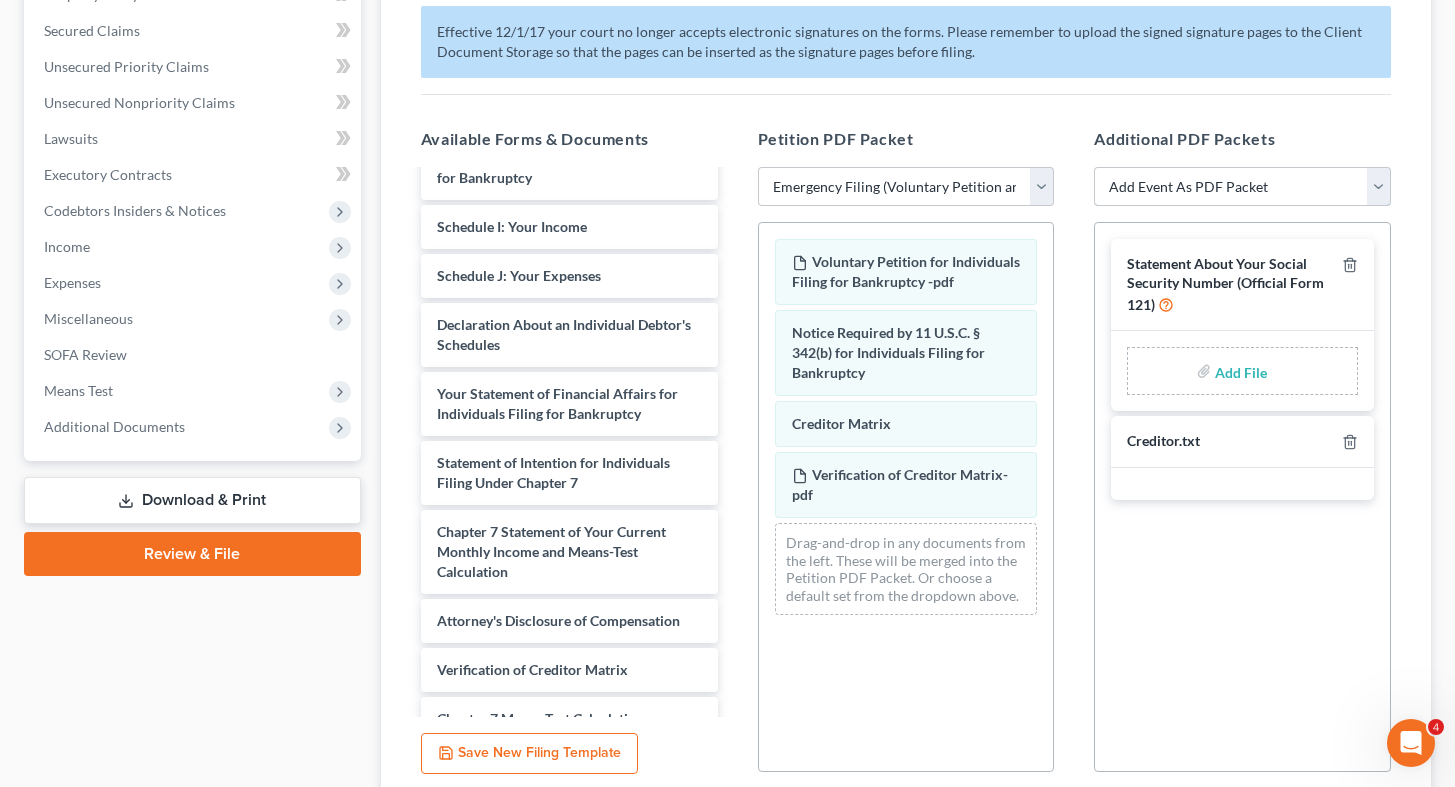 select on "9" 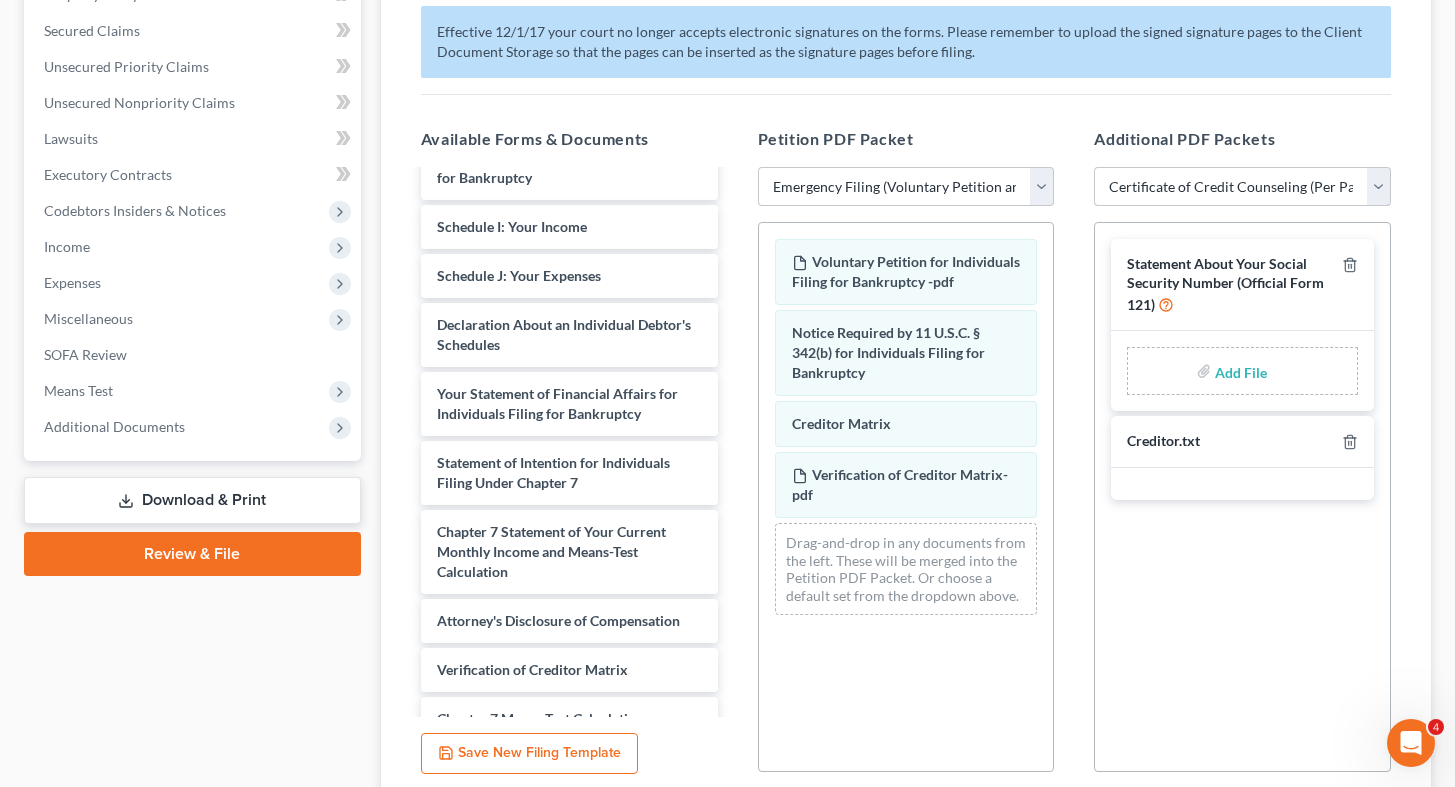 select 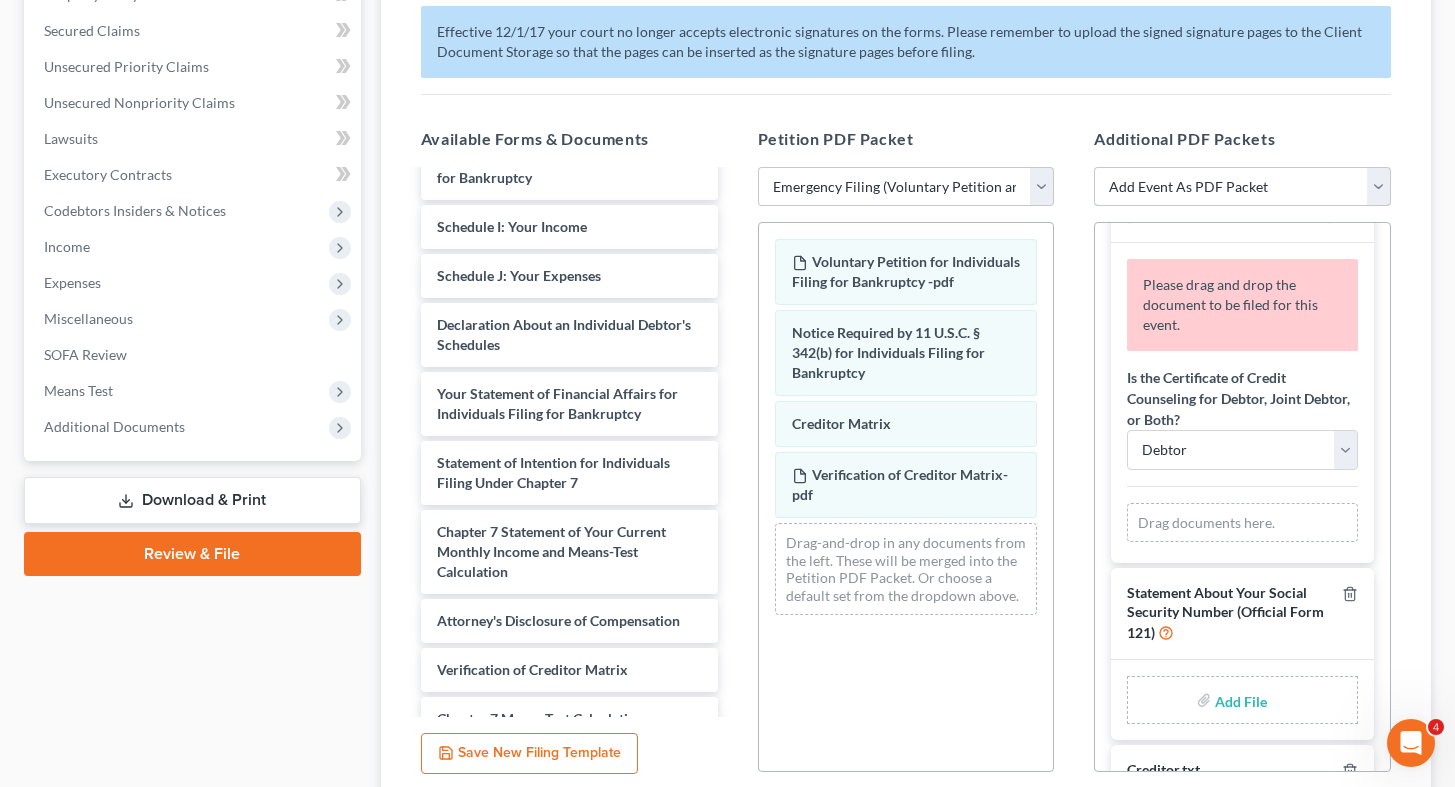 scroll, scrollTop: 71, scrollLeft: 0, axis: vertical 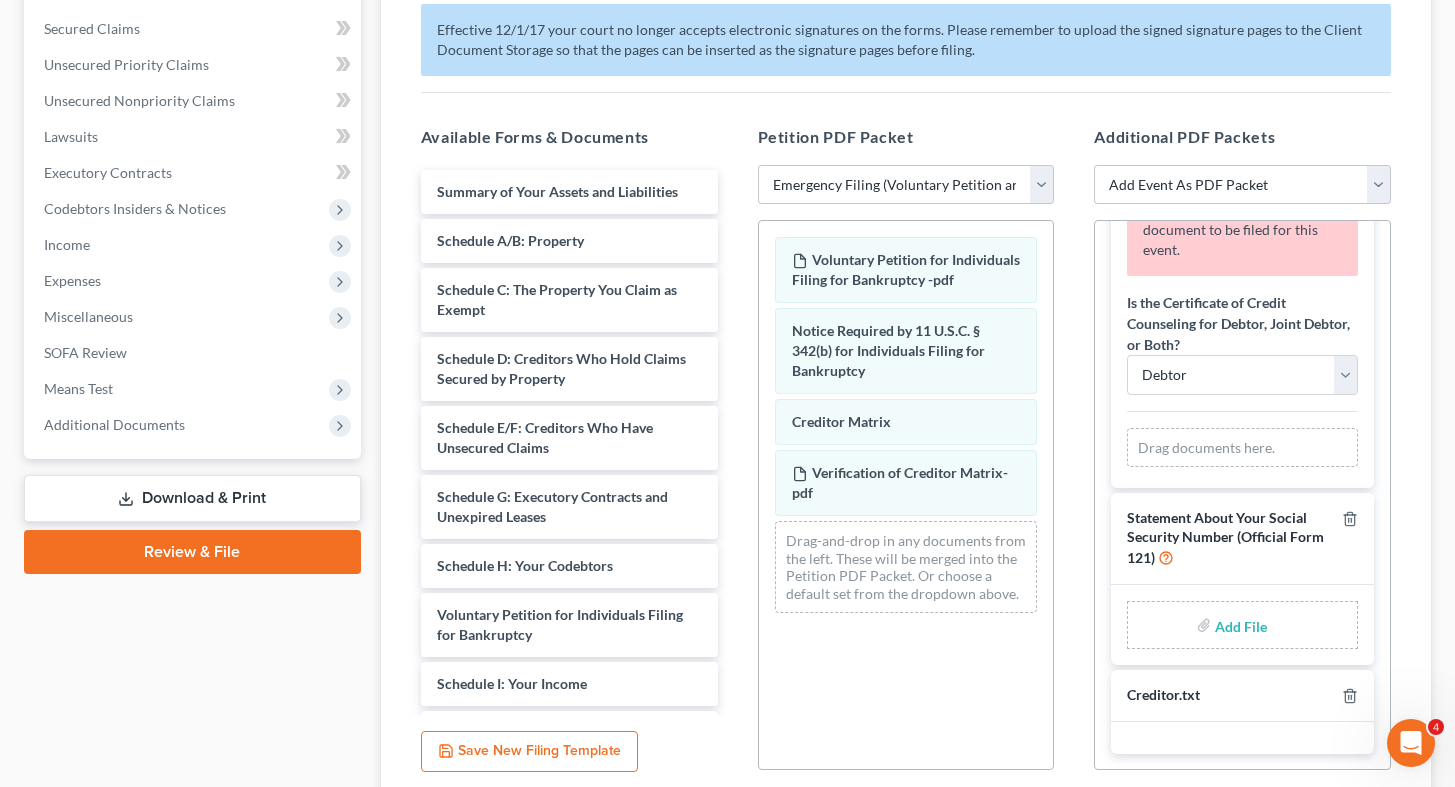 click on "Drag documents here." at bounding box center (1242, 448) 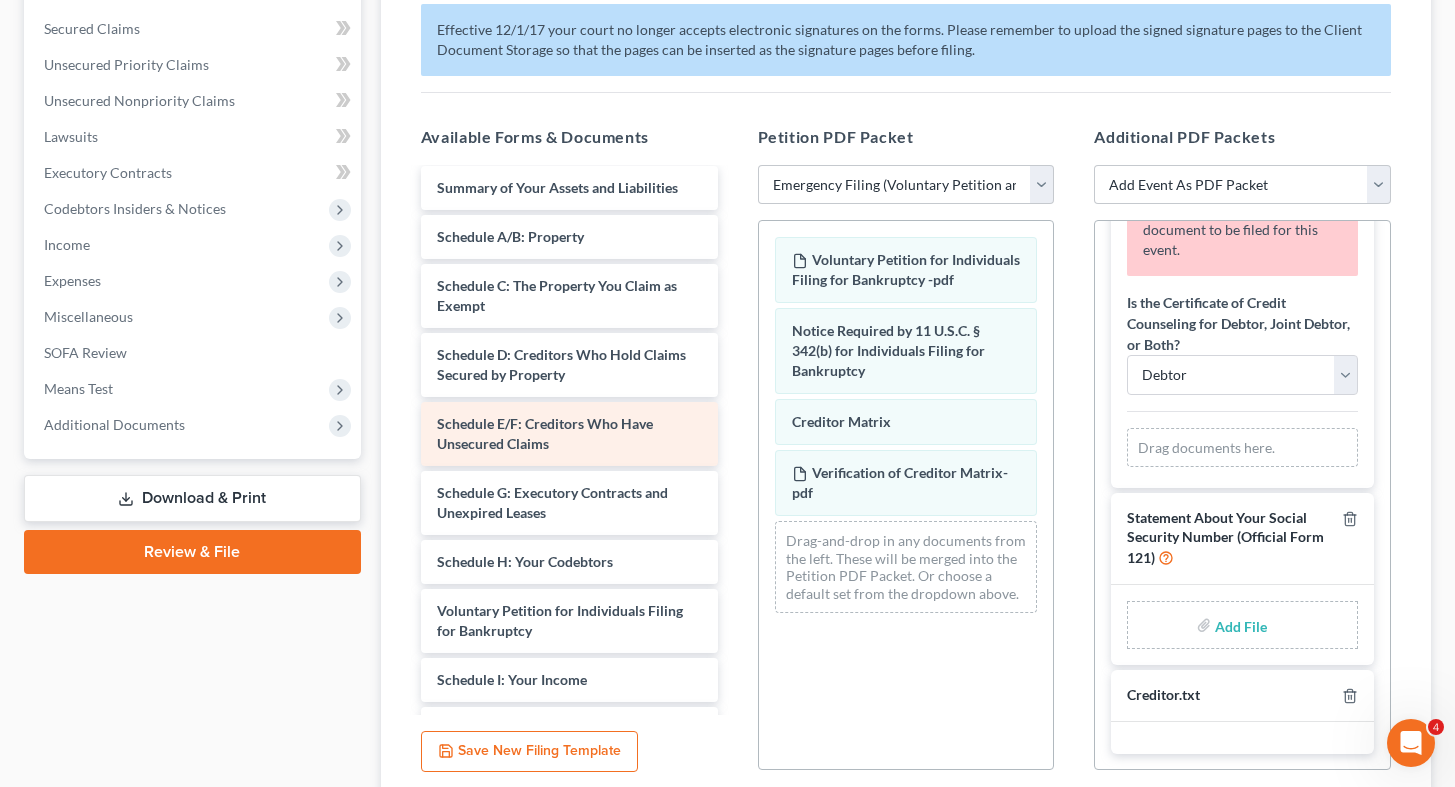 scroll, scrollTop: 0, scrollLeft: 0, axis: both 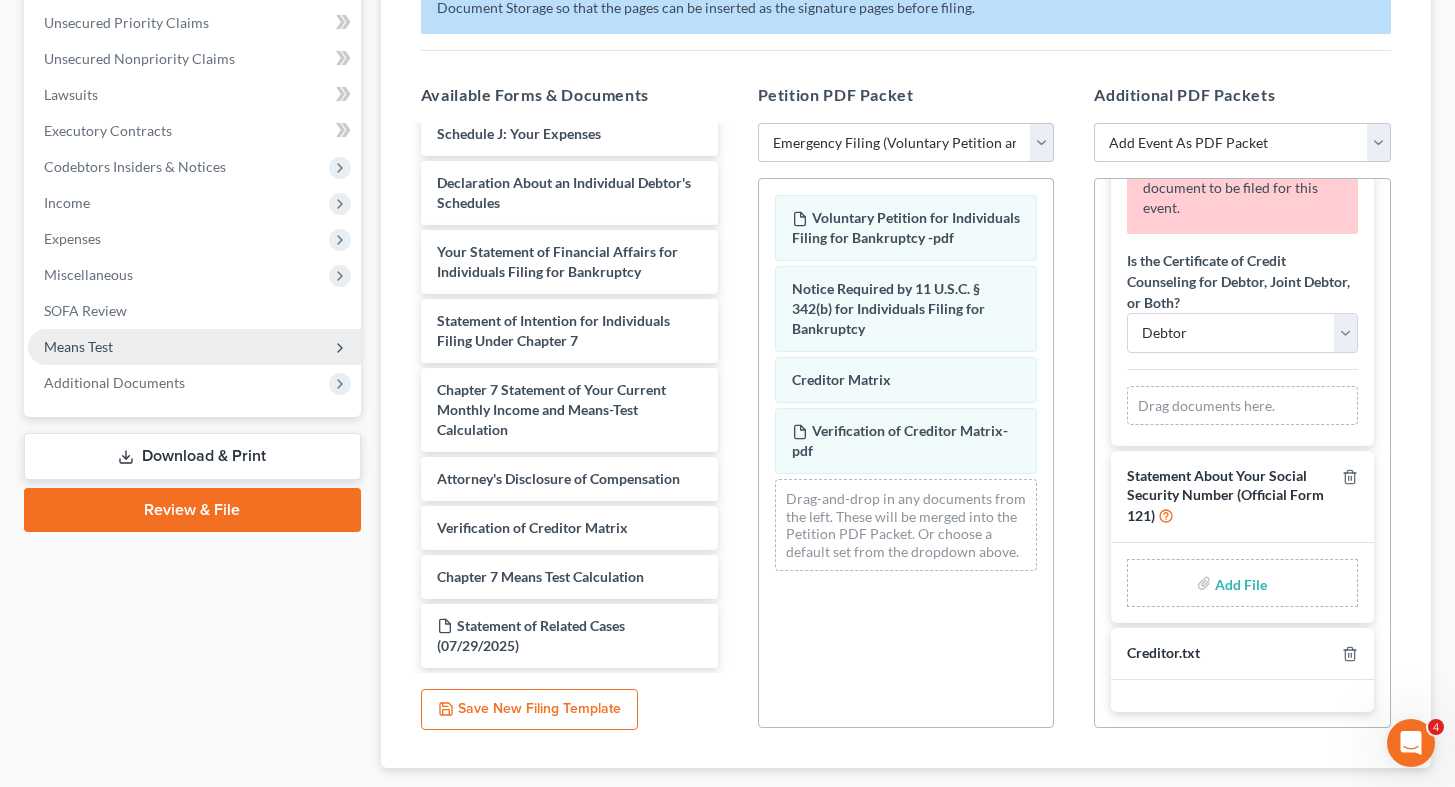click on "Means Test" at bounding box center [78, 346] 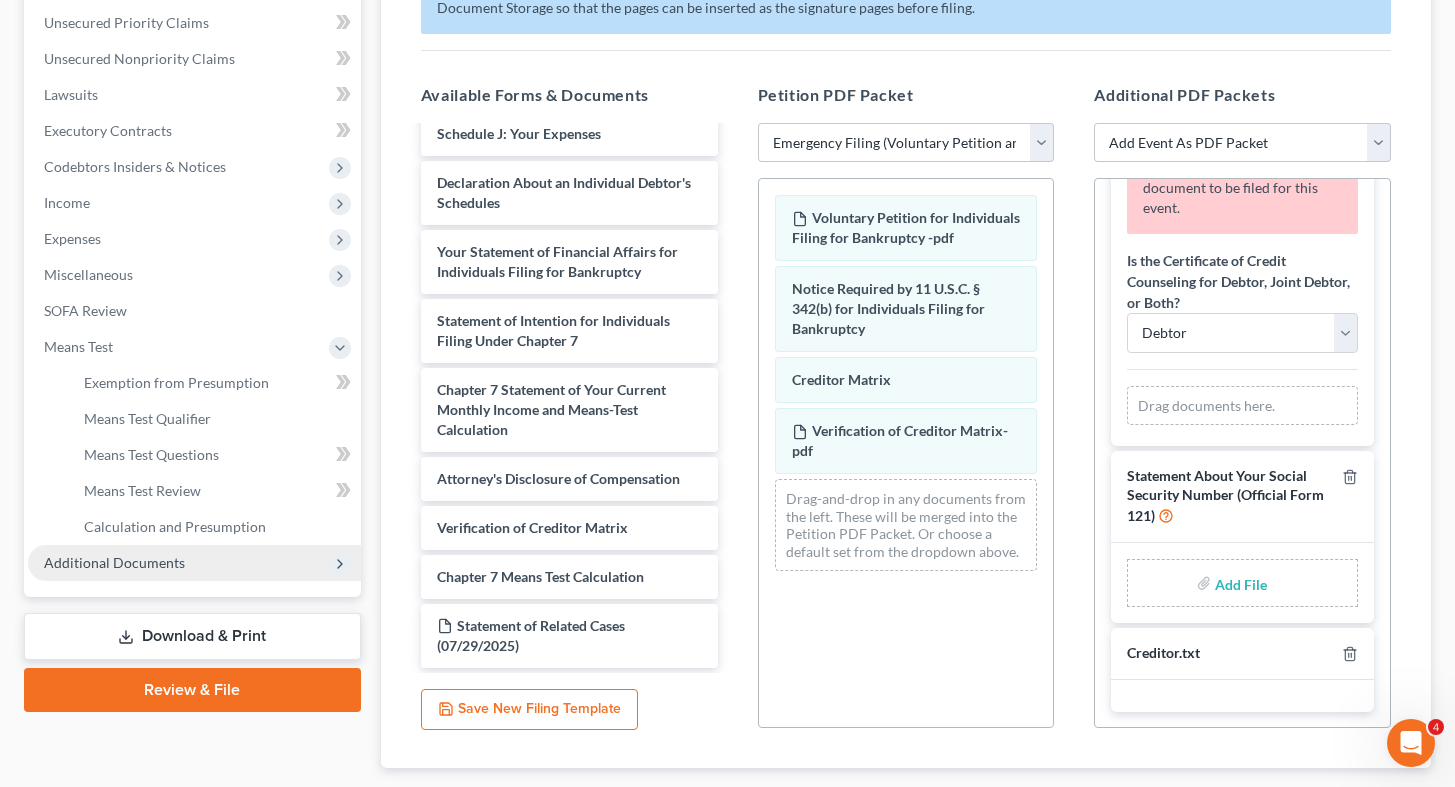 scroll, scrollTop: 459, scrollLeft: 0, axis: vertical 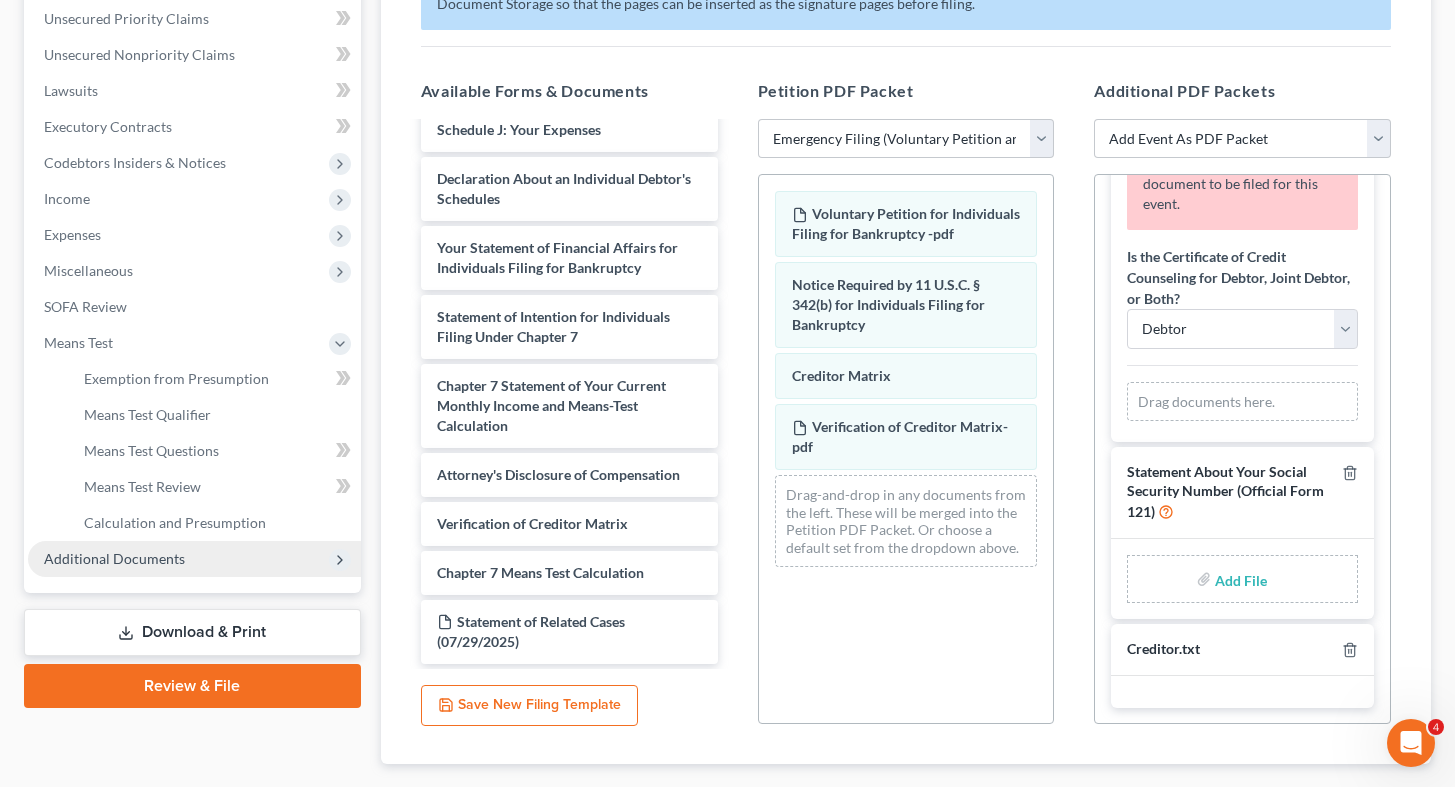 click on "Additional Documents" at bounding box center (194, 559) 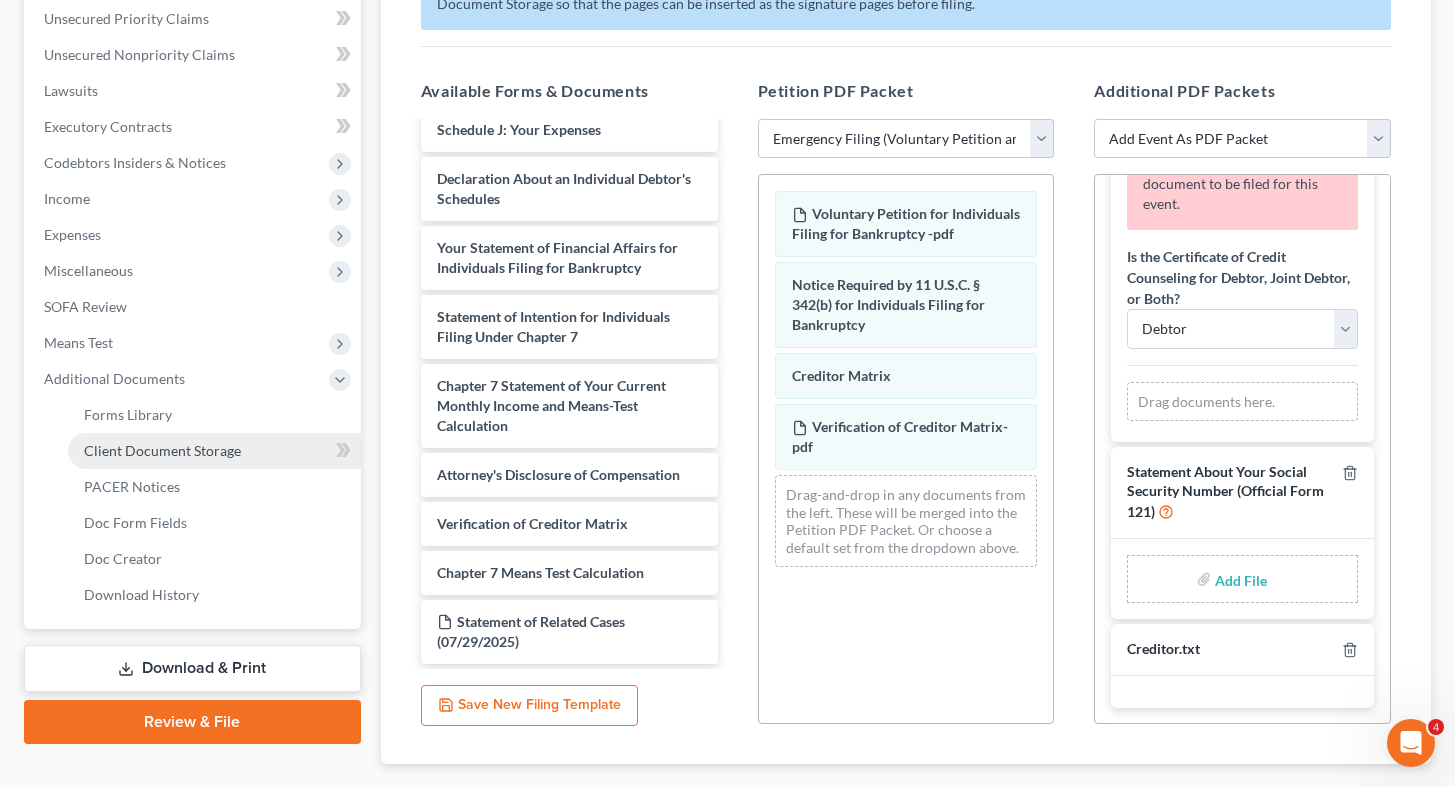 click on "Client Document Storage" at bounding box center (214, 451) 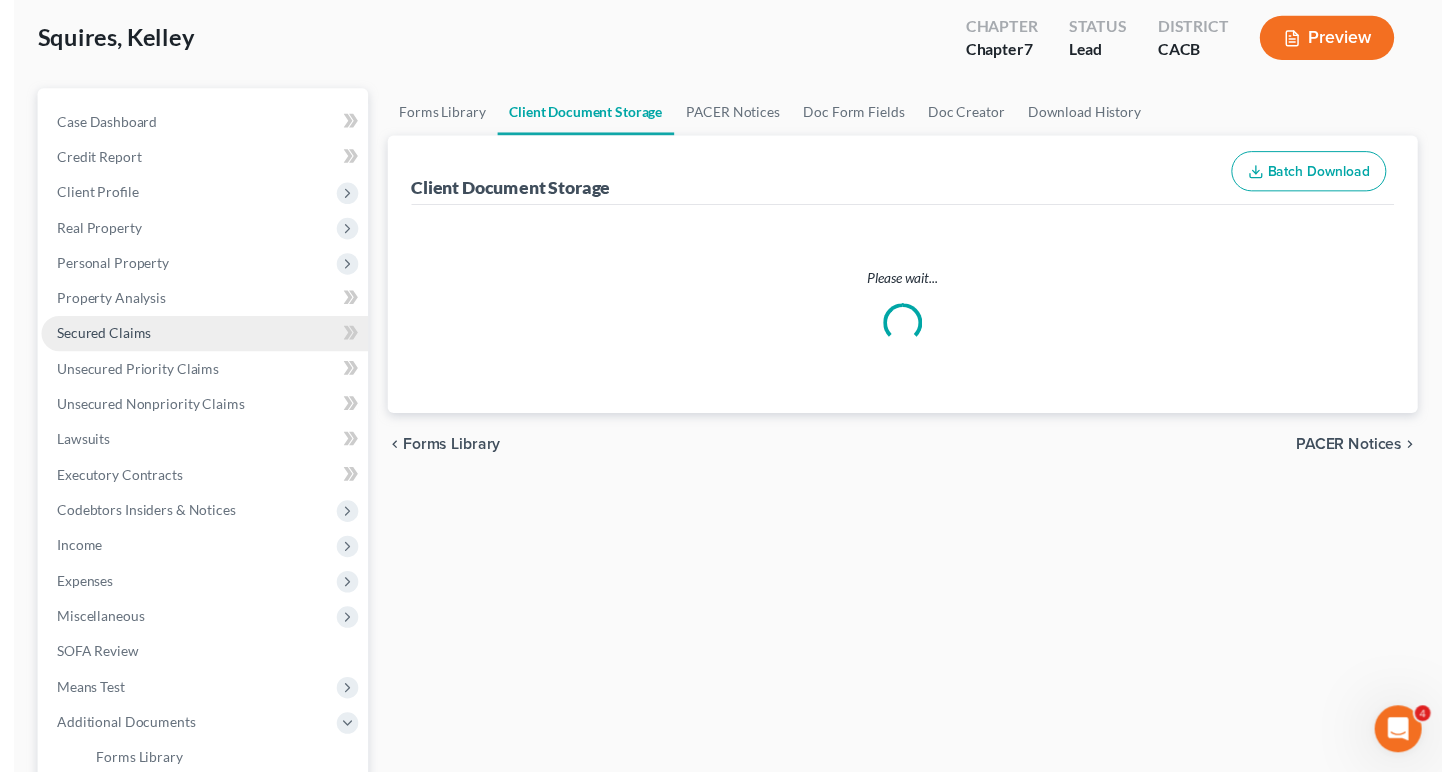 scroll, scrollTop: 0, scrollLeft: 0, axis: both 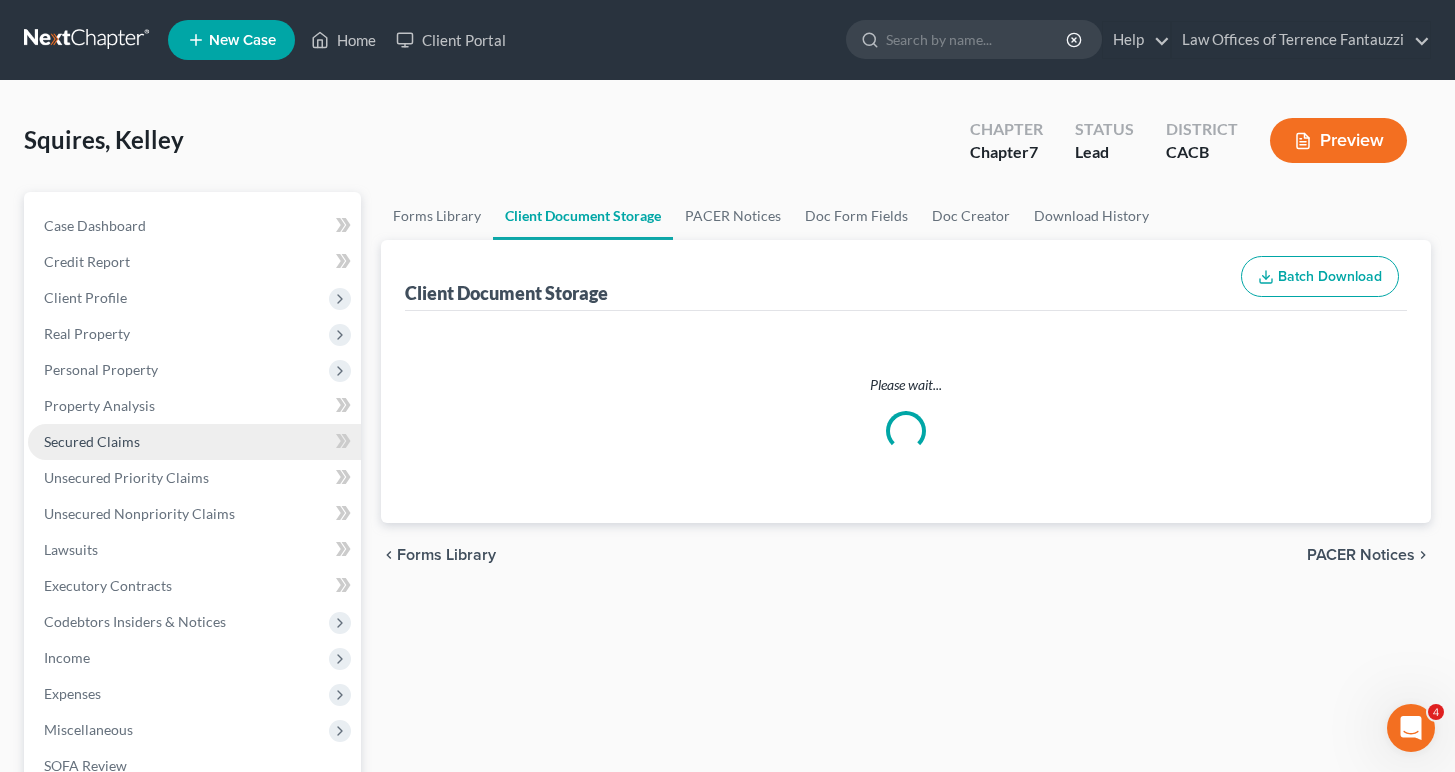 select on "10" 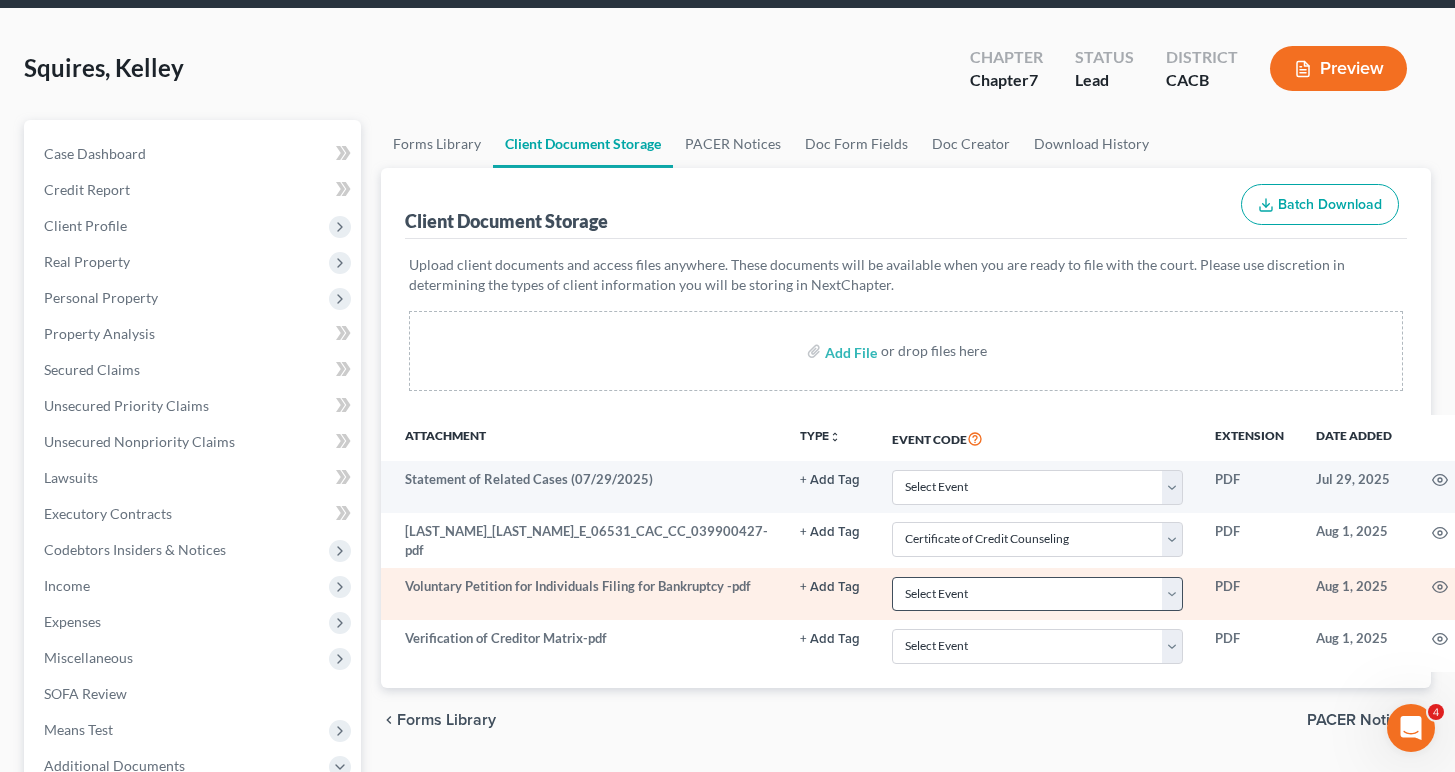 scroll, scrollTop: 107, scrollLeft: 0, axis: vertical 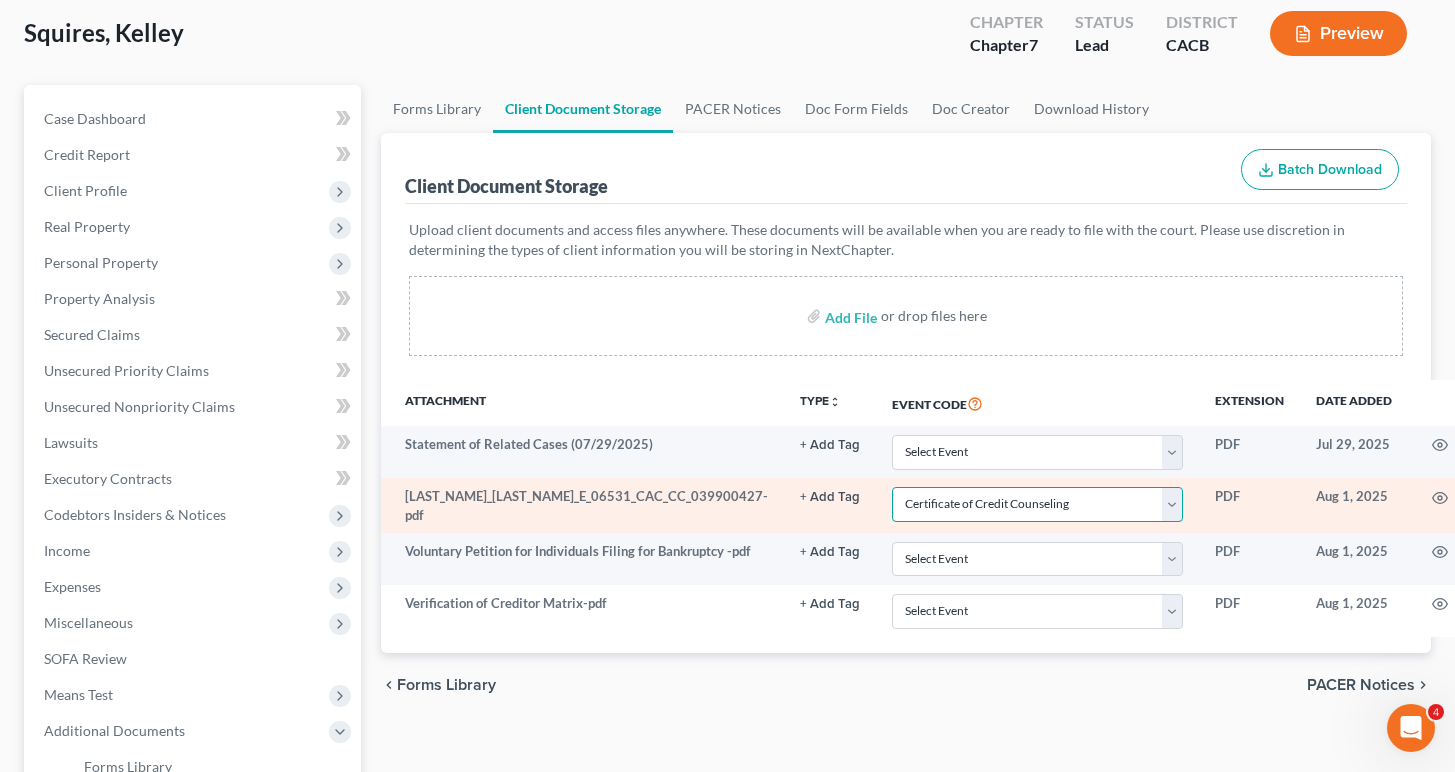 select 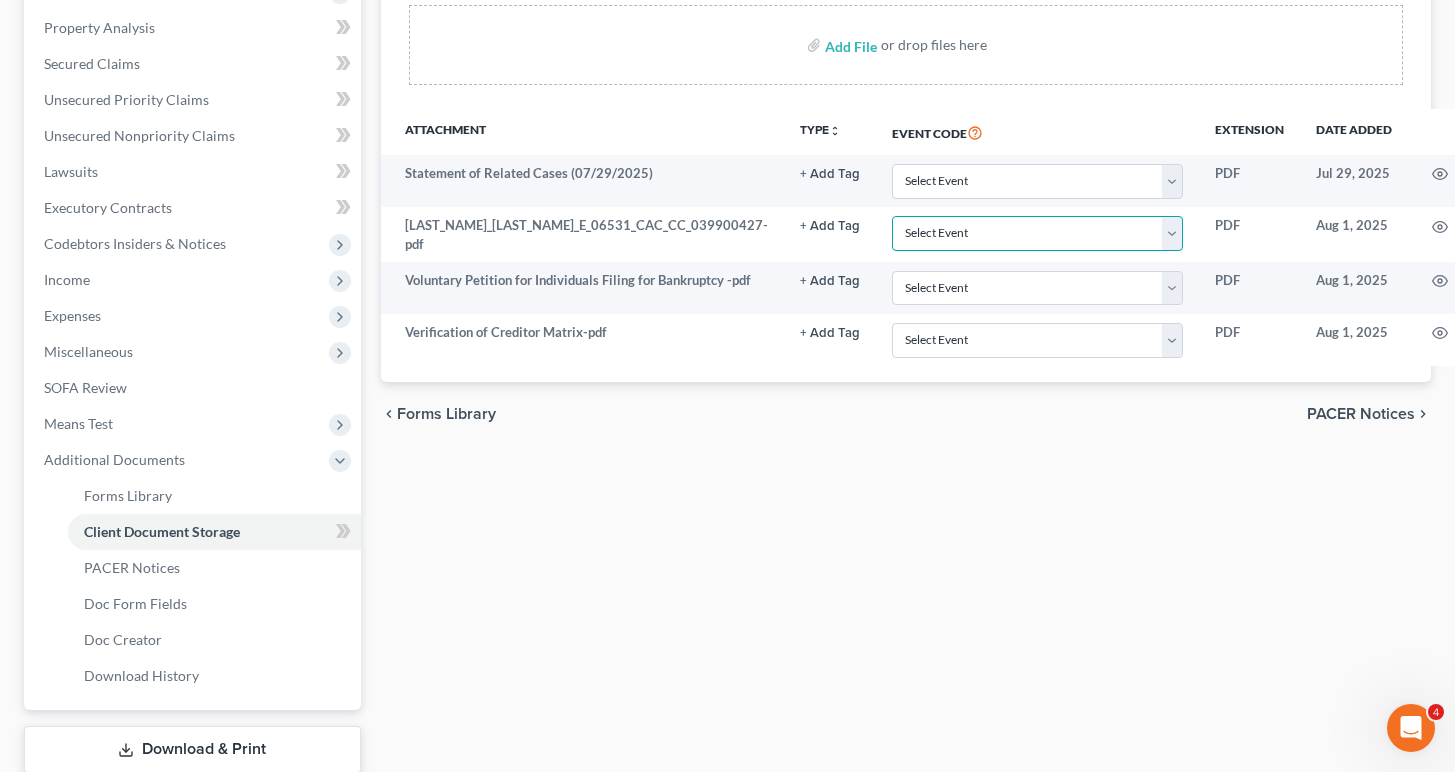 scroll, scrollTop: 507, scrollLeft: 0, axis: vertical 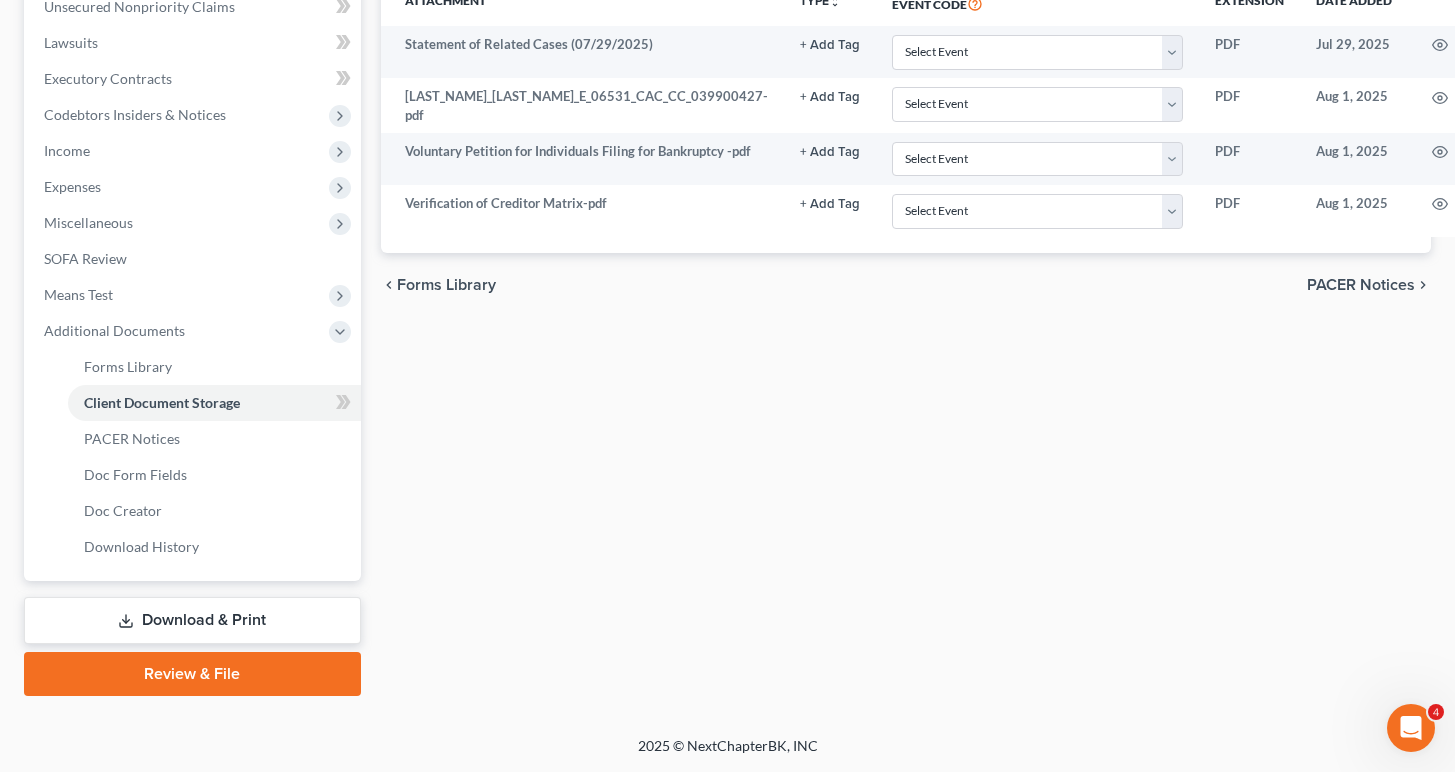 click on "Review & File" at bounding box center [192, 674] 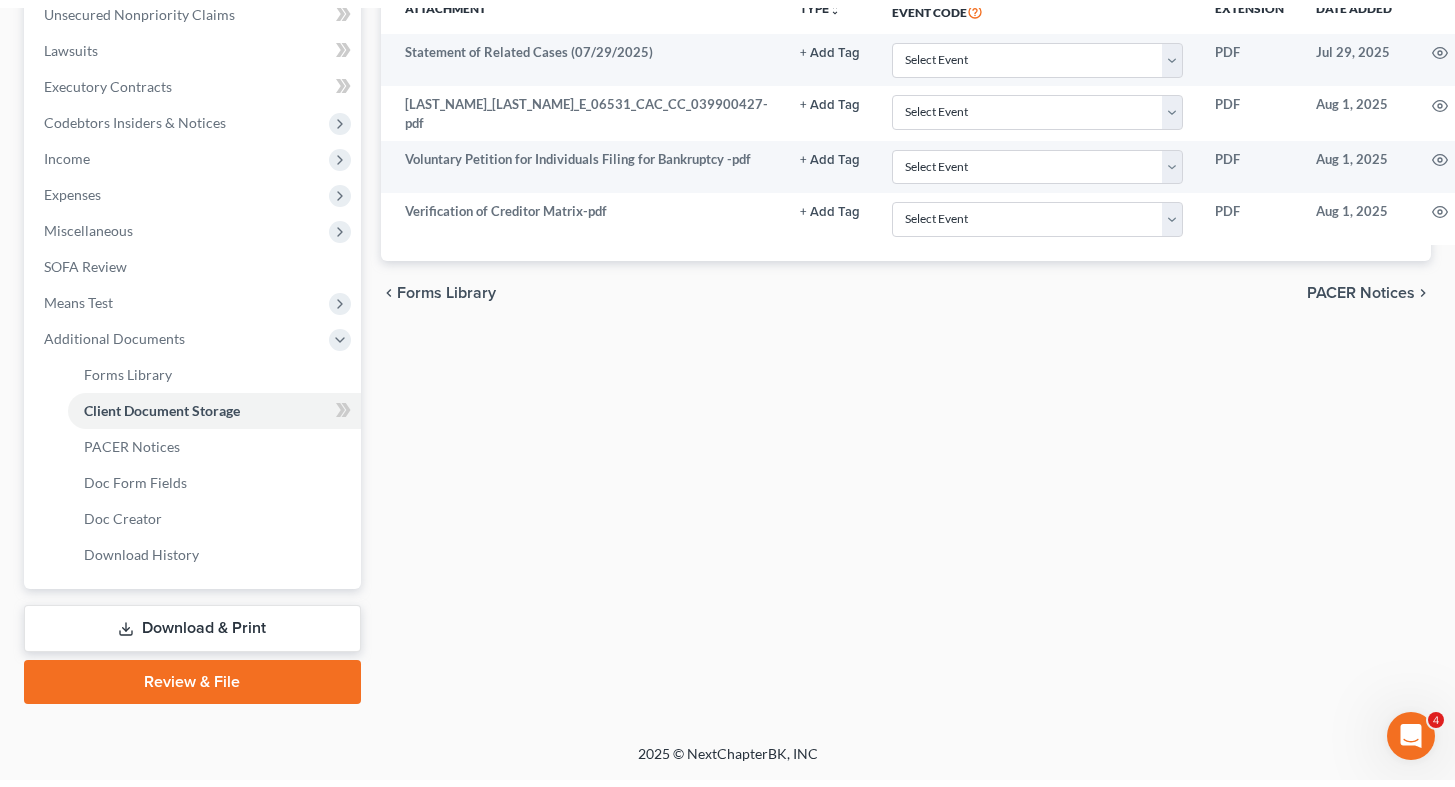 scroll, scrollTop: 186, scrollLeft: 0, axis: vertical 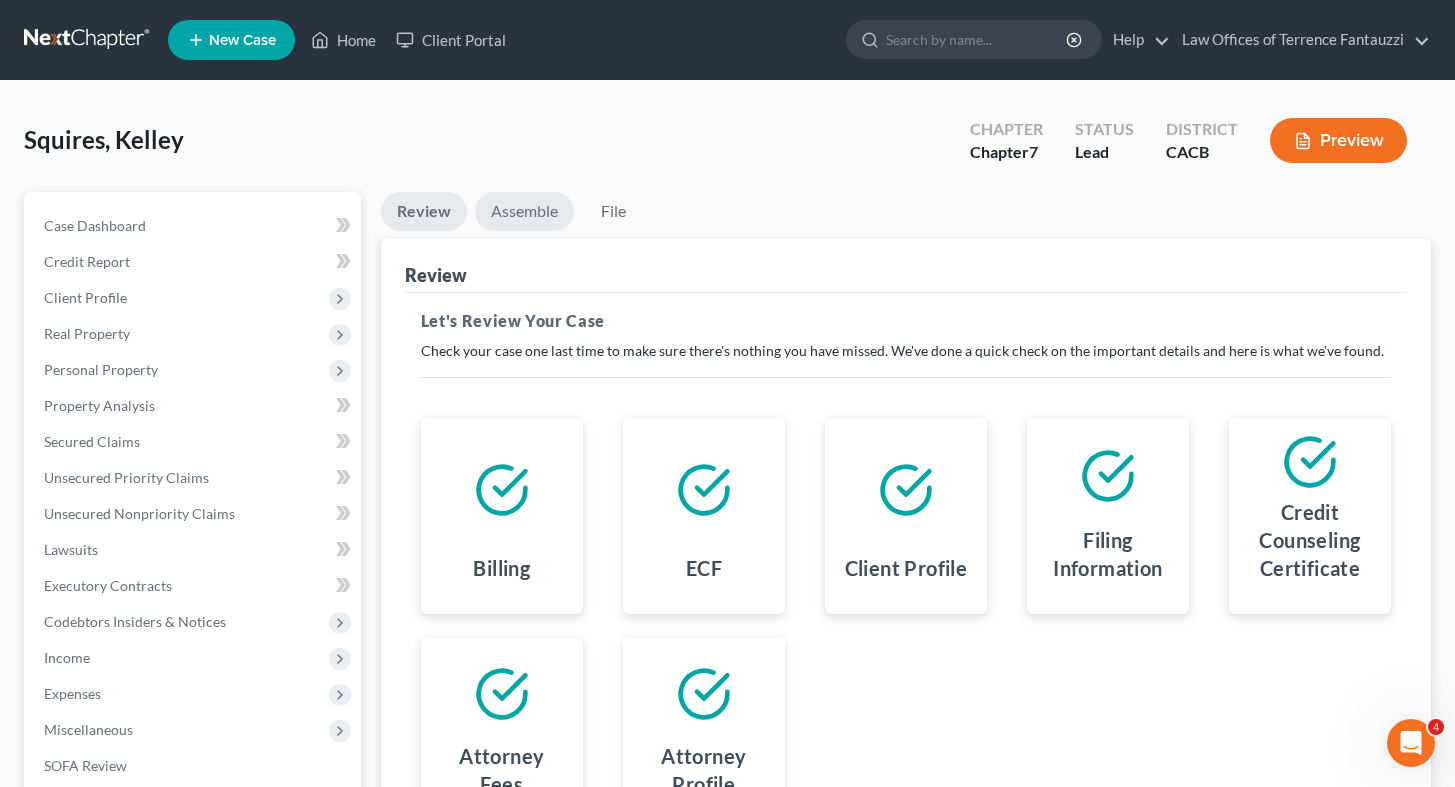 click on "Assemble" at bounding box center [524, 211] 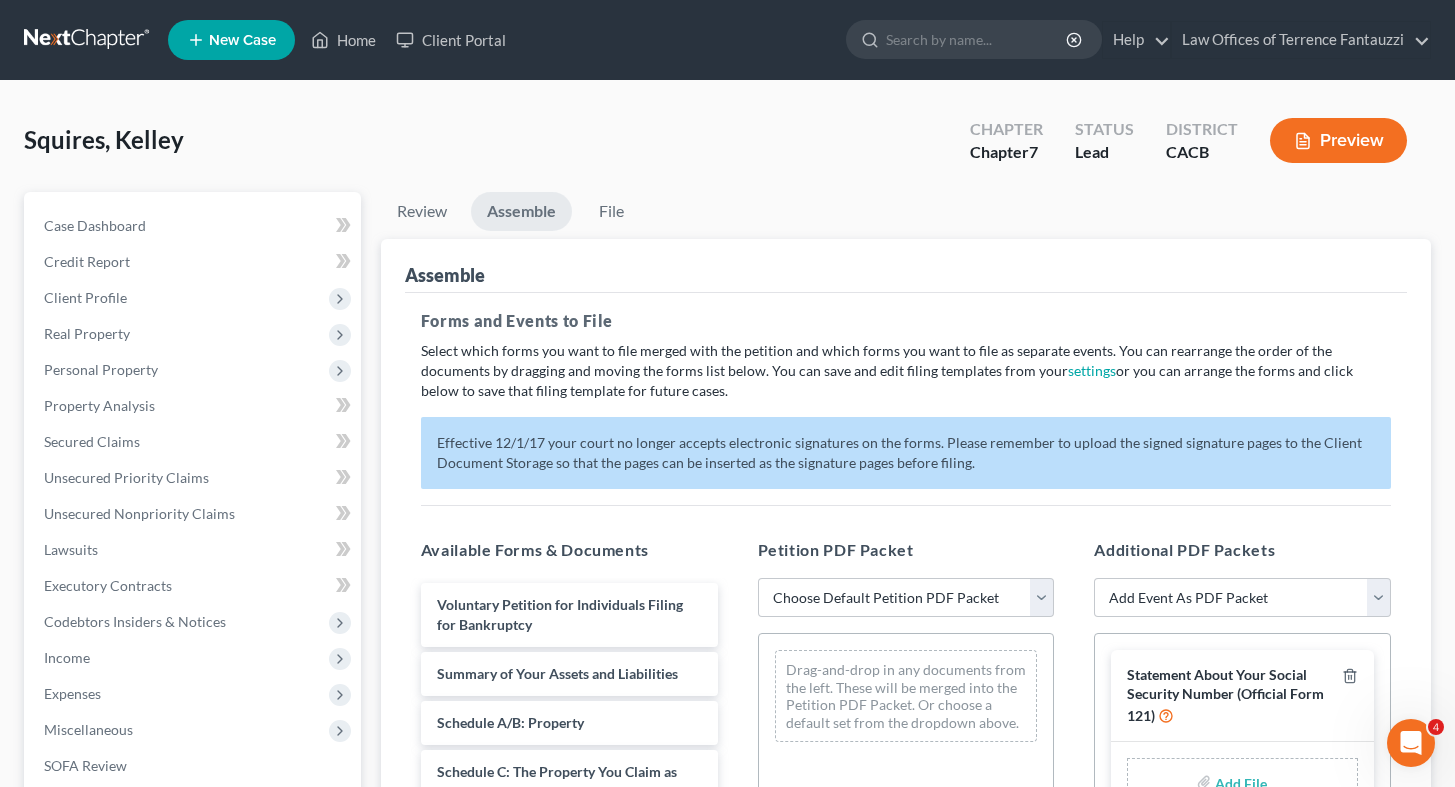 scroll, scrollTop: 367, scrollLeft: 0, axis: vertical 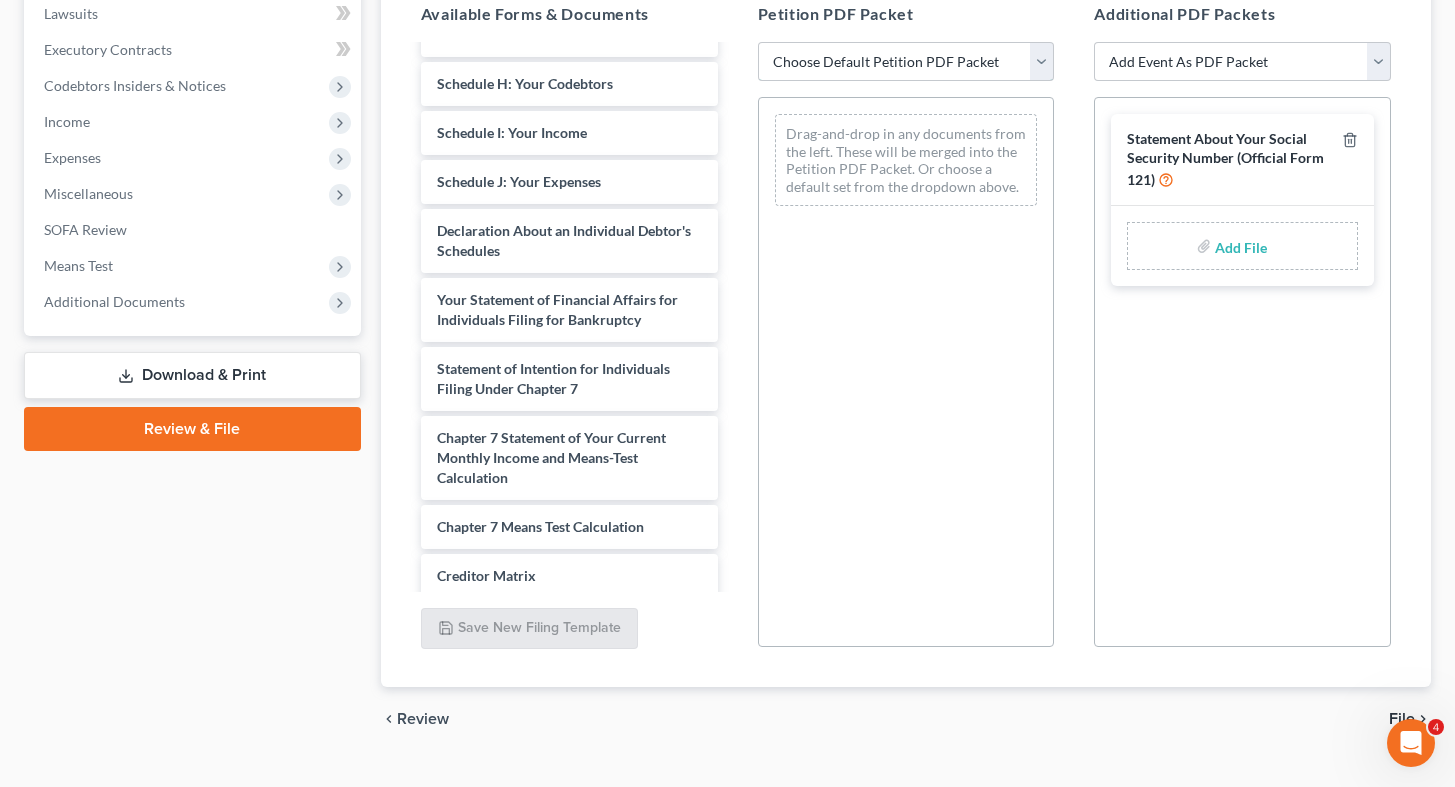 select on "1" 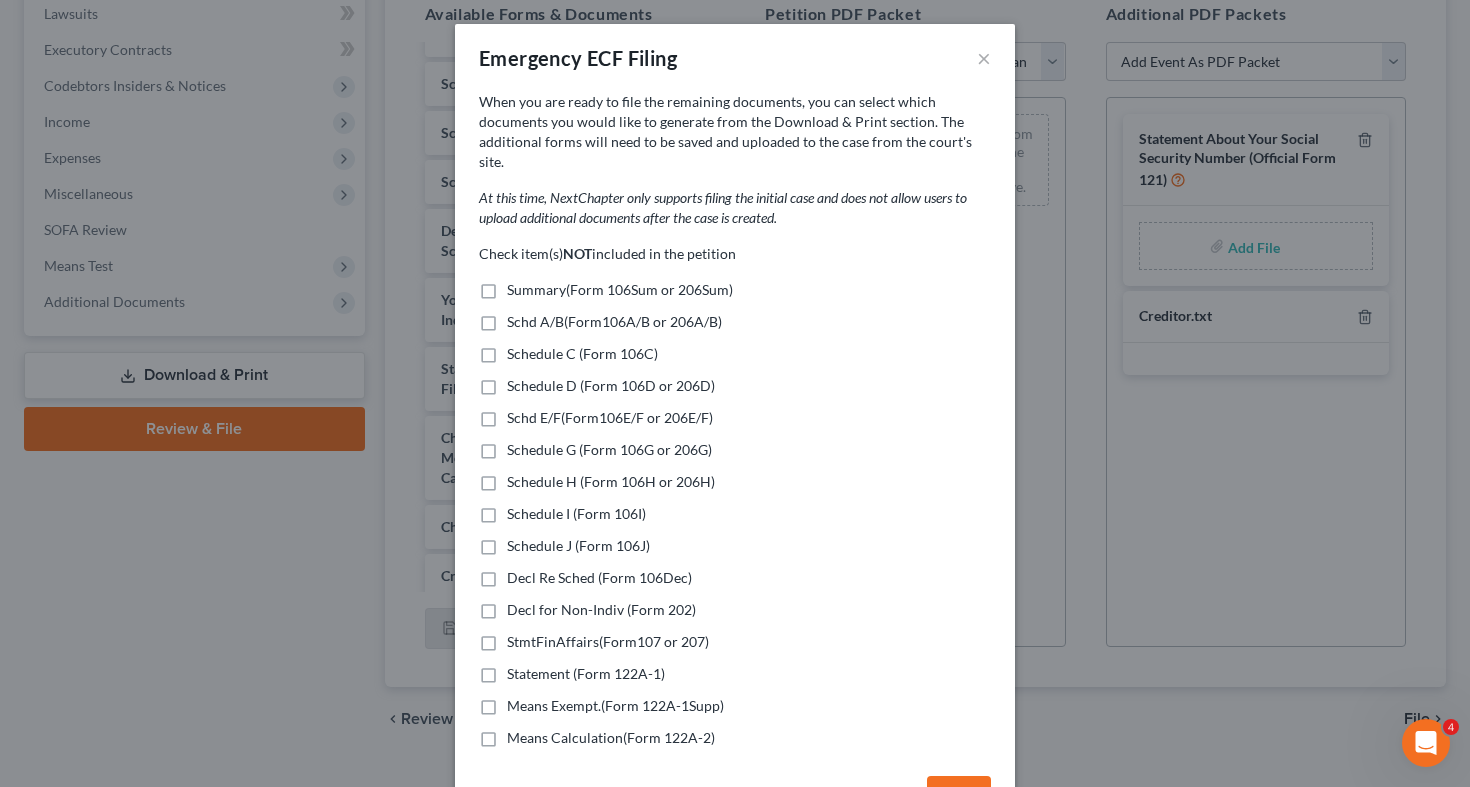click on "Summary(Form 106Sum or 206Sum)" at bounding box center [620, 289] 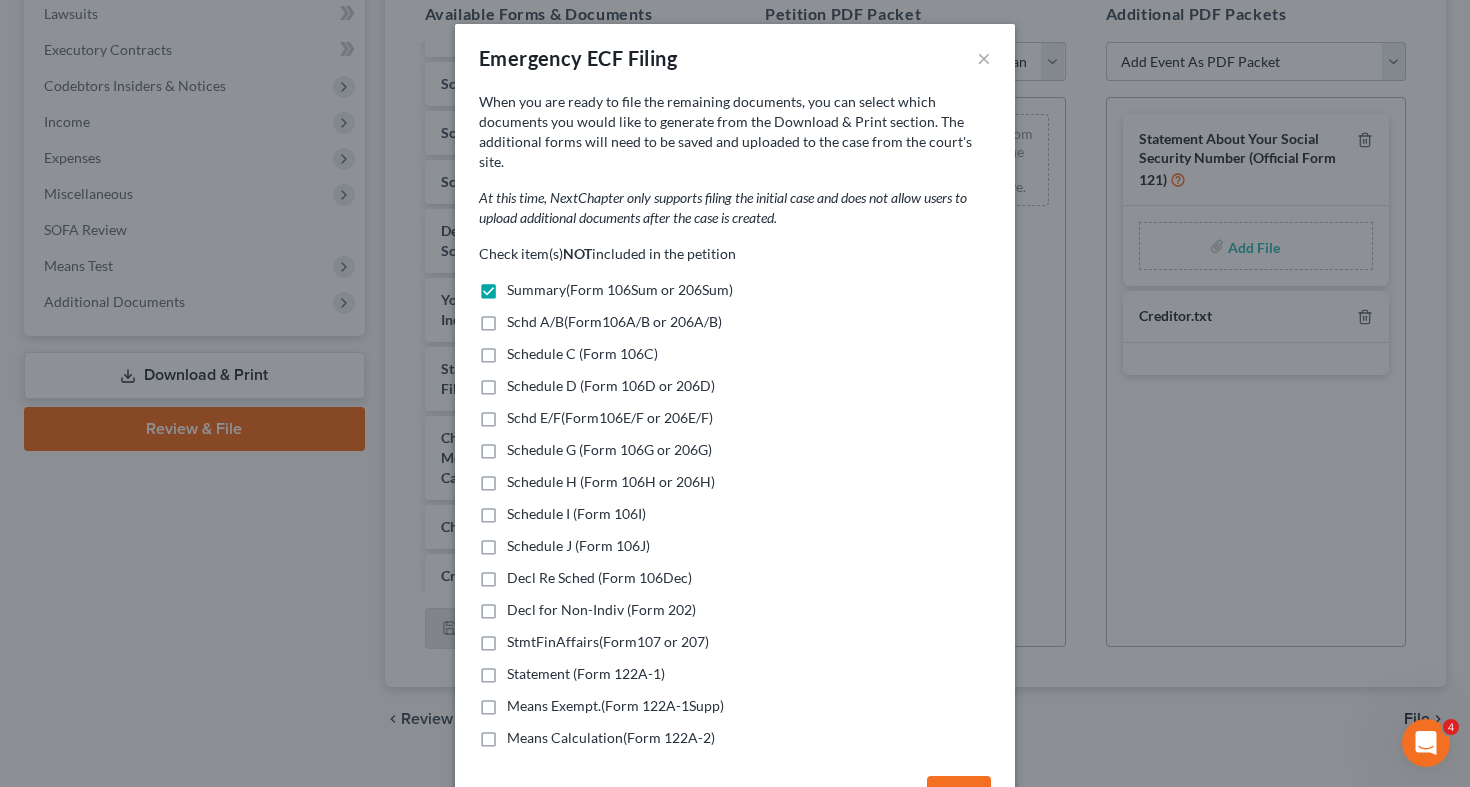 click on "Schd A/B(Form106A/B or 206A/B)" at bounding box center (614, 321) 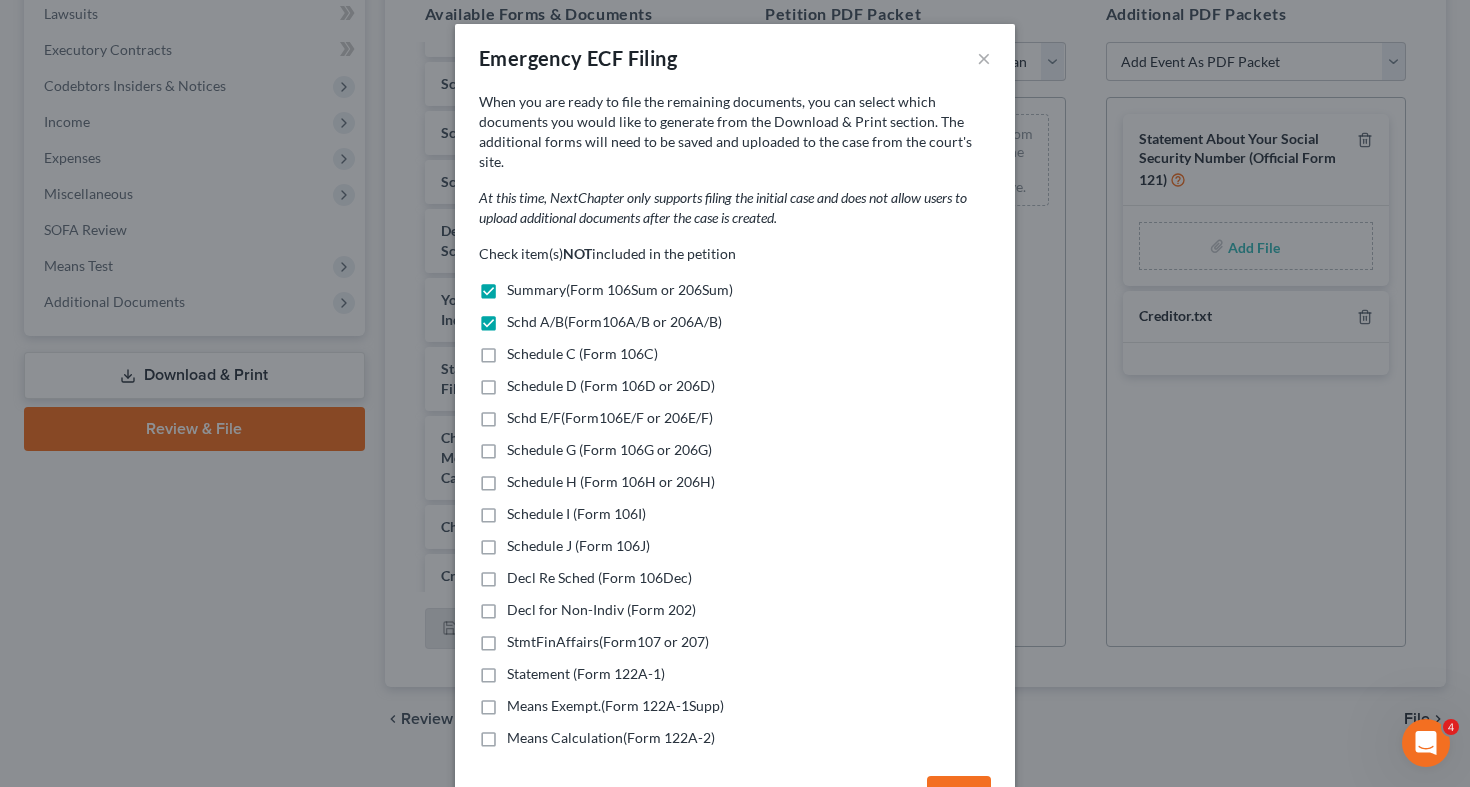 click on "Check item(s)  NOT  included in the petition Summary(Form 106Sum or 206Sum) Schd A/B(Form106A/B or 206A/B) Schedule C (Form 106C) Schedule D (Form 106D or 206D) Schd E/F(Form106E/F or 206E/F) Schedule G (Form 106G or 206G) Schedule H (Form 106H or 206H) Schedule I (Form 106I) Schedule J (Form 106J) Decl Re Sched (Form 106Dec) Decl for Non-Indiv (Form 202) StmtFinAffairs(Form107 or 207) Statement (Form 122A-1) Means Exempt.(Form 122A-1Supp) Means Calculation(Form 122A-2)" at bounding box center [735, 496] 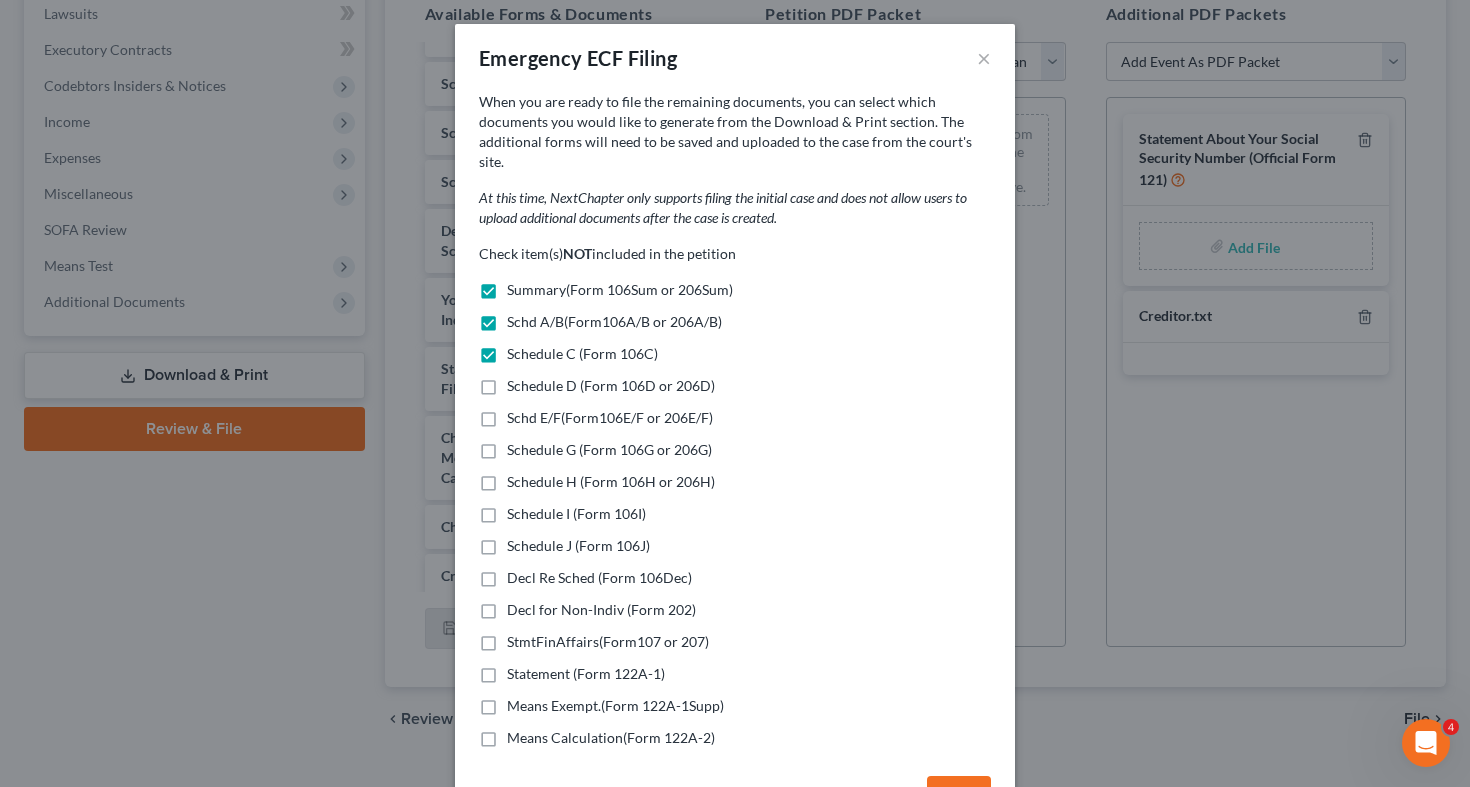 click on "Schedule D (Form 106D or 206D)" at bounding box center [611, 385] 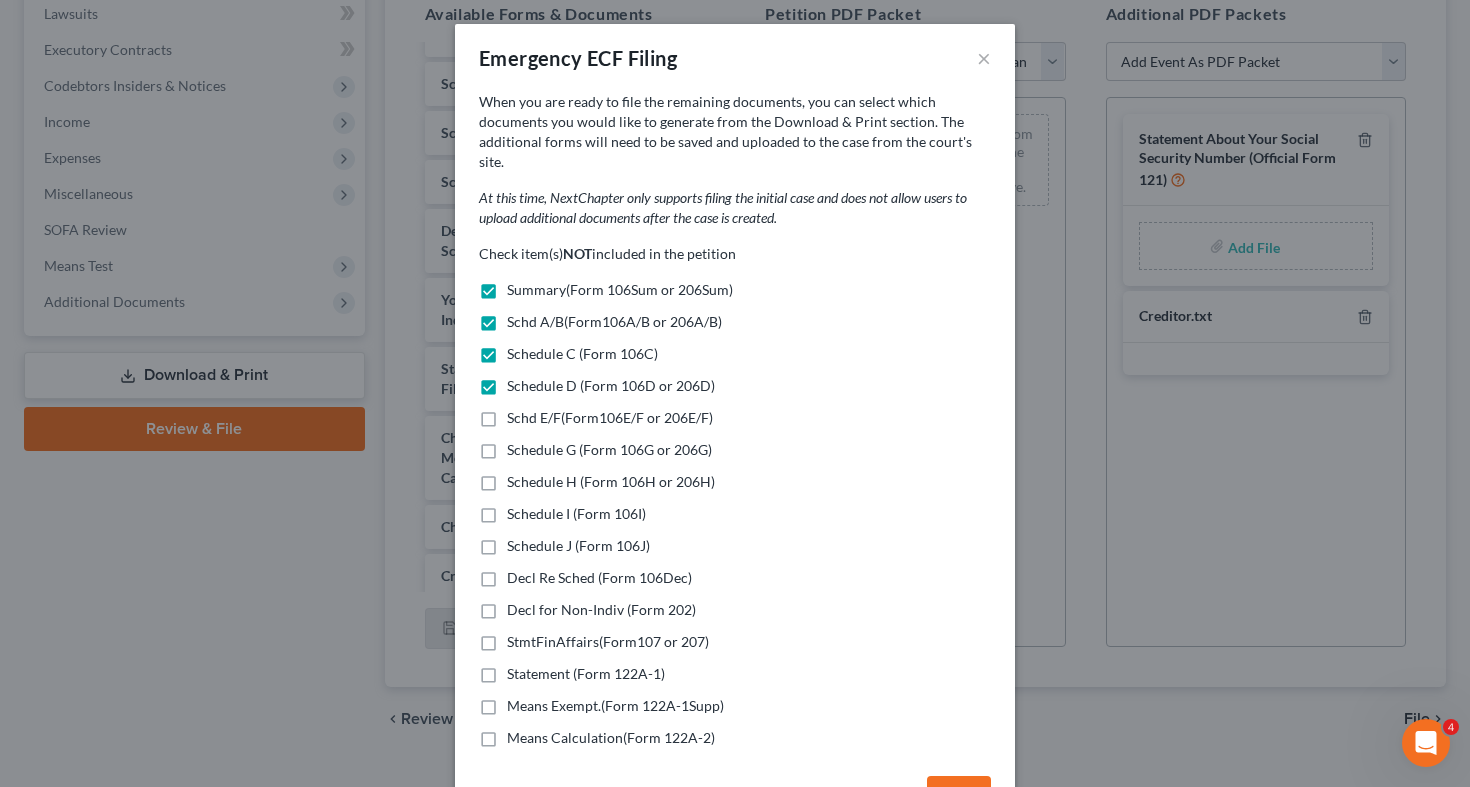 click on "Schd E/F(Form106E/F or 206E/F)" at bounding box center [610, 417] 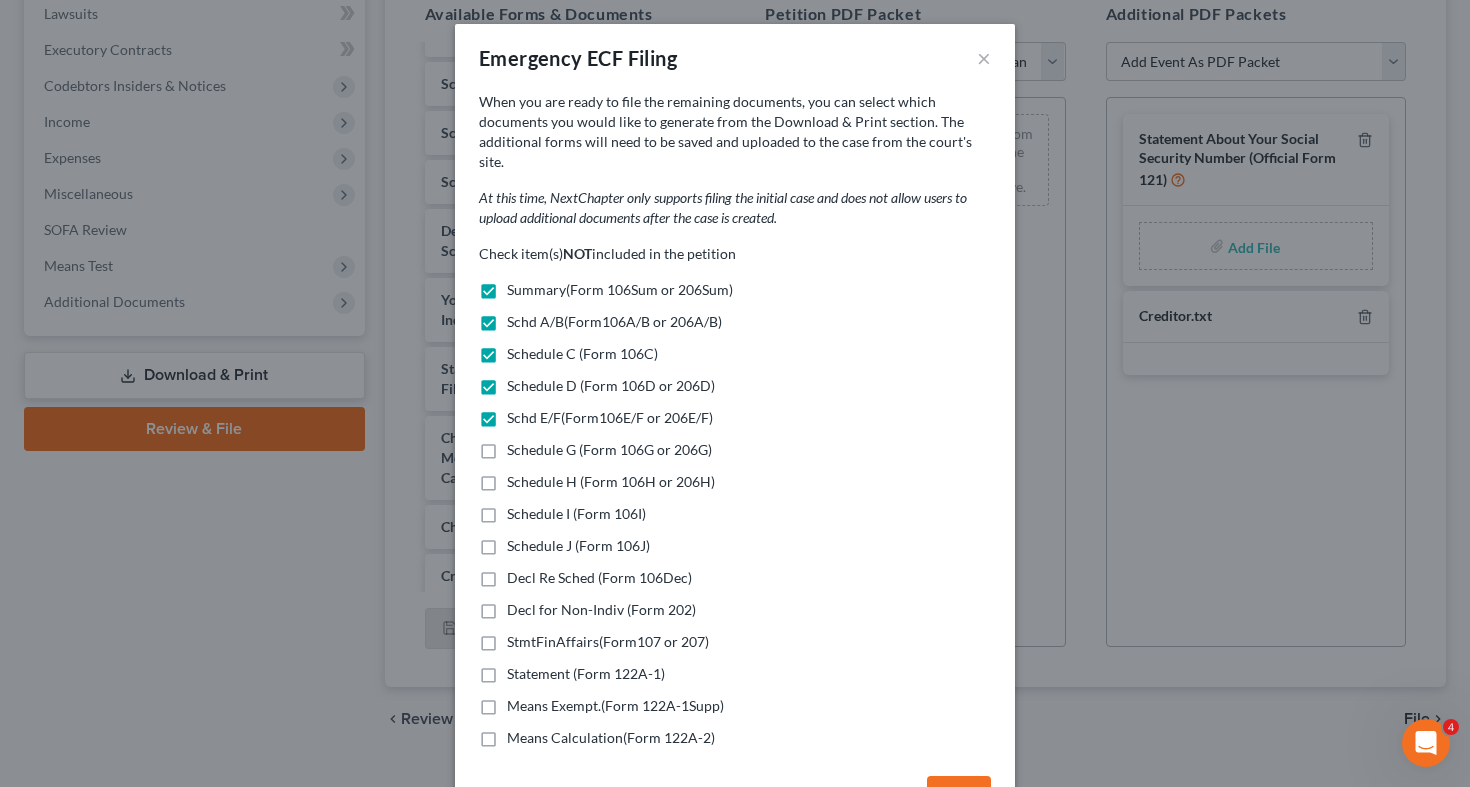 drag, startPoint x: 635, startPoint y: 432, endPoint x: 632, endPoint y: 457, distance: 25.179358 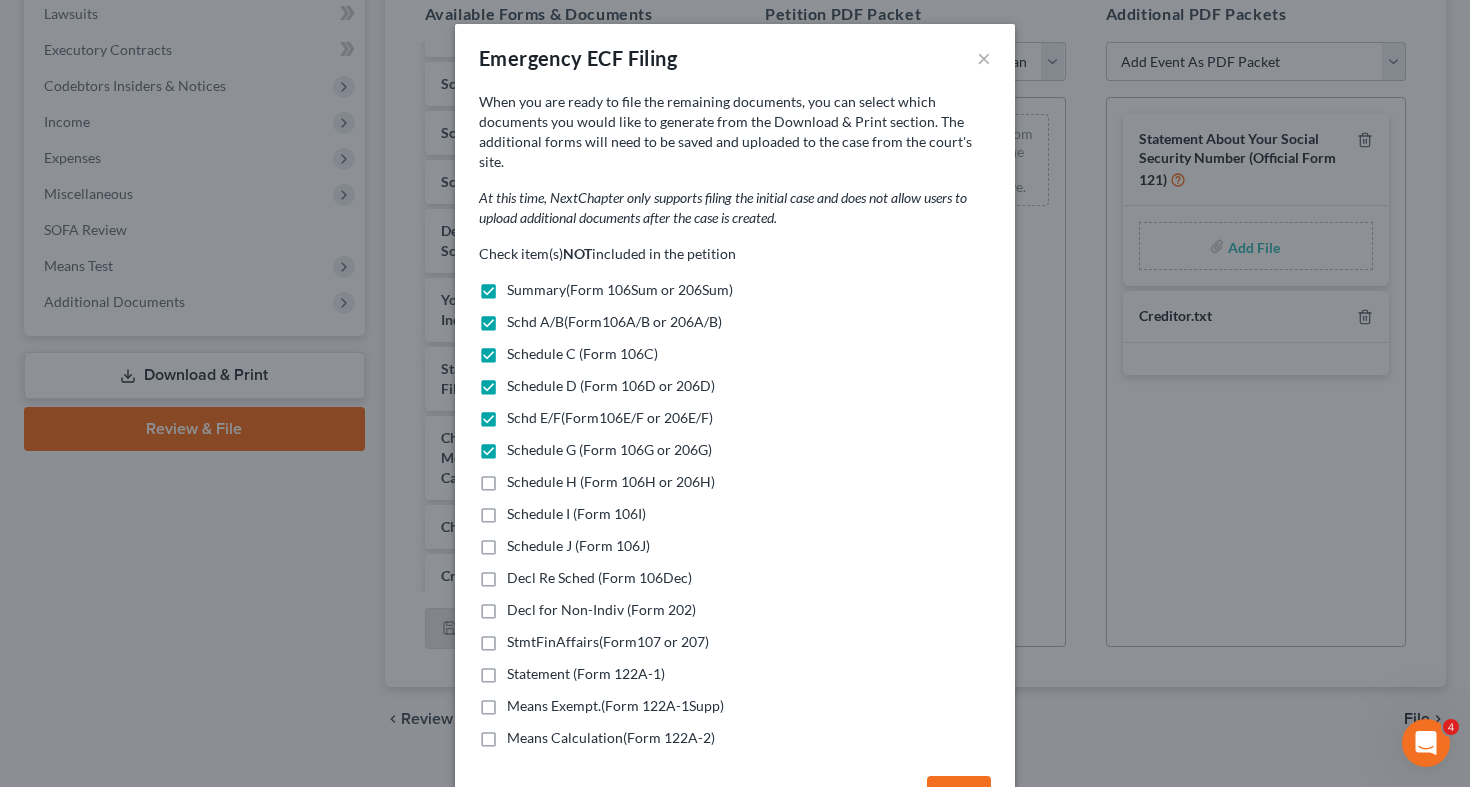 click on "Schedule H (Form 106H or 206H)" at bounding box center (611, 482) 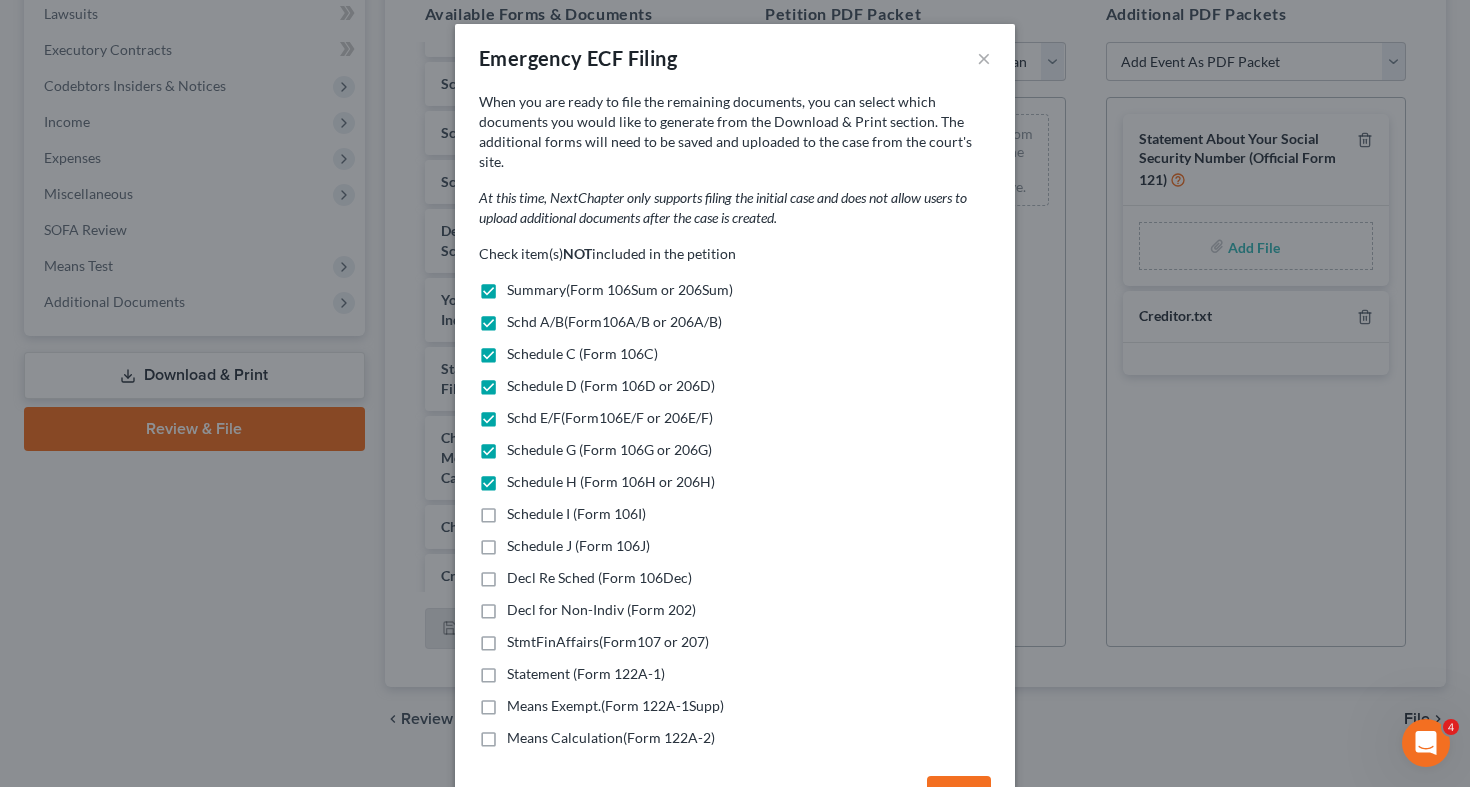click on "Check item(s)  NOT  included in the petition Summary(Form 106Sum or 206Sum) Schd A/B(Form106A/B or 206A/B) Schedule C (Form 106C) Schedule D (Form 106D or 206D) Schd E/F(Form106E/F or 206E/F) Schedule G (Form 106G or 206G) Schedule H (Form 106H or 206H) Schedule I (Form 106I) Schedule J (Form 106J) Decl Re Sched (Form 106Dec) Decl for Non-Indiv (Form 202) StmtFinAffairs(Form107 or 207) Statement (Form 122A-1) Means Exempt.(Form 122A-1Supp) Means Calculation(Form 122A-2)" at bounding box center (735, 496) 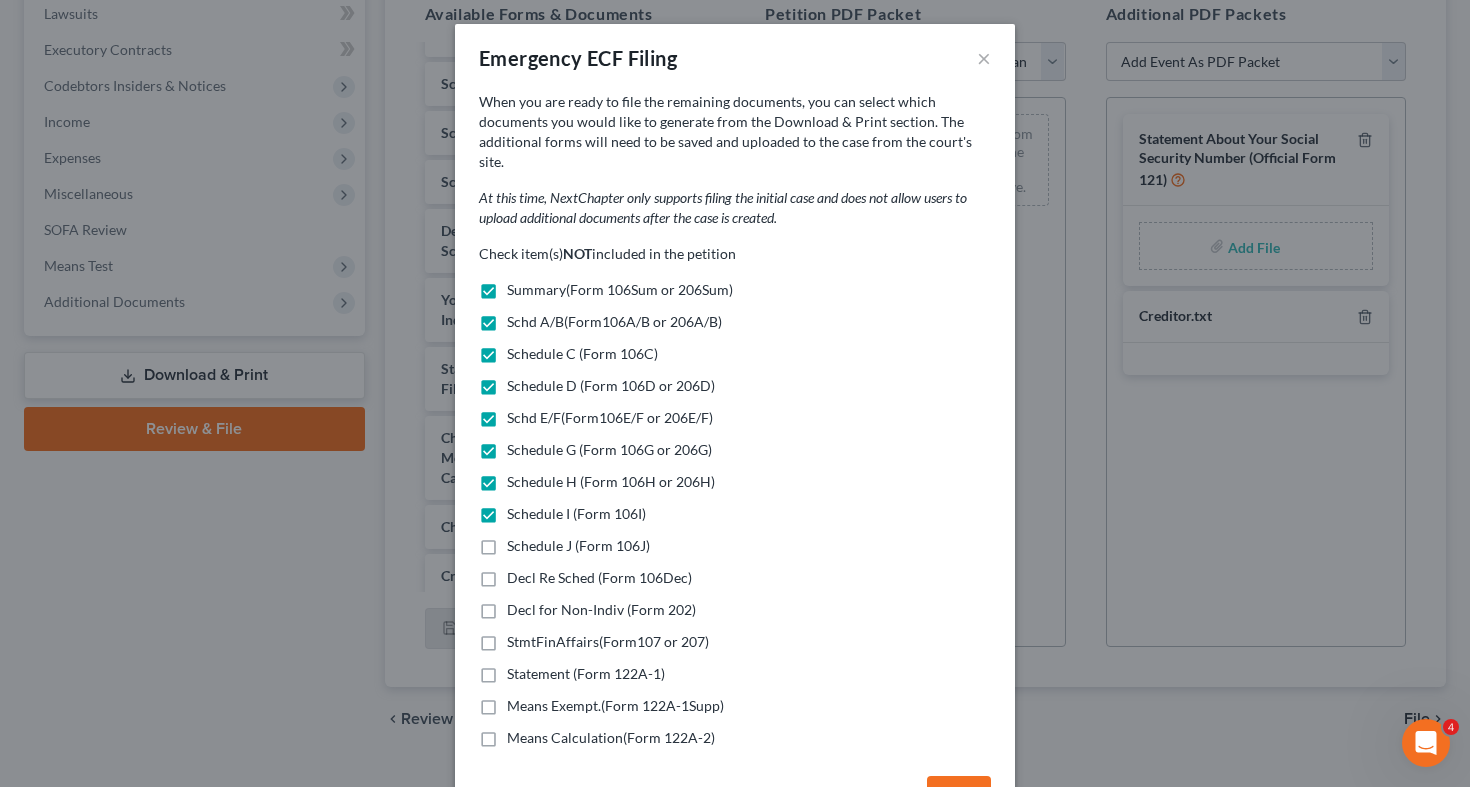 click on "Schedule J (Form 106J)" at bounding box center (578, 545) 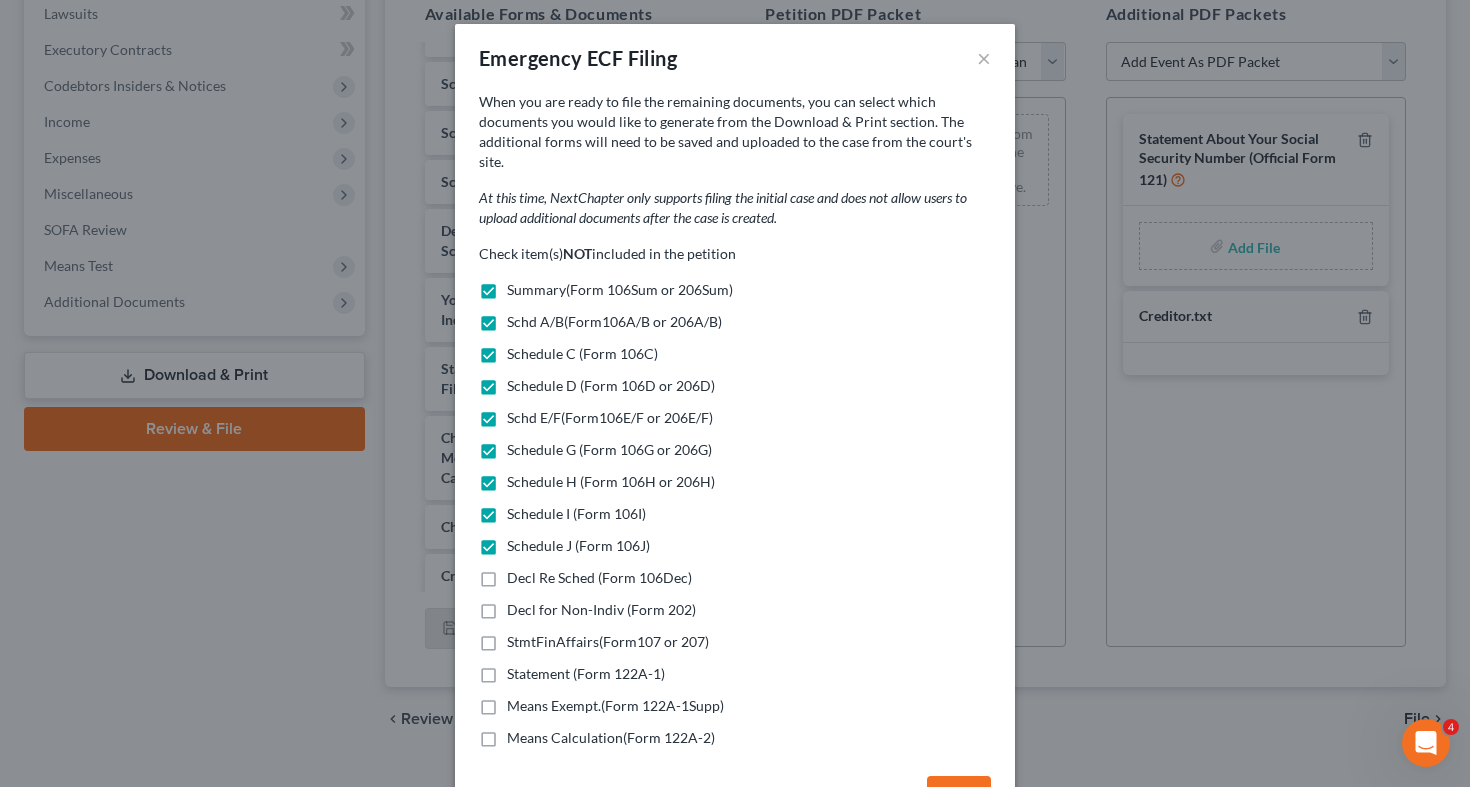 click on "Decl Re Sched (Form 106Dec)" at bounding box center [599, 577] 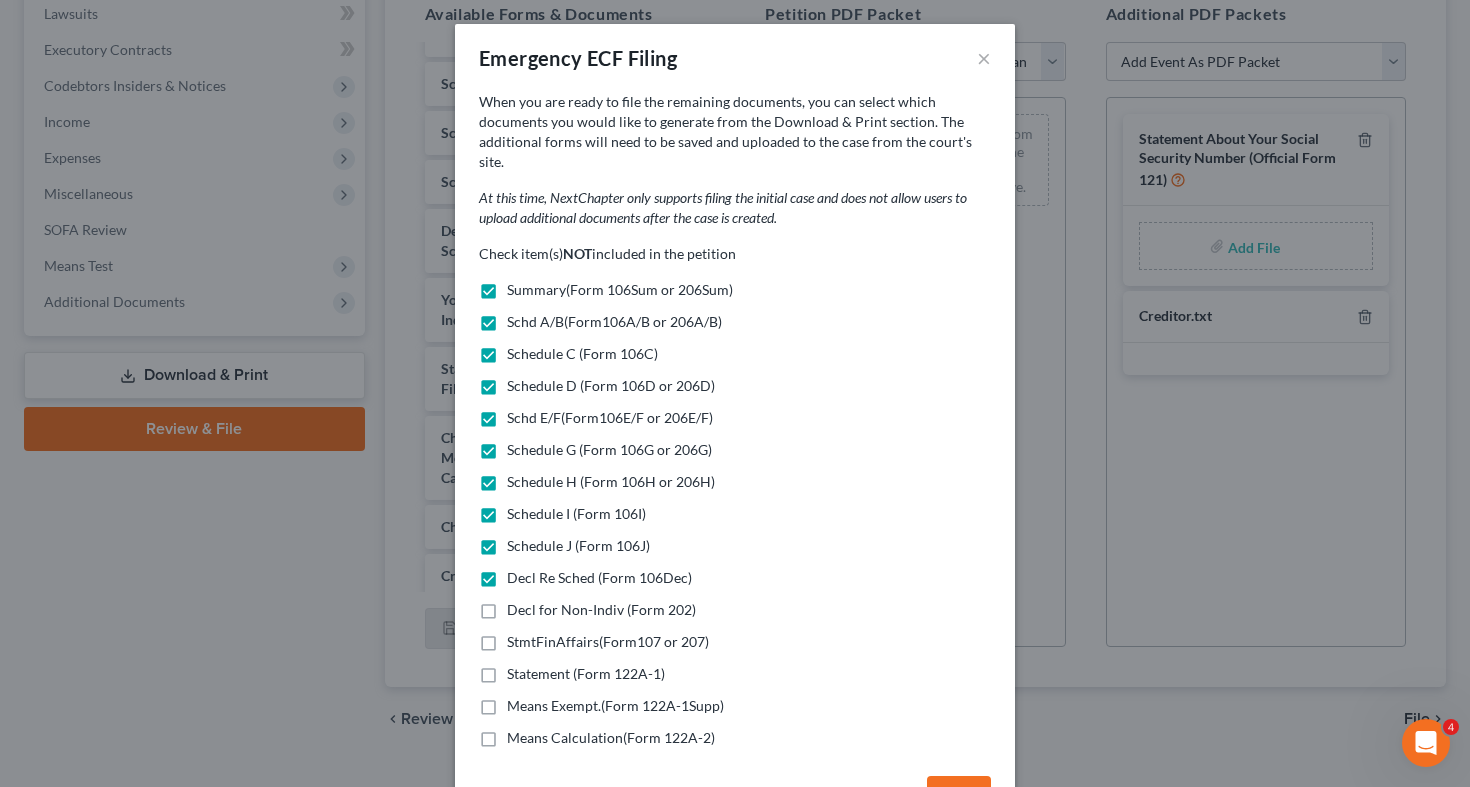 click on "Decl for Non-Indiv (Form 202)" at bounding box center (601, 609) 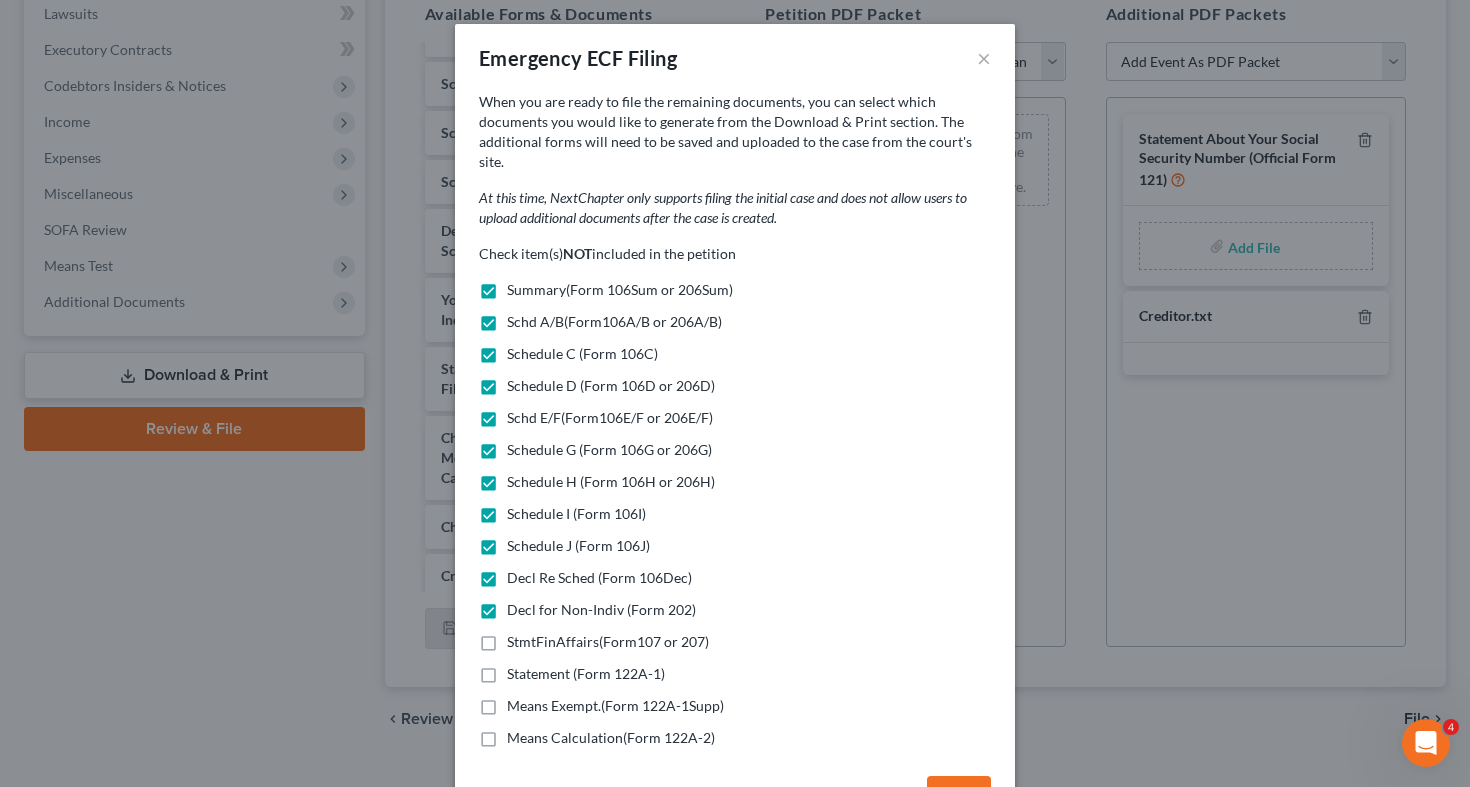 click on "StmtFinAffairs(Form107 or 207)" at bounding box center [608, 641] 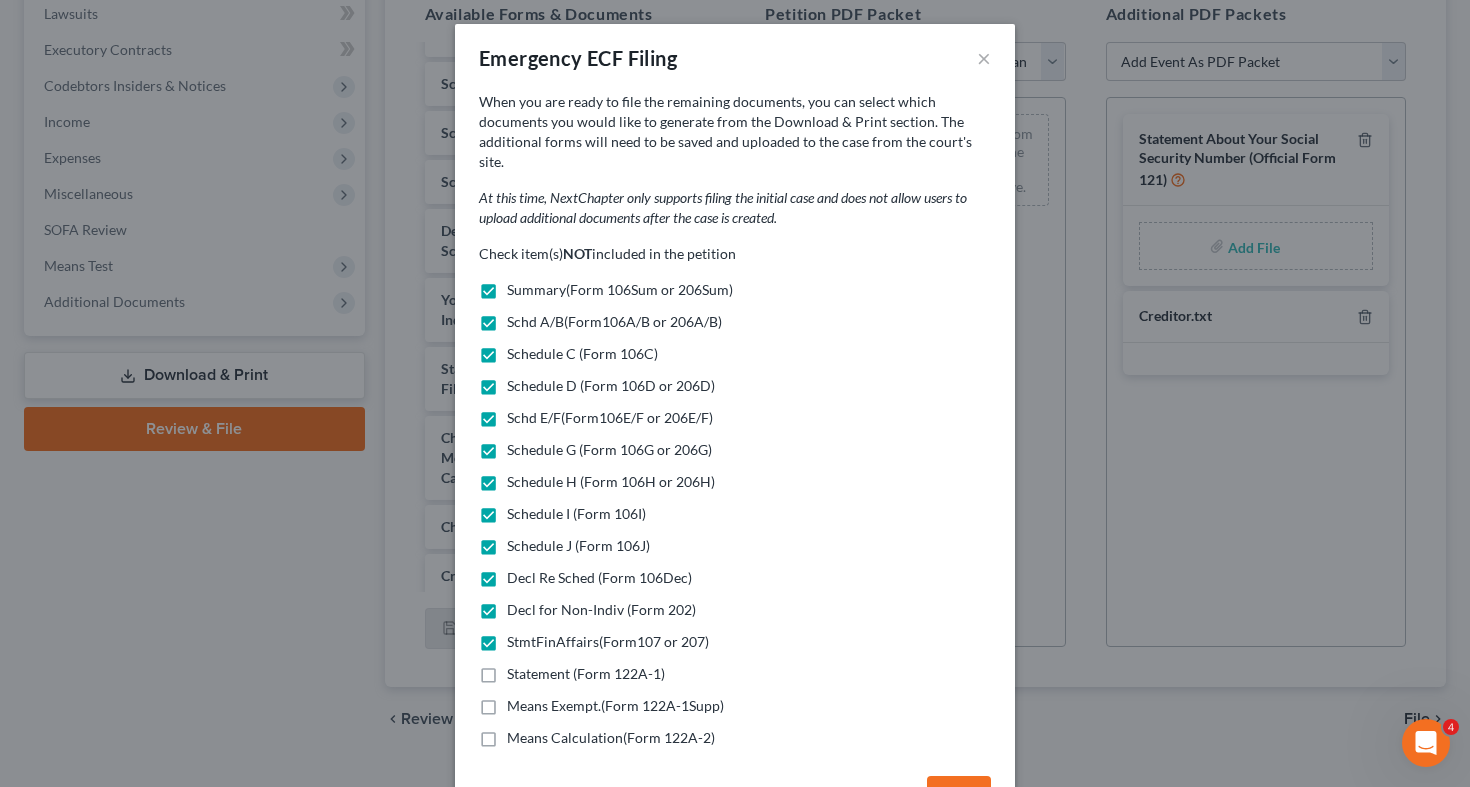 click on "Statement (Form 122A-1)" at bounding box center (586, 673) 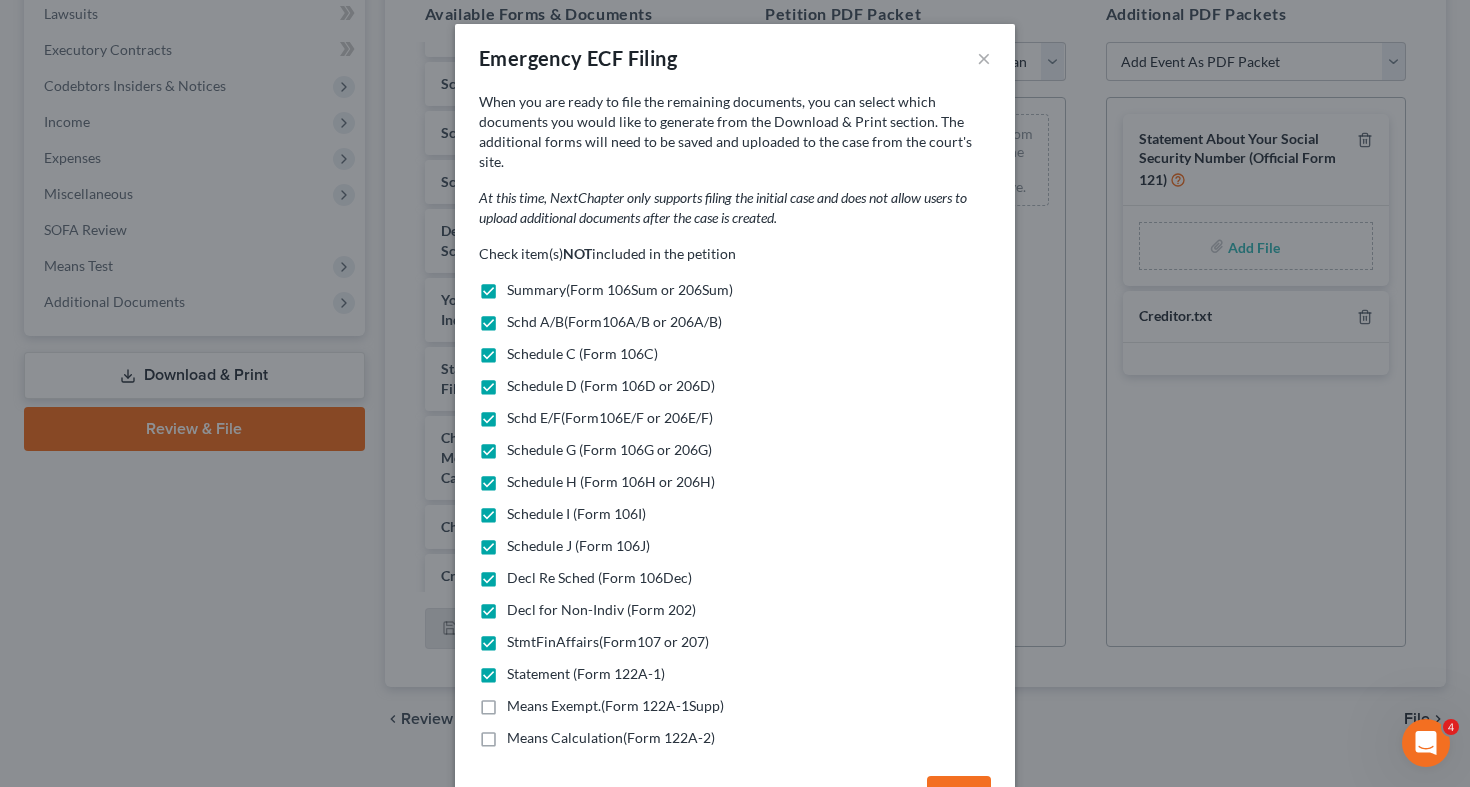 drag, startPoint x: 636, startPoint y: 687, endPoint x: 643, endPoint y: 712, distance: 25.96151 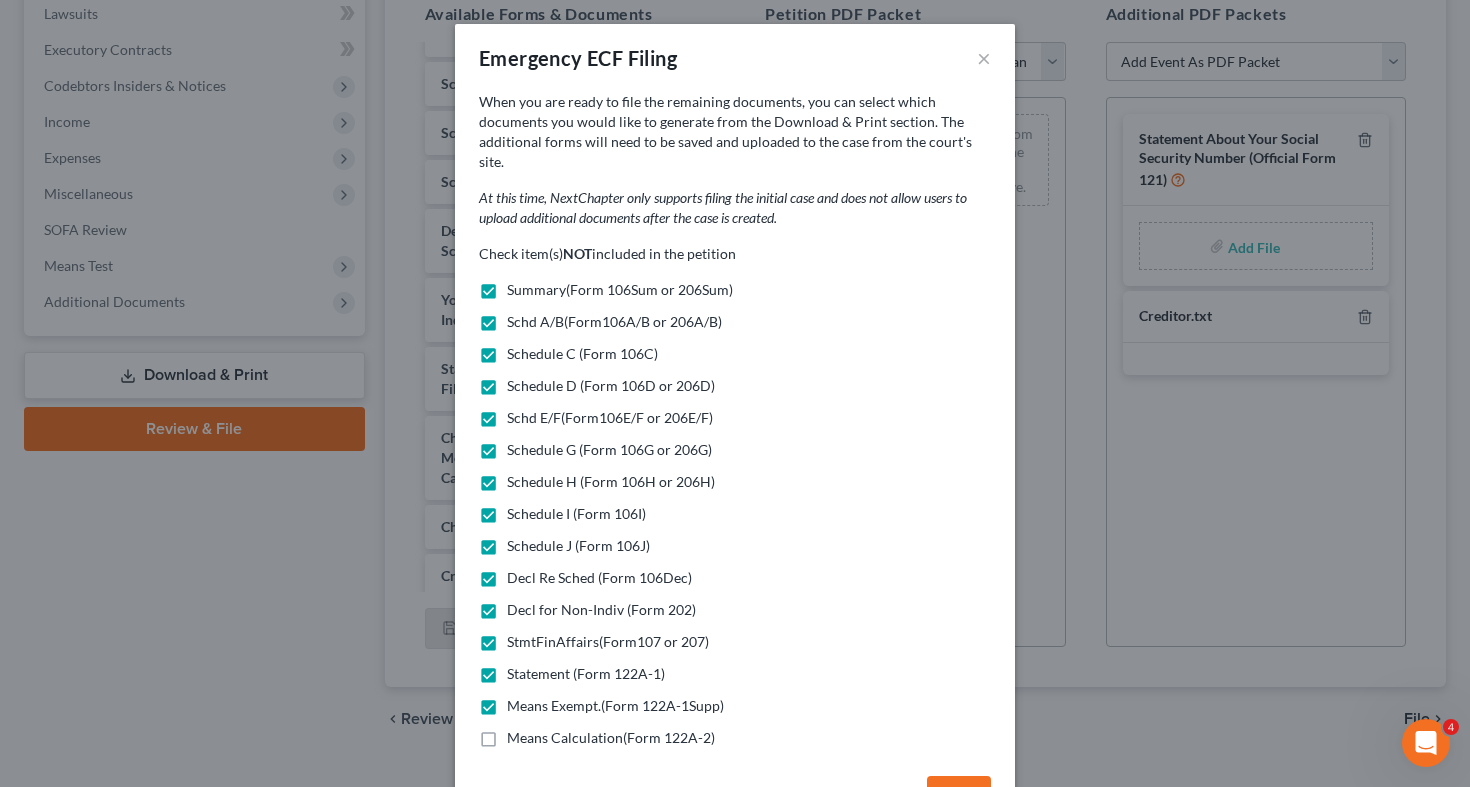 click on "Means Calculation(Form 122A-2)" at bounding box center (611, 737) 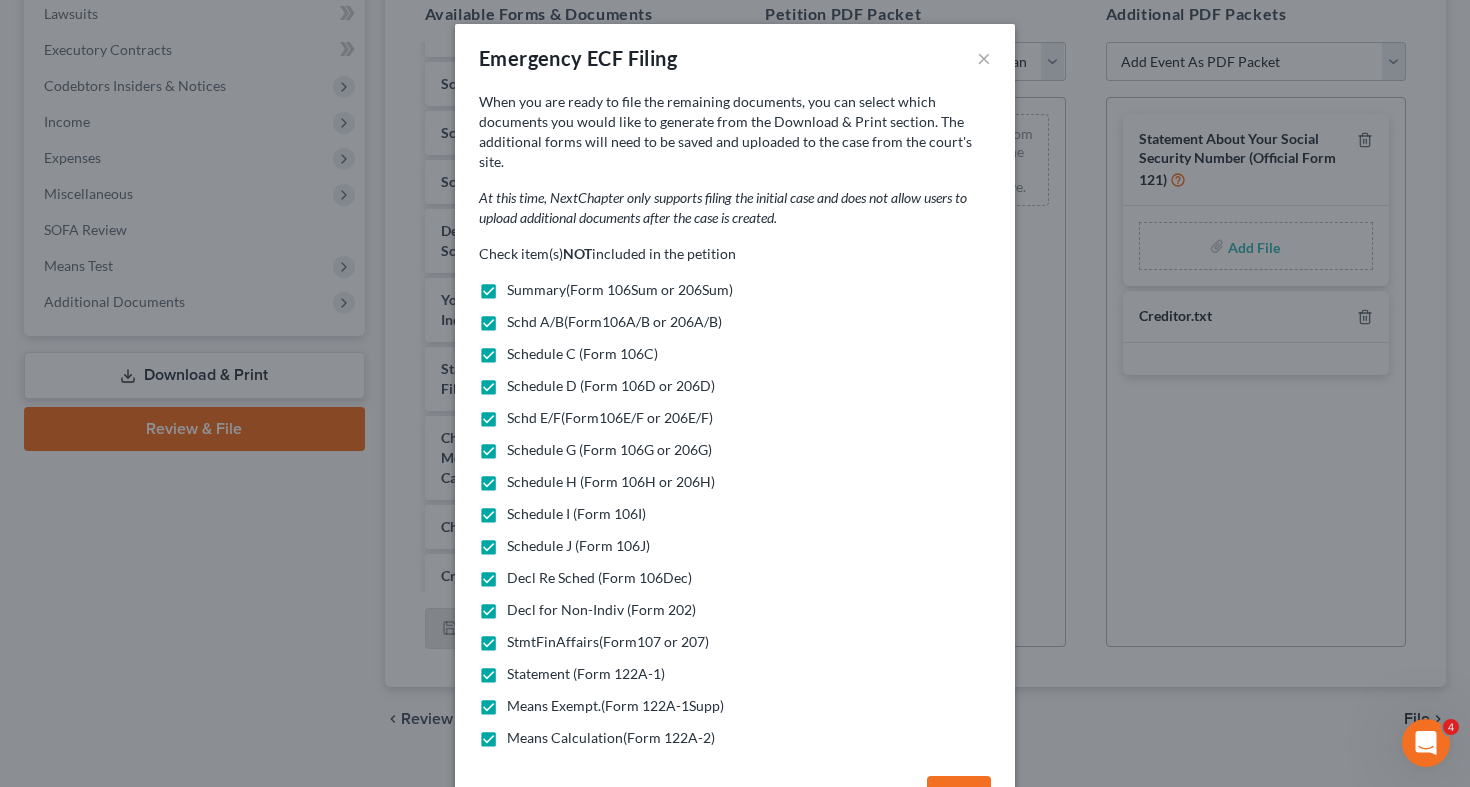 click on "OK" at bounding box center (959, 796) 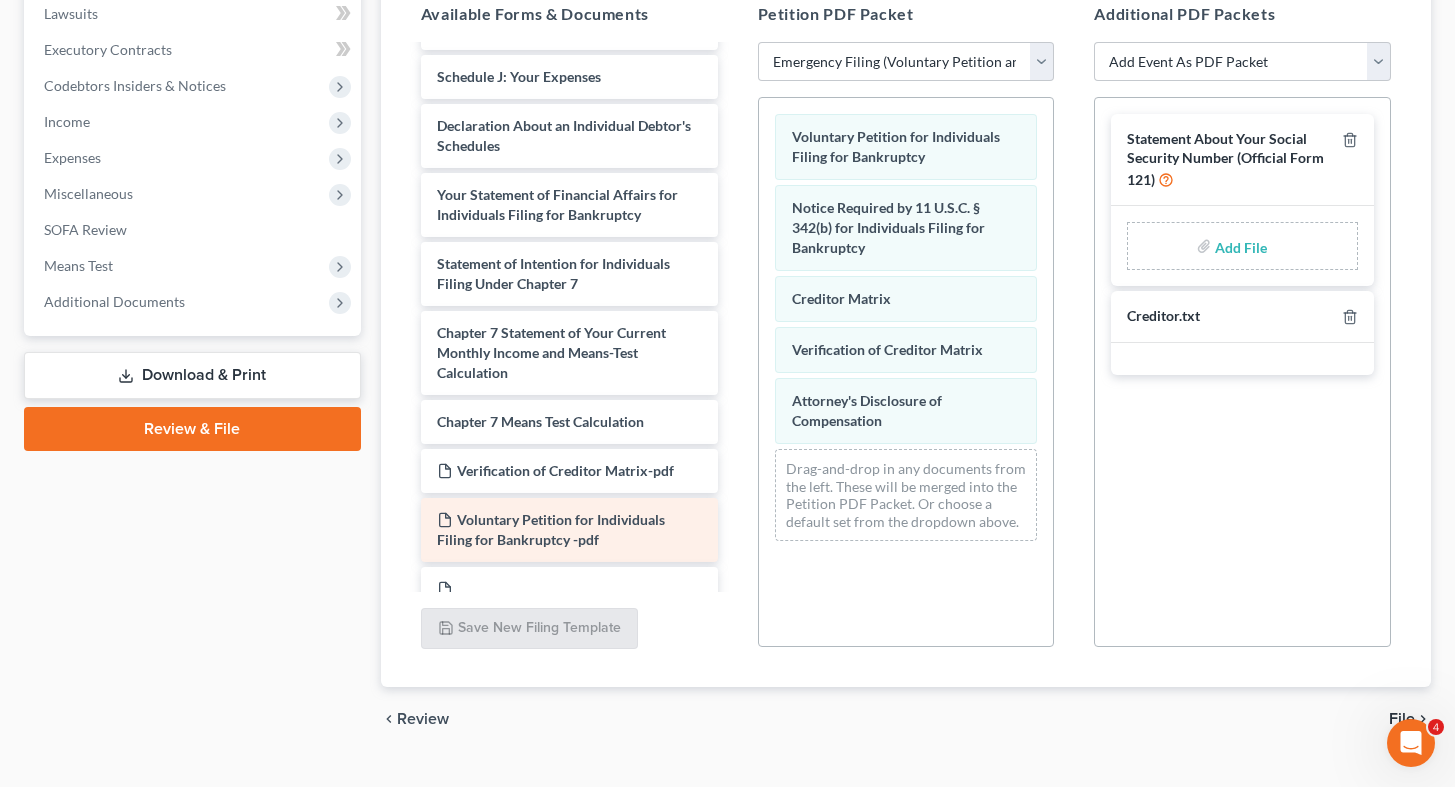 scroll, scrollTop: 528, scrollLeft: 0, axis: vertical 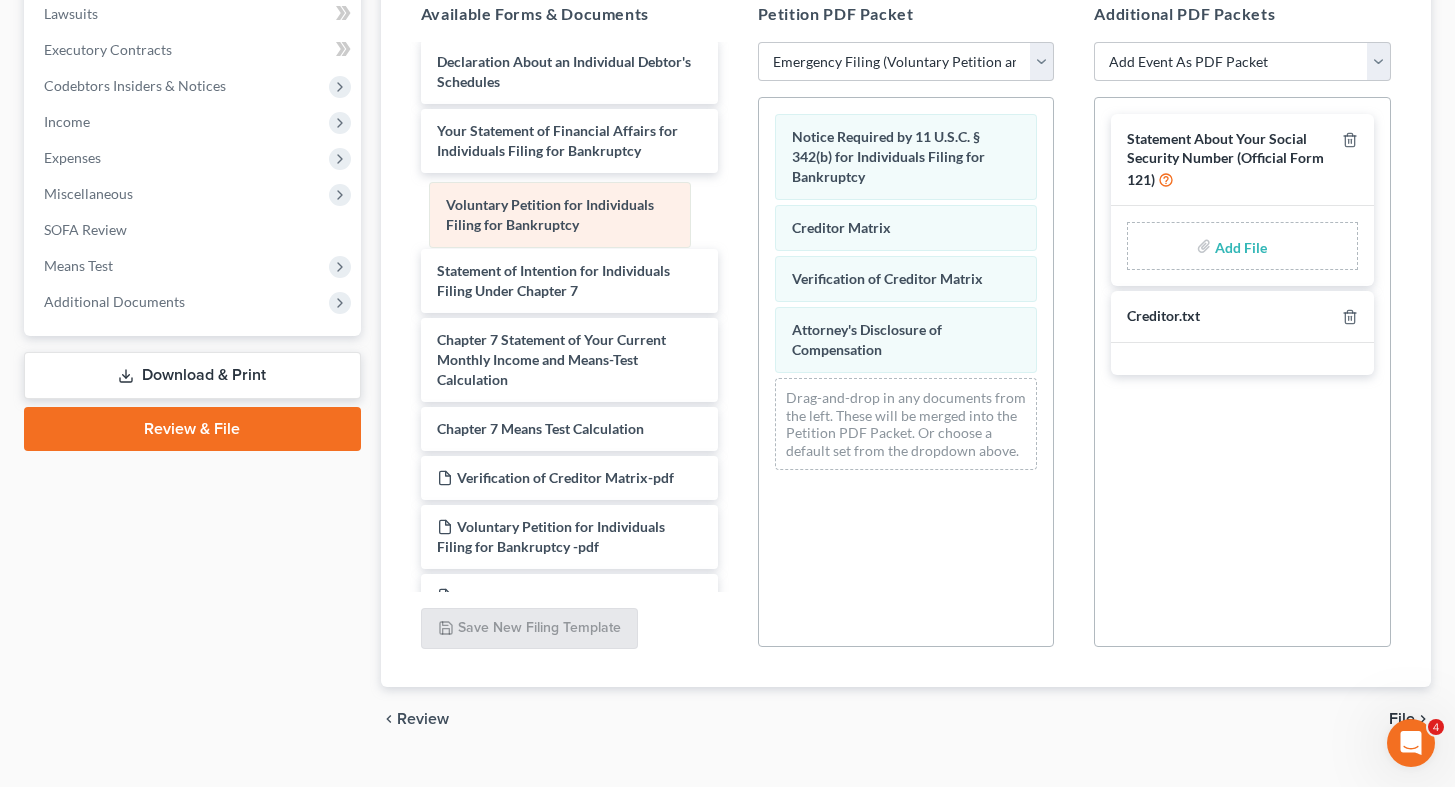 drag, startPoint x: 880, startPoint y: 137, endPoint x: 534, endPoint y: 195, distance: 350.8276 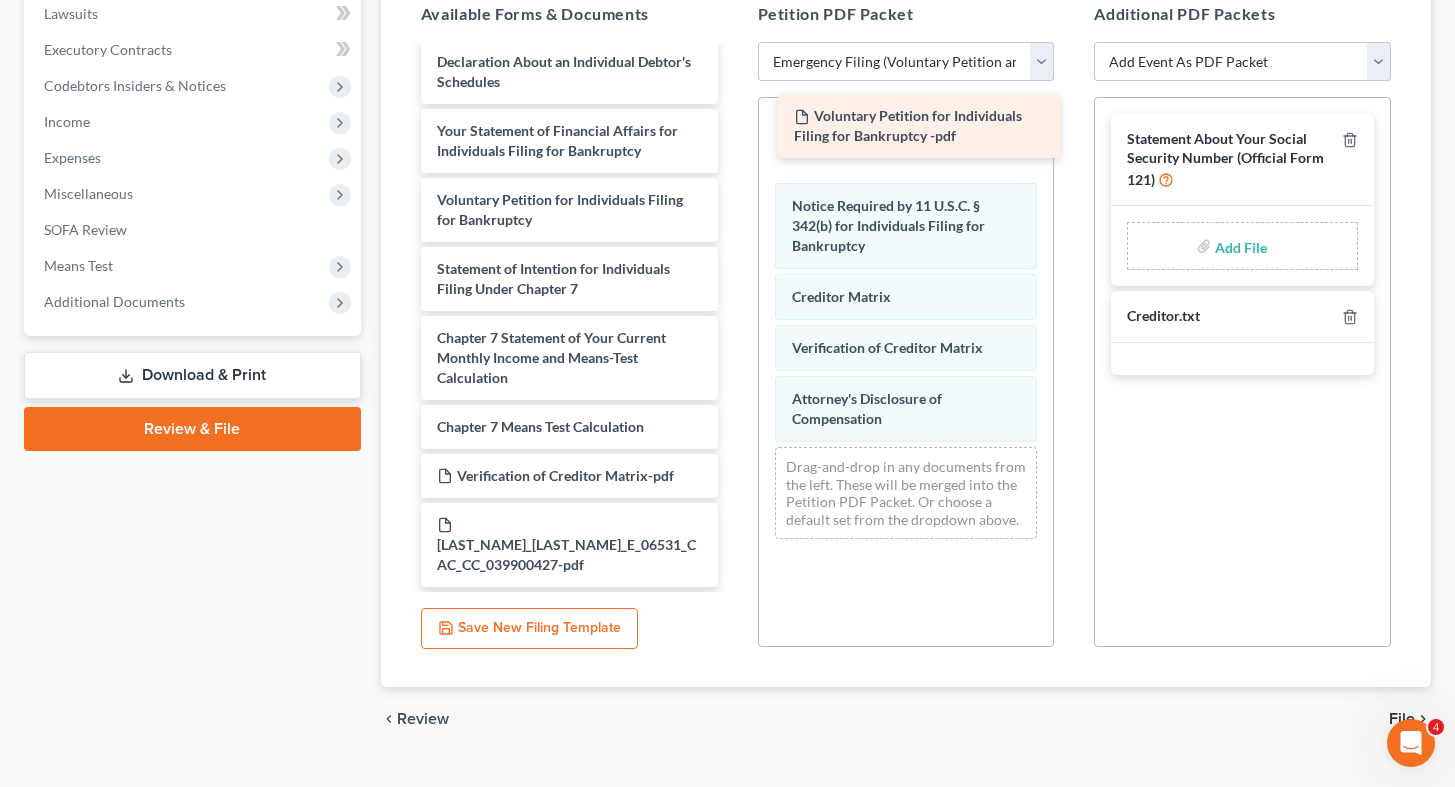 drag, startPoint x: 506, startPoint y: 533, endPoint x: 862, endPoint y: 125, distance: 541.47943 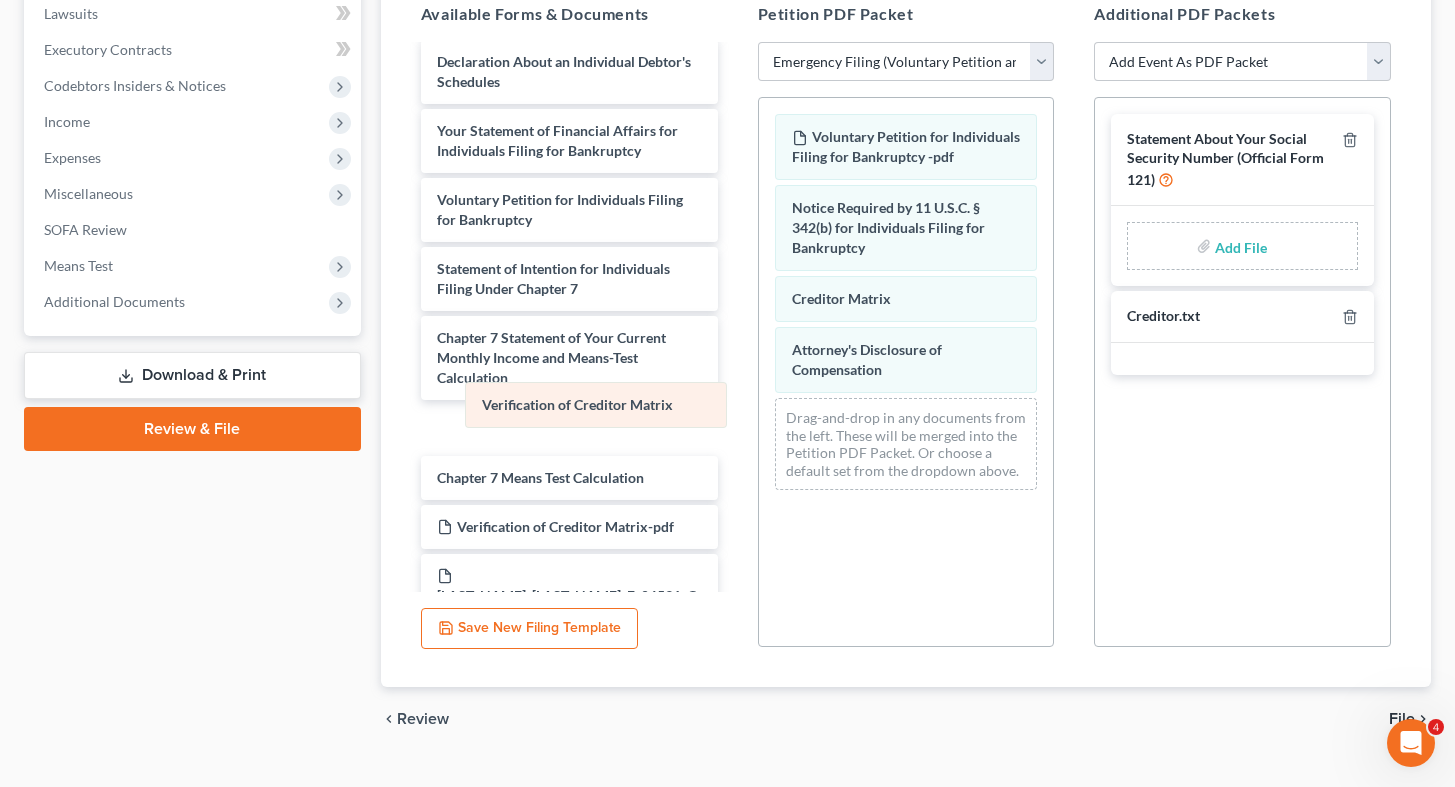 drag, startPoint x: 919, startPoint y: 353, endPoint x: 586, endPoint y: 417, distance: 339.0944 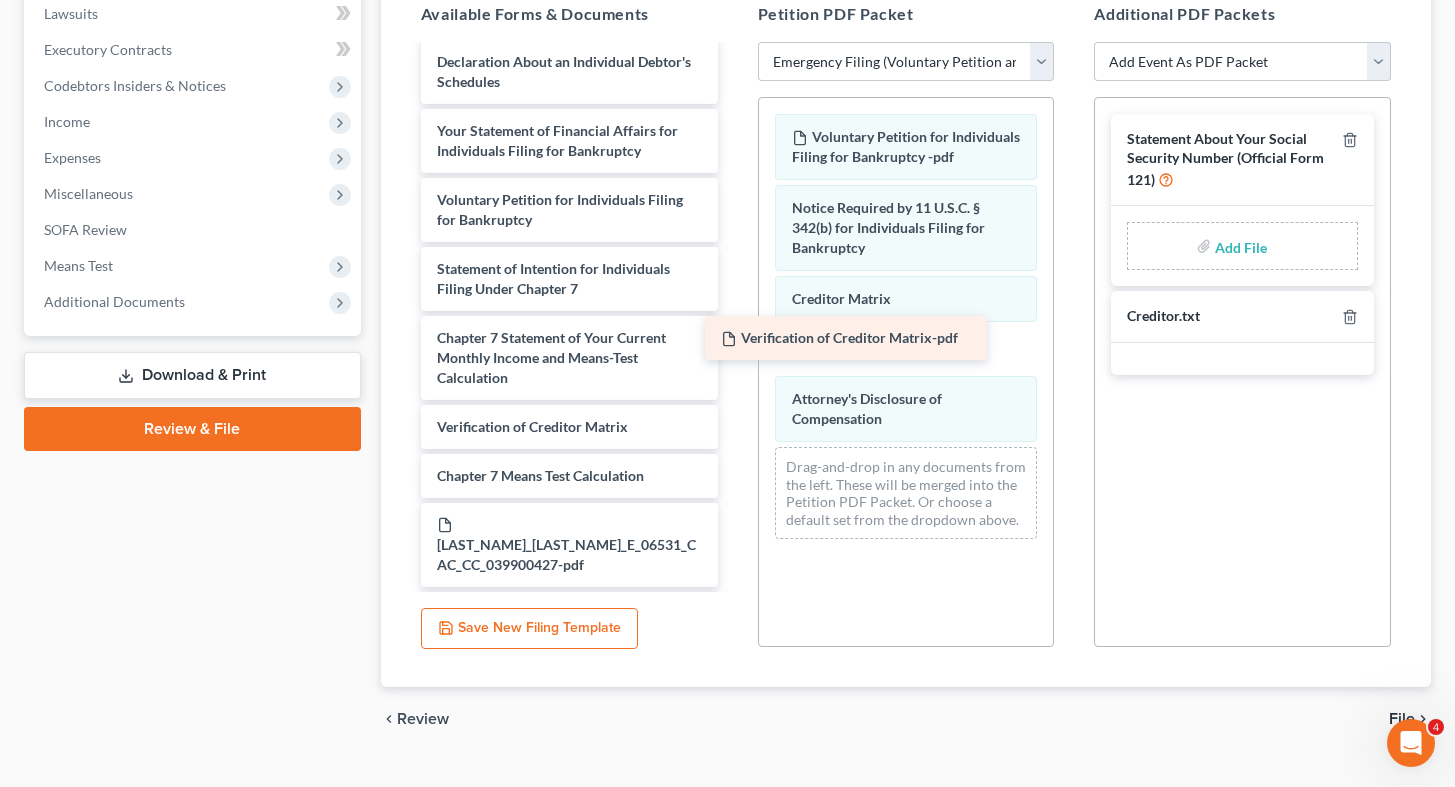 drag, startPoint x: 561, startPoint y: 536, endPoint x: 845, endPoint y: 350, distance: 339.48785 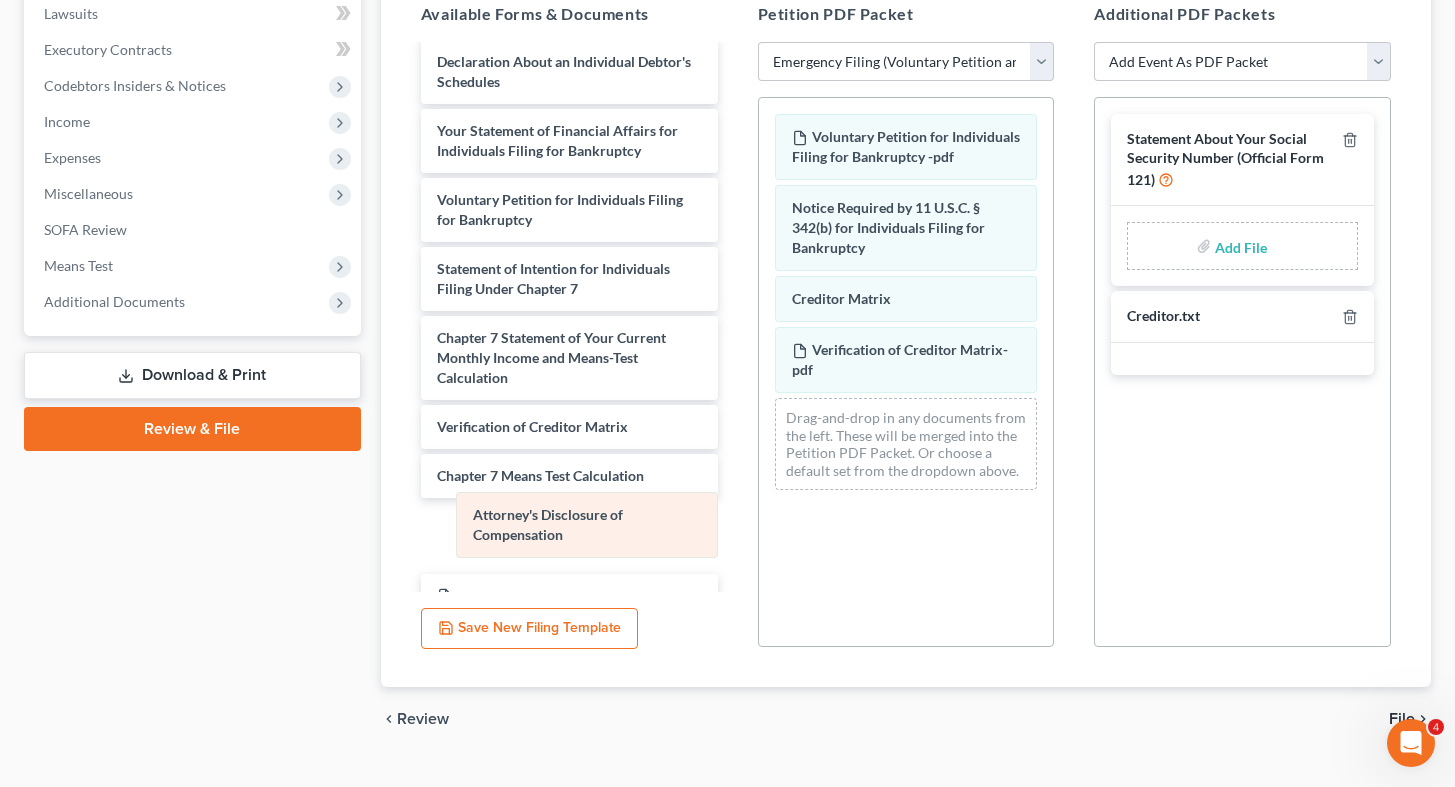 drag, startPoint x: 959, startPoint y: 441, endPoint x: 640, endPoint y: 535, distance: 332.56128 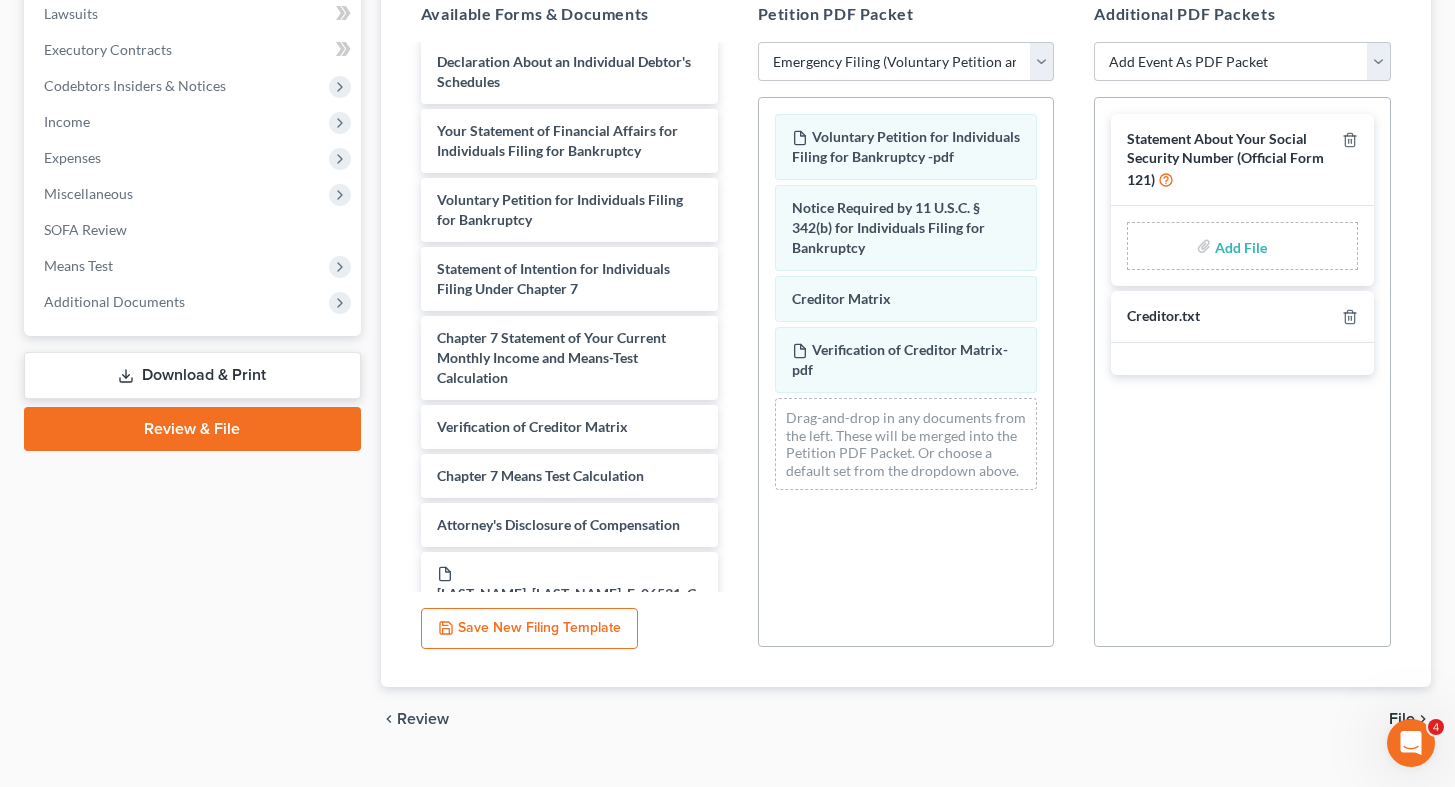 scroll, scrollTop: 576, scrollLeft: 0, axis: vertical 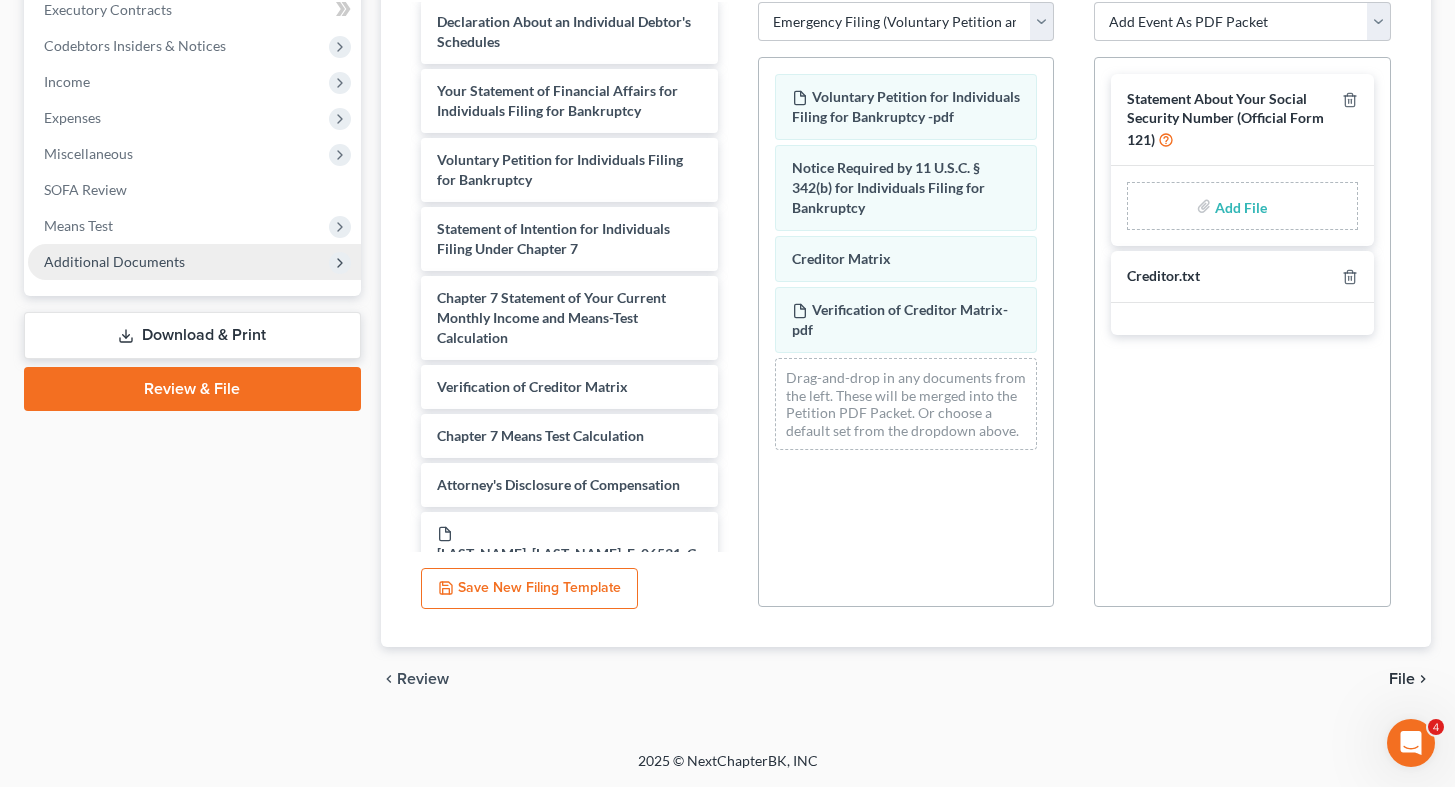click on "Additional Documents" at bounding box center (114, 261) 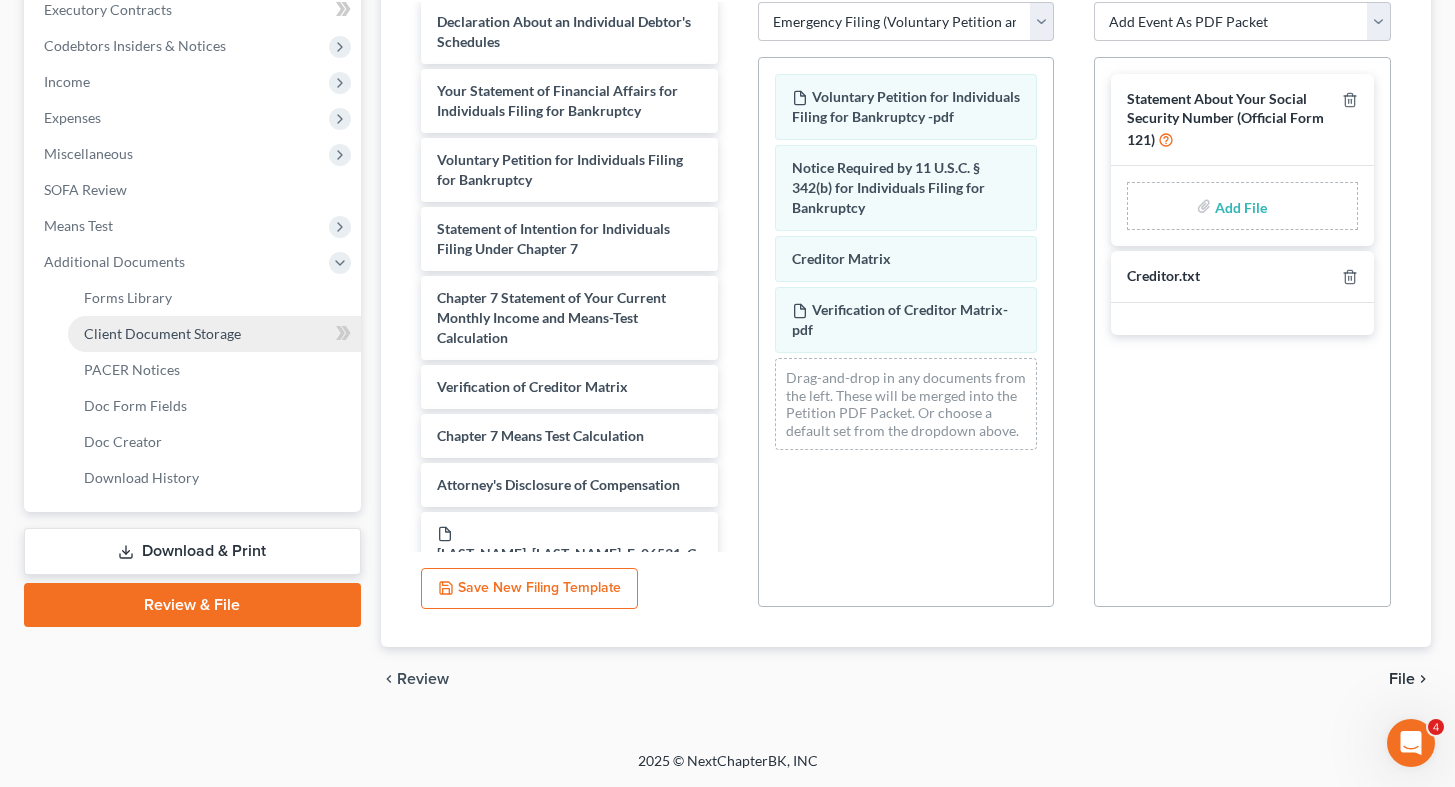 click on "Client Document Storage" at bounding box center [162, 333] 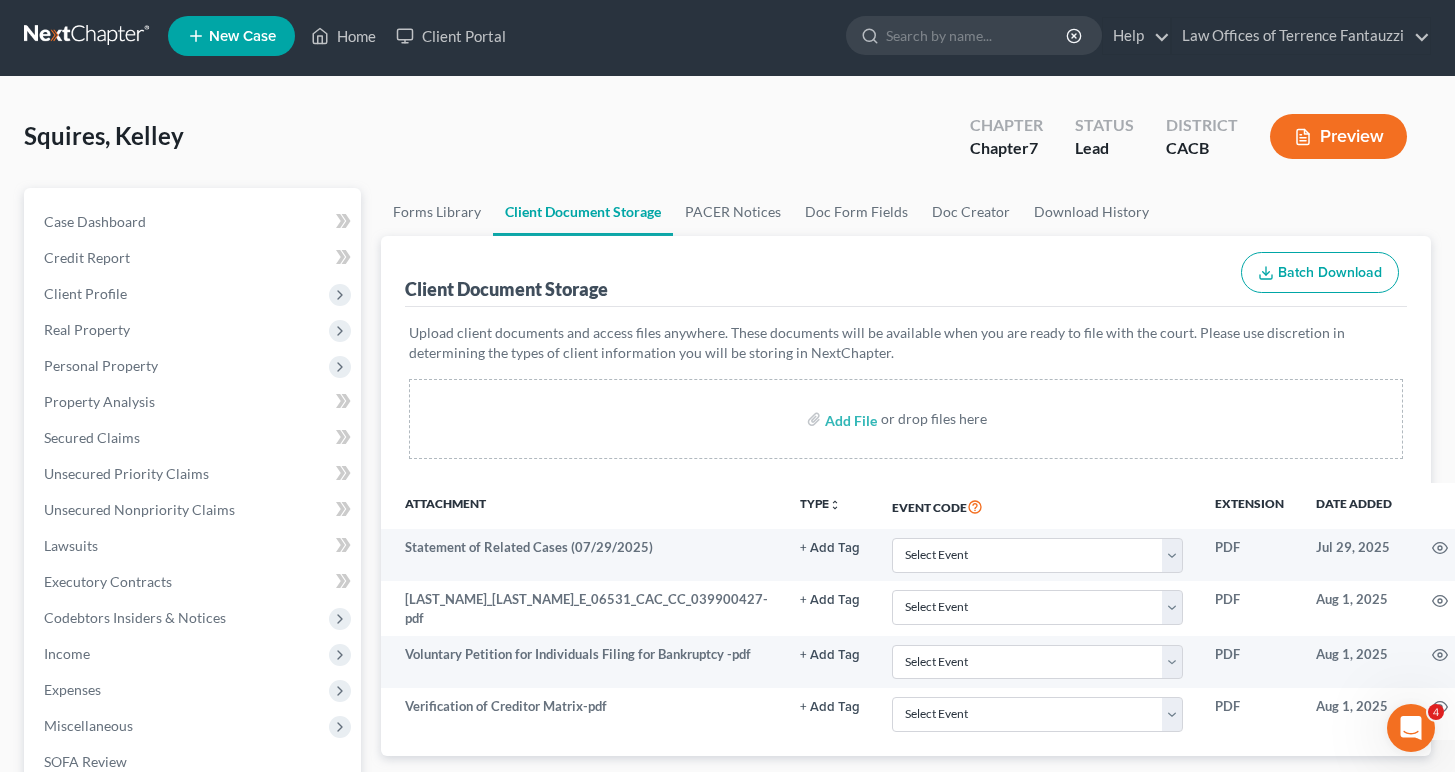 scroll, scrollTop: 388, scrollLeft: 0, axis: vertical 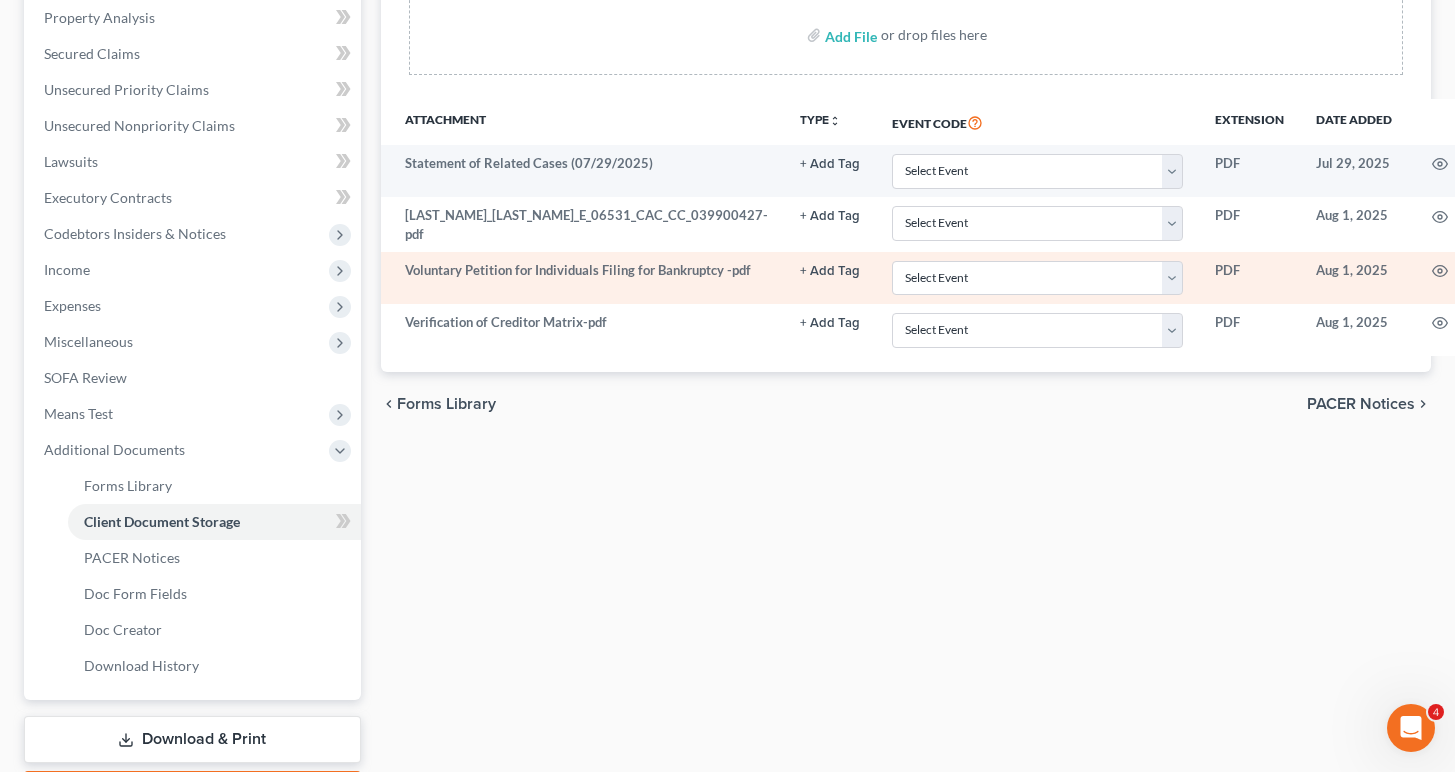 click 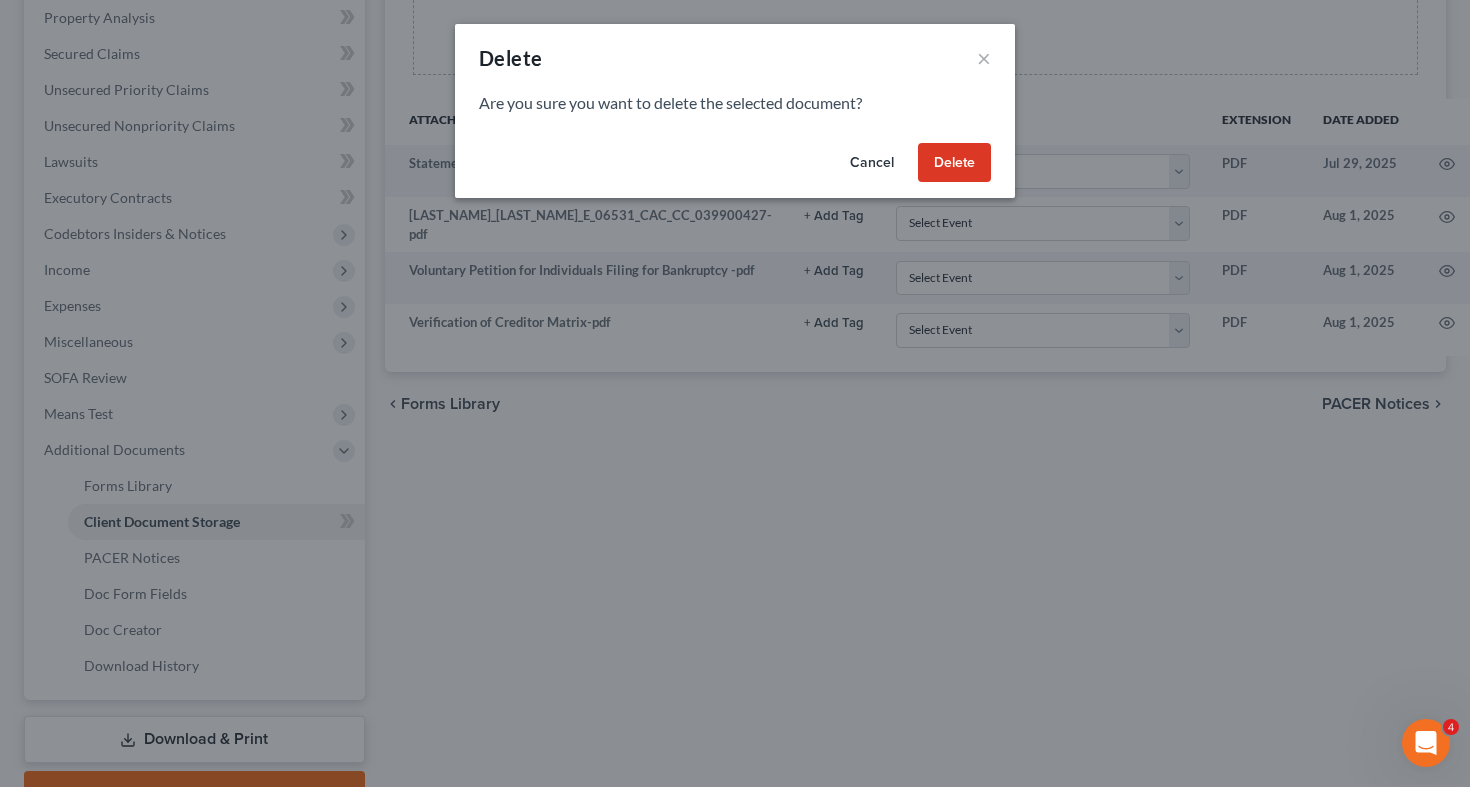 click on "Delete" at bounding box center (954, 163) 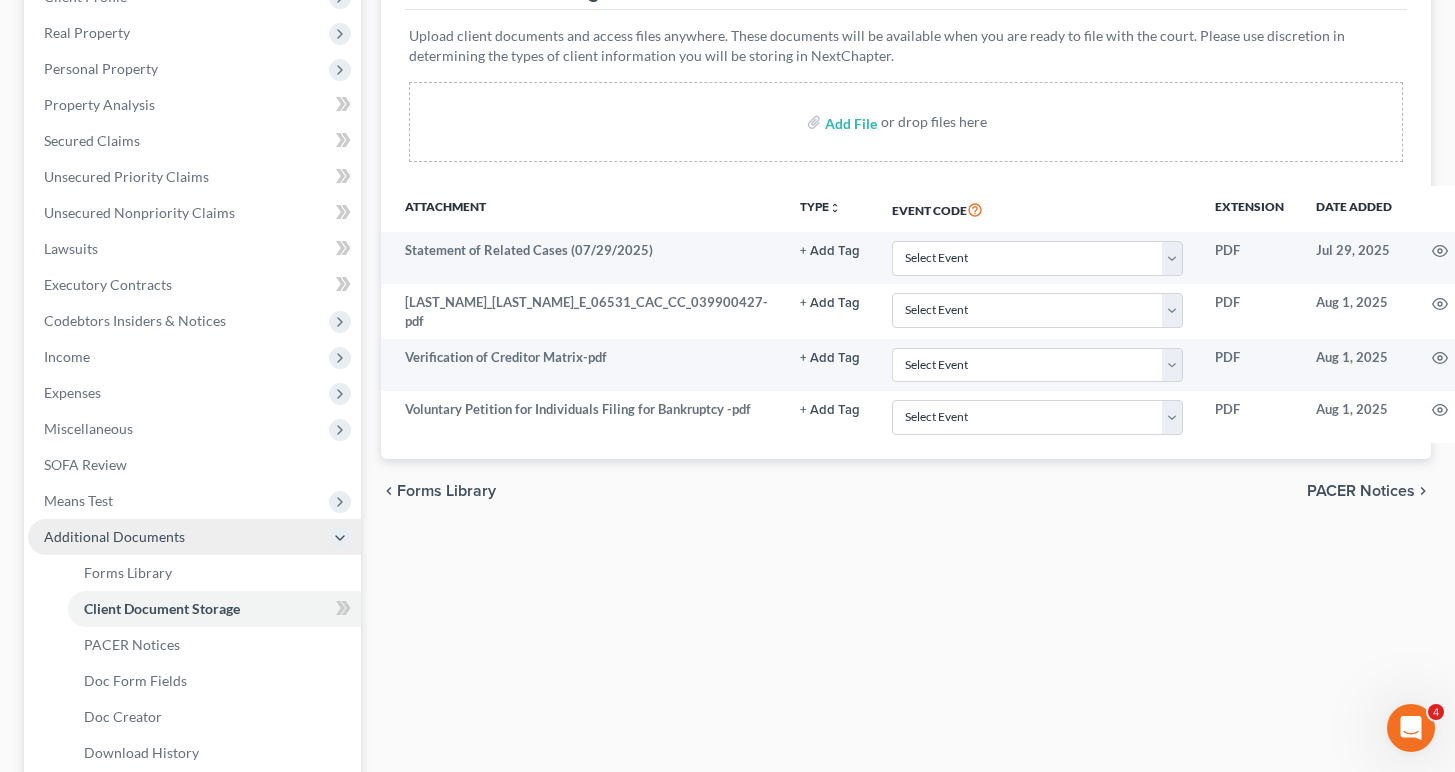 scroll, scrollTop: 507, scrollLeft: 0, axis: vertical 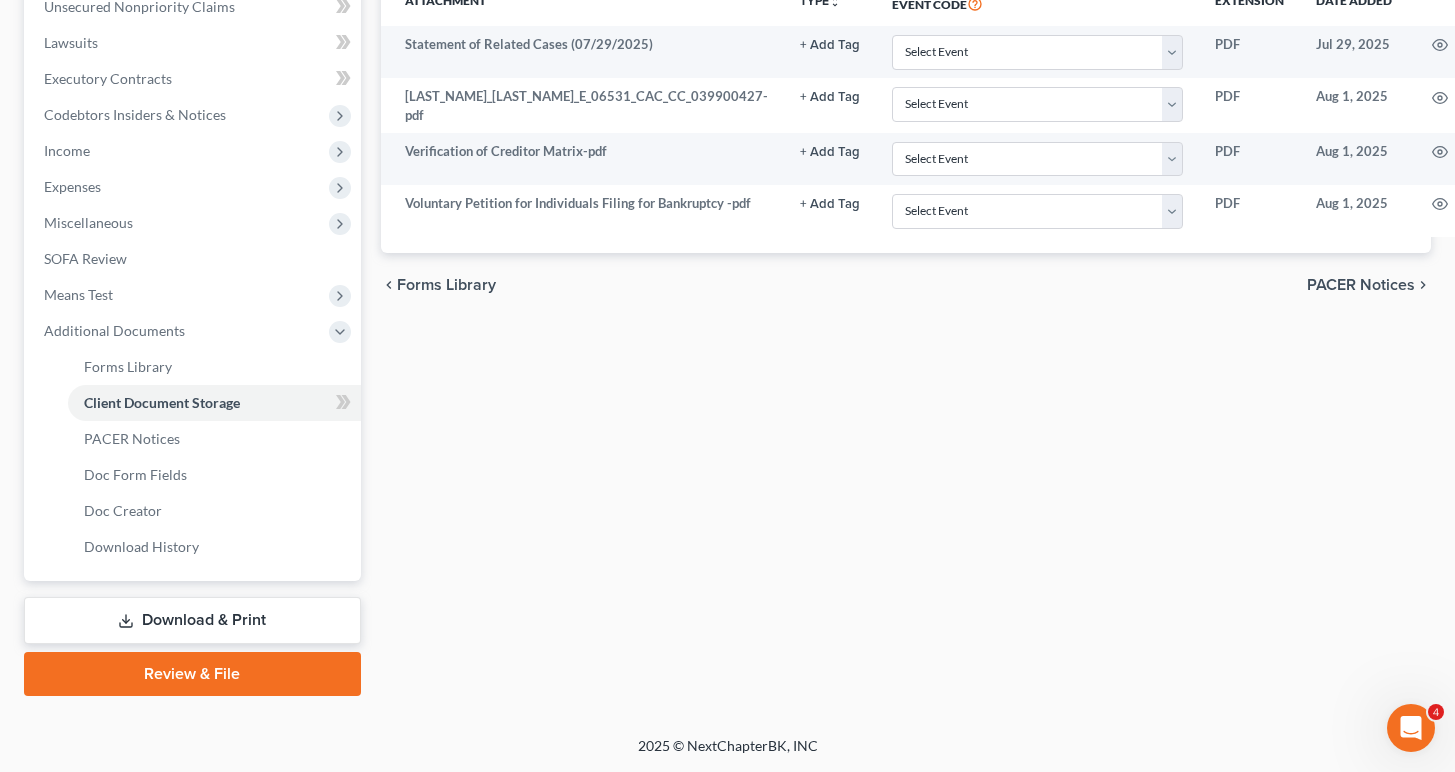 click on "Review & File" at bounding box center [192, 674] 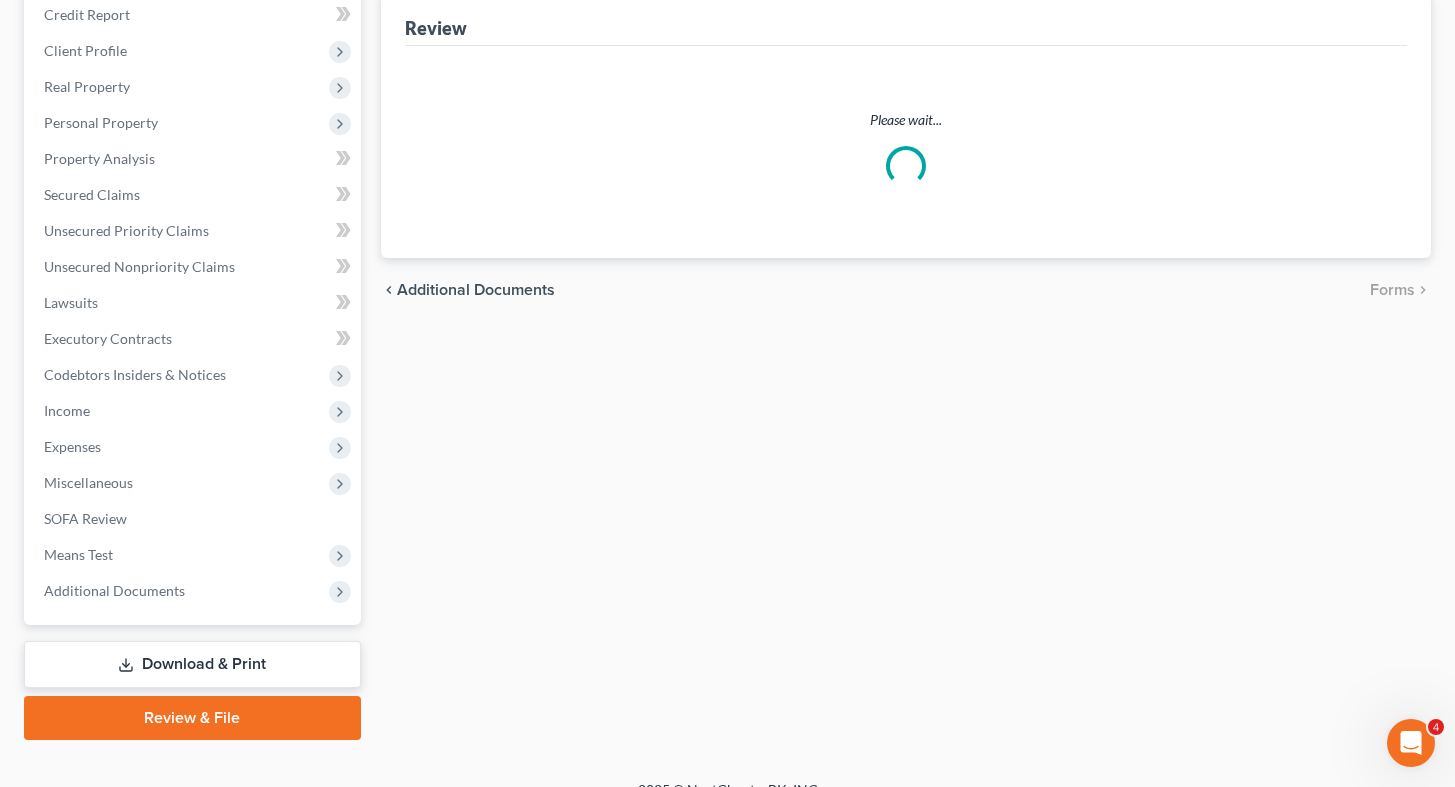 scroll, scrollTop: 0, scrollLeft: 0, axis: both 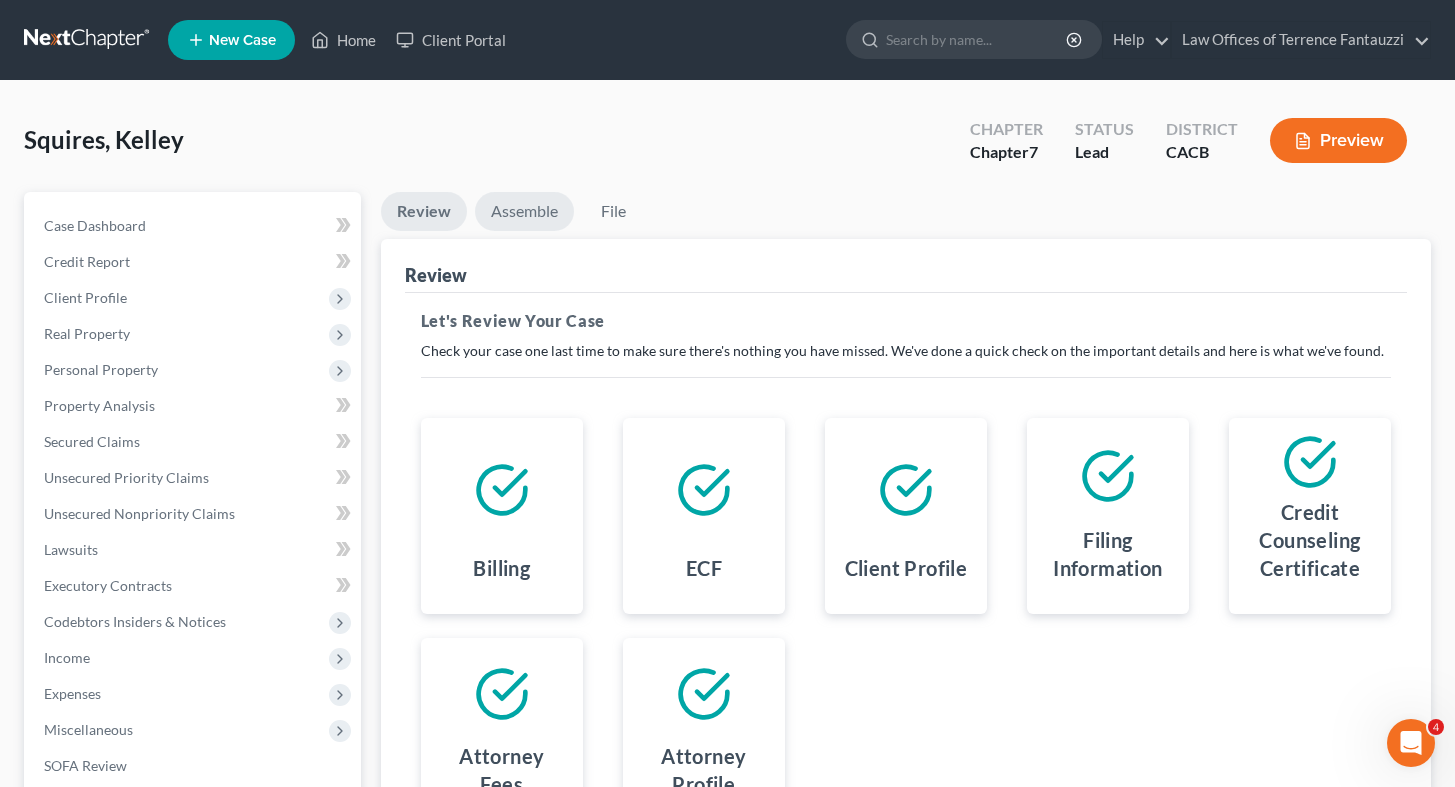 click on "Assemble" at bounding box center (524, 211) 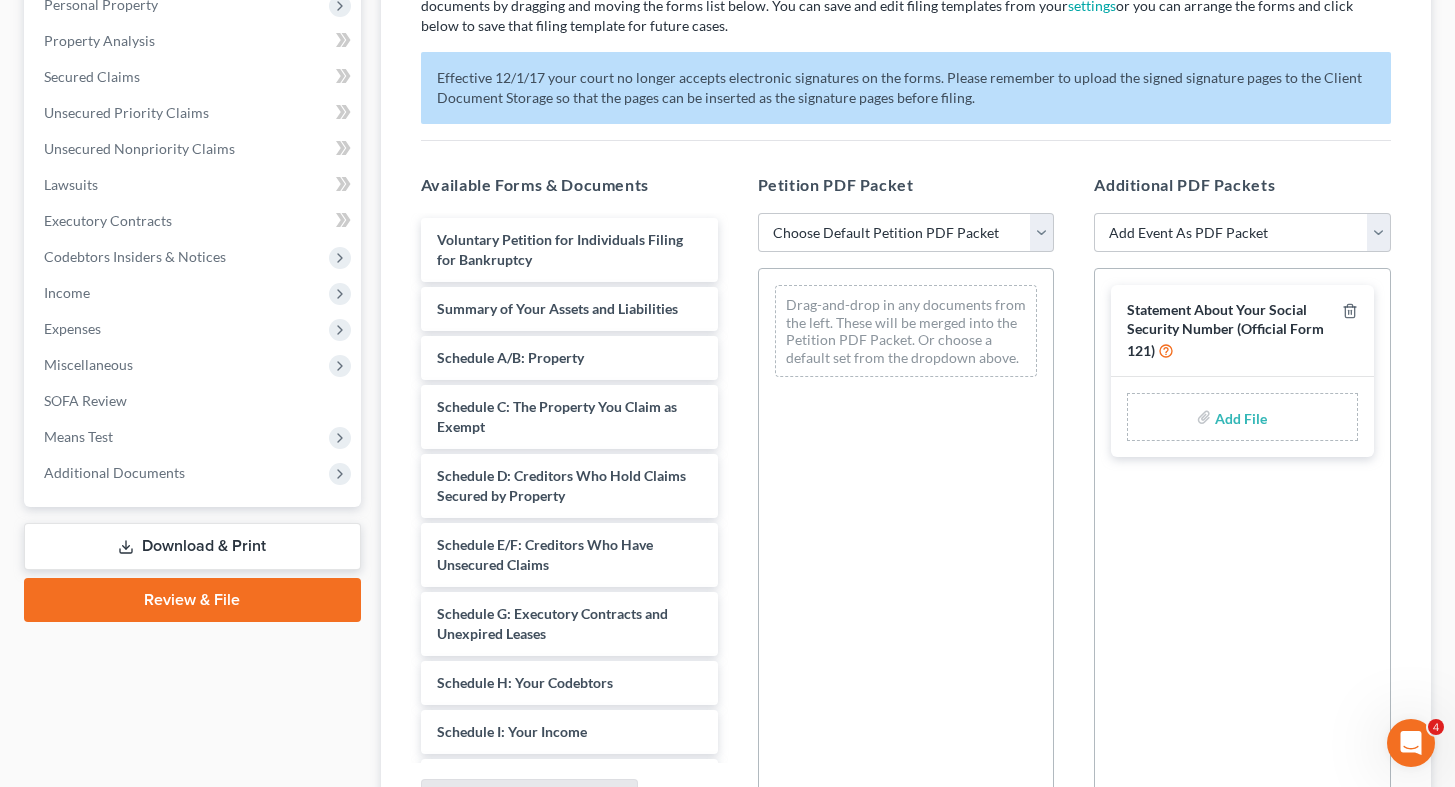 scroll, scrollTop: 522, scrollLeft: 0, axis: vertical 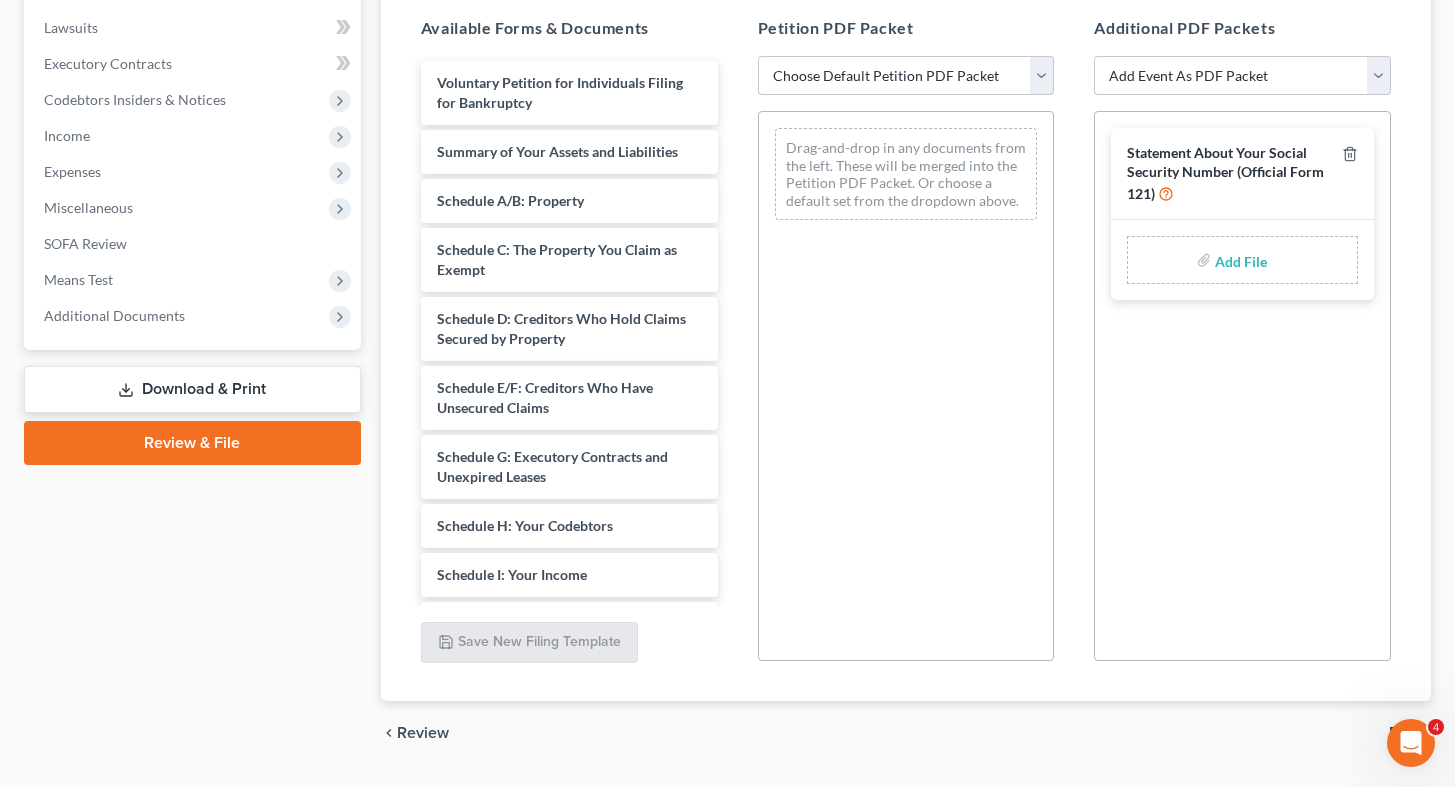 select on "1" 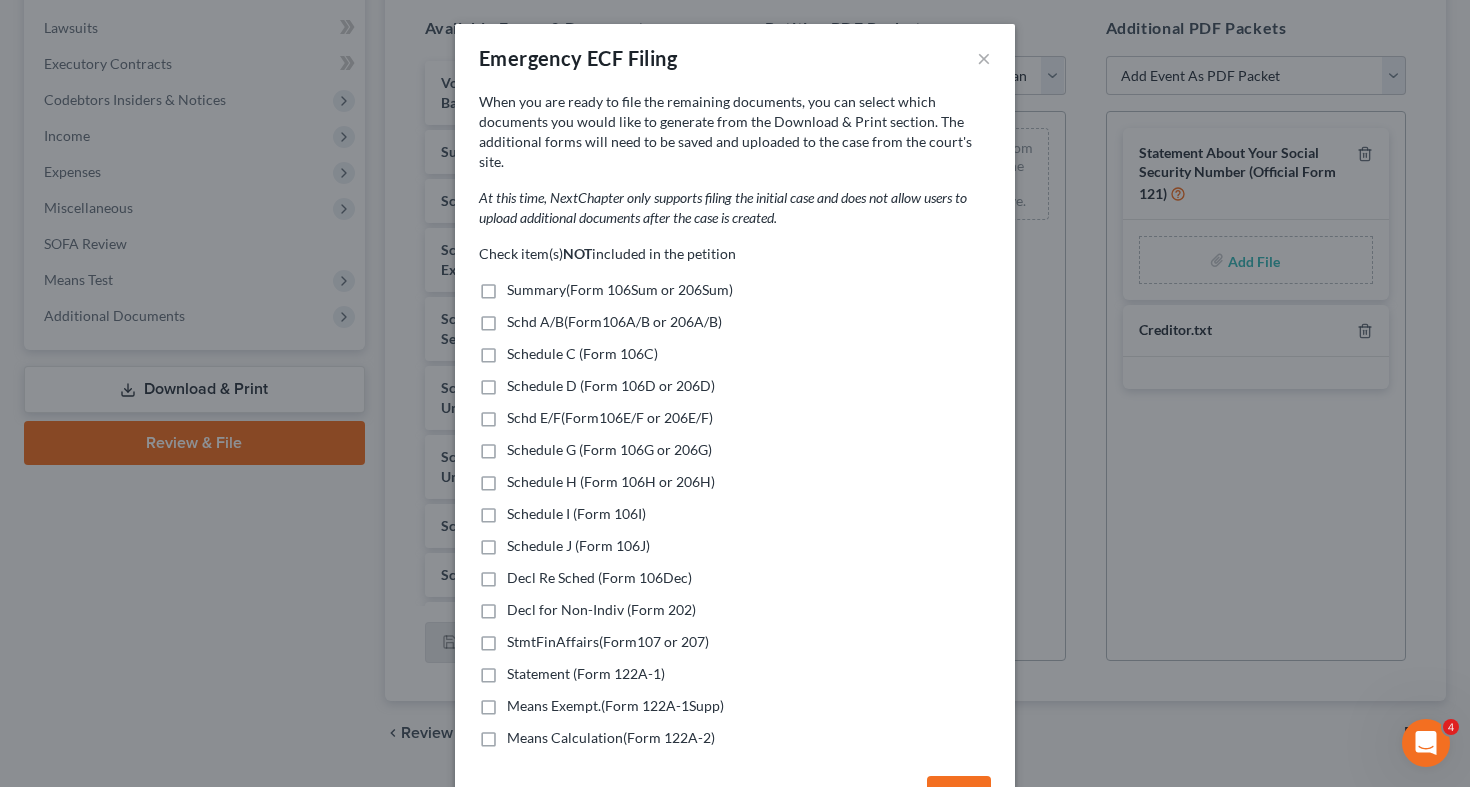click on "Summary(Form 106Sum or 206Sum)" at bounding box center (620, 289) 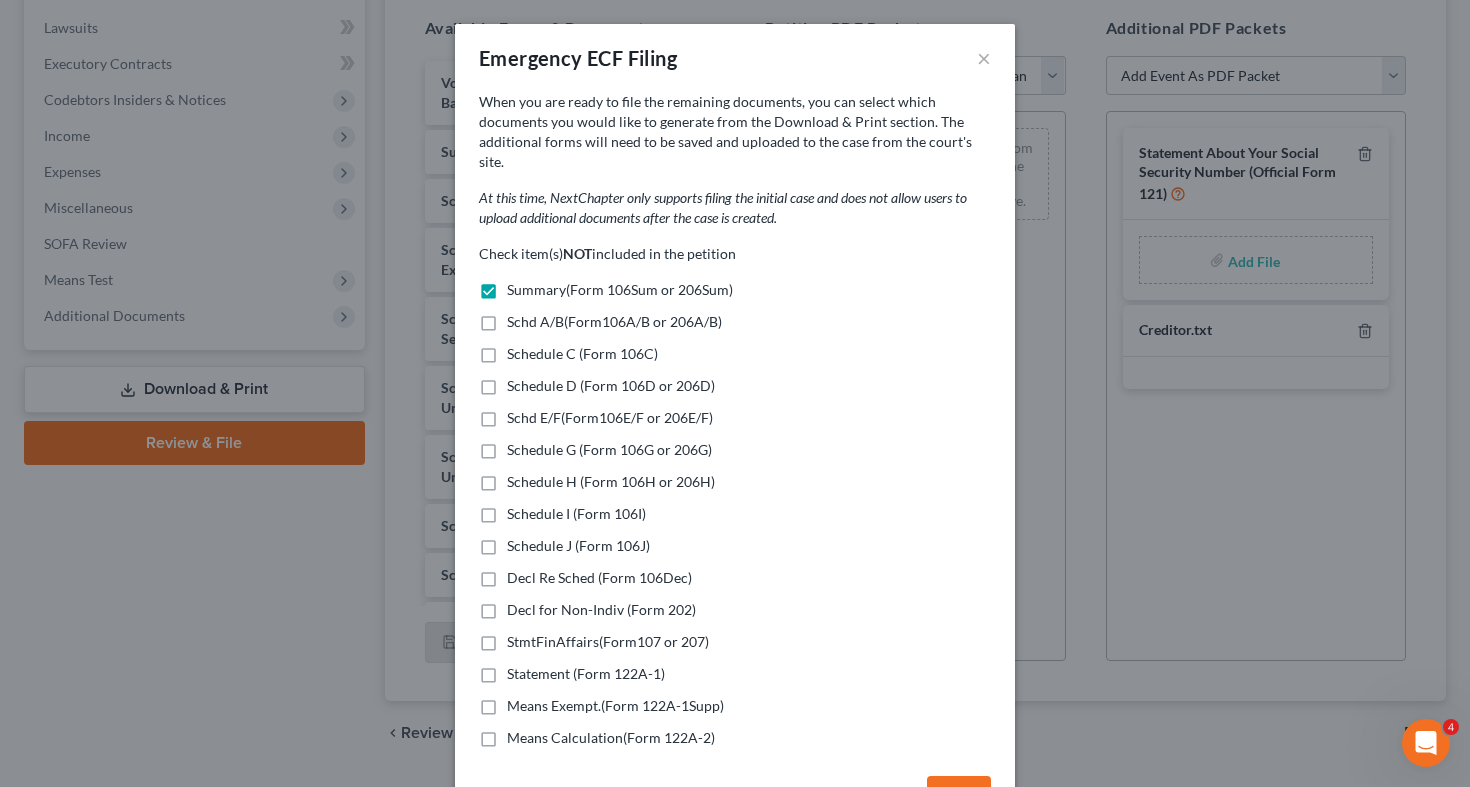 click on "Schd A/B(Form106A/B or 206A/B)" at bounding box center [614, 321] 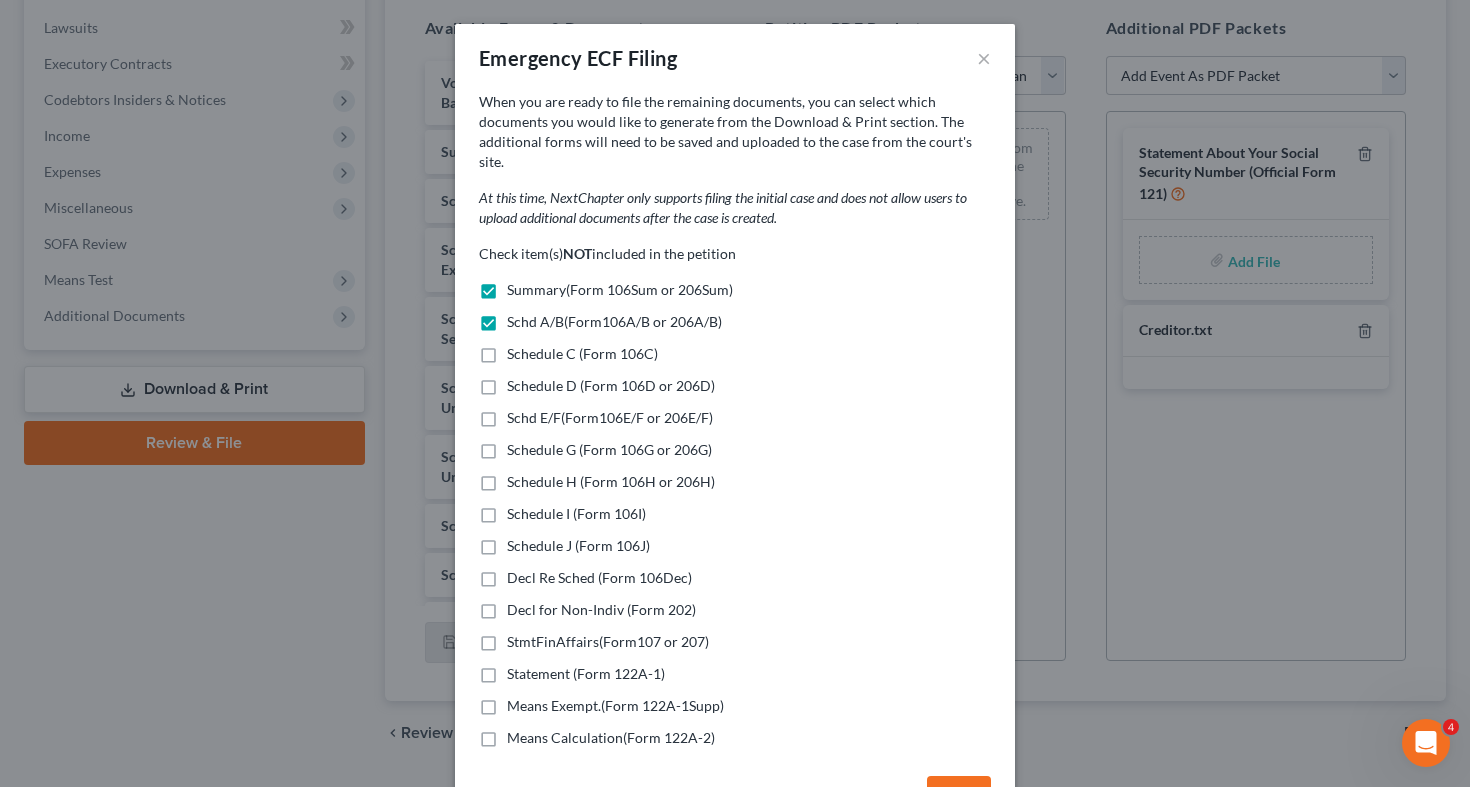 click on "Schedule C (Form 106C)" at bounding box center [582, 353] 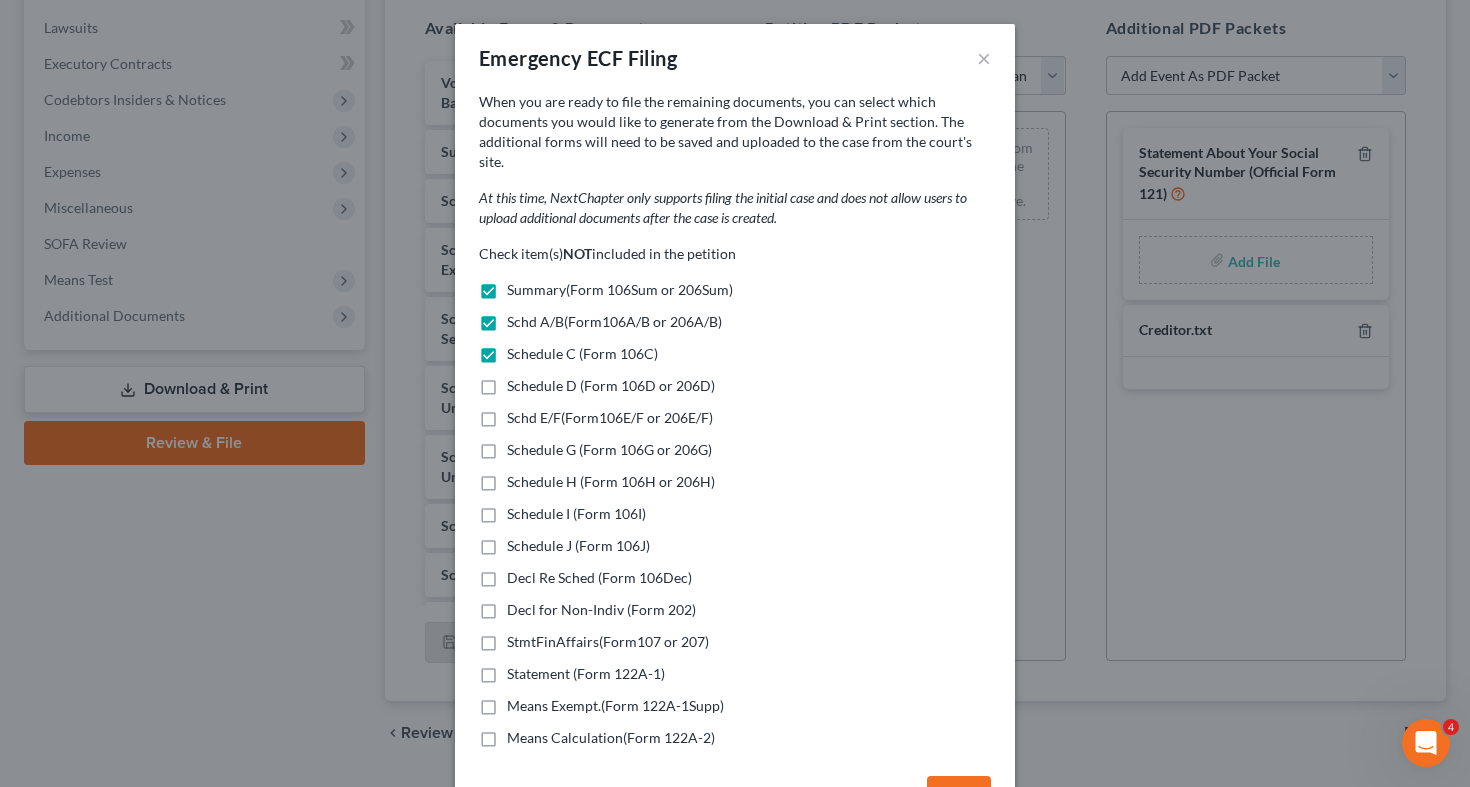 click on "Schedule D (Form 106D or 206D)" at bounding box center (611, 386) 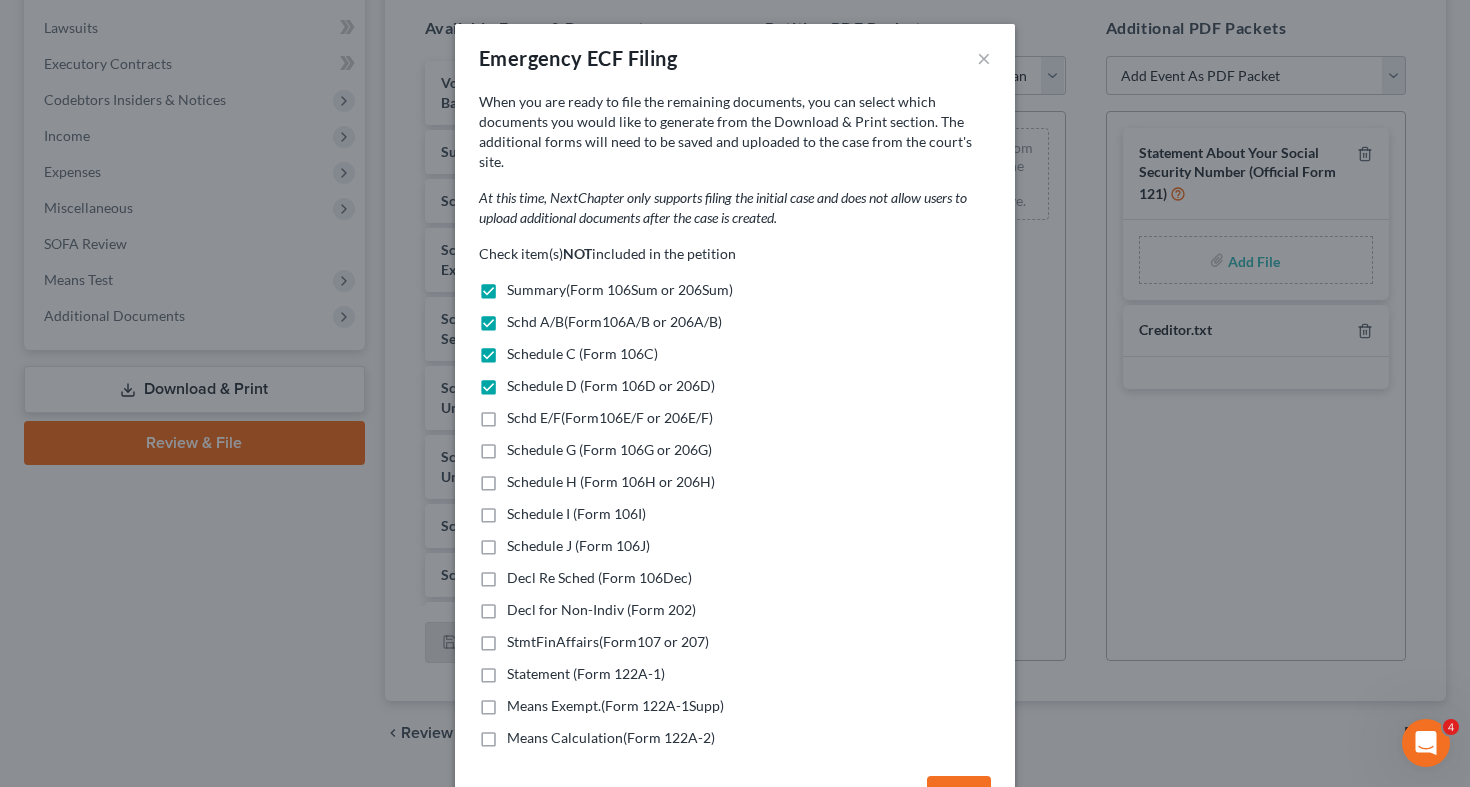 click on "Schd E/F(Form106E/F or 206E/F)" at bounding box center (610, 417) 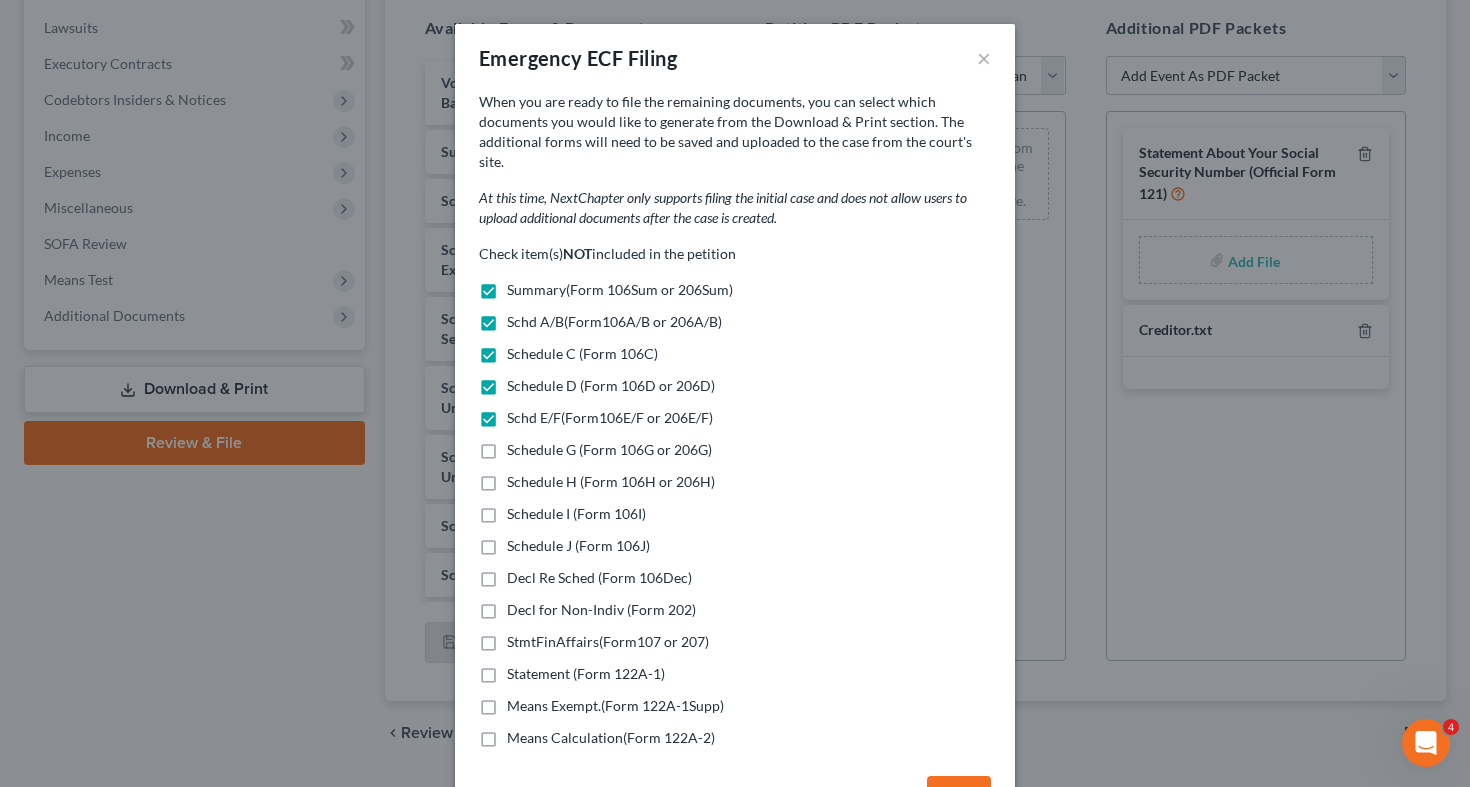 click on "Schedule G (Form 106G or 206G)" at bounding box center (609, 449) 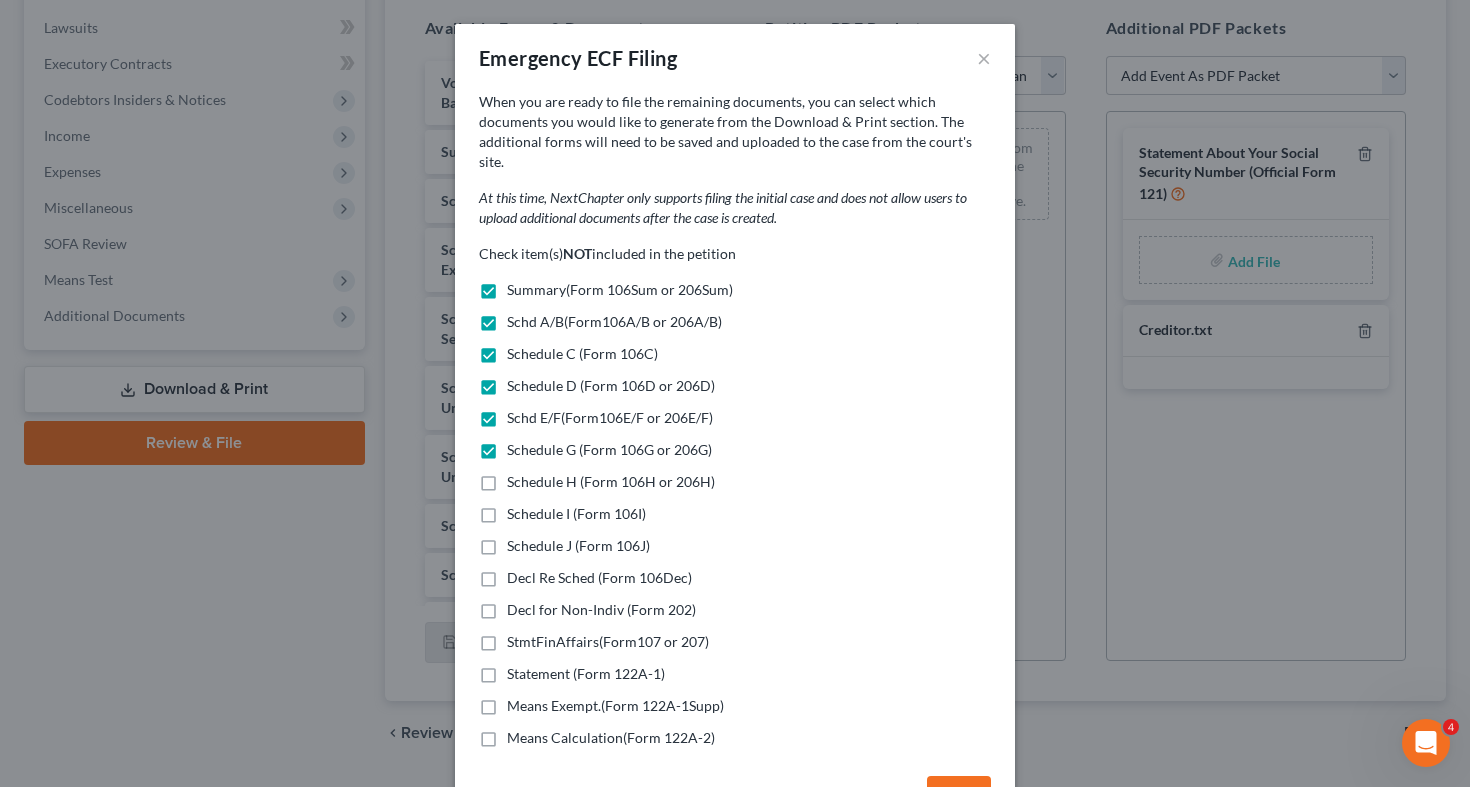 click on "Schedule H (Form 106H or 206H)" at bounding box center (611, 482) 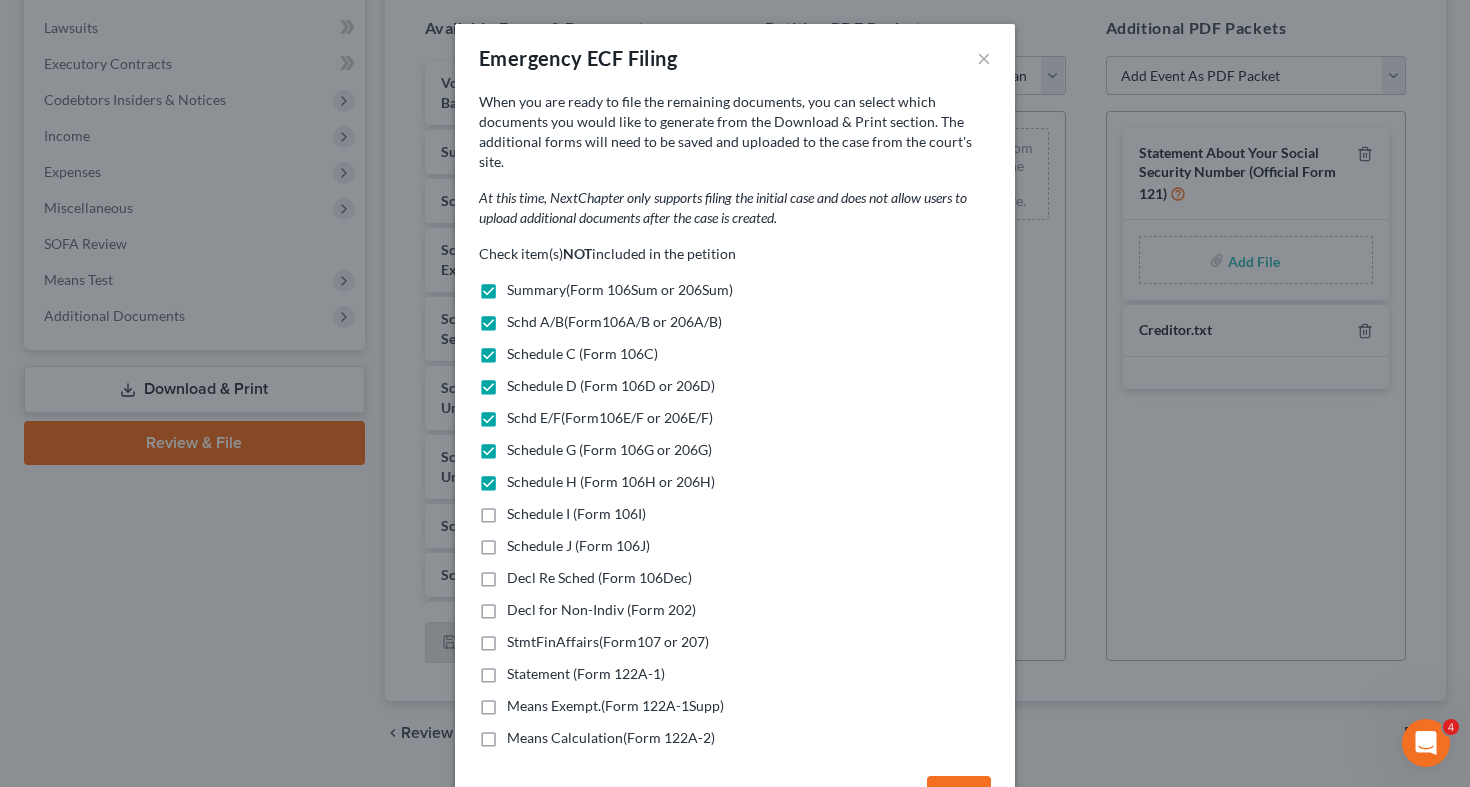 click on "Schedule I (Form 106I)" at bounding box center (576, 513) 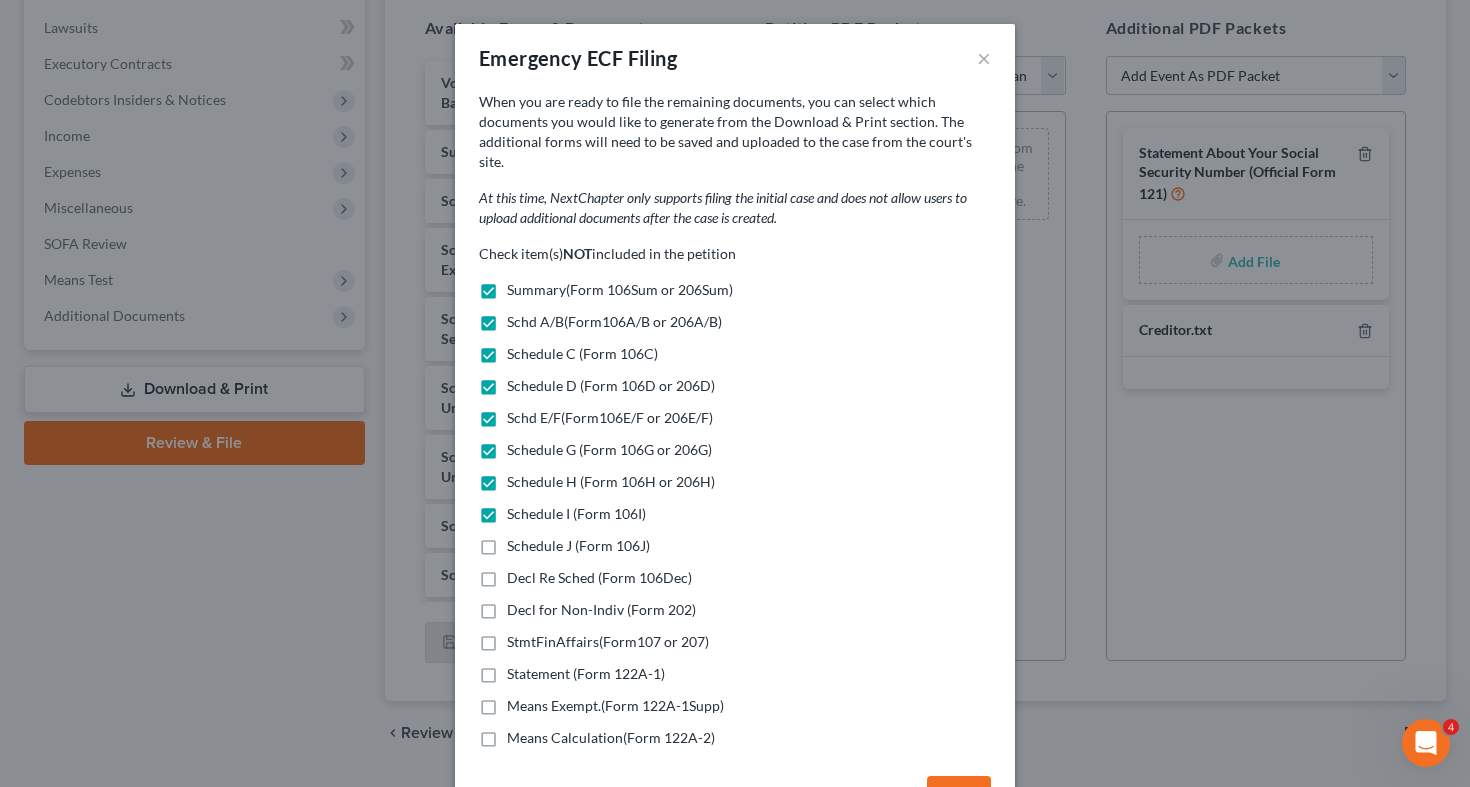 click on "Schedule J (Form 106J)" at bounding box center [578, 545] 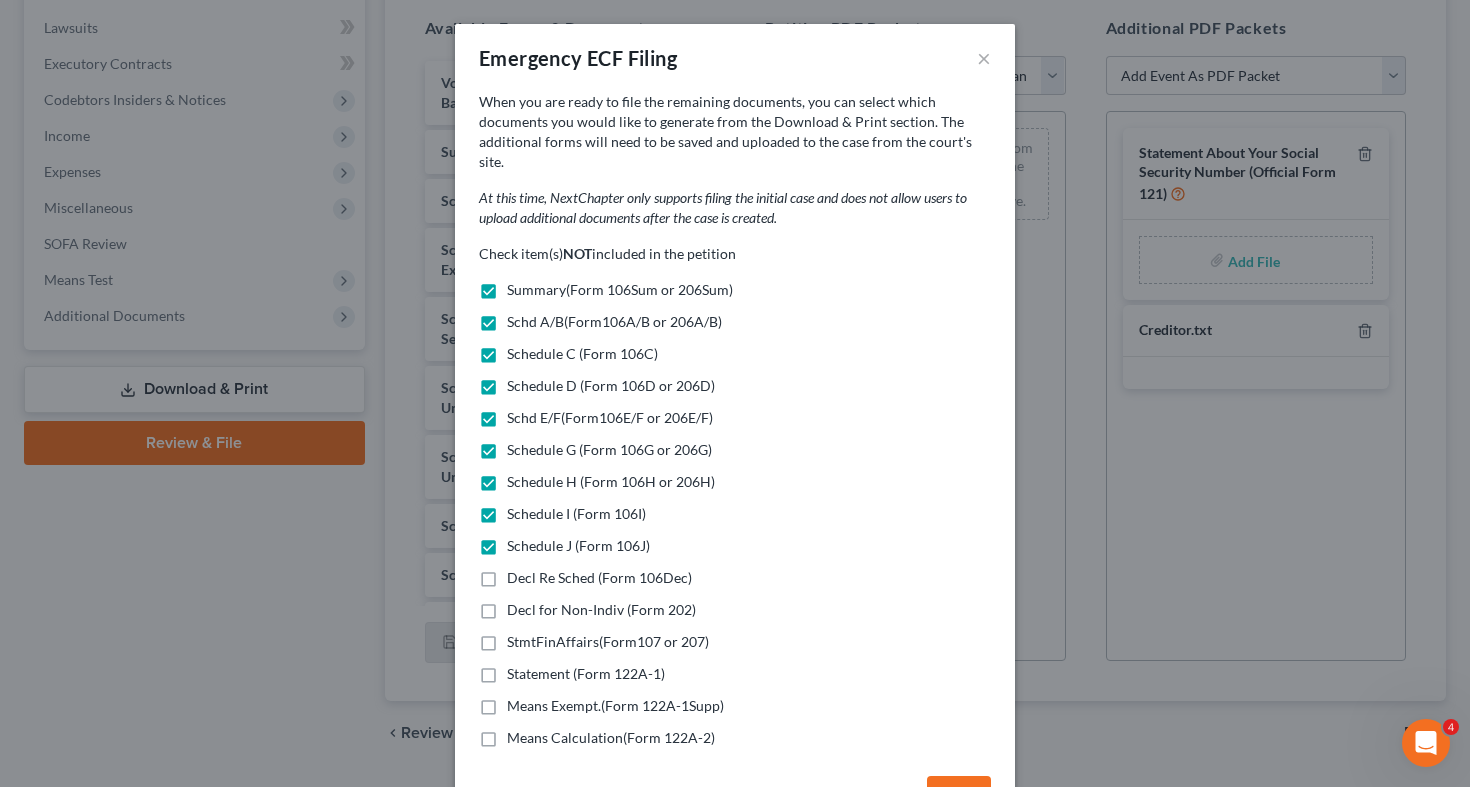 click on "Decl Re Sched (Form 106Dec)" at bounding box center [599, 577] 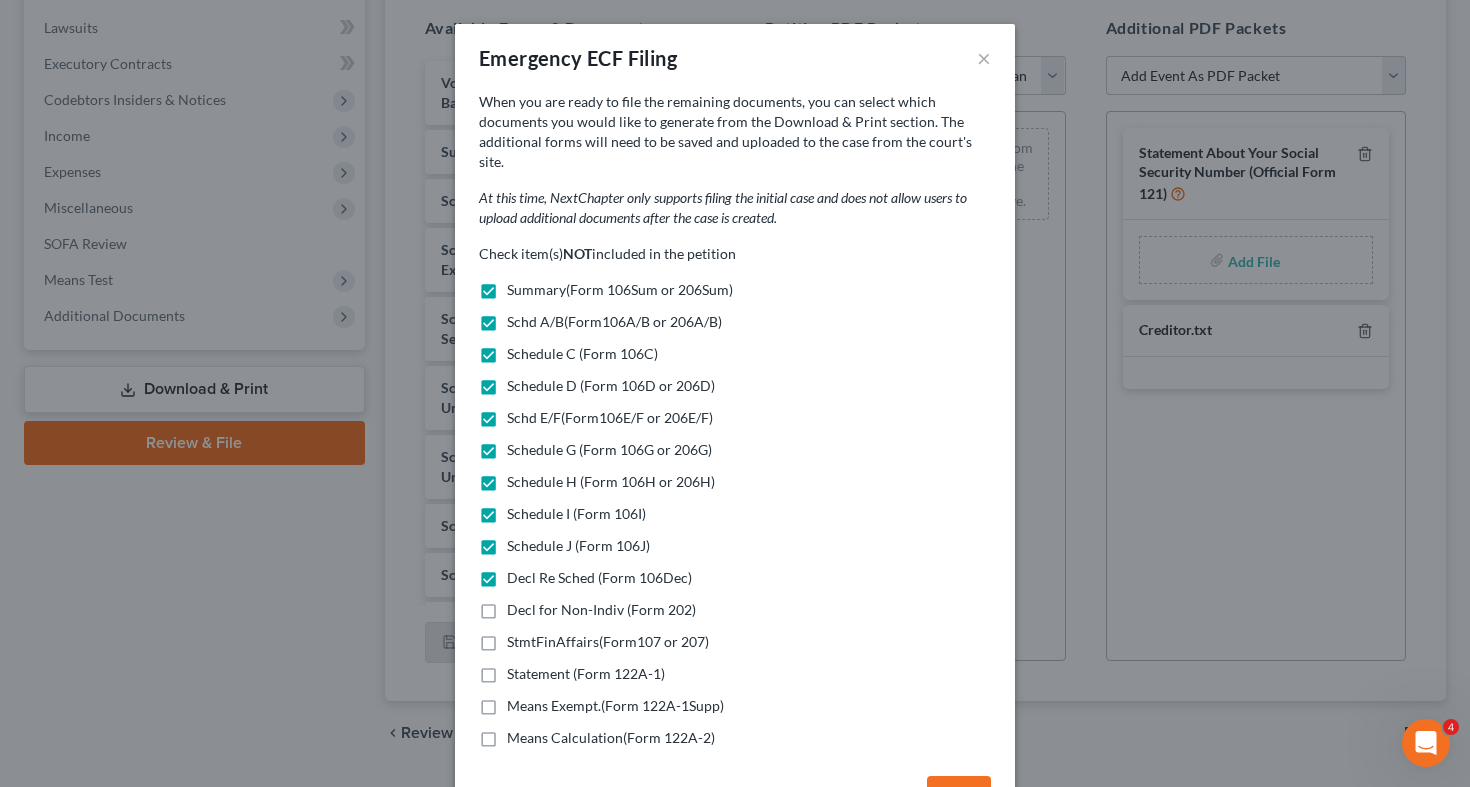 drag, startPoint x: 589, startPoint y: 584, endPoint x: 588, endPoint y: 603, distance: 19.026299 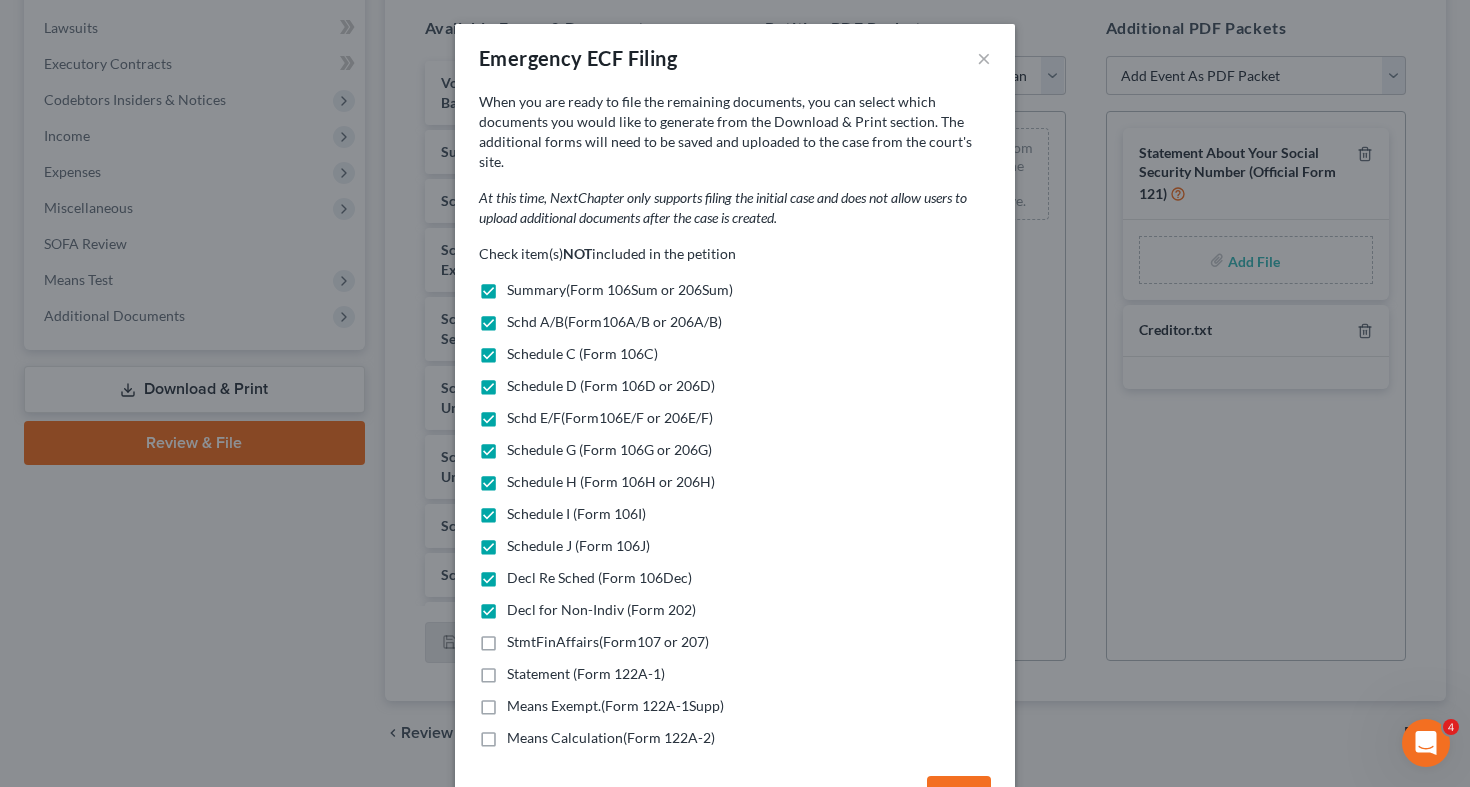 click on "StmtFinAffairs(Form107 or 207)" at bounding box center (608, 641) 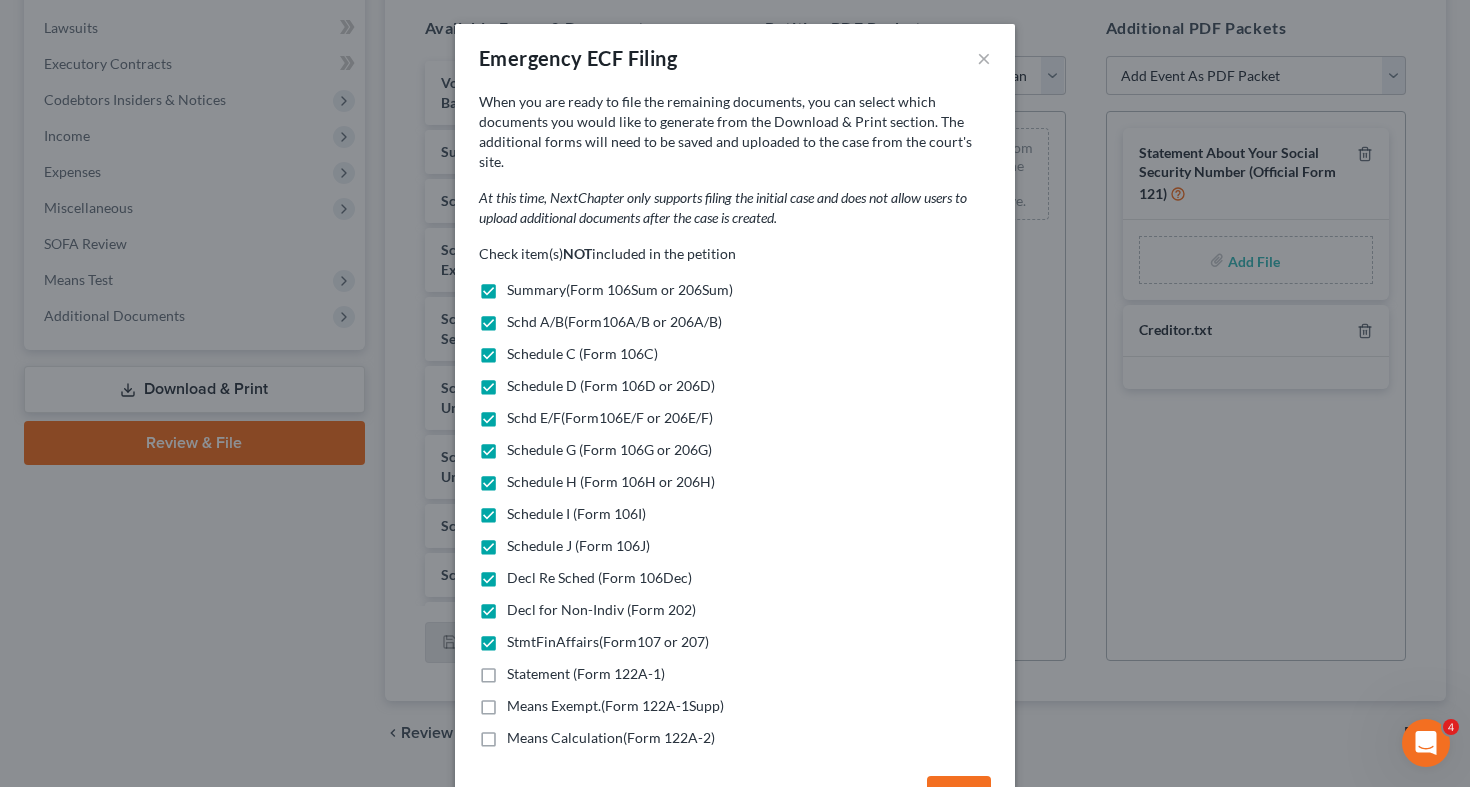 click on "Statement (Form 122A-1)" at bounding box center [586, 673] 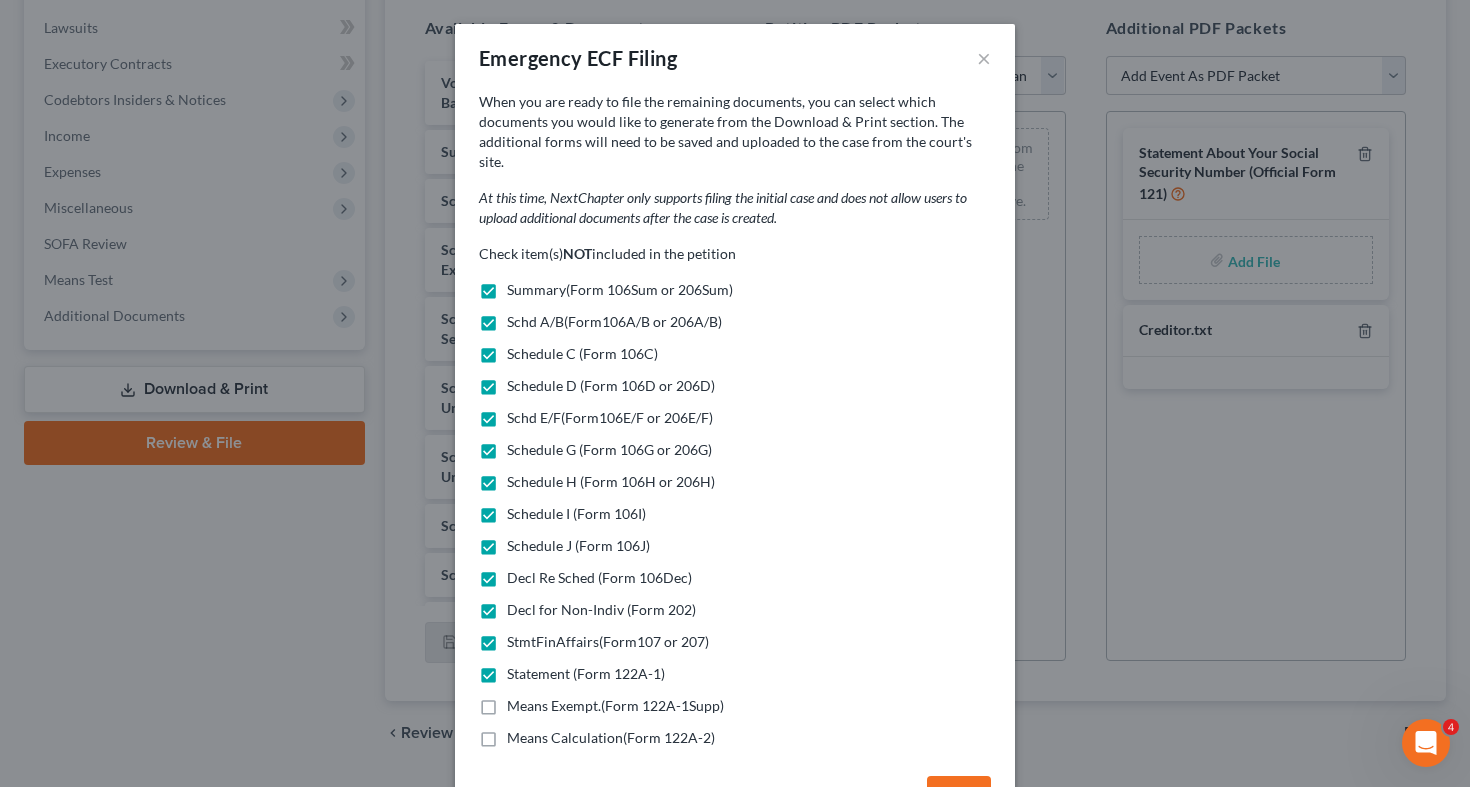 click on "Means Exempt.(Form 122A-1Supp)" at bounding box center (615, 705) 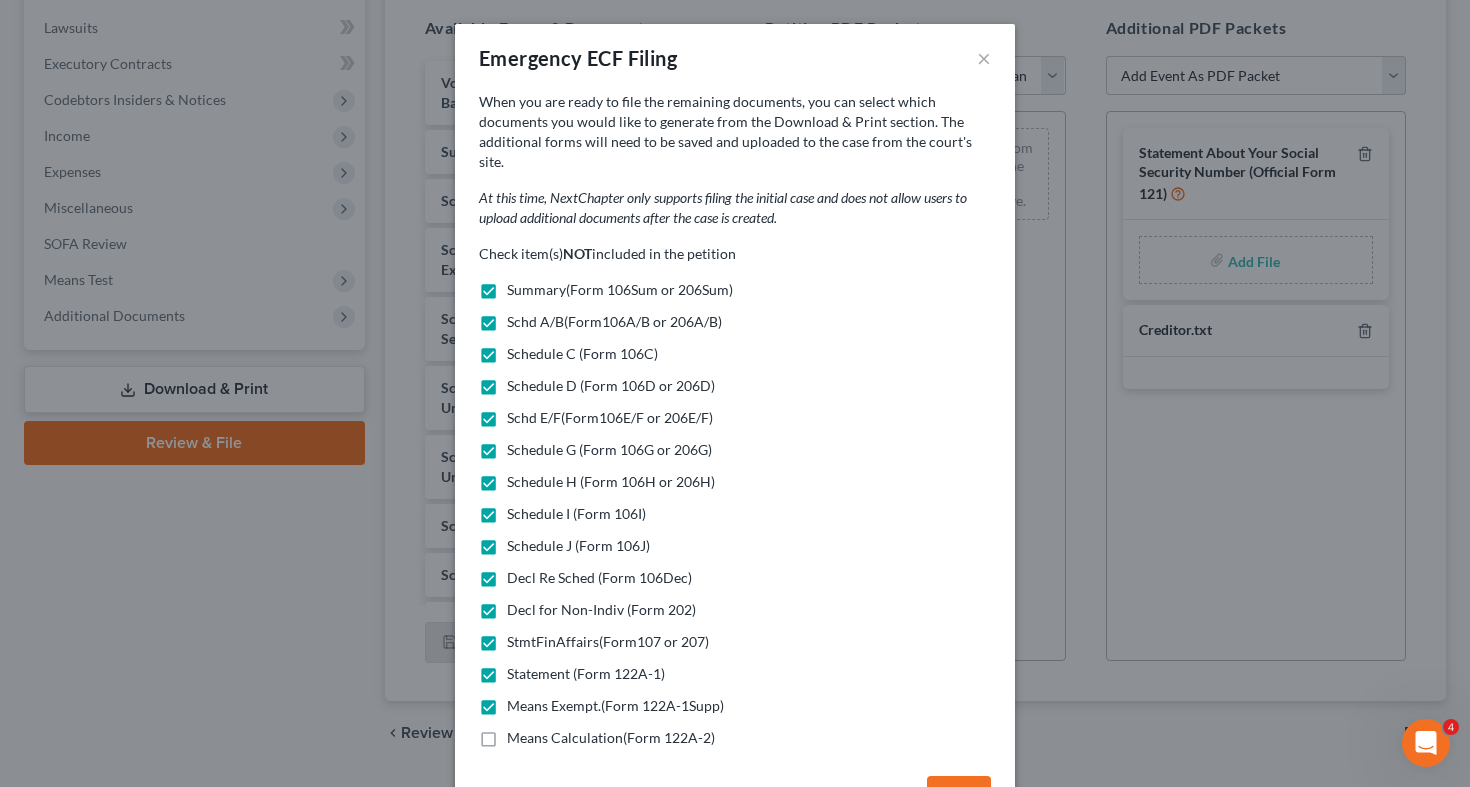 click on "Check item(s)  NOT  included in the petition Summary(Form 106Sum or 206Sum) Schd A/B(Form106A/B or 206A/B) Schedule C (Form 106C) Schedule D (Form 106D or 206D) Schd E/F(Form106E/F or 206E/F) Schedule G (Form 106G or 206G) Schedule H (Form 106H or 206H) Schedule I (Form 106I) Schedule J (Form 106J) Decl Re Sched (Form 106Dec) Decl for Non-Indiv (Form 202) StmtFinAffairs(Form107 or 207) Statement (Form 122A-1) Means Exempt.(Form 122A-1Supp) Means Calculation(Form 122A-2)" at bounding box center (735, 496) 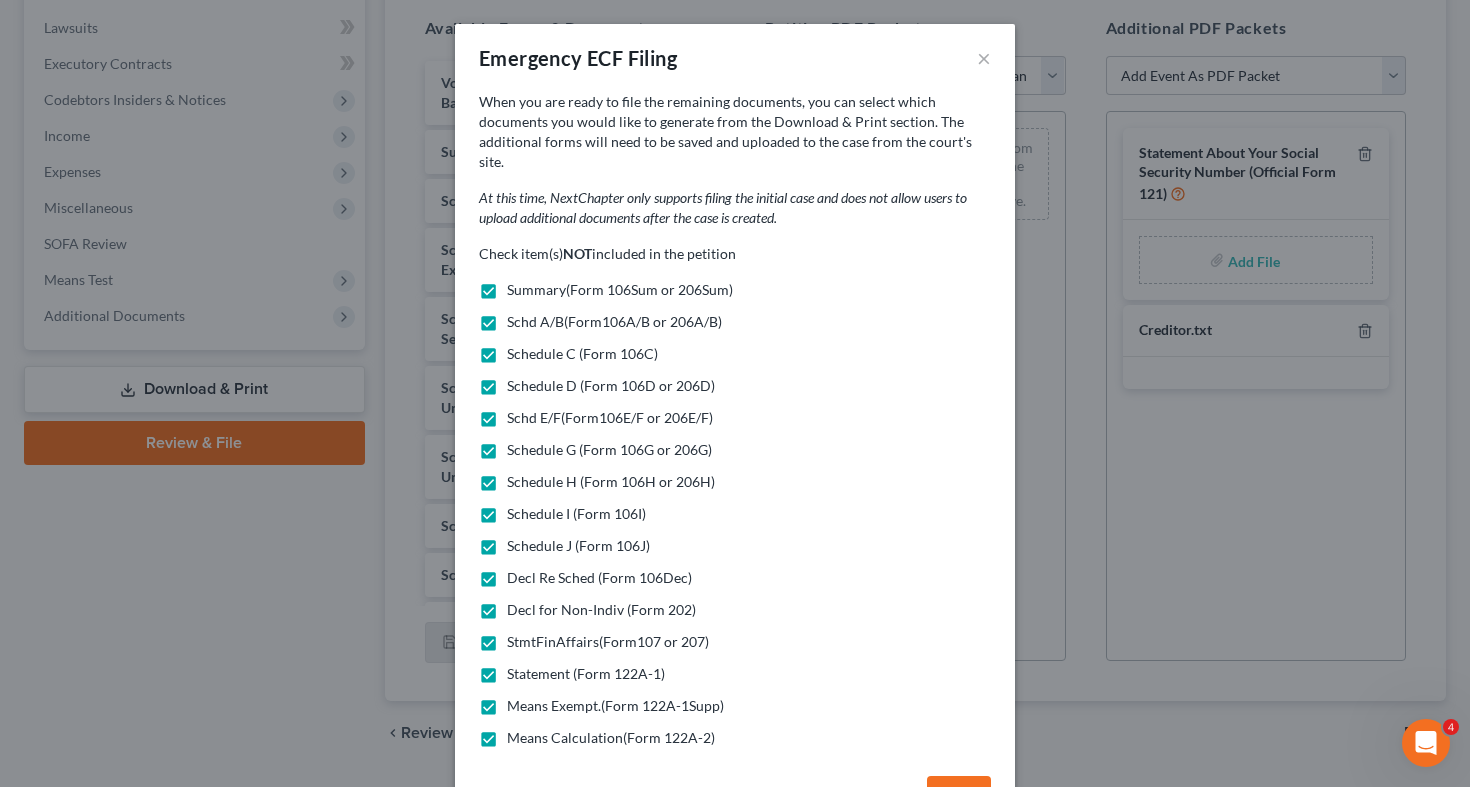 click on "OK" at bounding box center (959, 796) 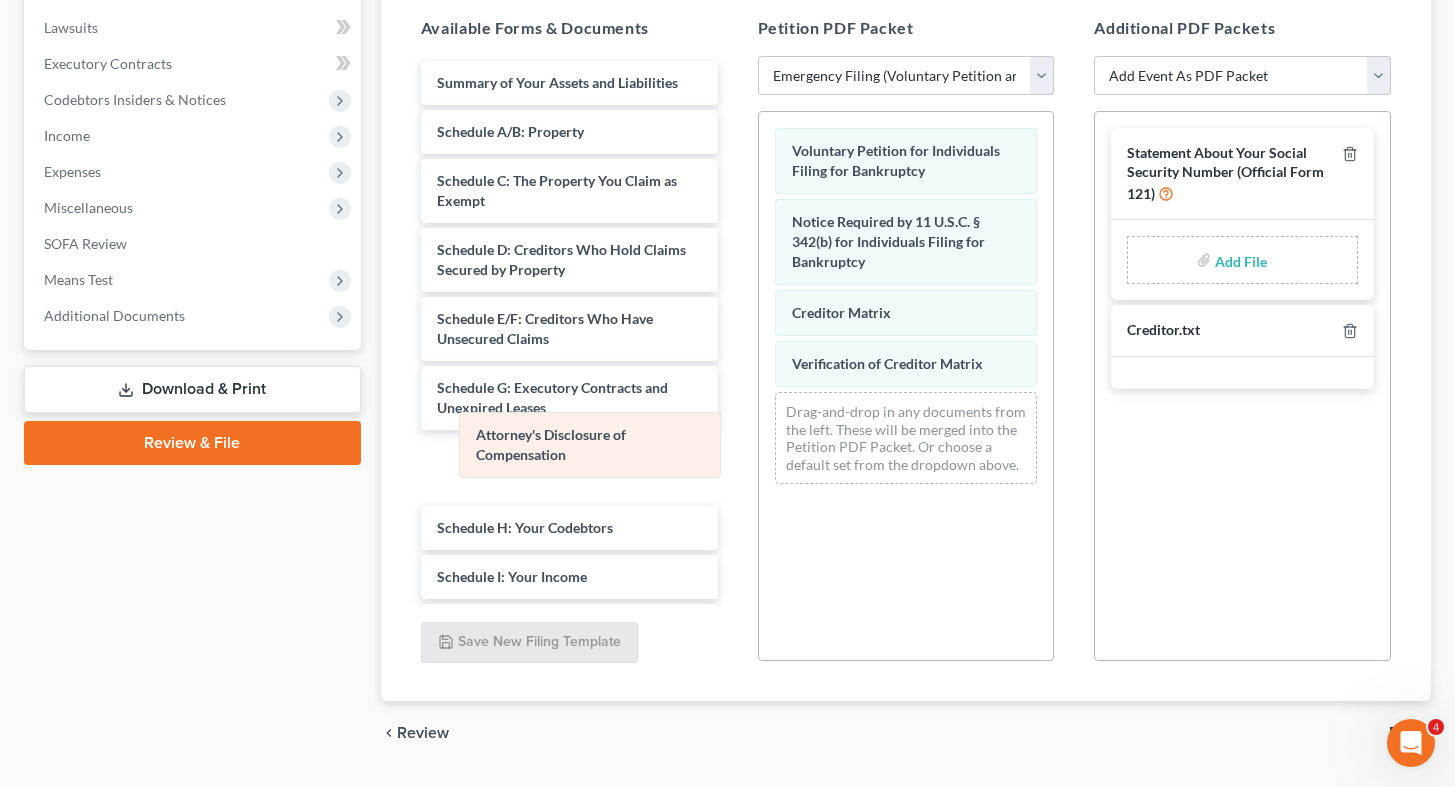 drag, startPoint x: 903, startPoint y: 428, endPoint x: 580, endPoint y: 463, distance: 324.89075 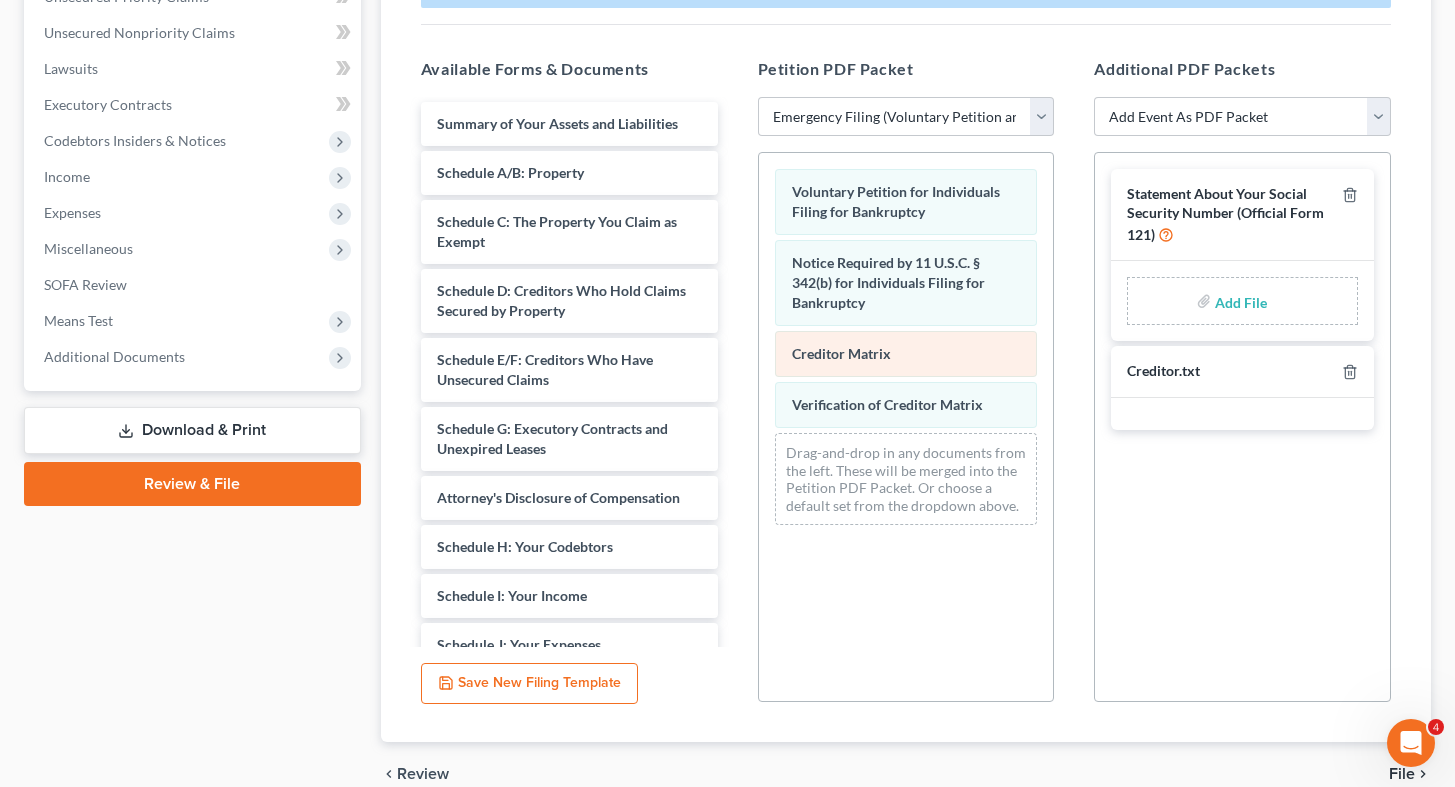scroll, scrollTop: 477, scrollLeft: 0, axis: vertical 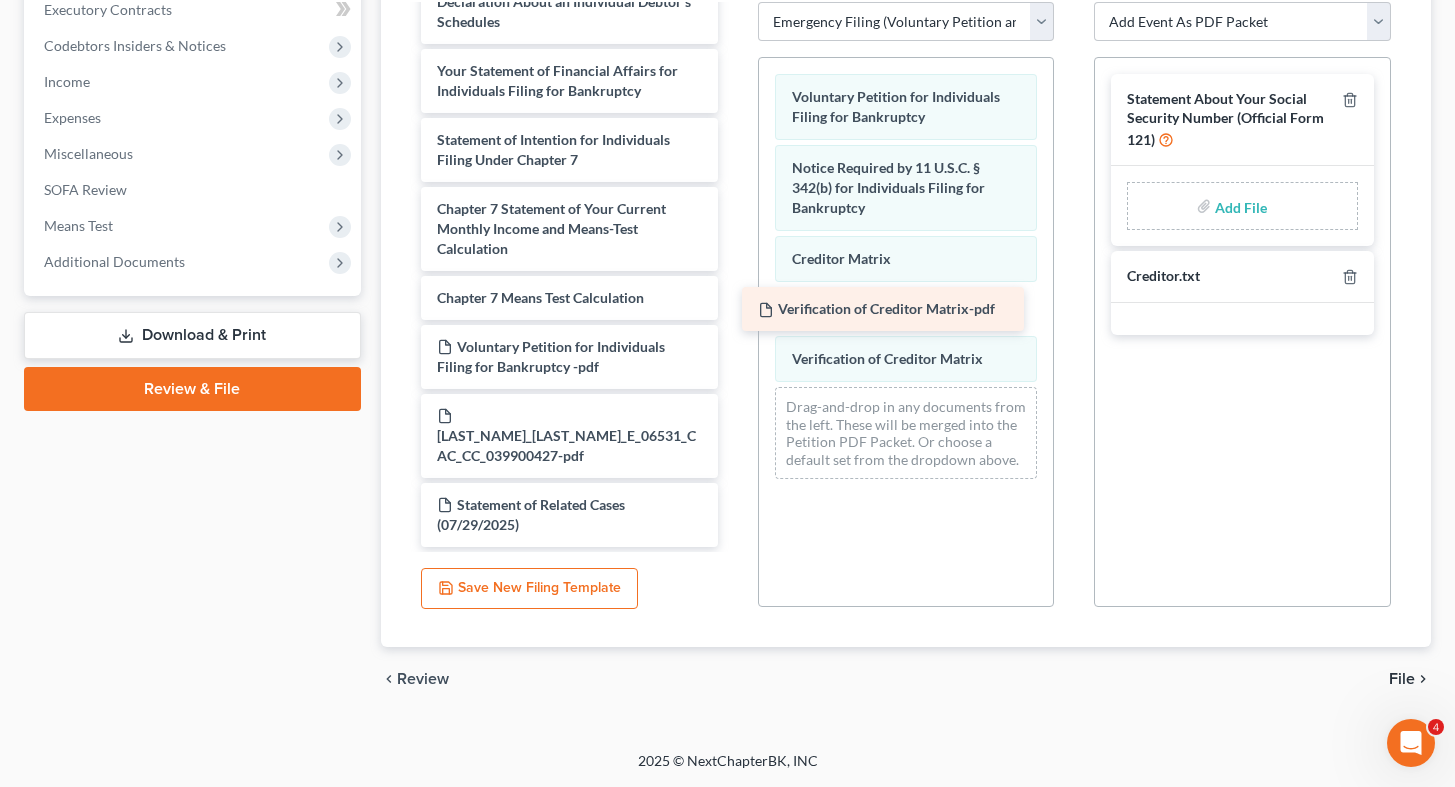 drag, startPoint x: 551, startPoint y: 354, endPoint x: 872, endPoint y: 297, distance: 326.02148 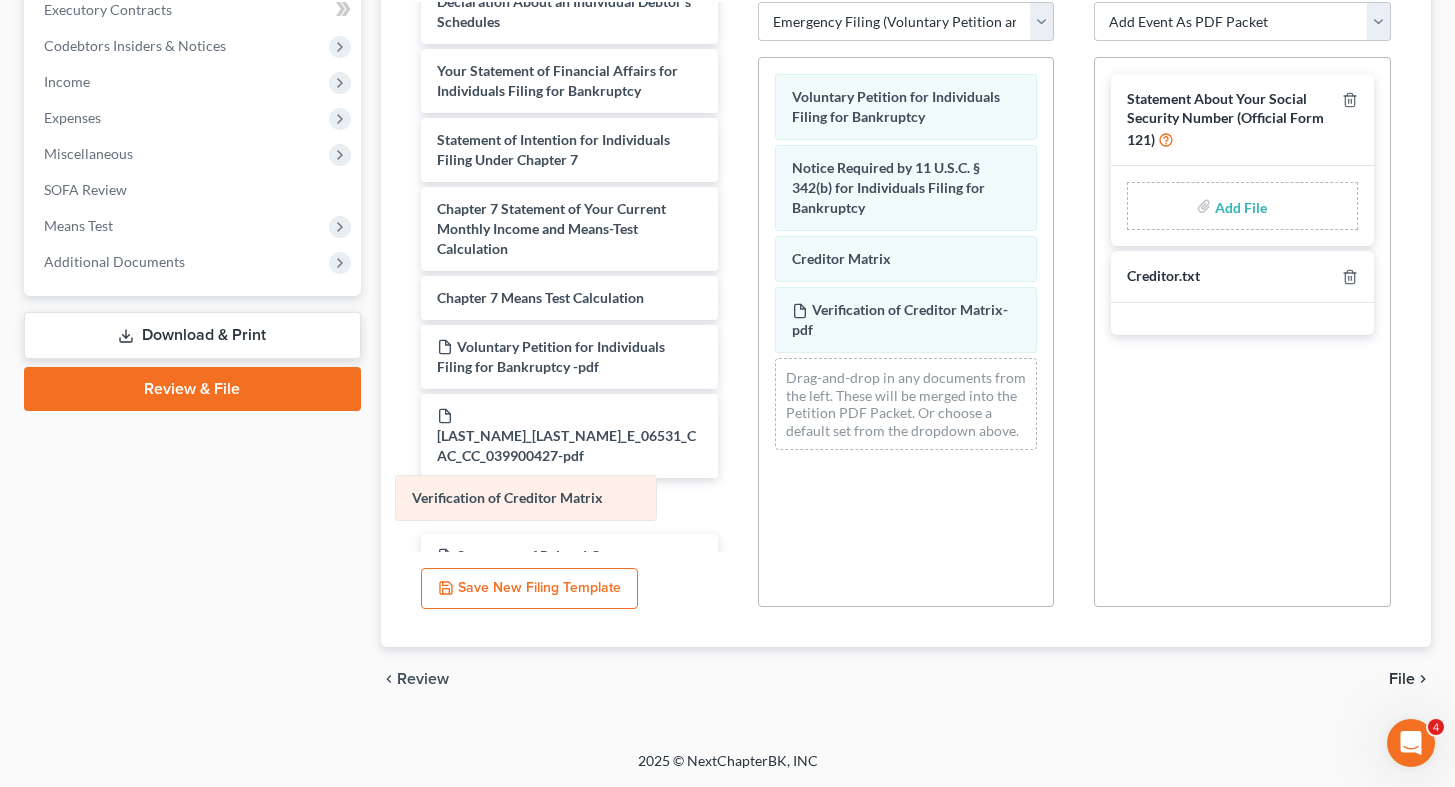 drag, startPoint x: 930, startPoint y: 382, endPoint x: 550, endPoint y: 499, distance: 397.60406 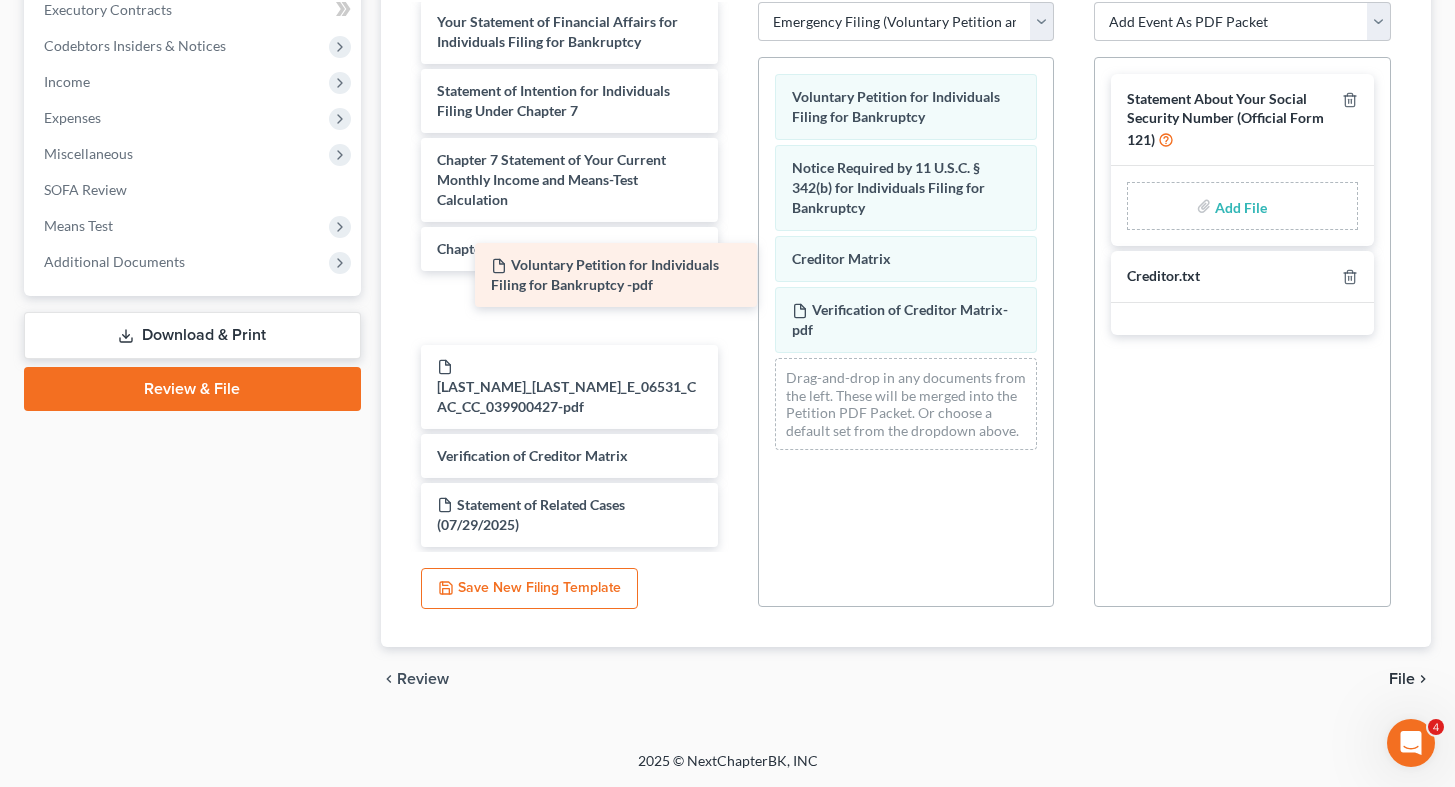 scroll, scrollTop: 577, scrollLeft: 0, axis: vertical 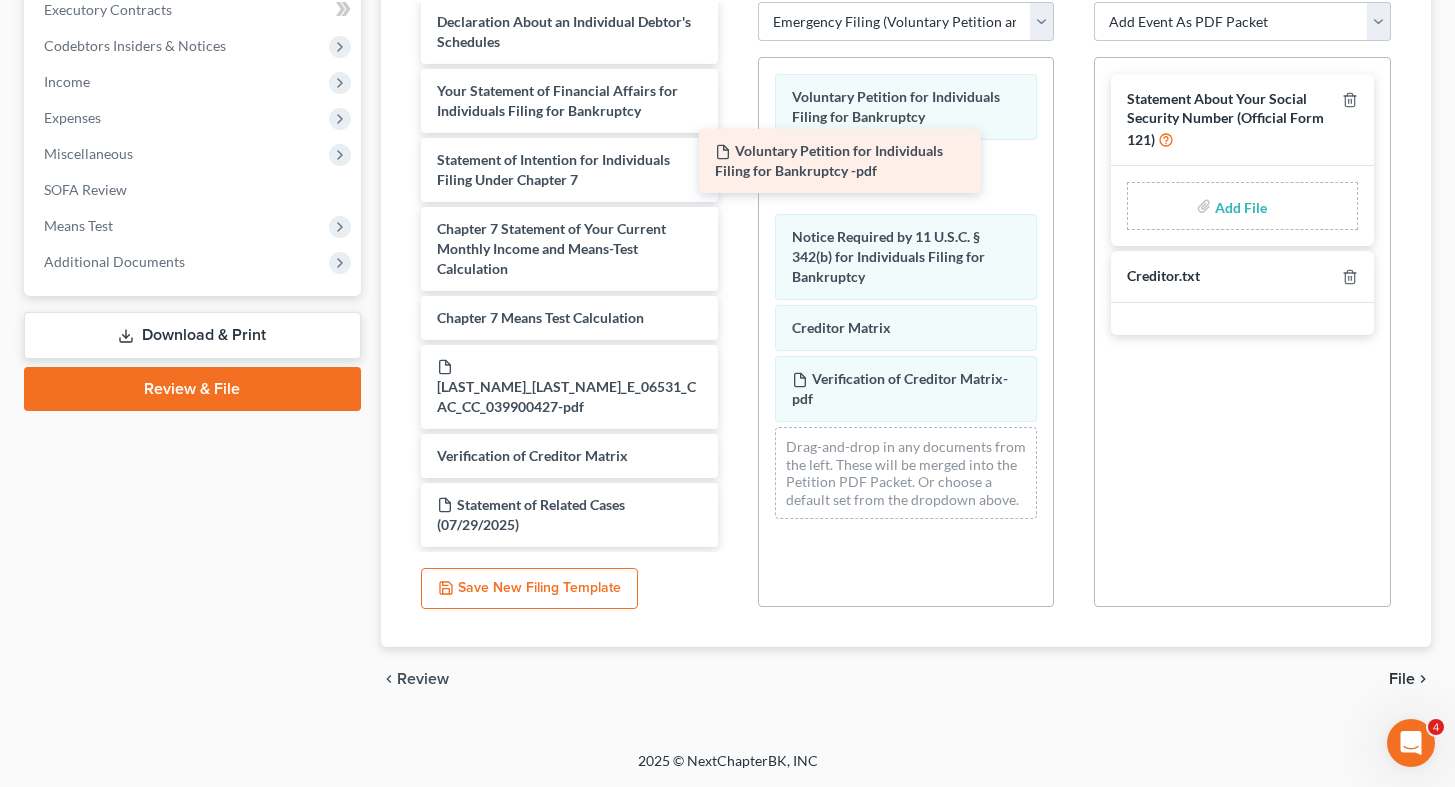 drag, startPoint x: 557, startPoint y: 308, endPoint x: 851, endPoint y: 165, distance: 326.9327 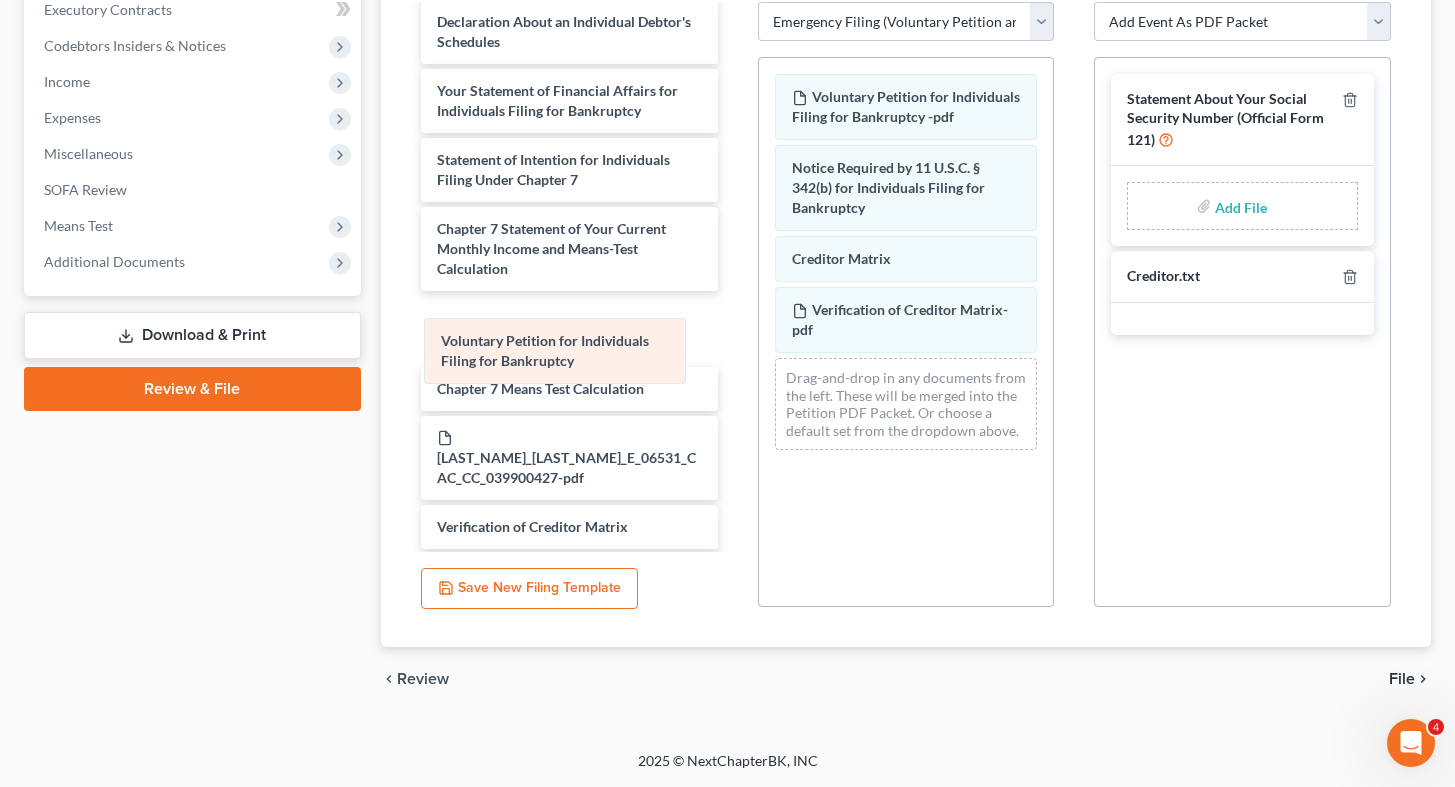 drag, startPoint x: 933, startPoint y: 97, endPoint x: 581, endPoint y: 338, distance: 426.597 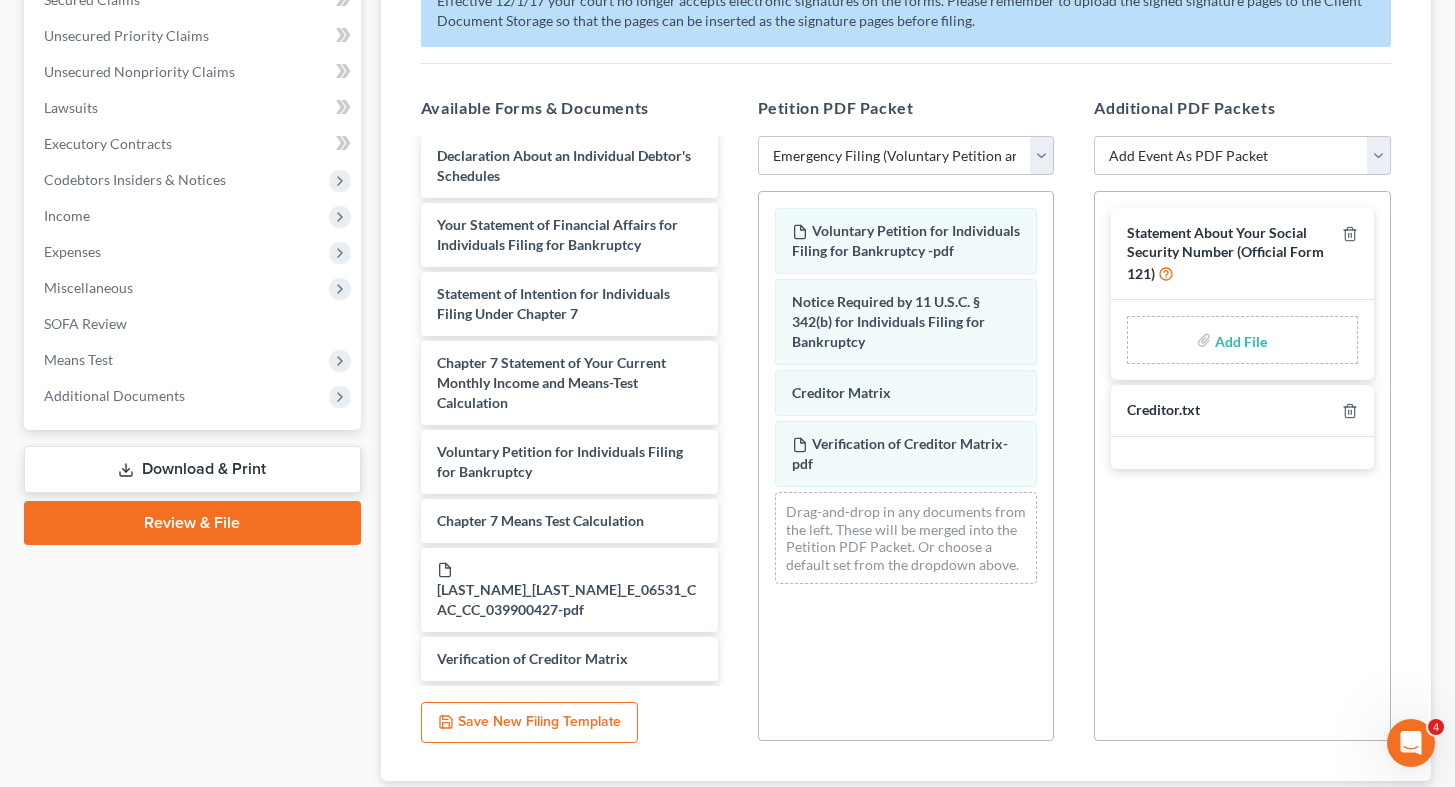 scroll, scrollTop: 403, scrollLeft: 0, axis: vertical 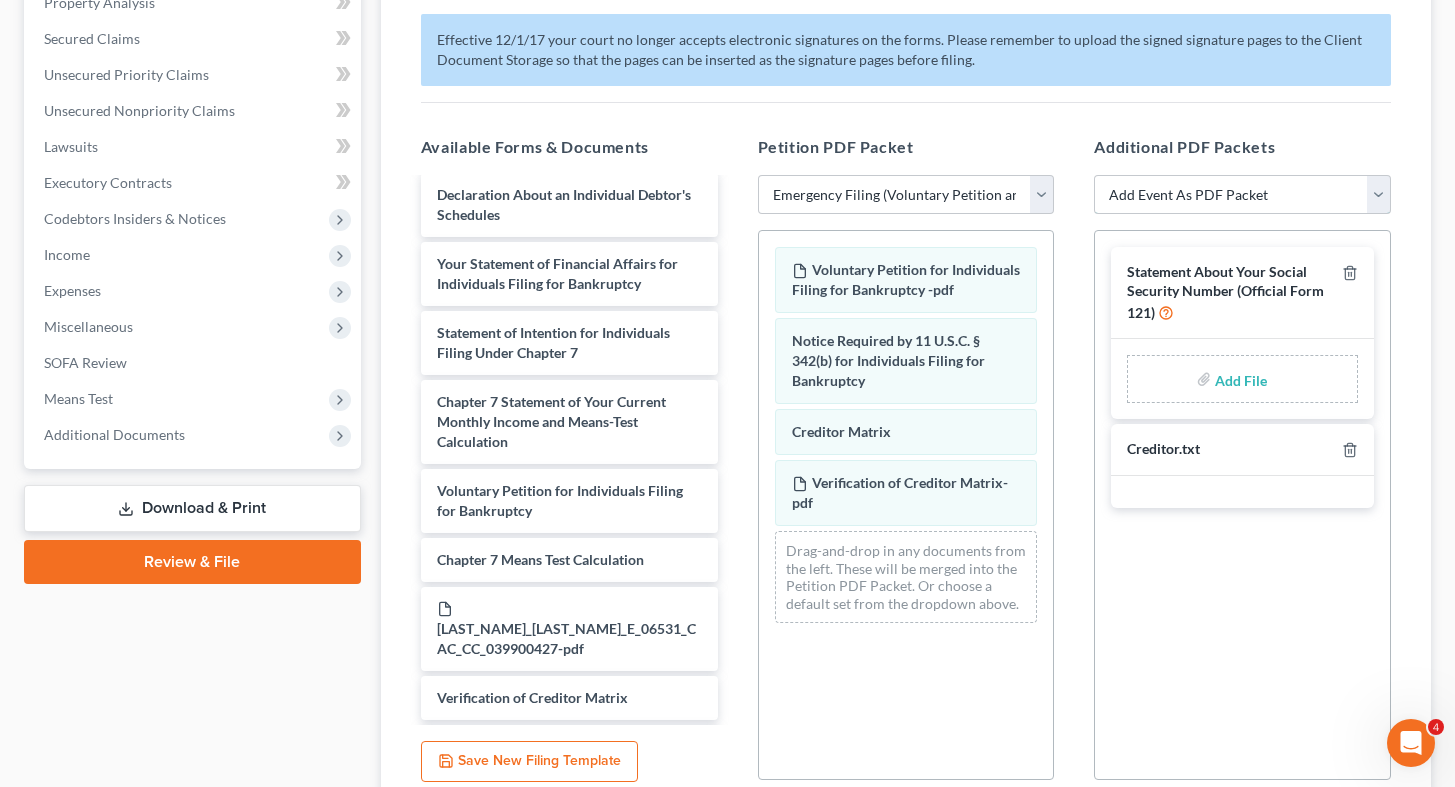 select on "9" 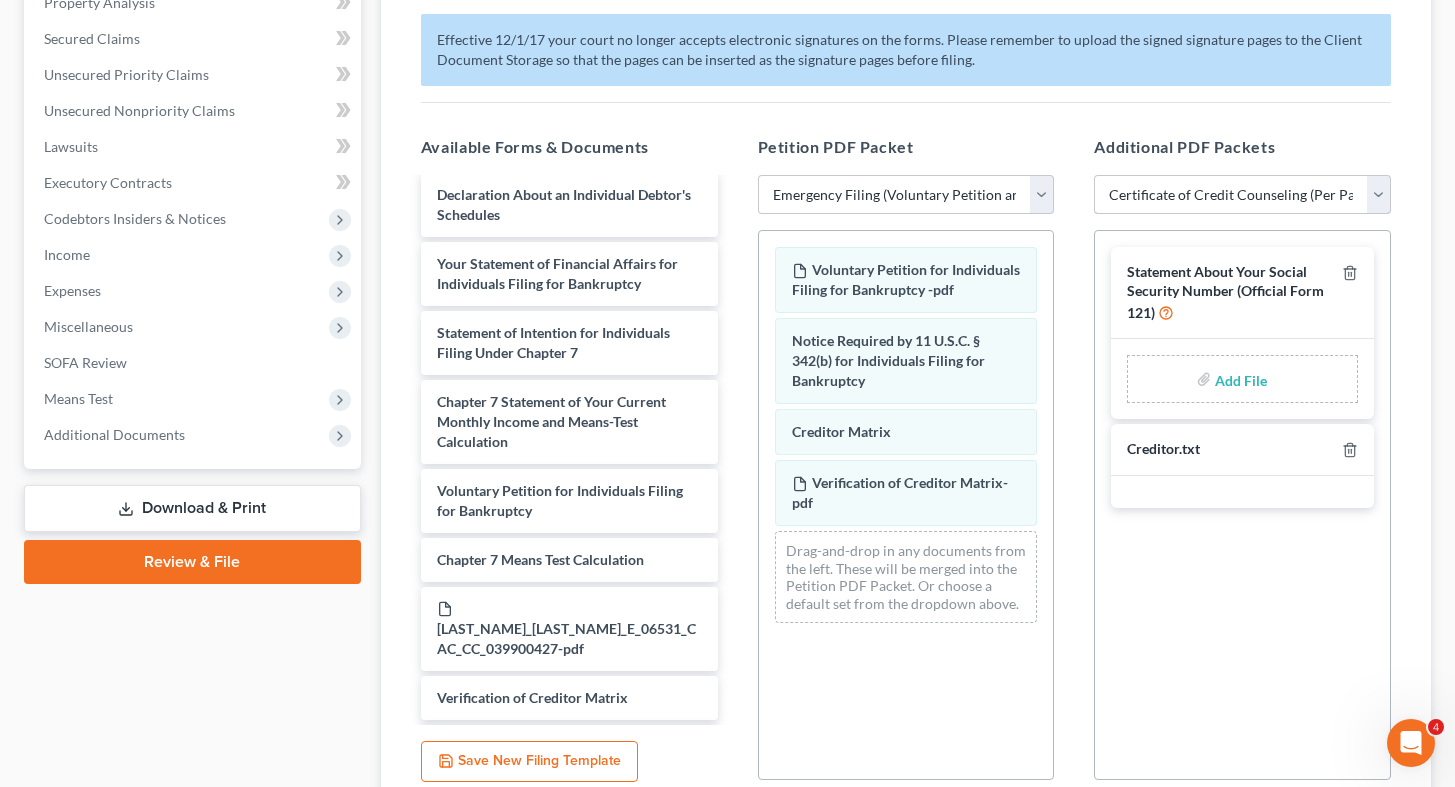 select 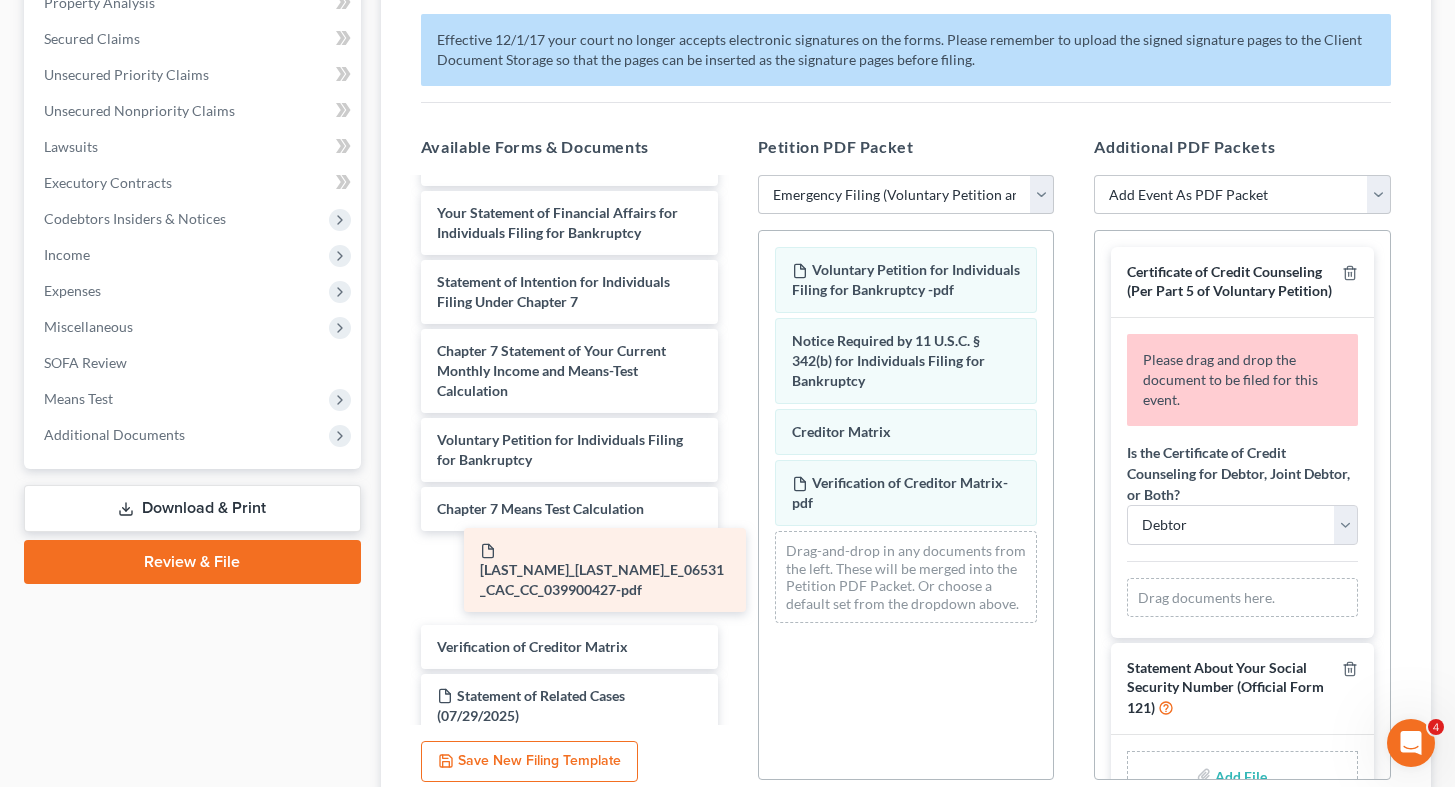 scroll, scrollTop: 557, scrollLeft: 0, axis: vertical 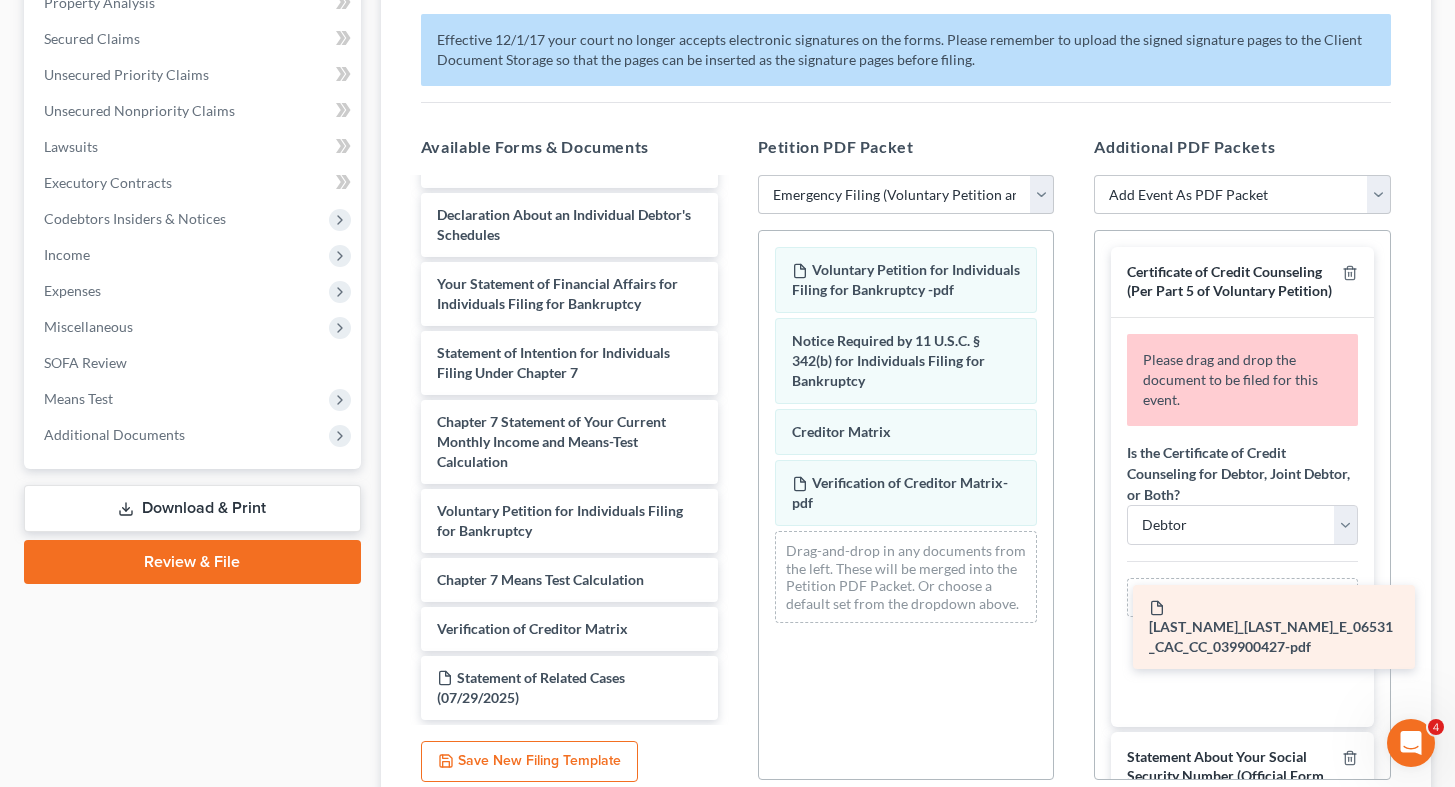 drag, startPoint x: 525, startPoint y: 591, endPoint x: 1216, endPoint y: 645, distance: 693.10675 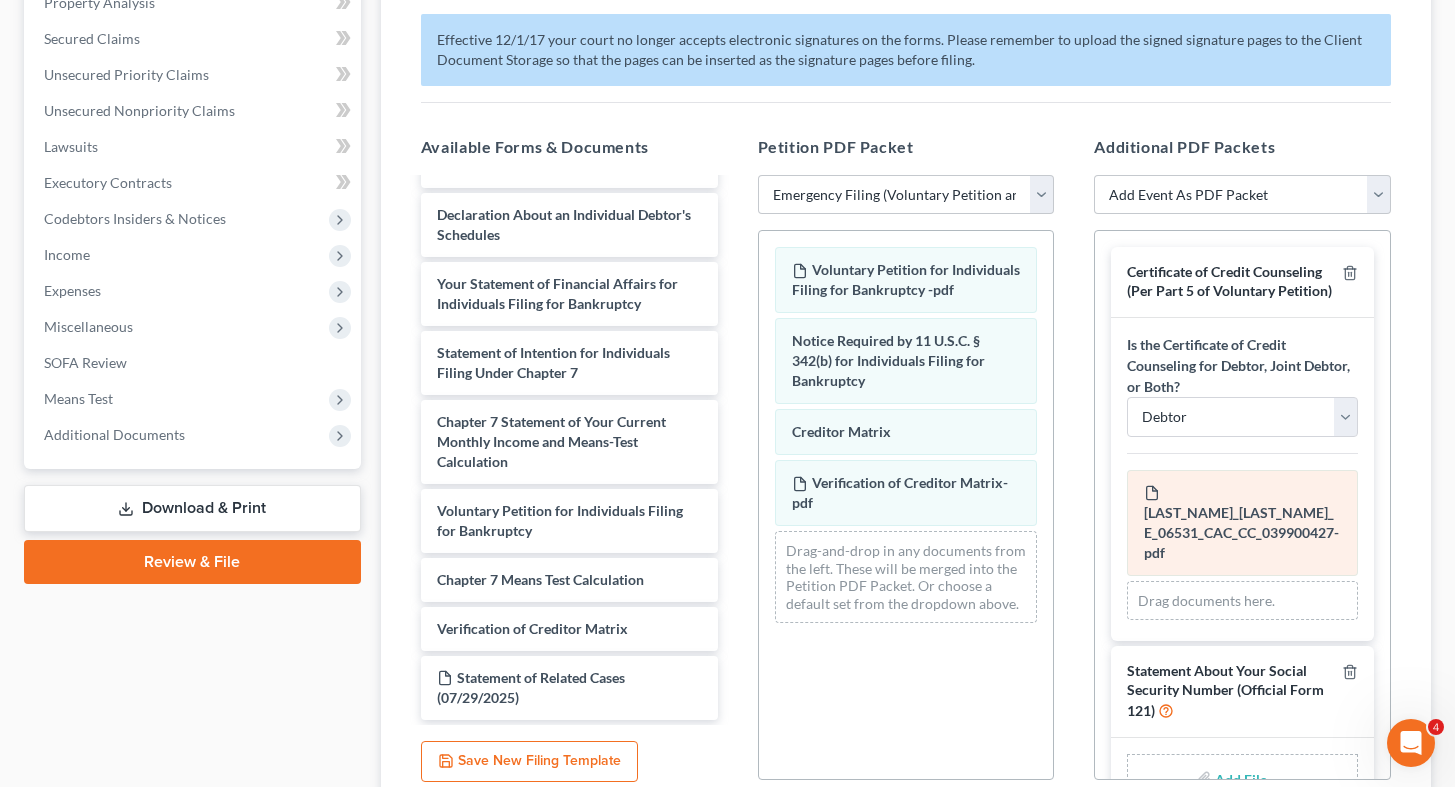 scroll, scrollTop: 137, scrollLeft: 0, axis: vertical 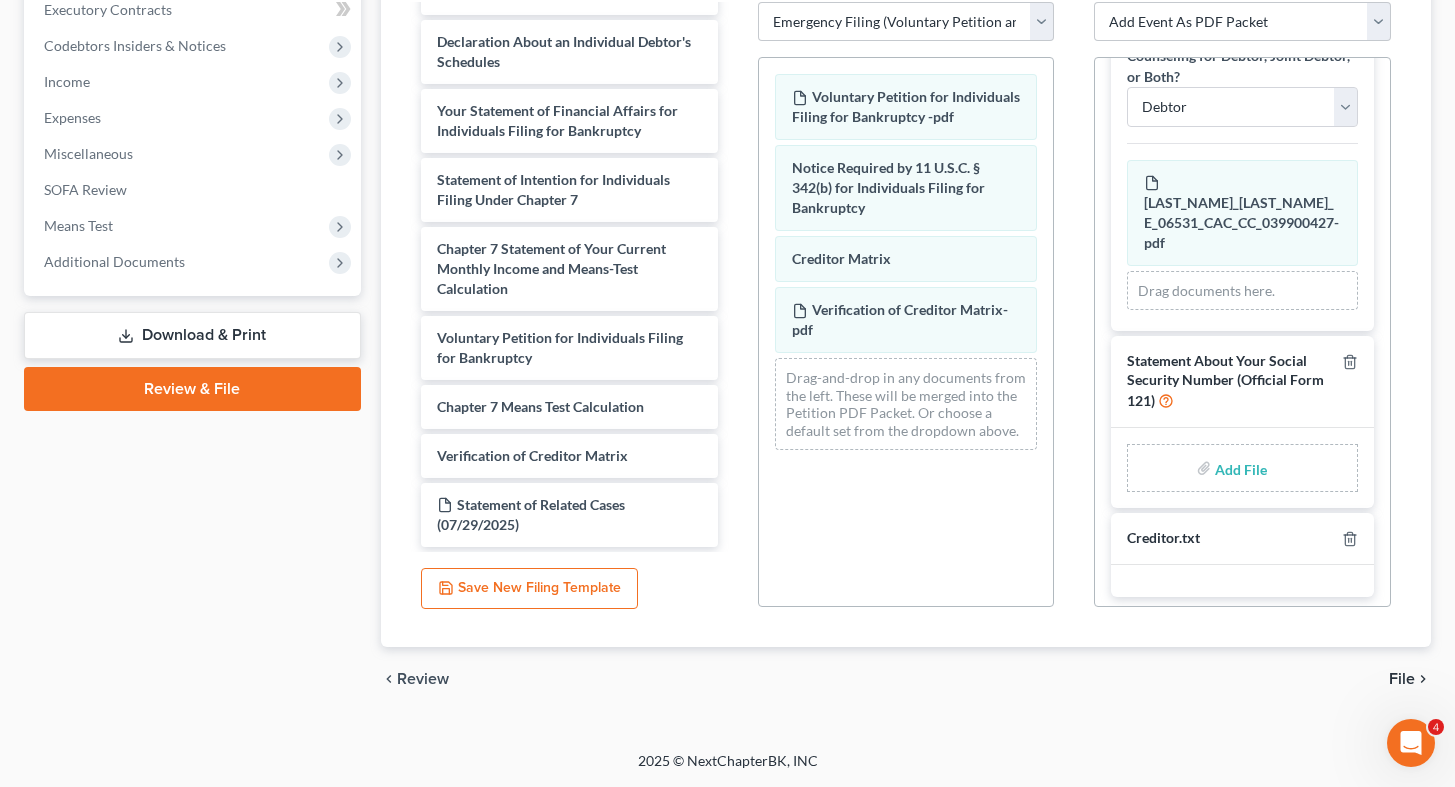 click at bounding box center (1239, 468) 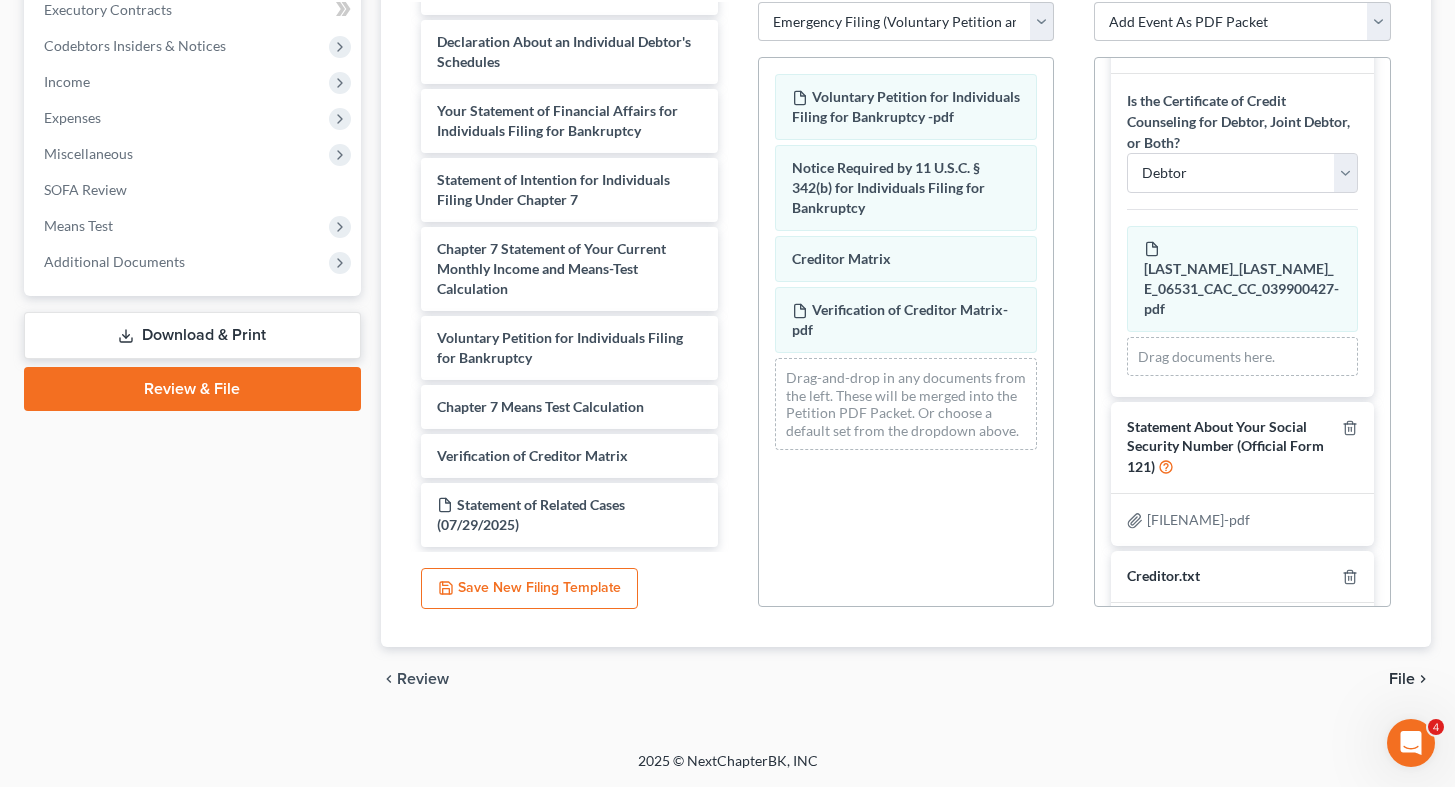 scroll, scrollTop: 109, scrollLeft: 0, axis: vertical 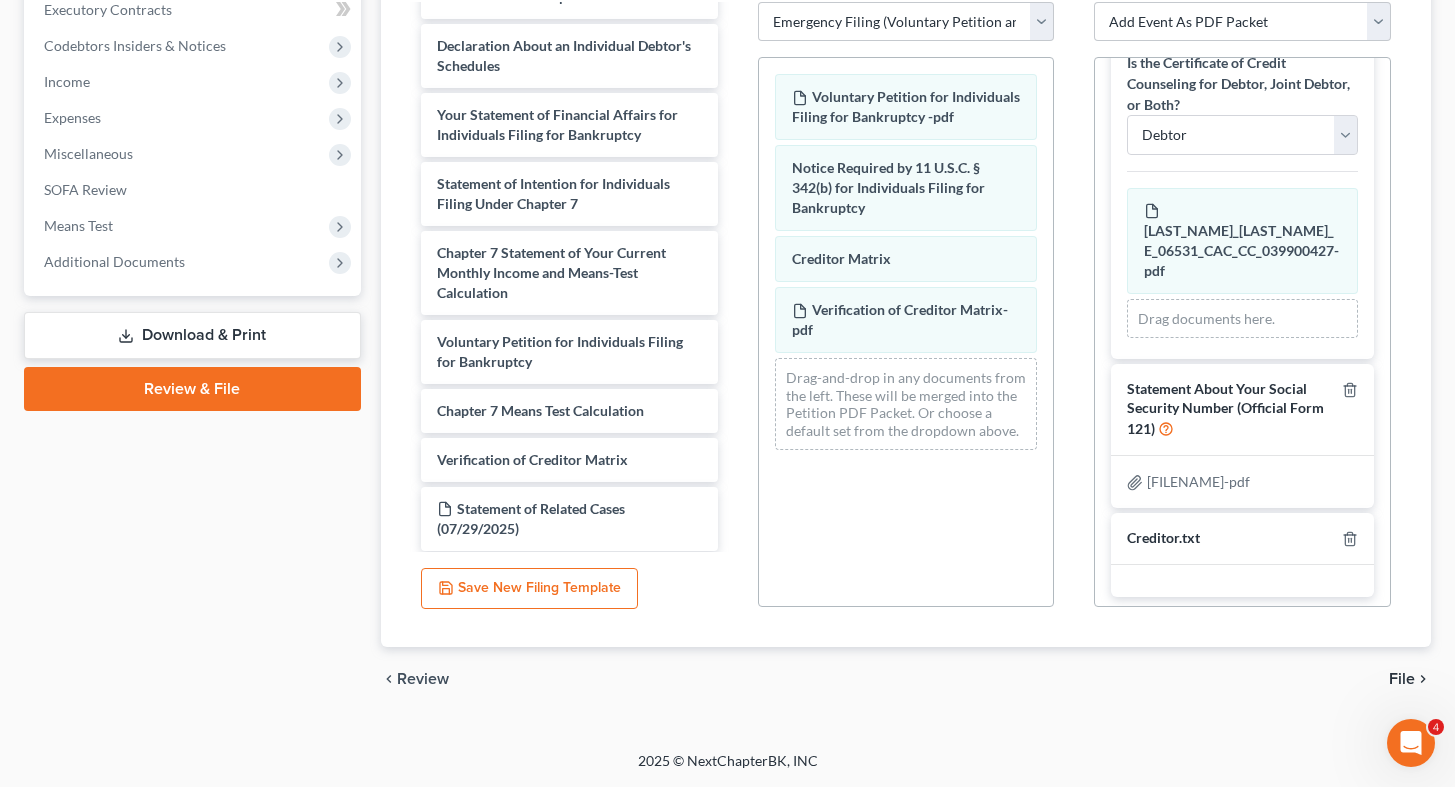 click on "File" at bounding box center [1402, 679] 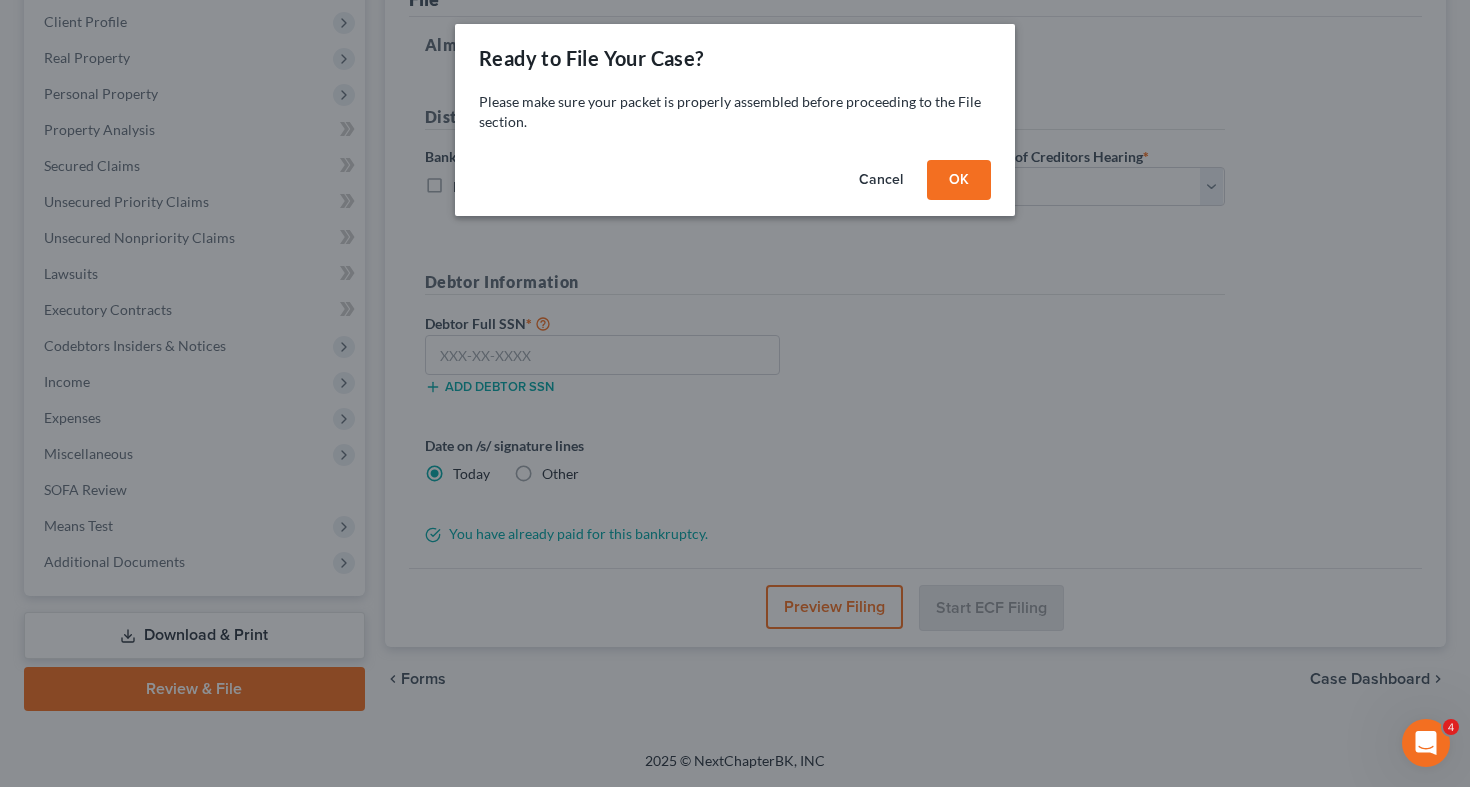 click on "Cancel OK" at bounding box center [735, 184] 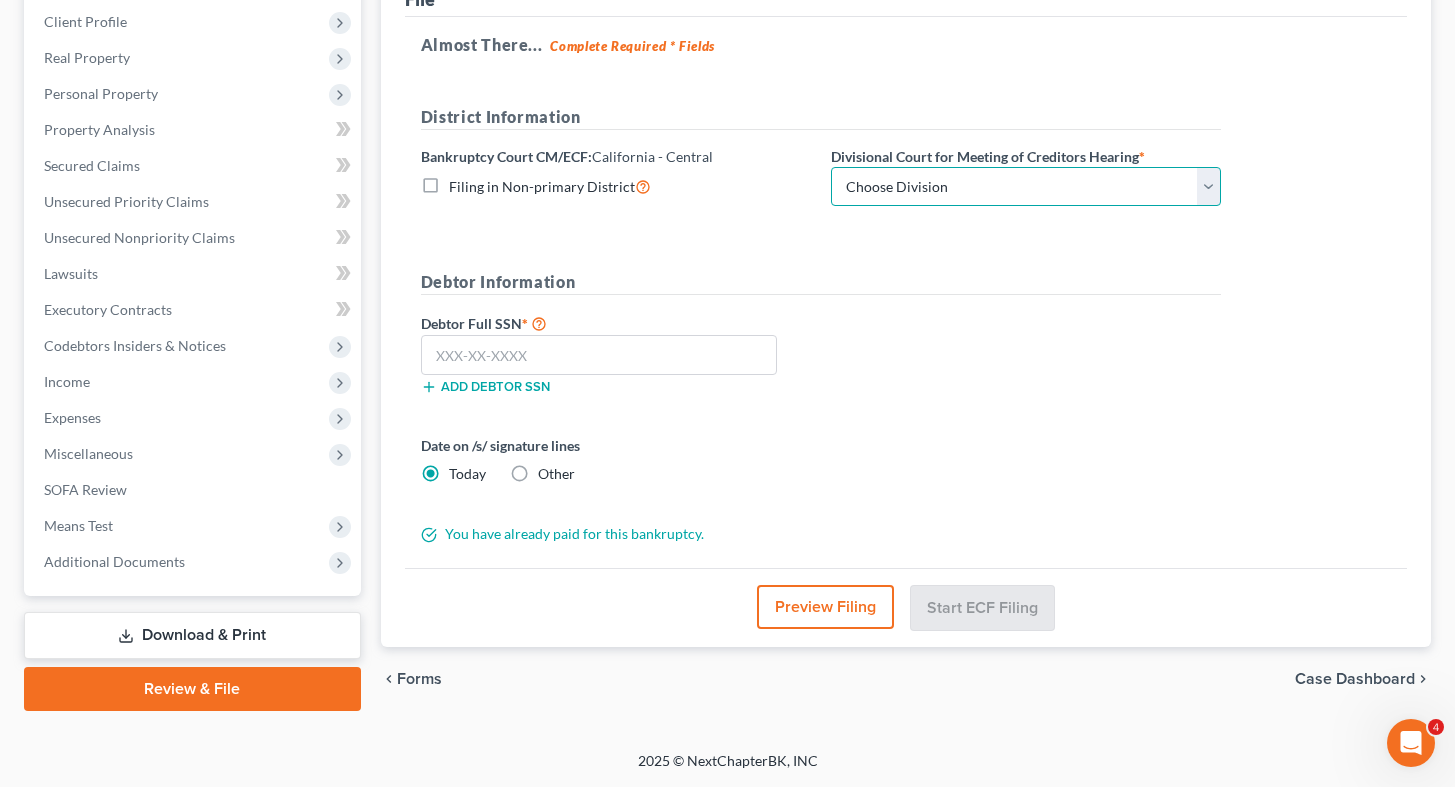 select on "1" 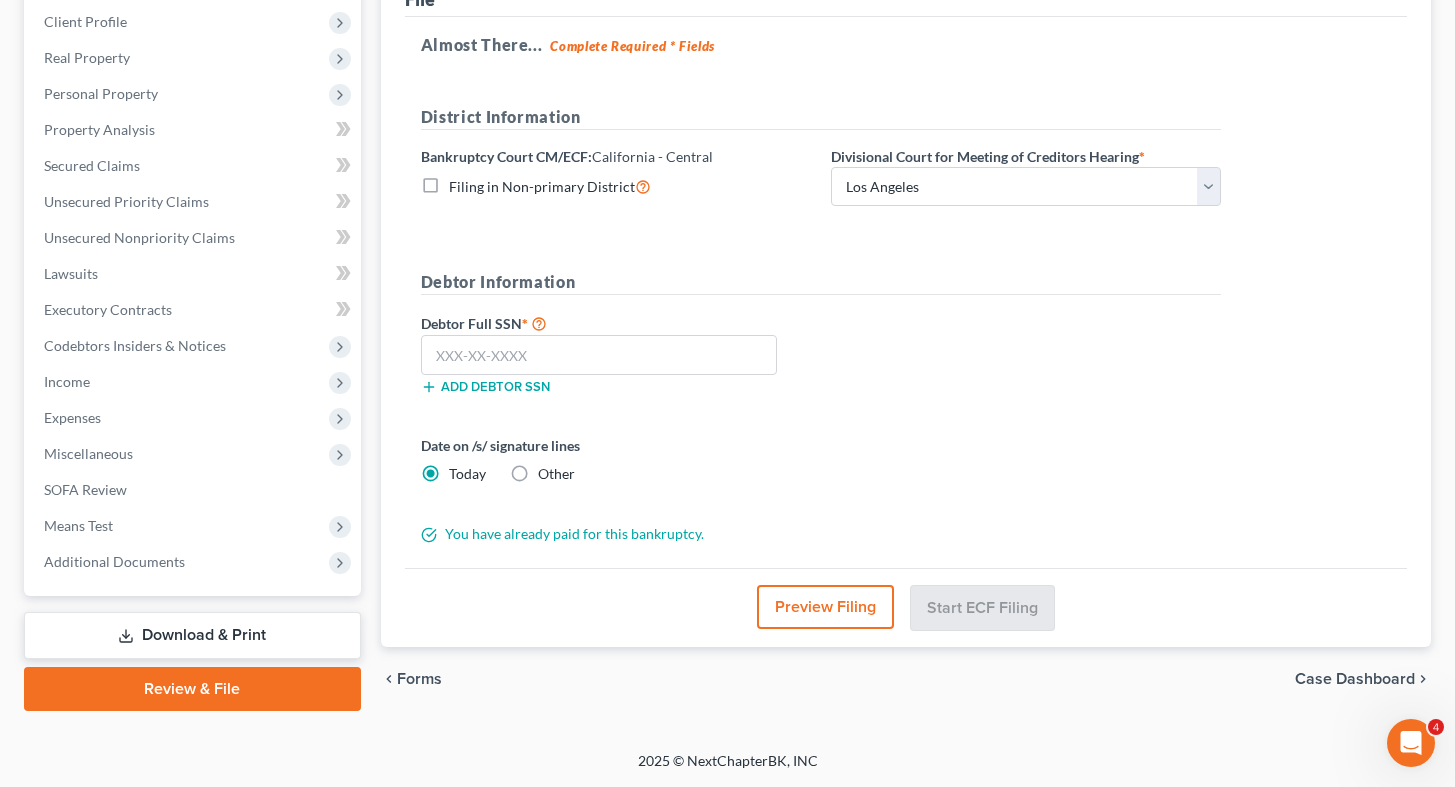 click on "Debtor Full SSN  *" at bounding box center (616, 323) 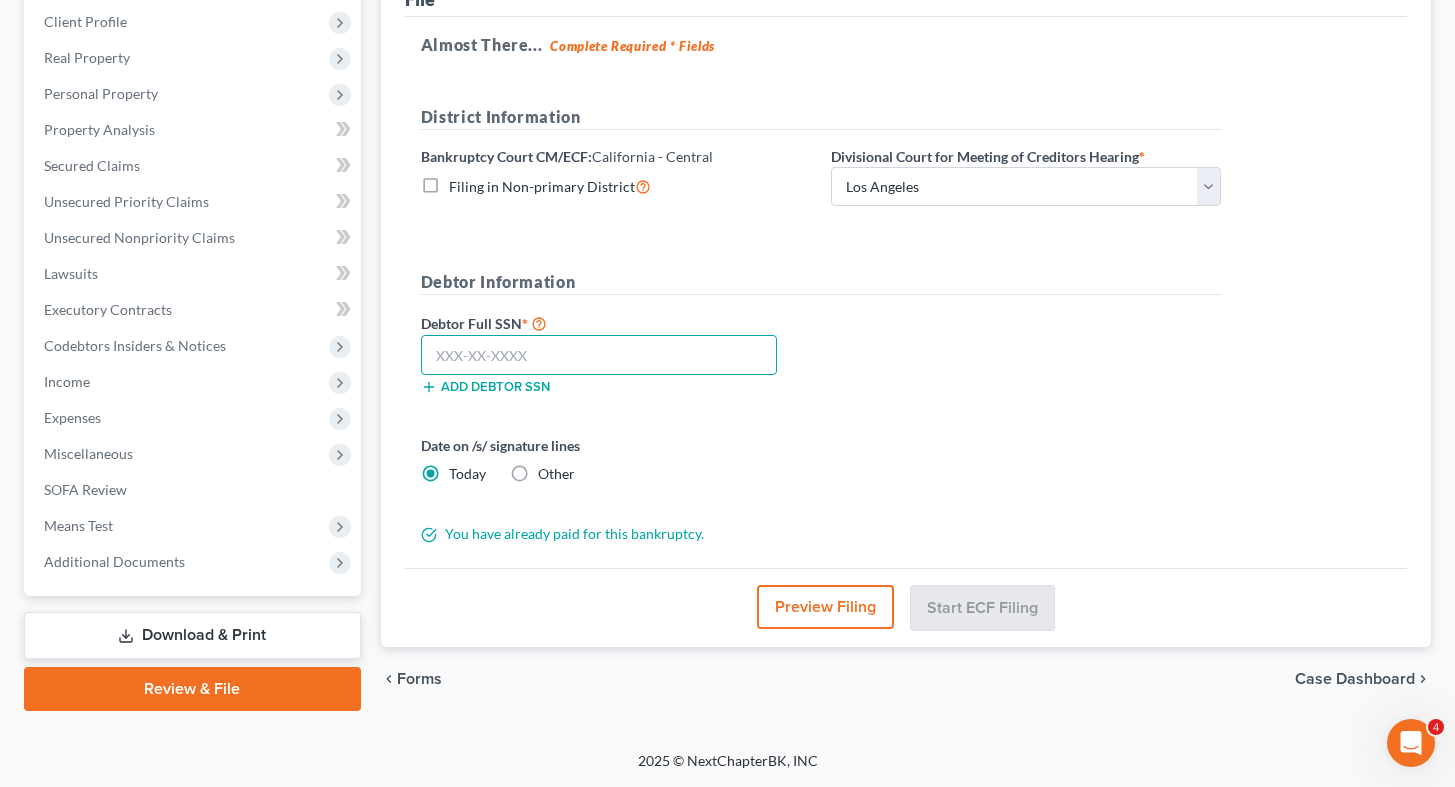 click at bounding box center [599, 355] 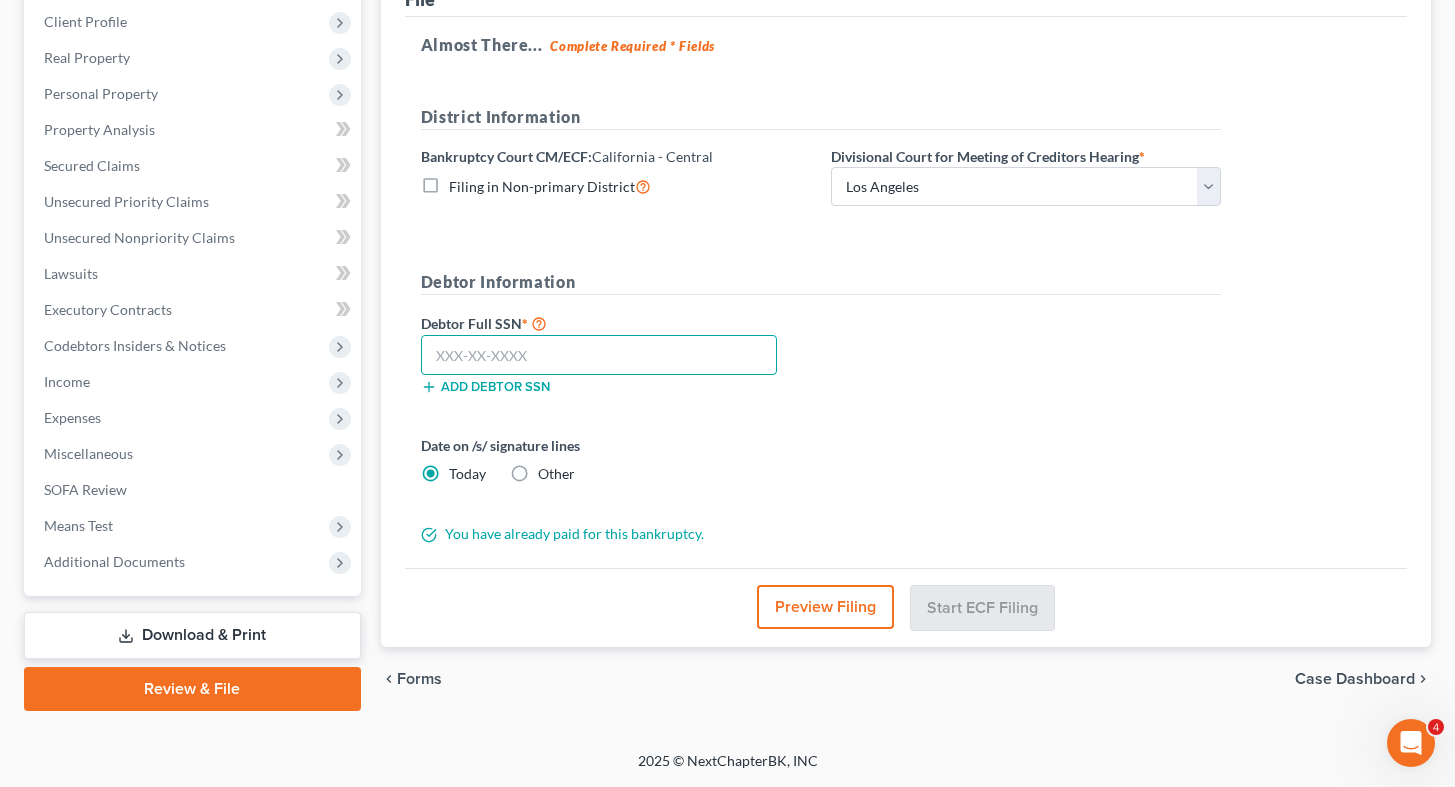 paste on "[PHONE]" 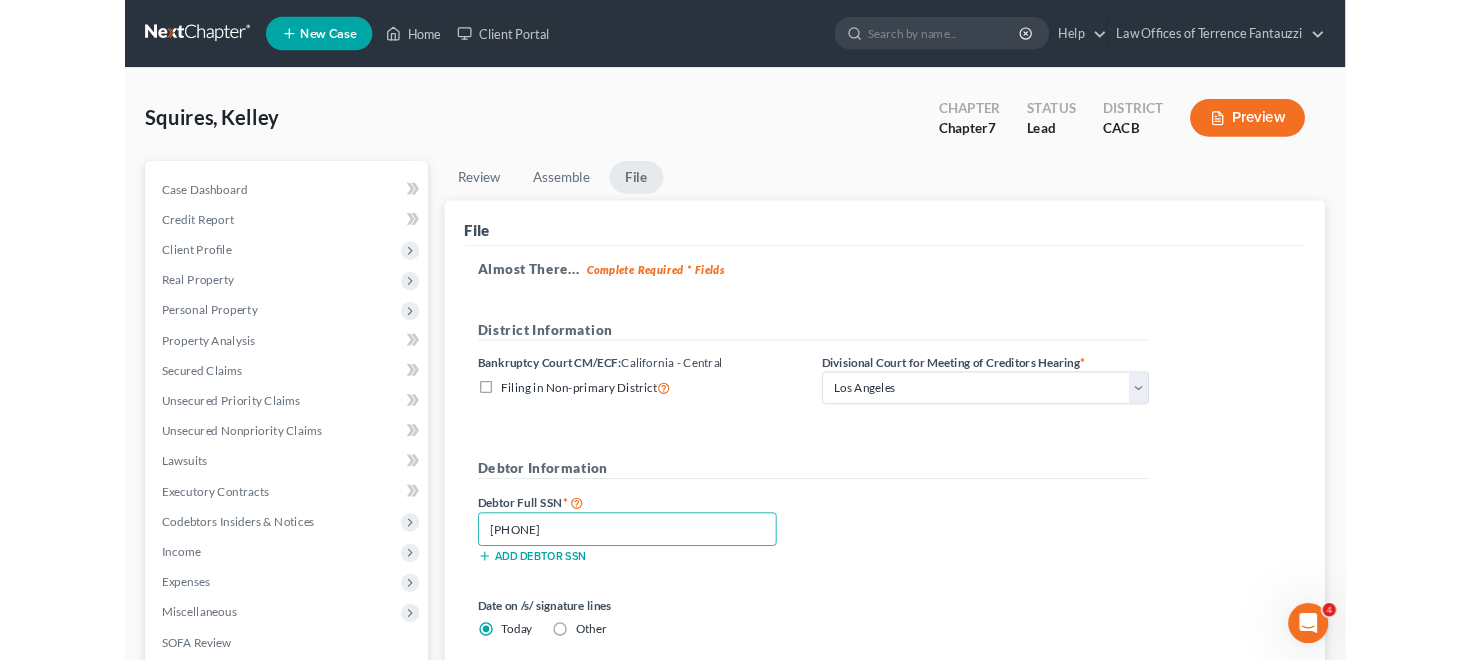scroll, scrollTop: 276, scrollLeft: 0, axis: vertical 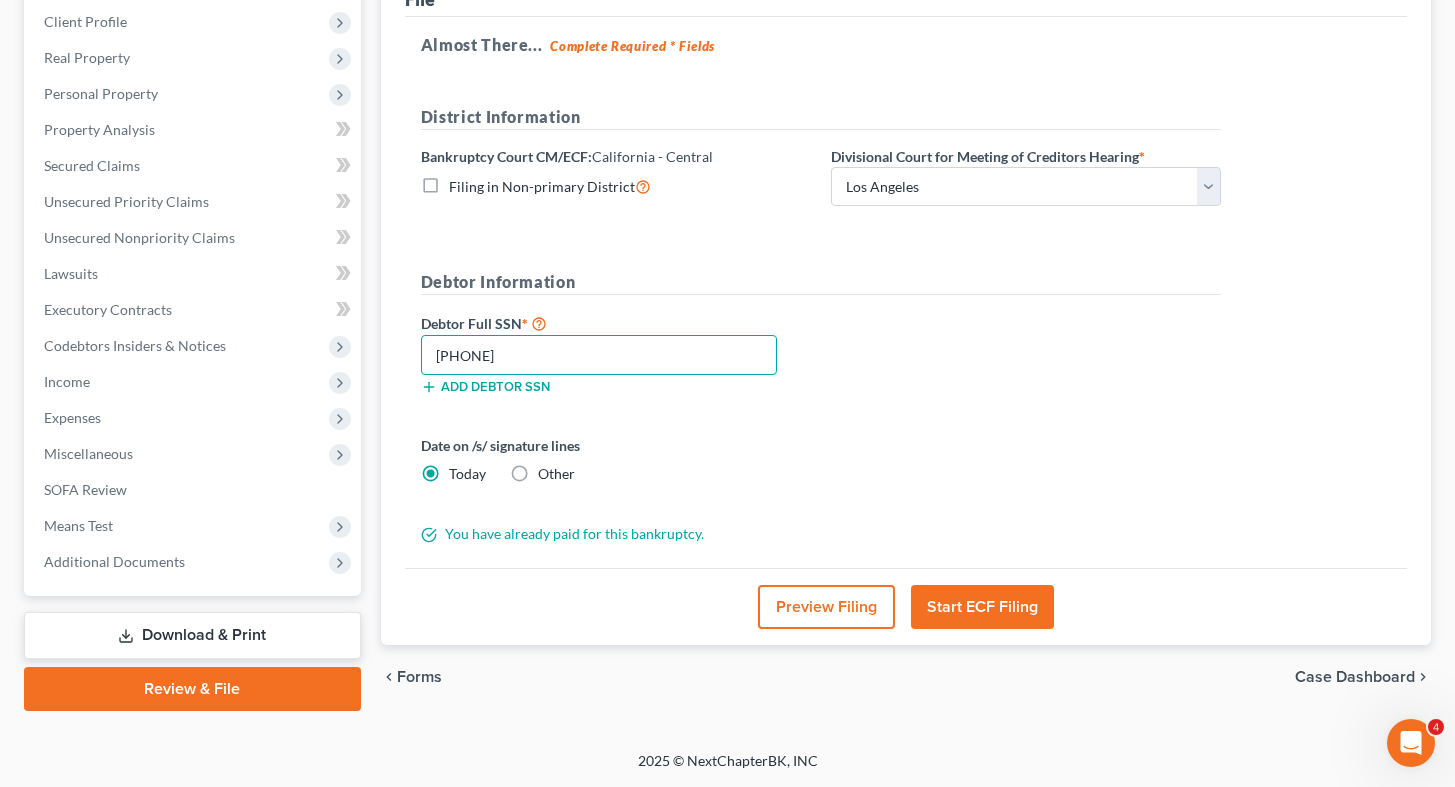 type on "[PHONE]" 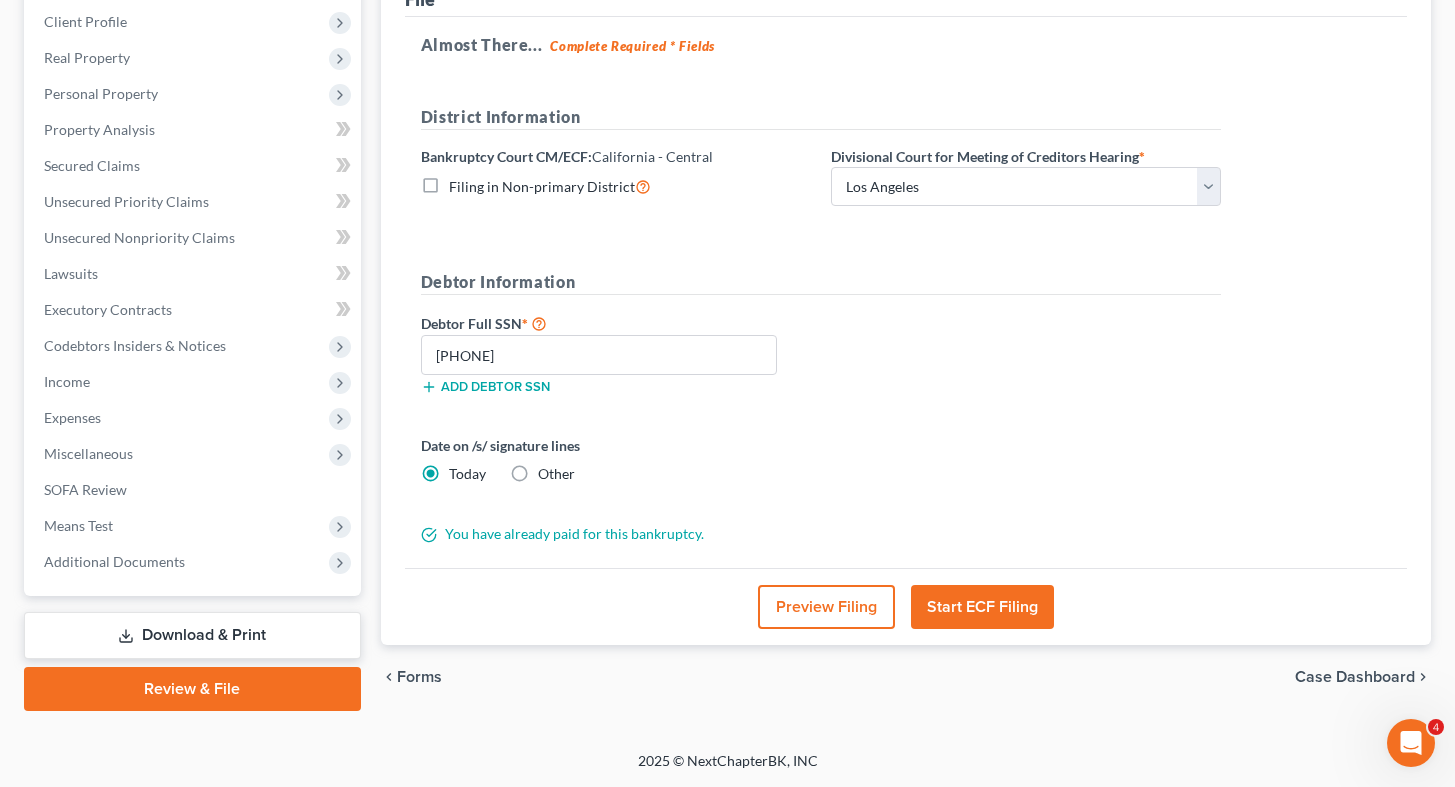 click on "Start ECF Filing" at bounding box center (982, 607) 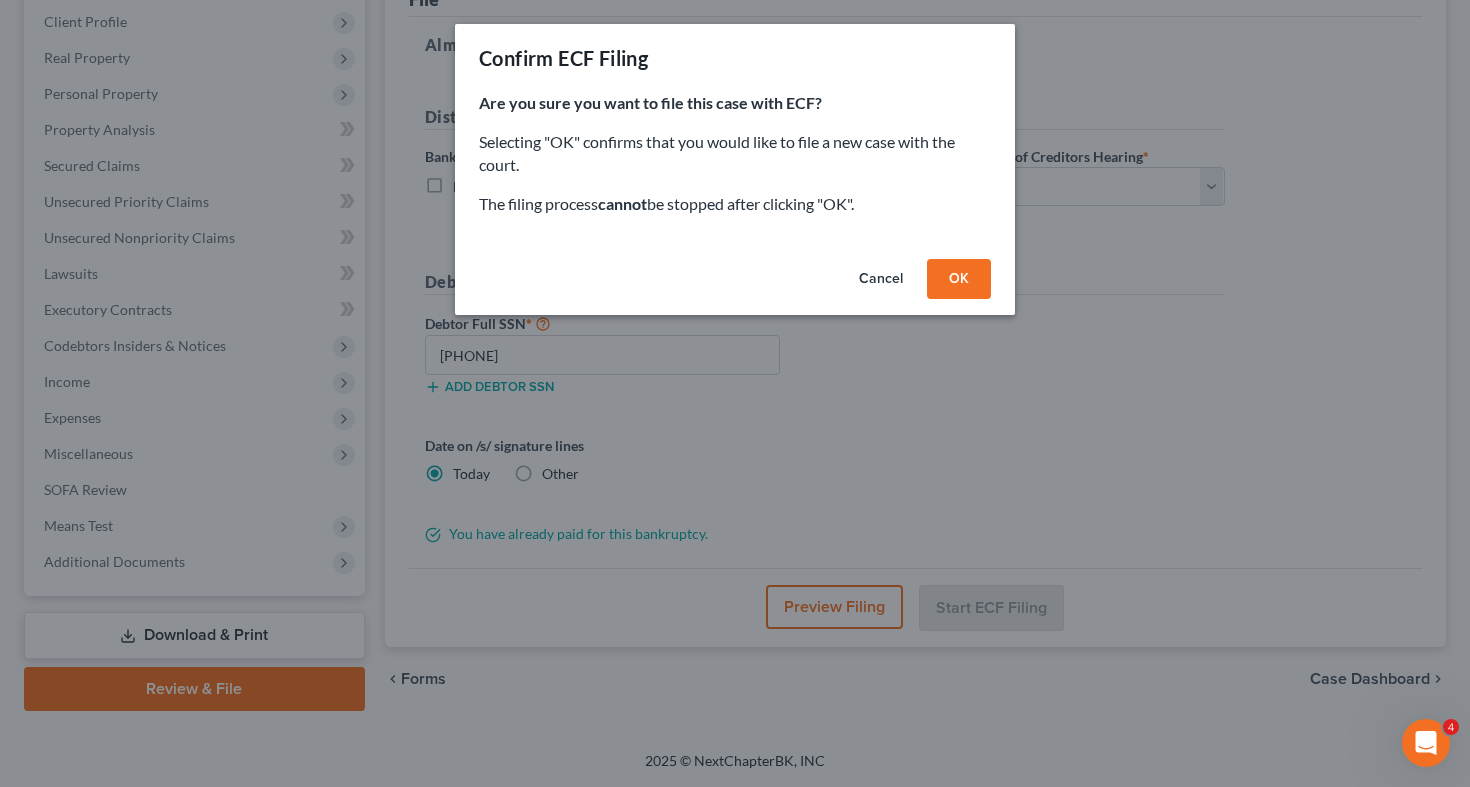 click on "OK" at bounding box center (959, 279) 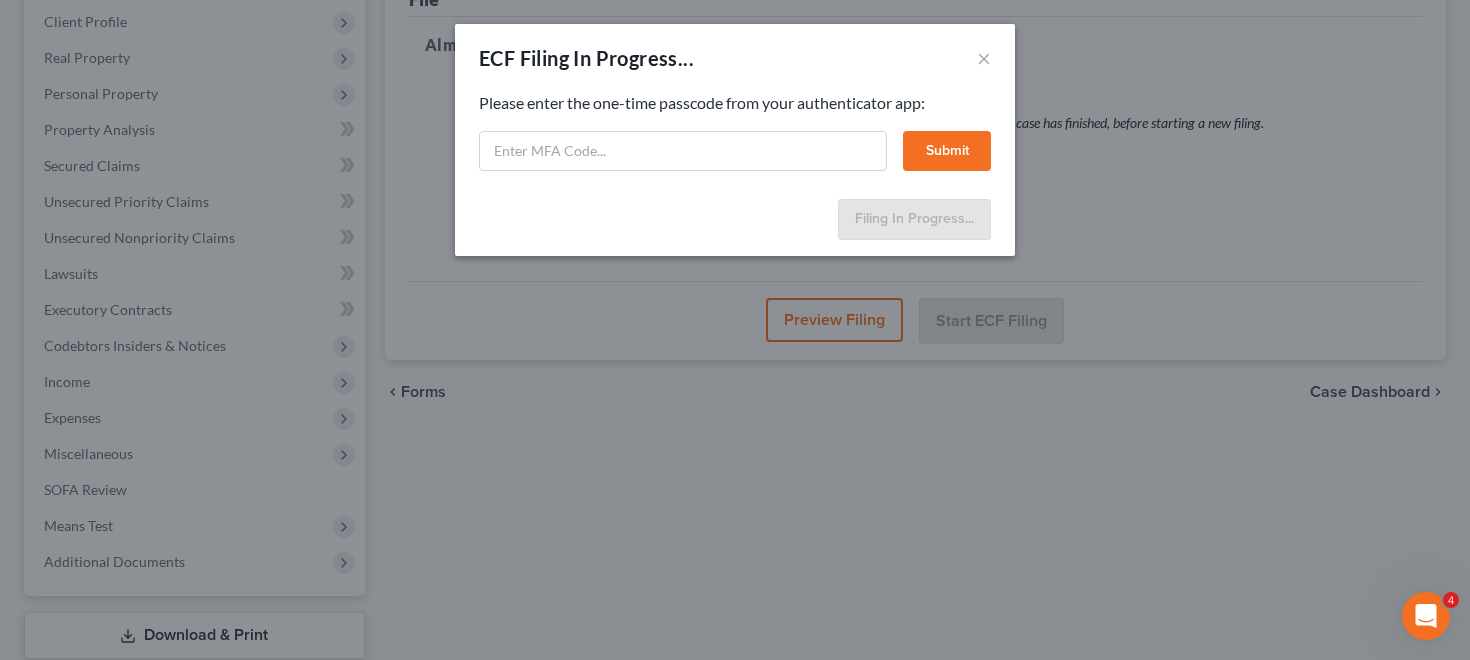 select on "1" 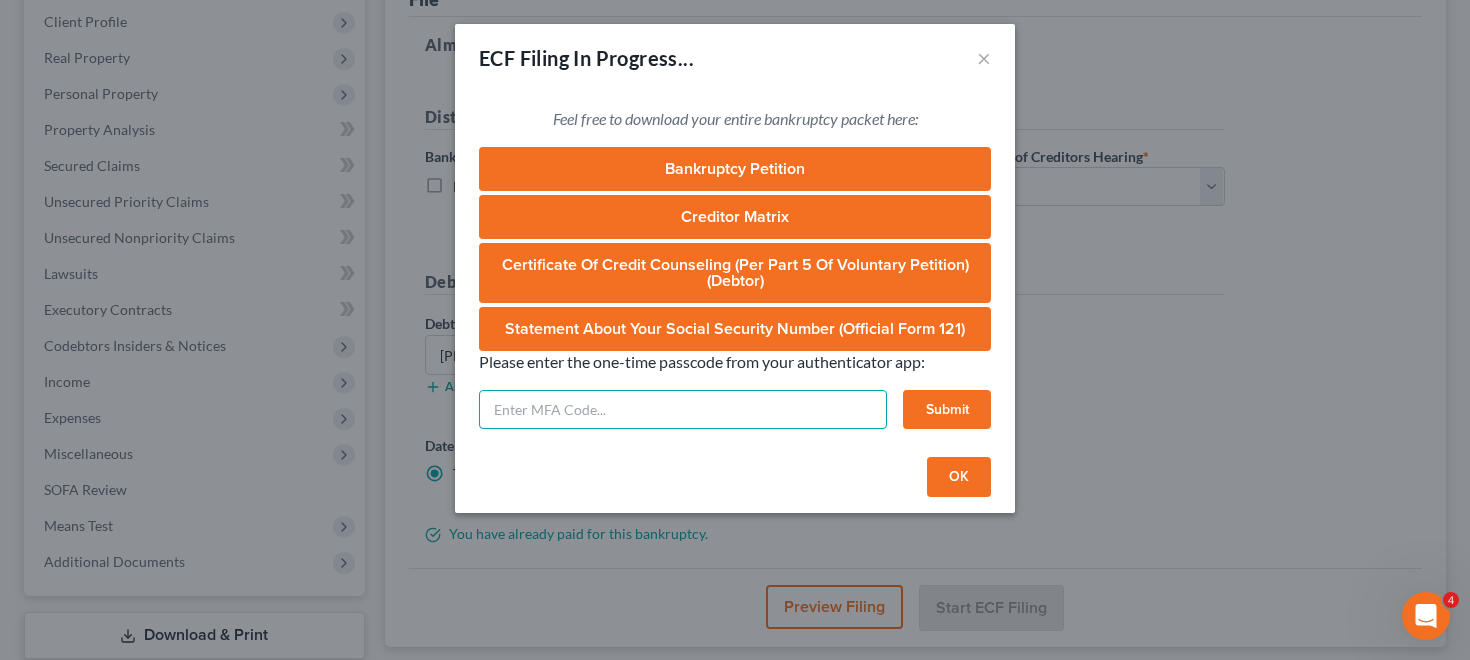 click at bounding box center (683, 410) 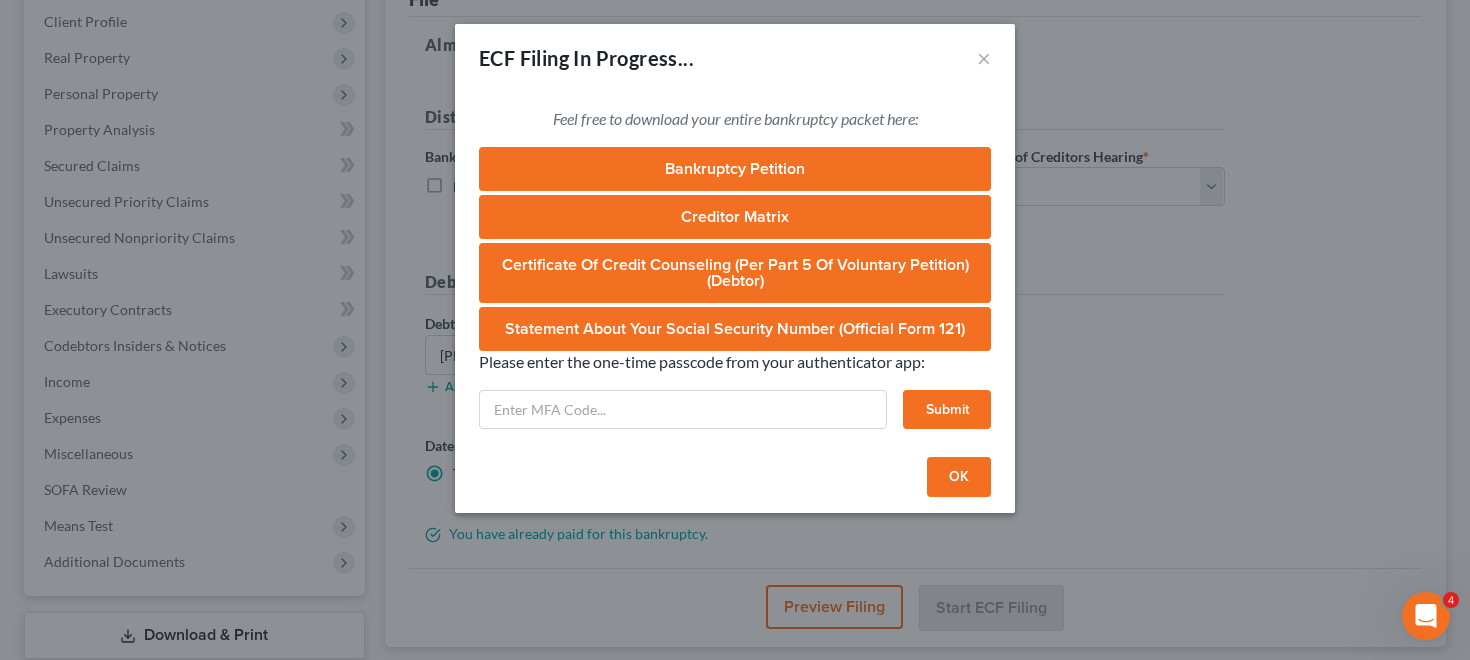 click 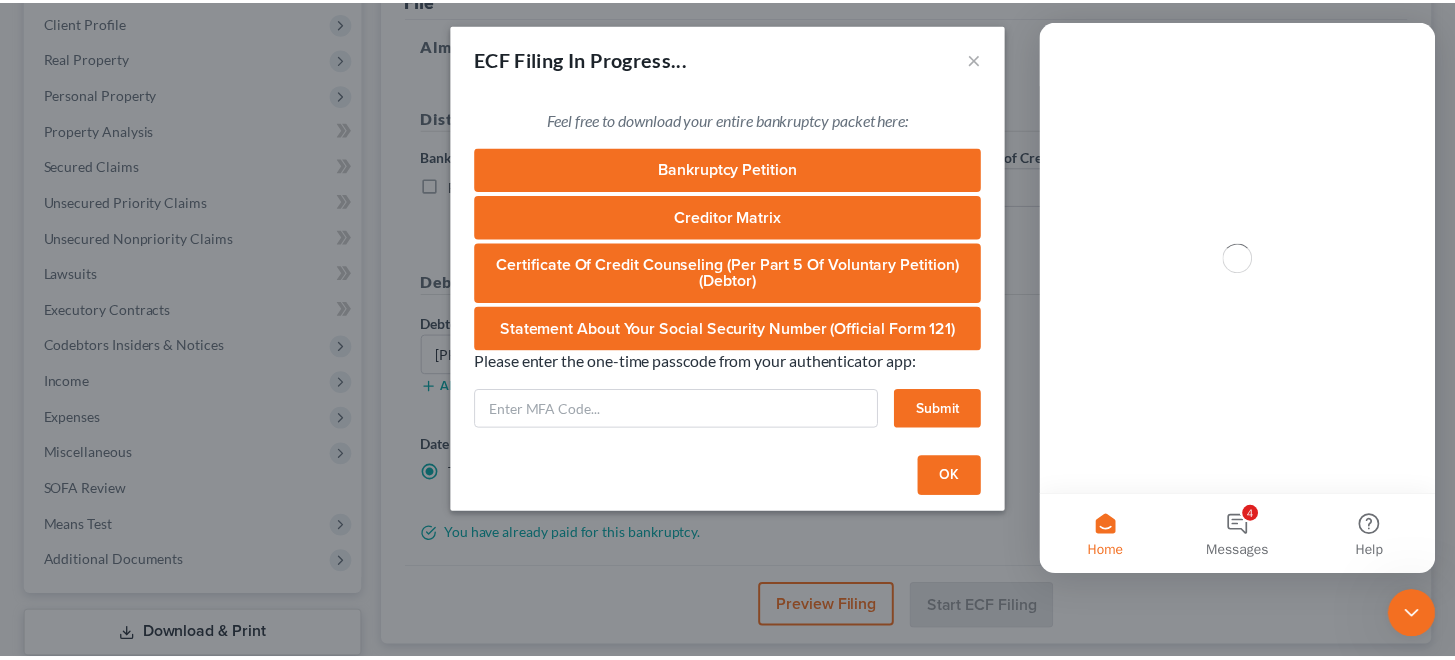 scroll, scrollTop: 0, scrollLeft: 0, axis: both 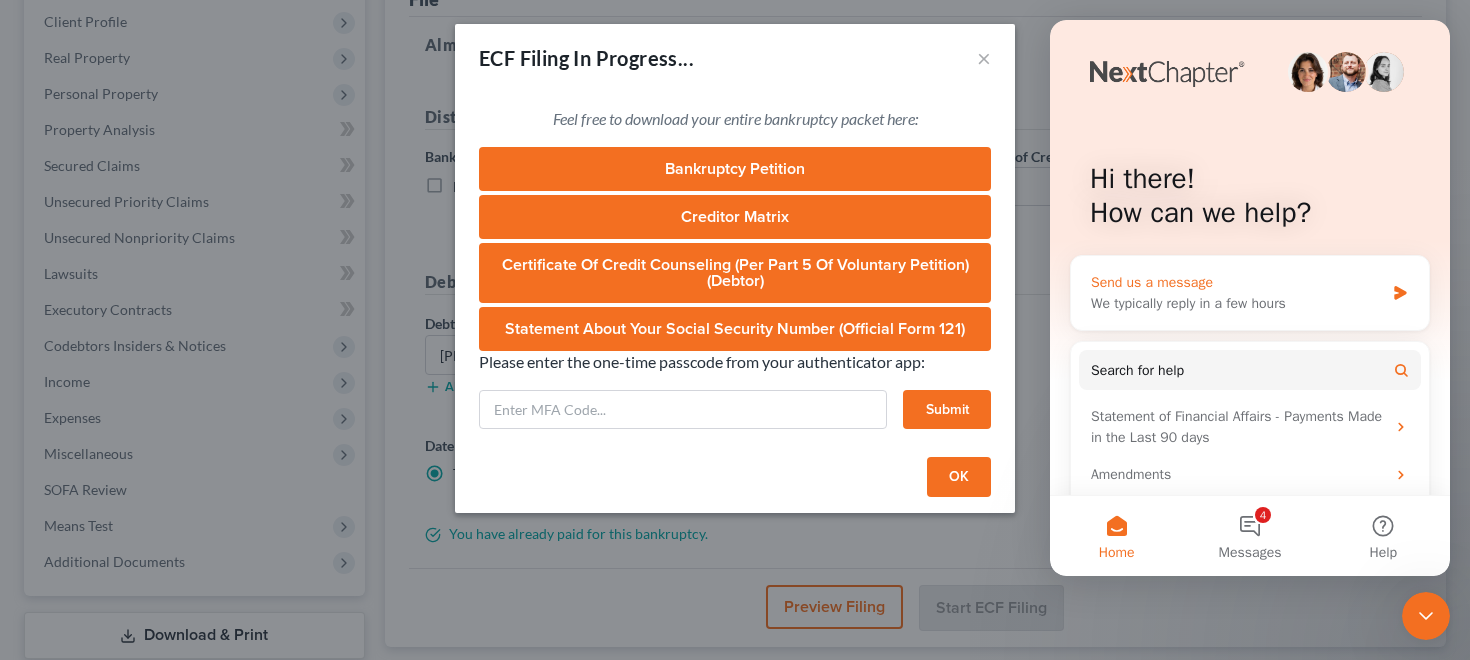 click on "Send us a message" at bounding box center (1237, 282) 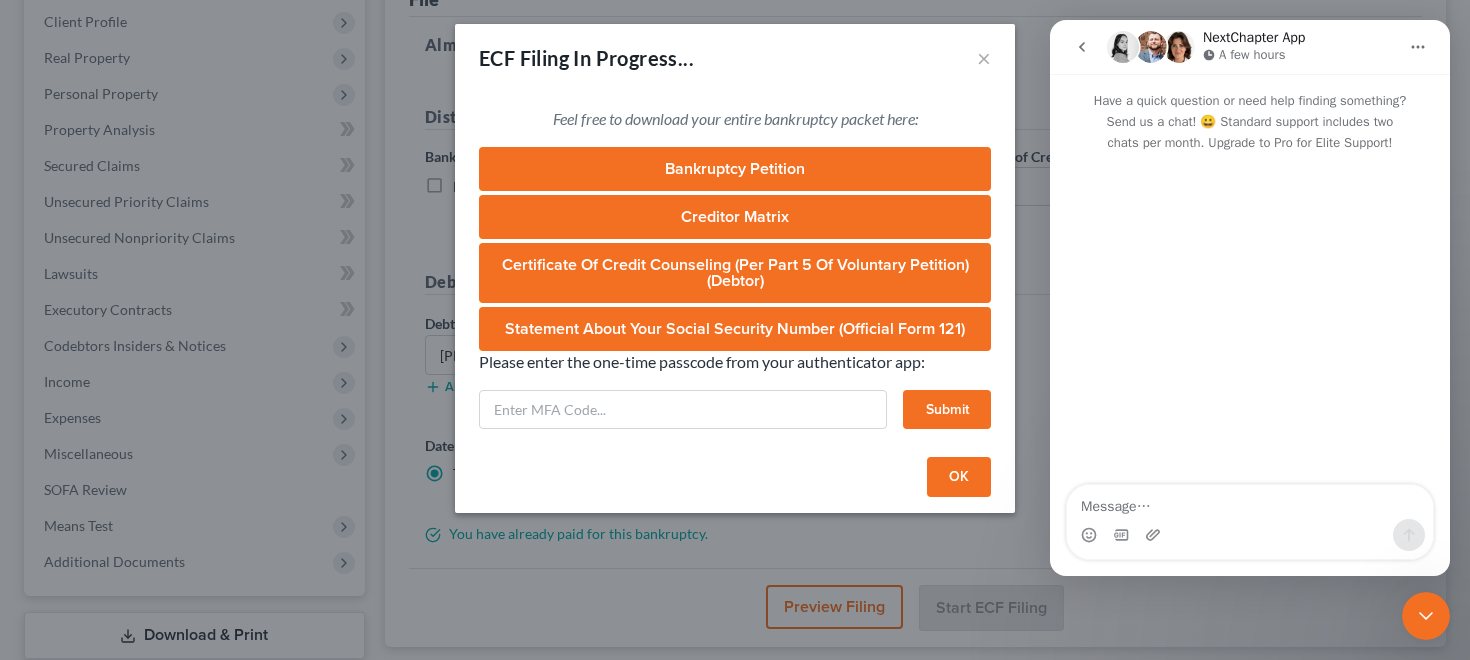 click at bounding box center (1250, 502) 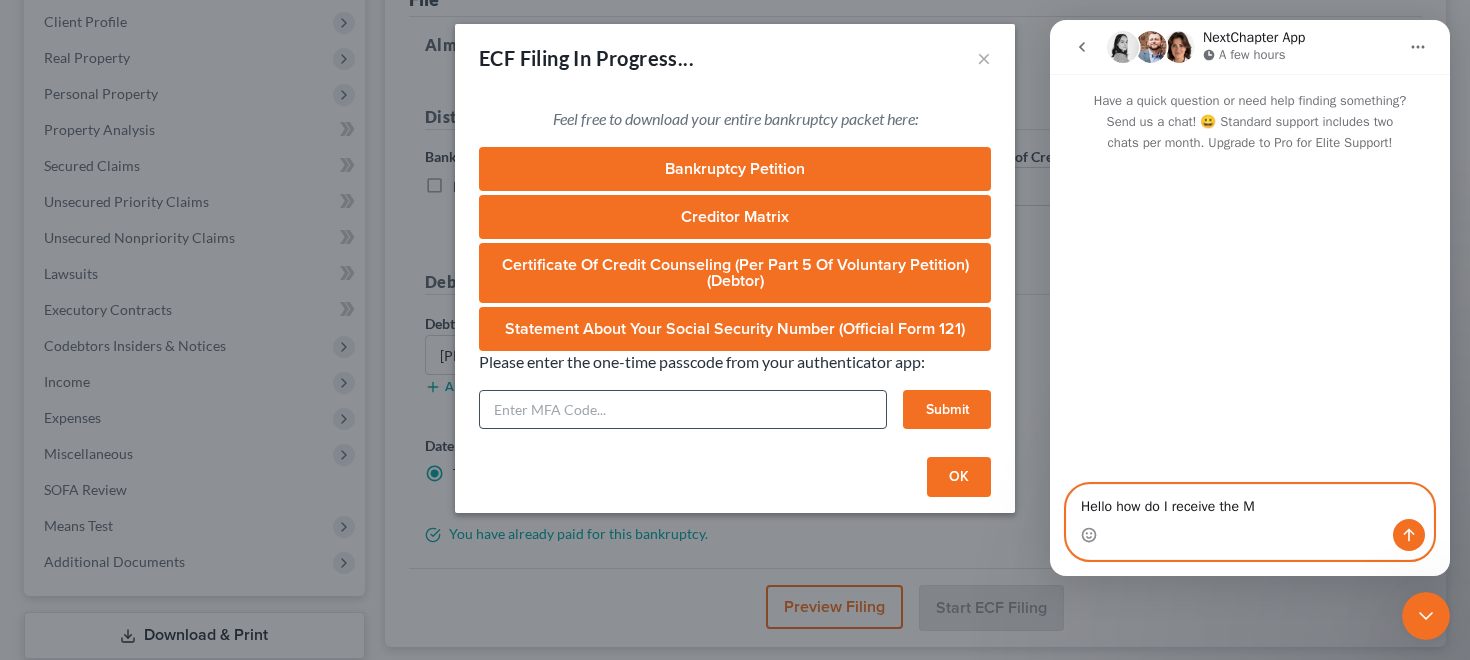 type on "Hello how do I receive the M" 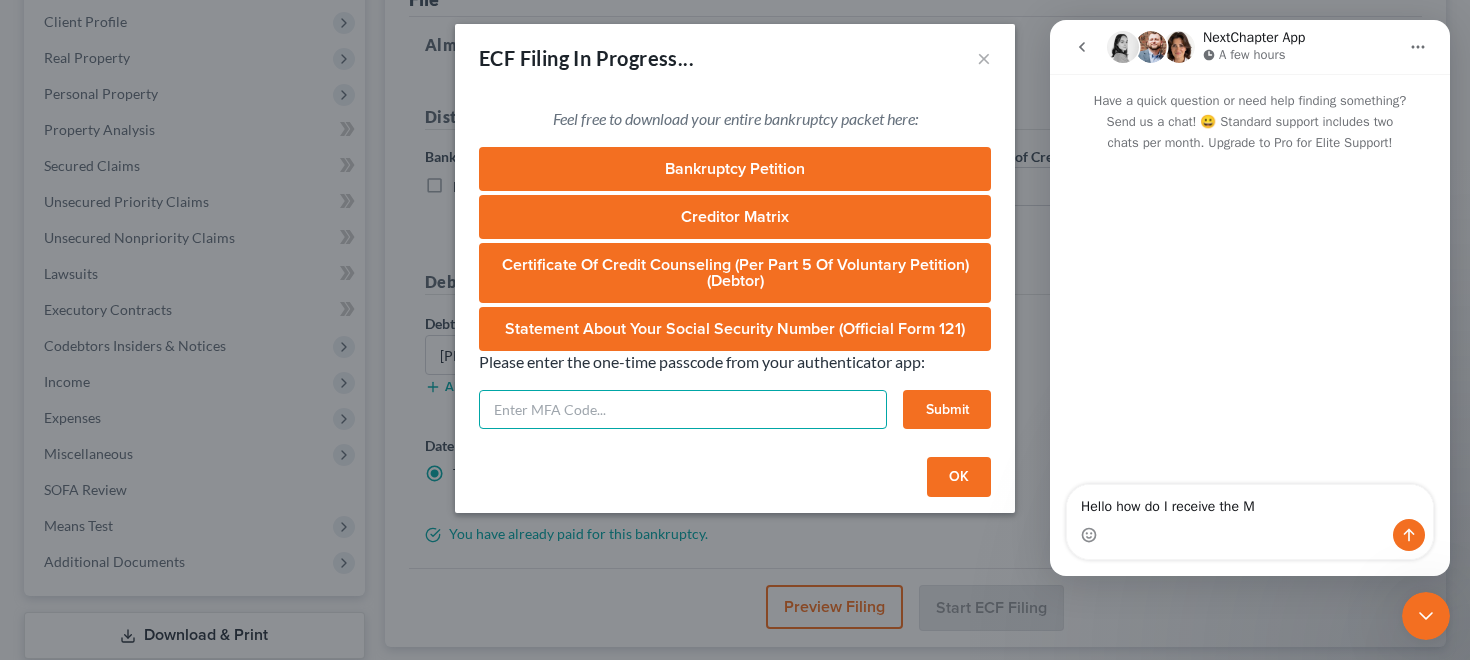 click at bounding box center [683, 410] 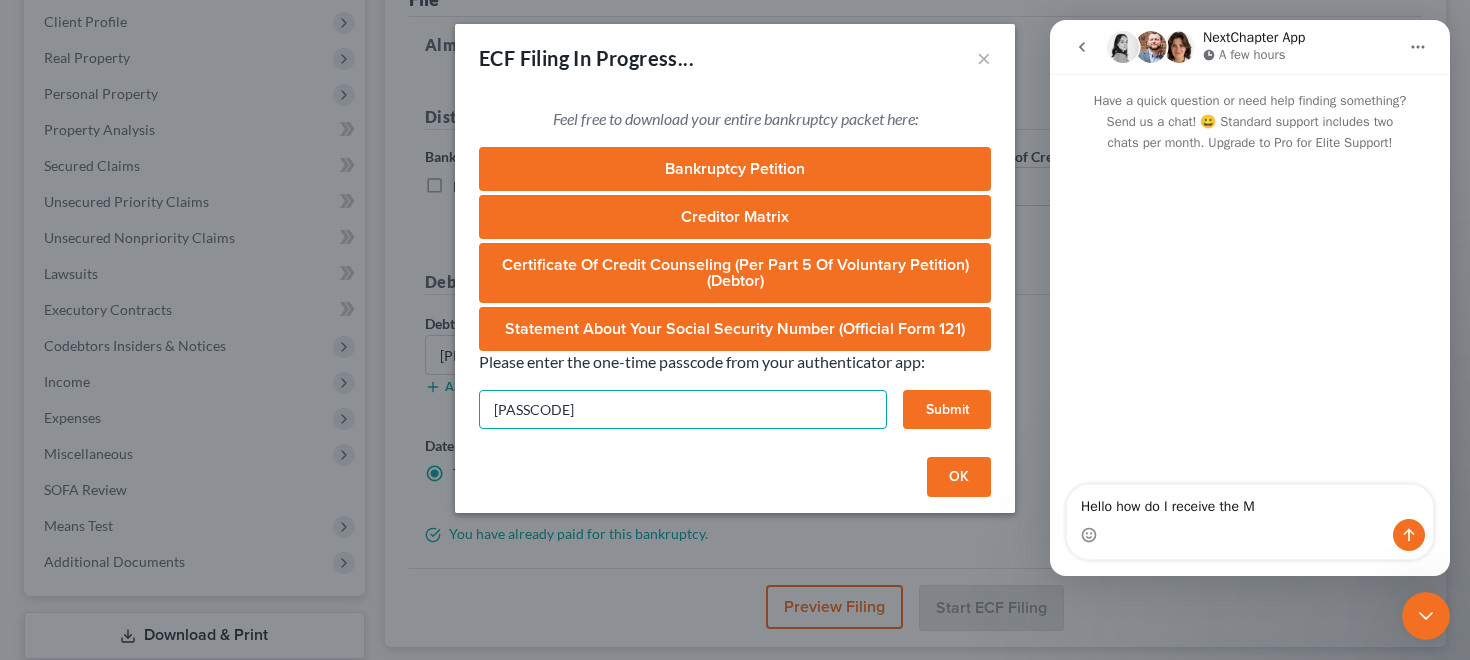 type on "[PASSCODE]" 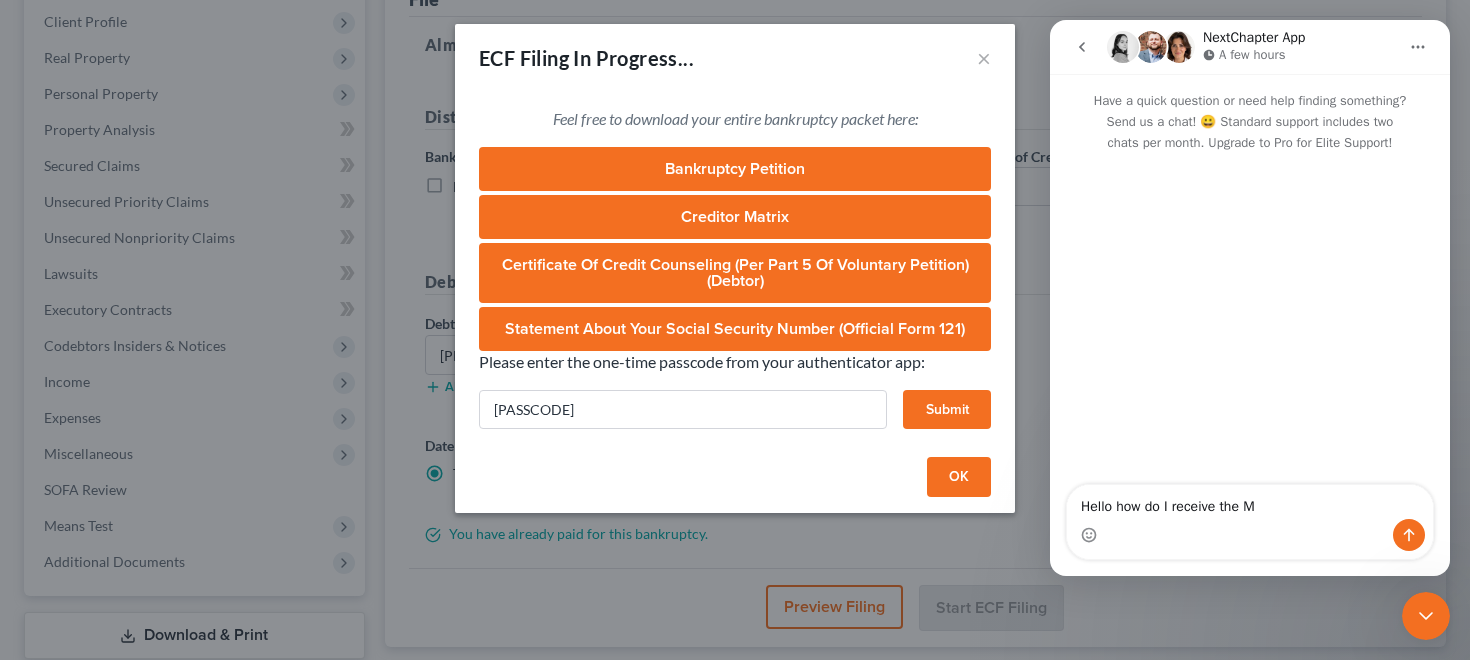 click on "Submit" at bounding box center [947, 410] 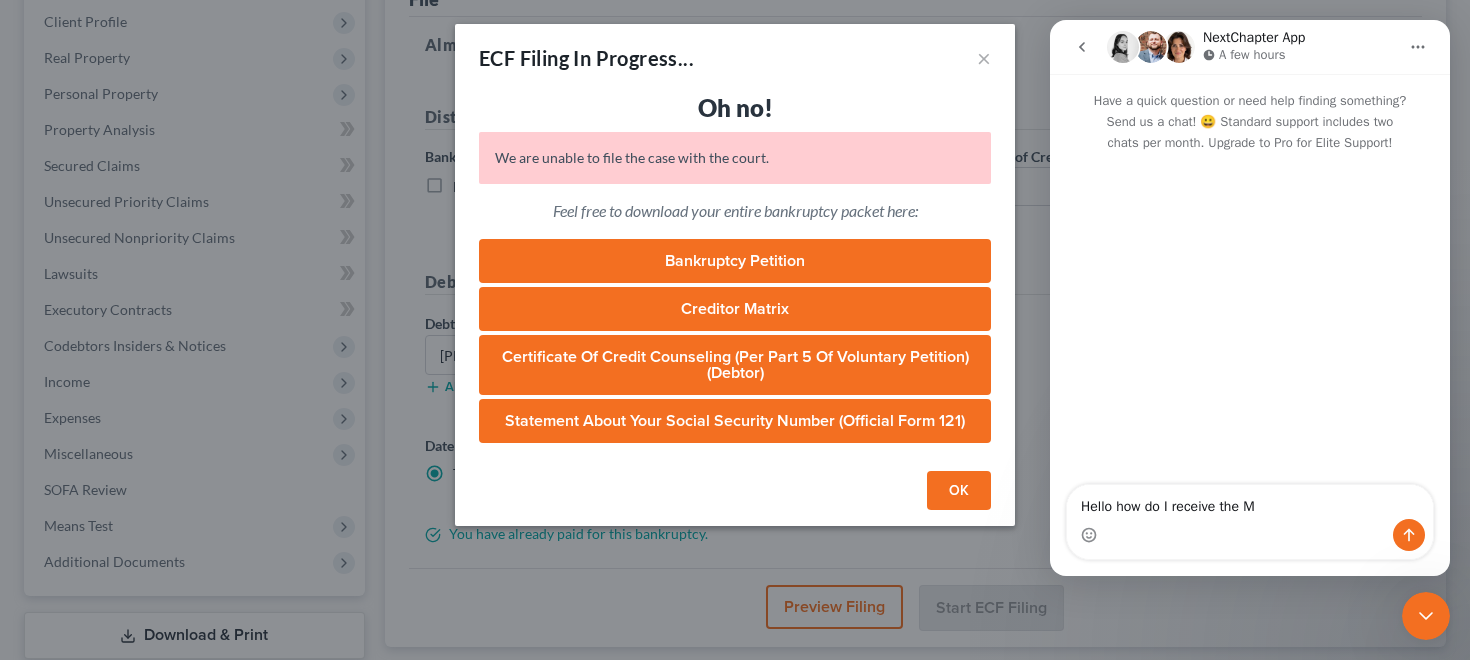 click on "OK" at bounding box center (959, 491) 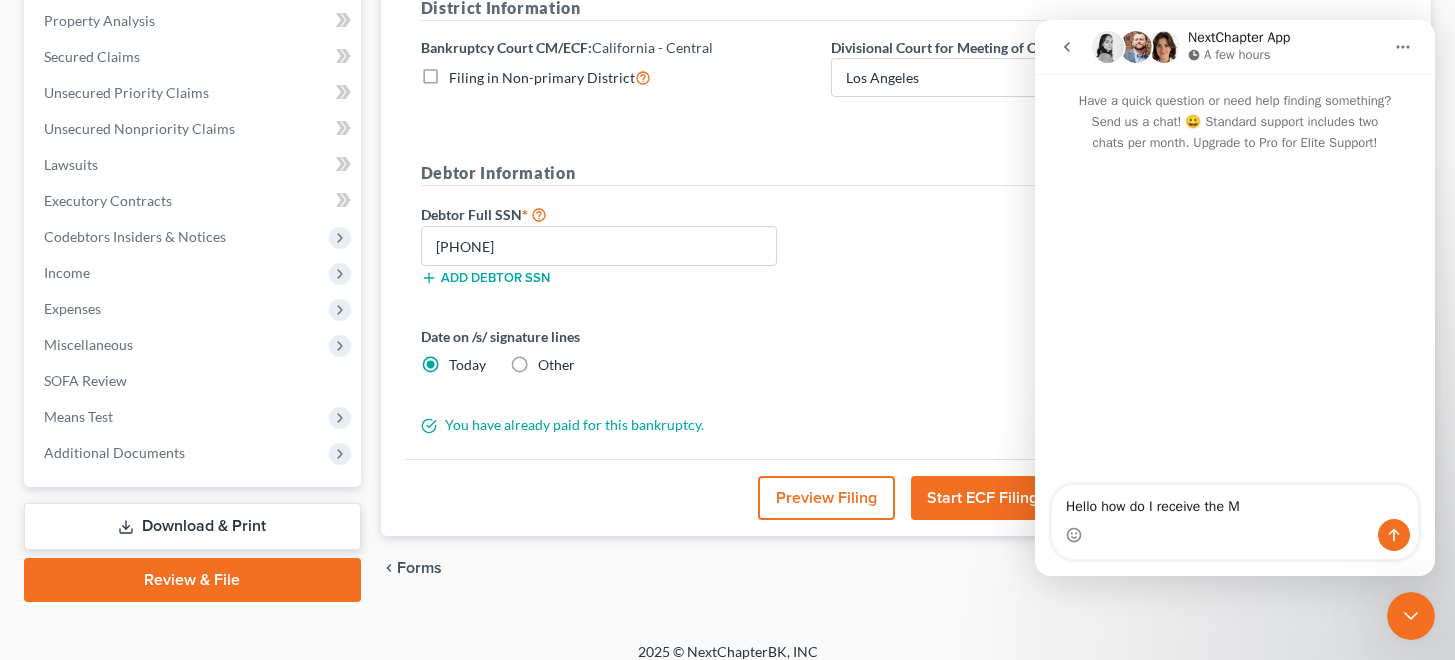scroll, scrollTop: 207, scrollLeft: 0, axis: vertical 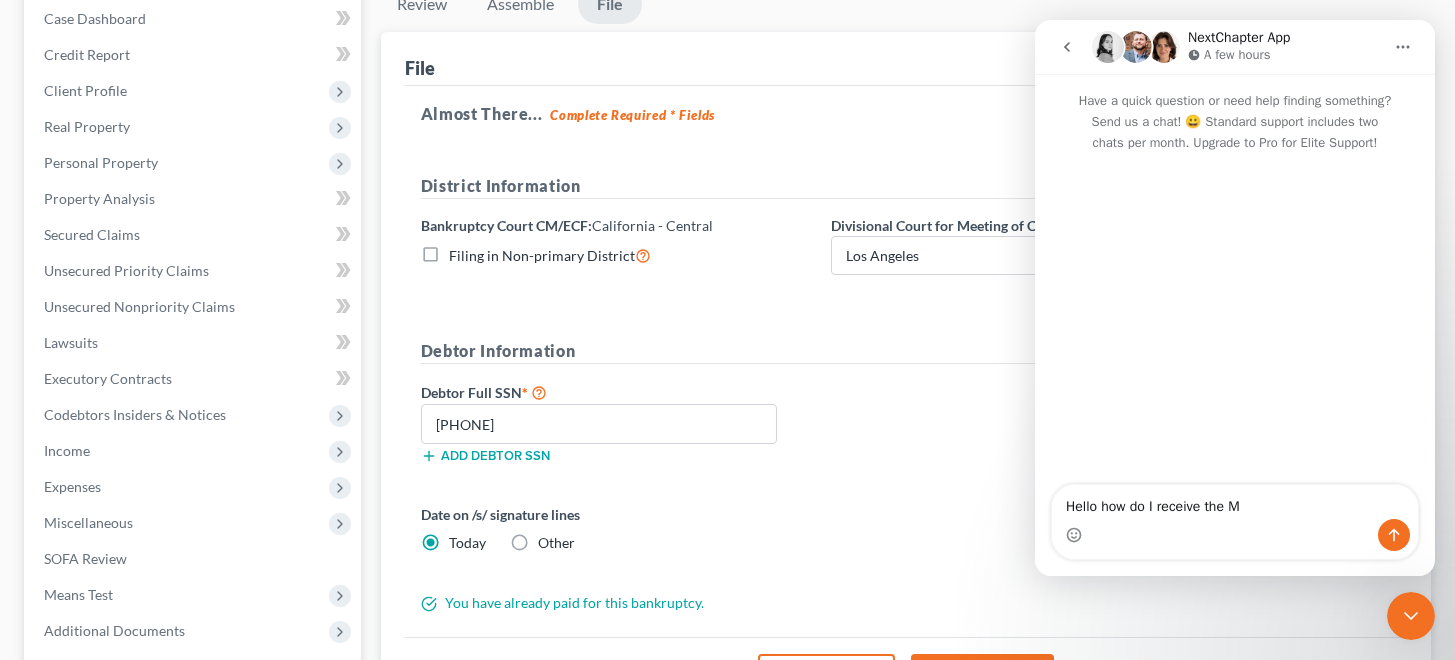 click 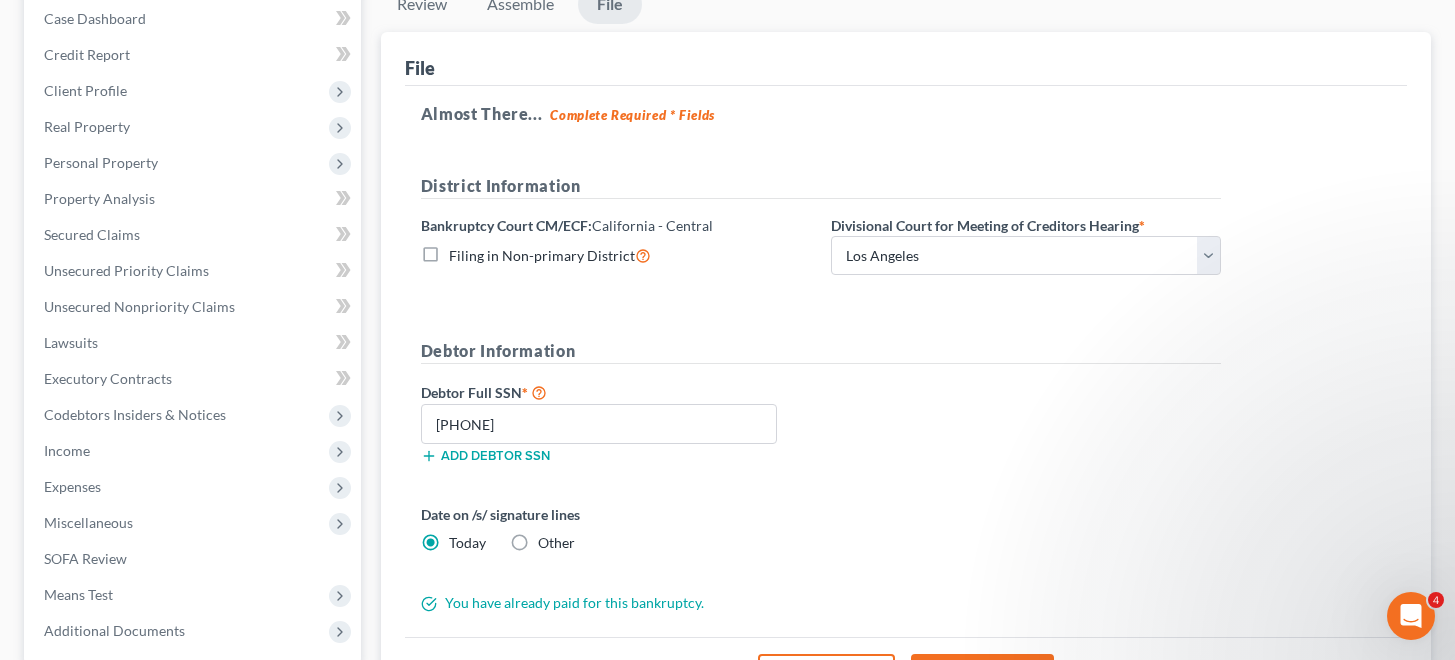 scroll, scrollTop: 0, scrollLeft: 0, axis: both 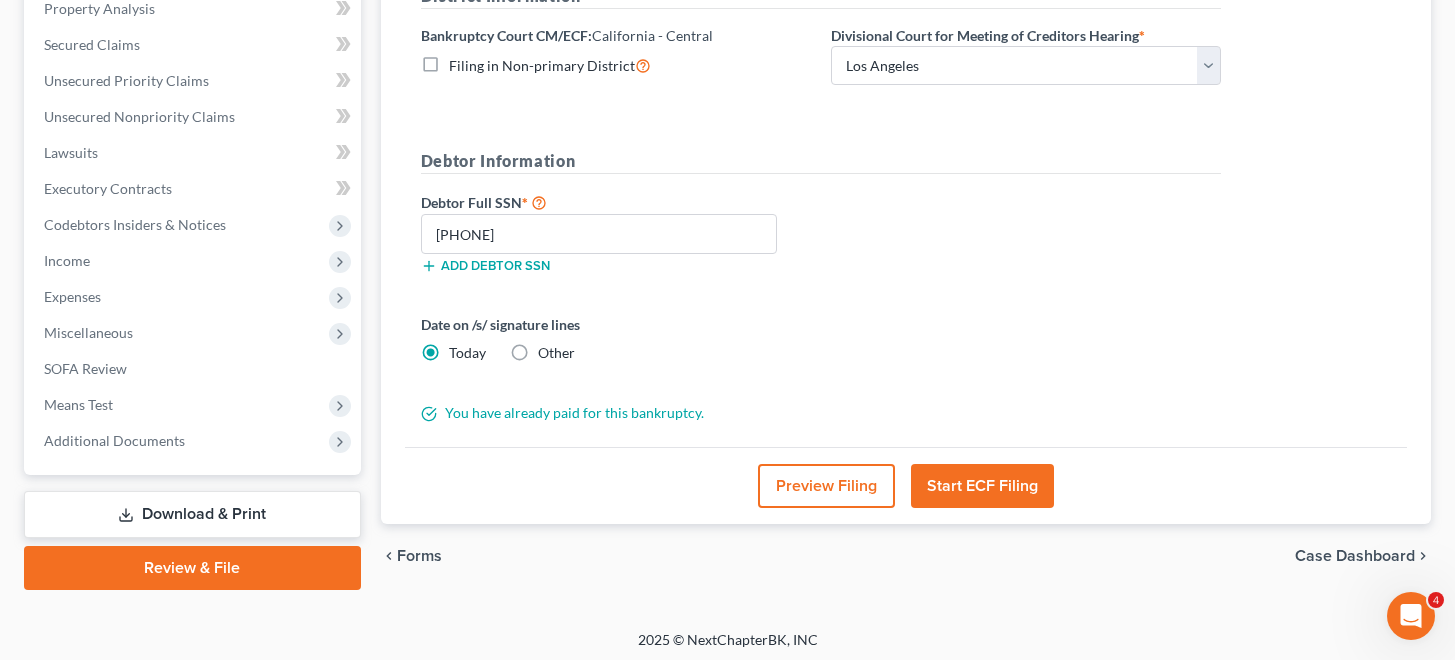 click on "Start ECF Filing" at bounding box center (982, 486) 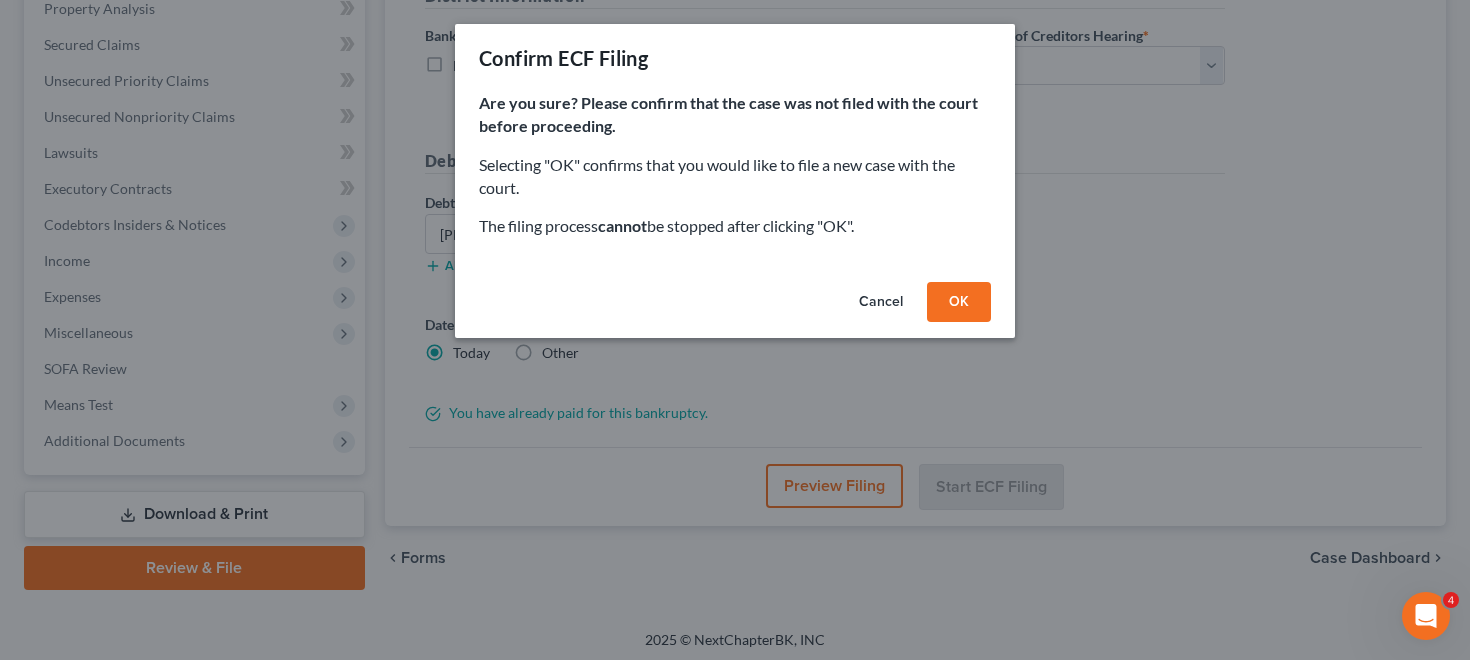 click on "OK" at bounding box center [959, 302] 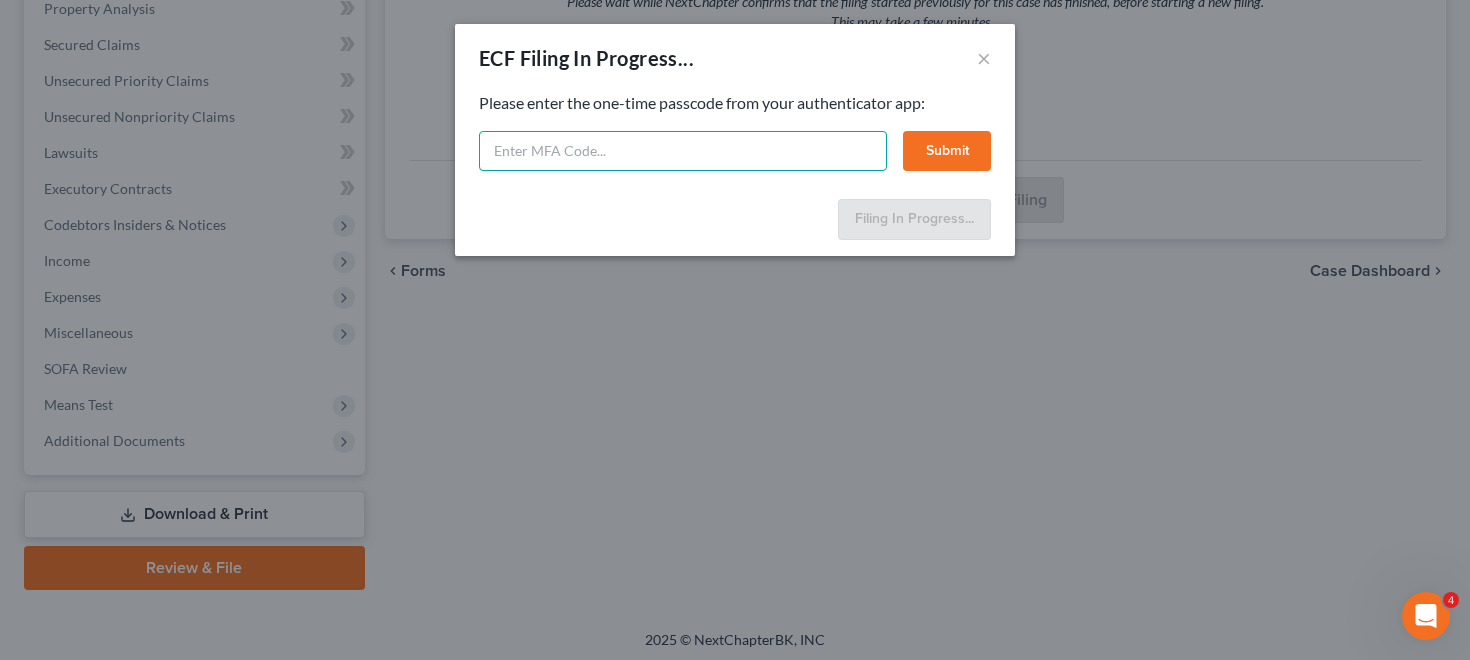 click at bounding box center (683, 151) 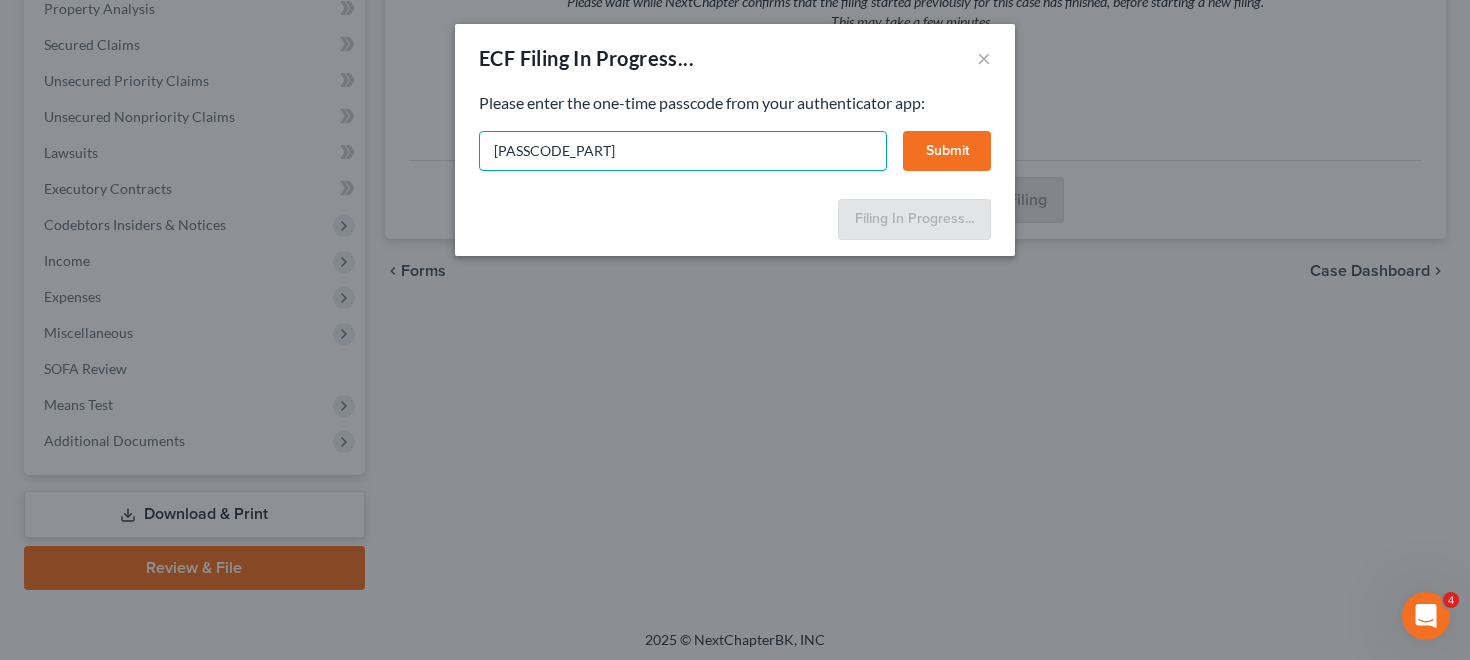 type on "[PASSCODE_PART]" 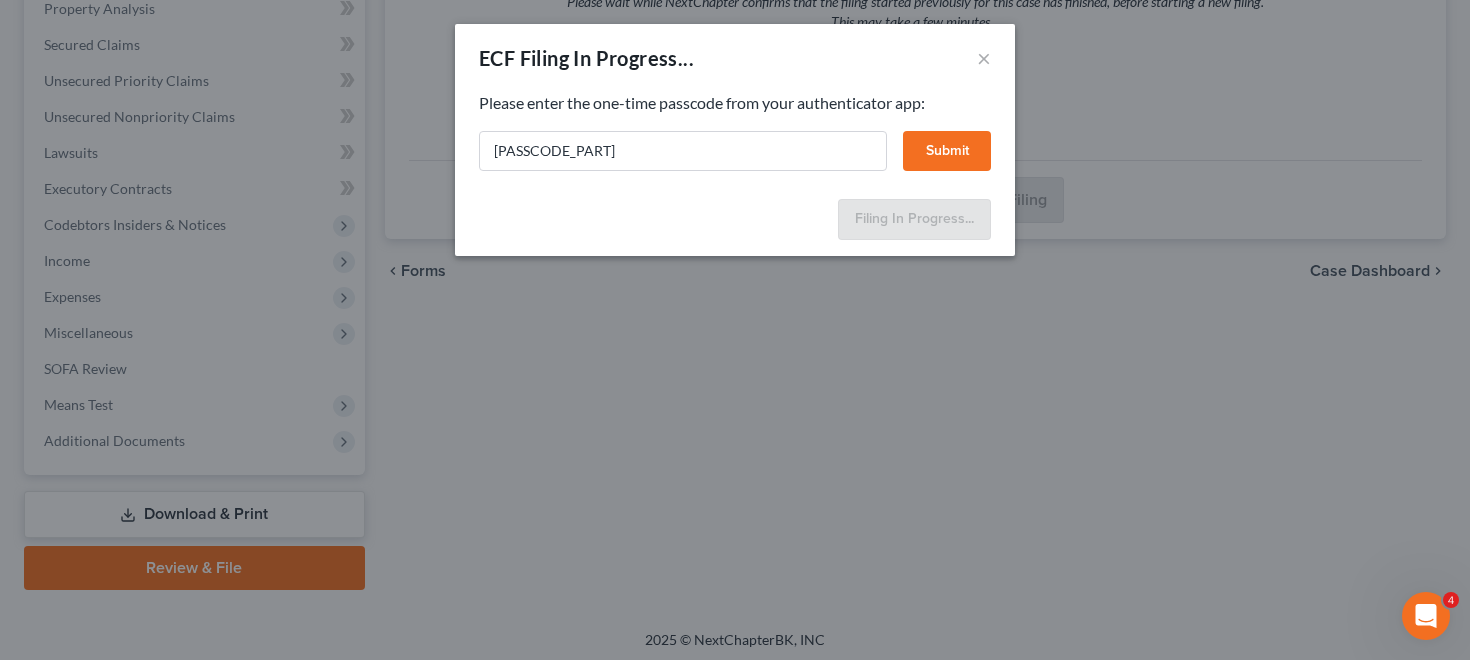 click on "Submit" at bounding box center (947, 151) 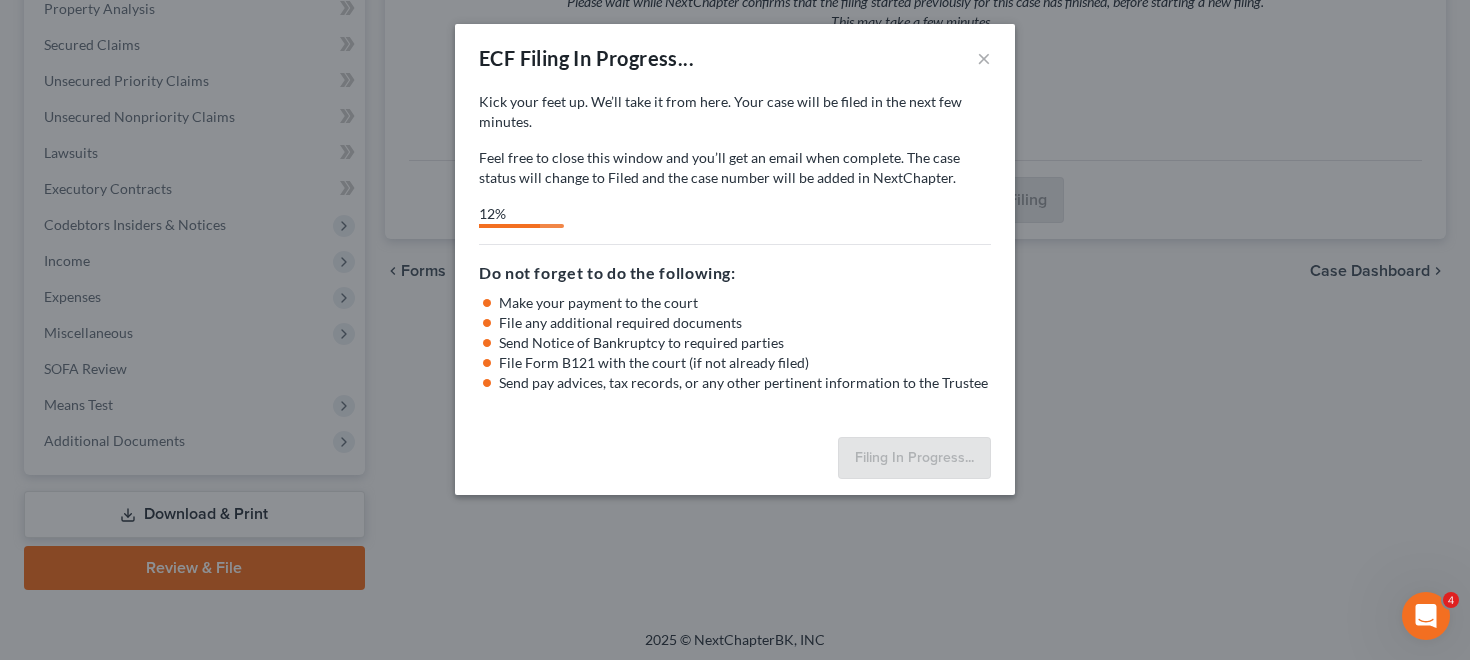 select on "1" 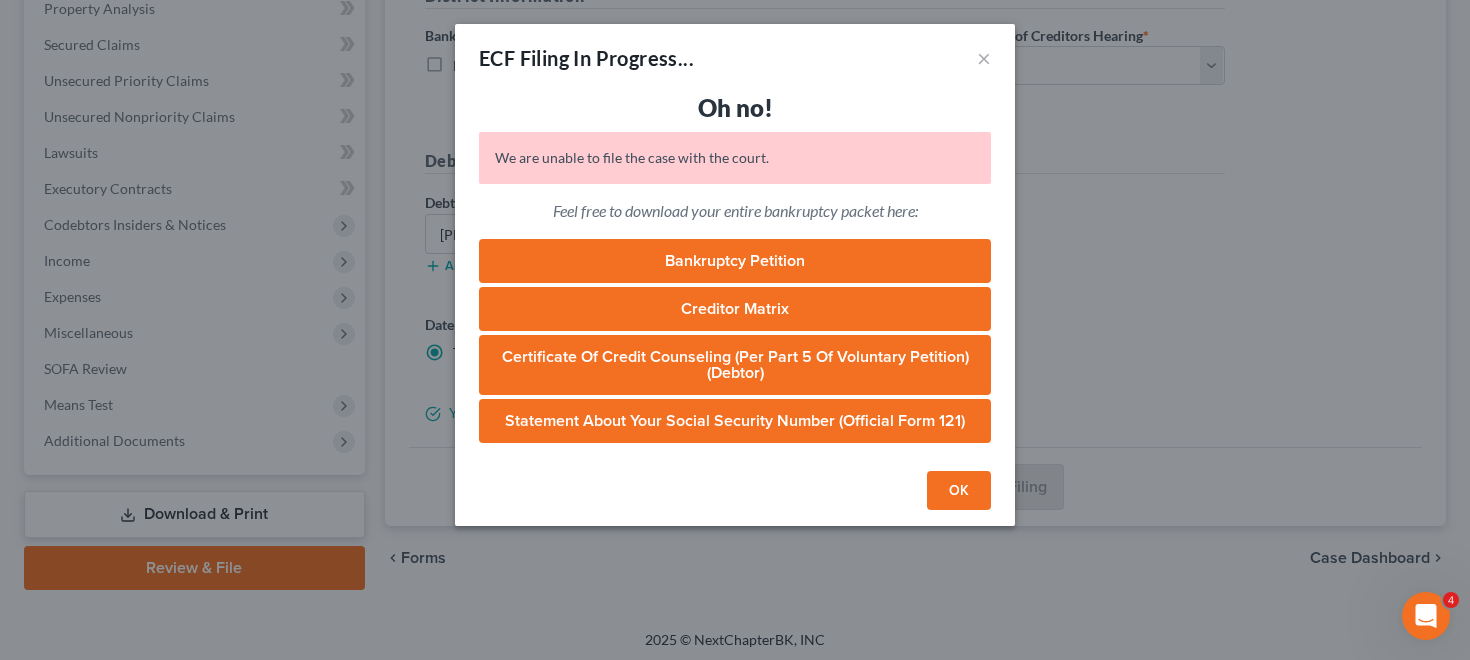 click on "OK" at bounding box center [959, 491] 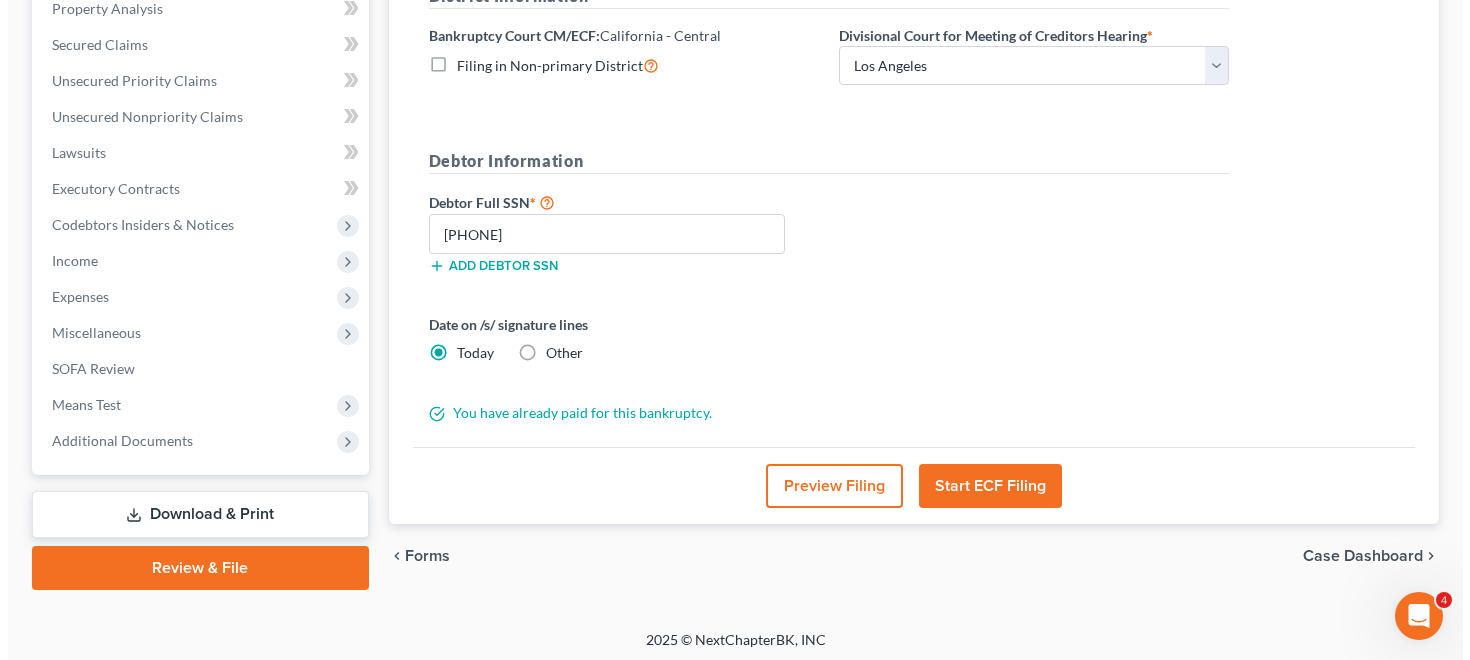 scroll, scrollTop: 403, scrollLeft: 0, axis: vertical 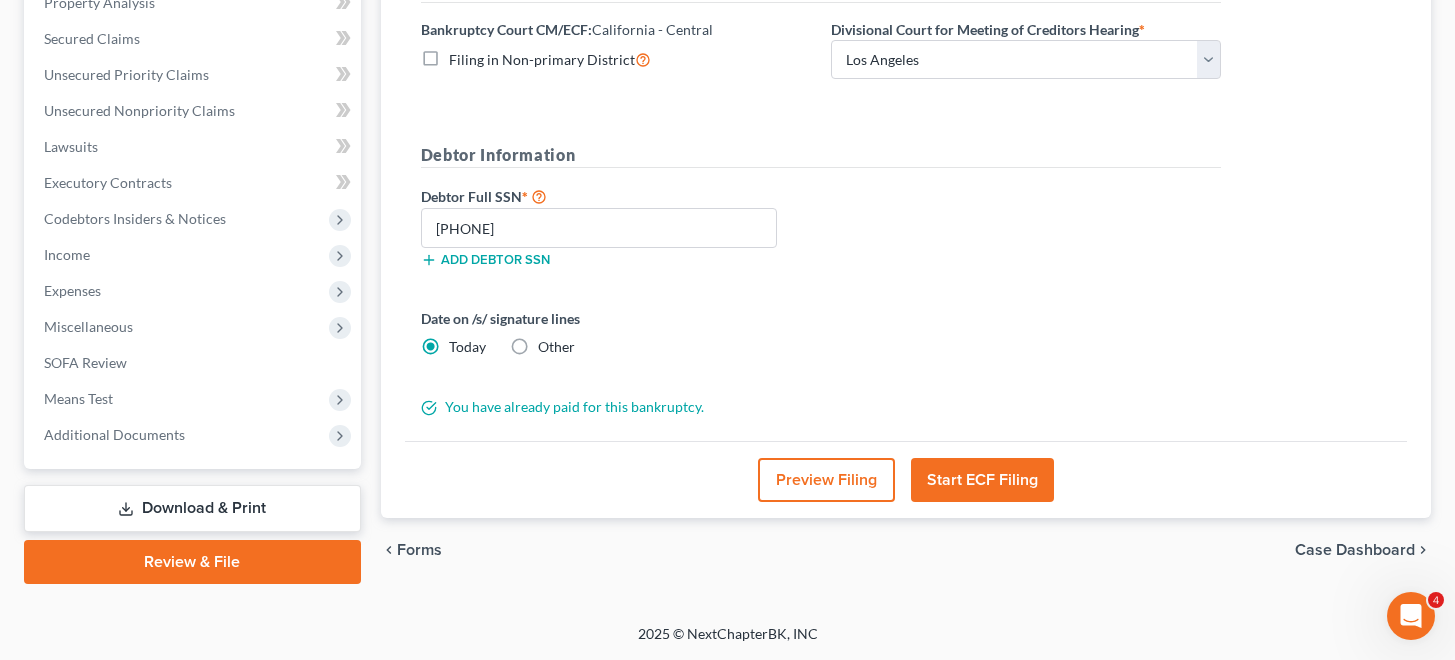 click on "Start ECF Filing" at bounding box center [982, 480] 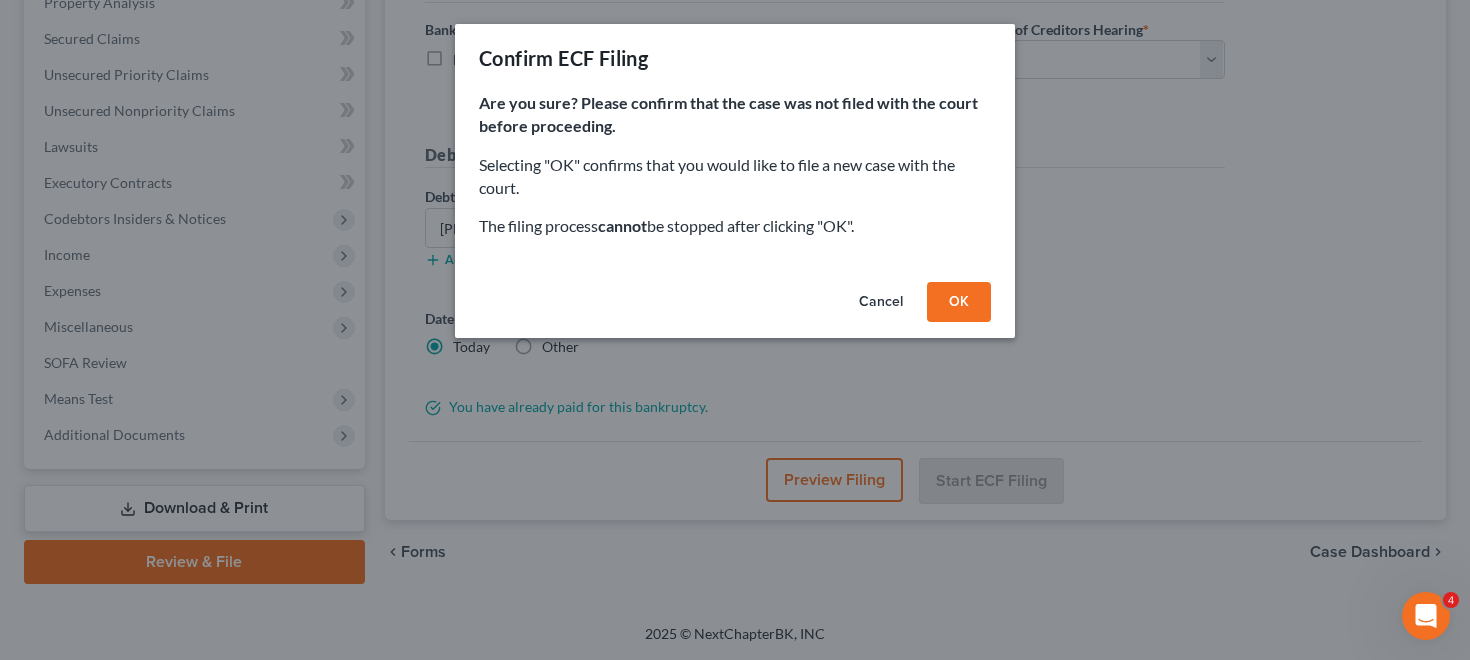 click on "OK" at bounding box center [959, 302] 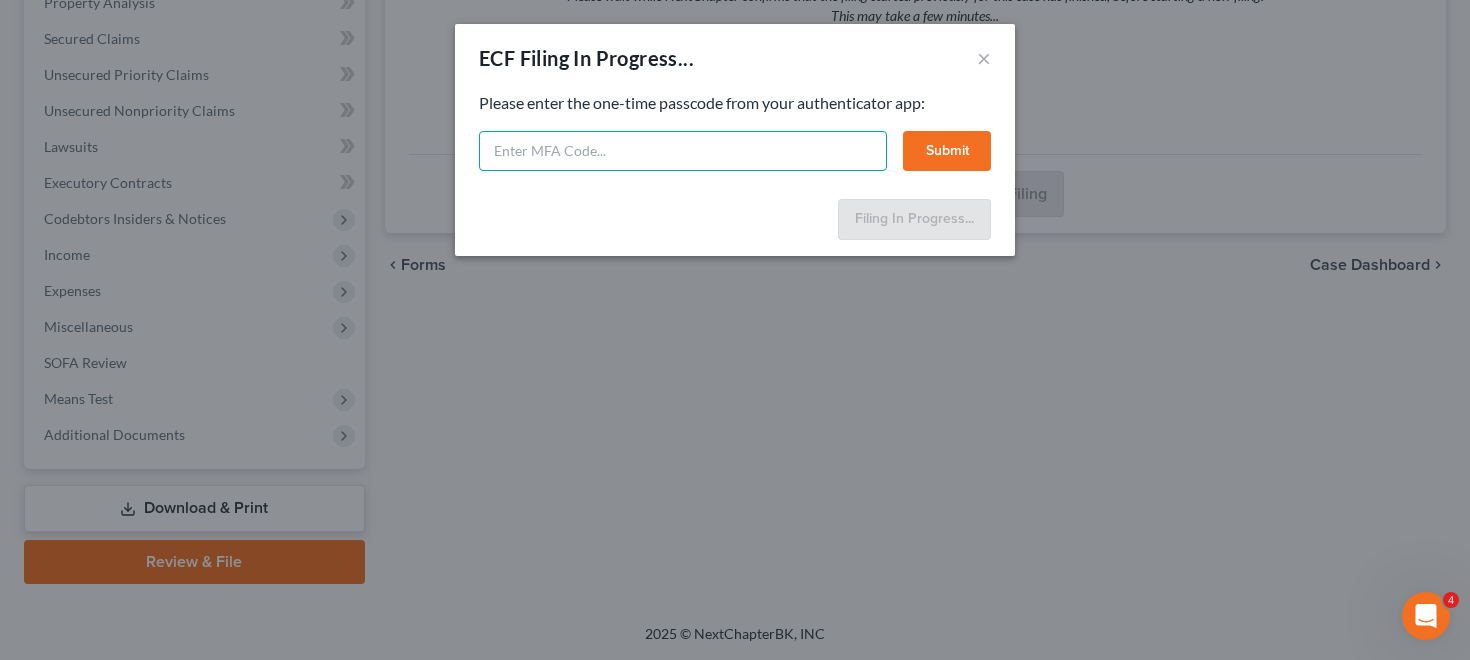 click at bounding box center [683, 151] 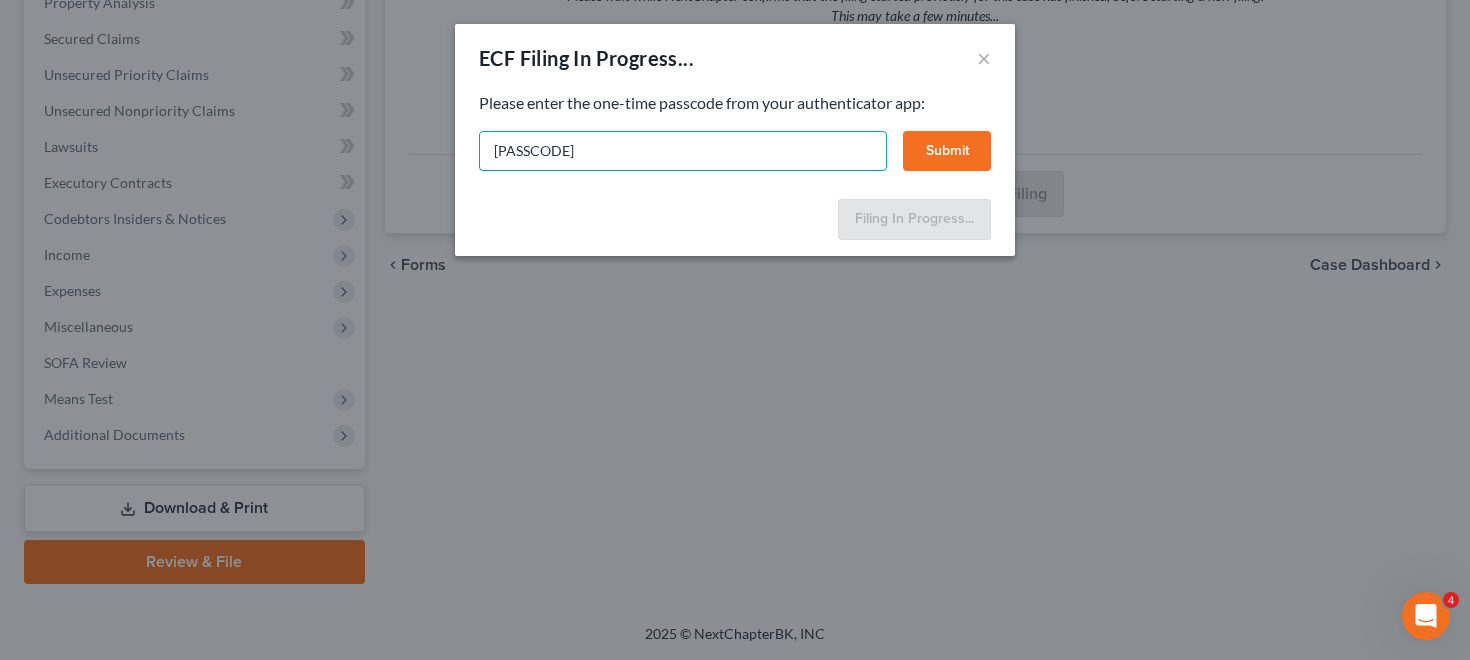 type on "[PASSCODE]" 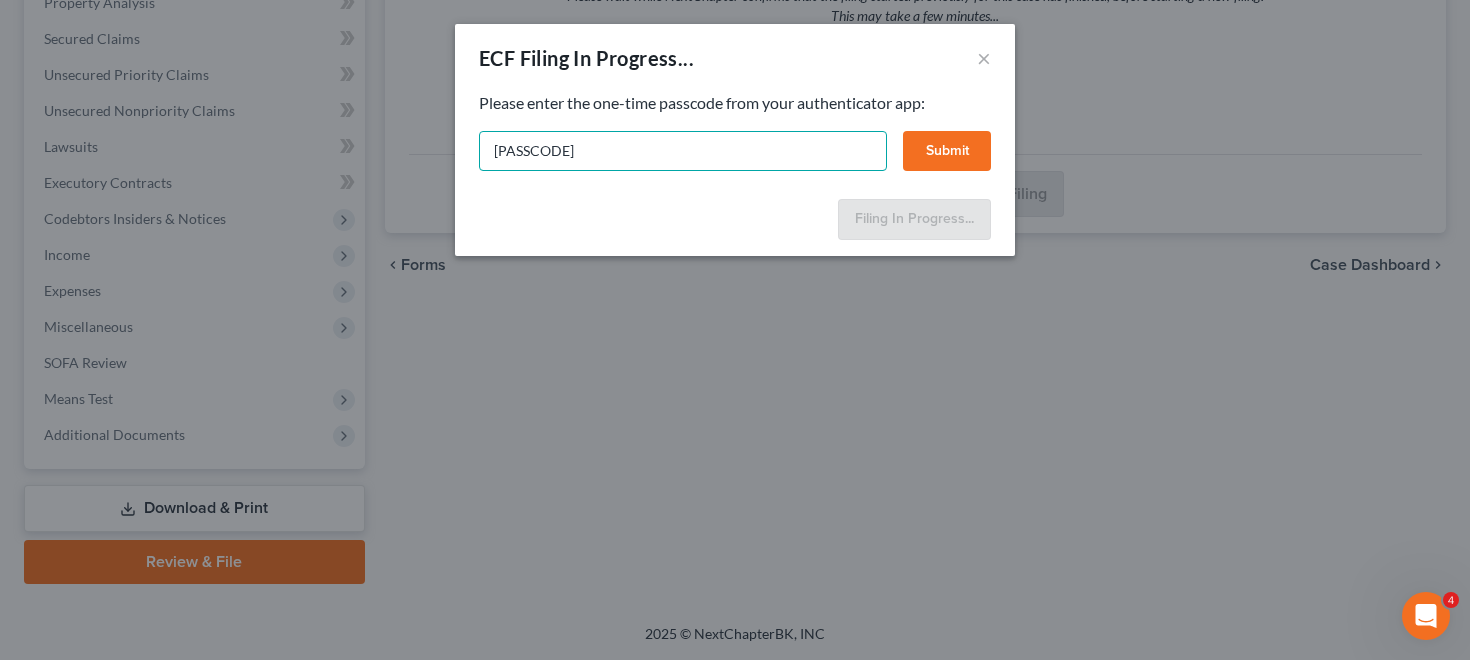 drag, startPoint x: 630, startPoint y: 140, endPoint x: 387, endPoint y: 121, distance: 243.74167 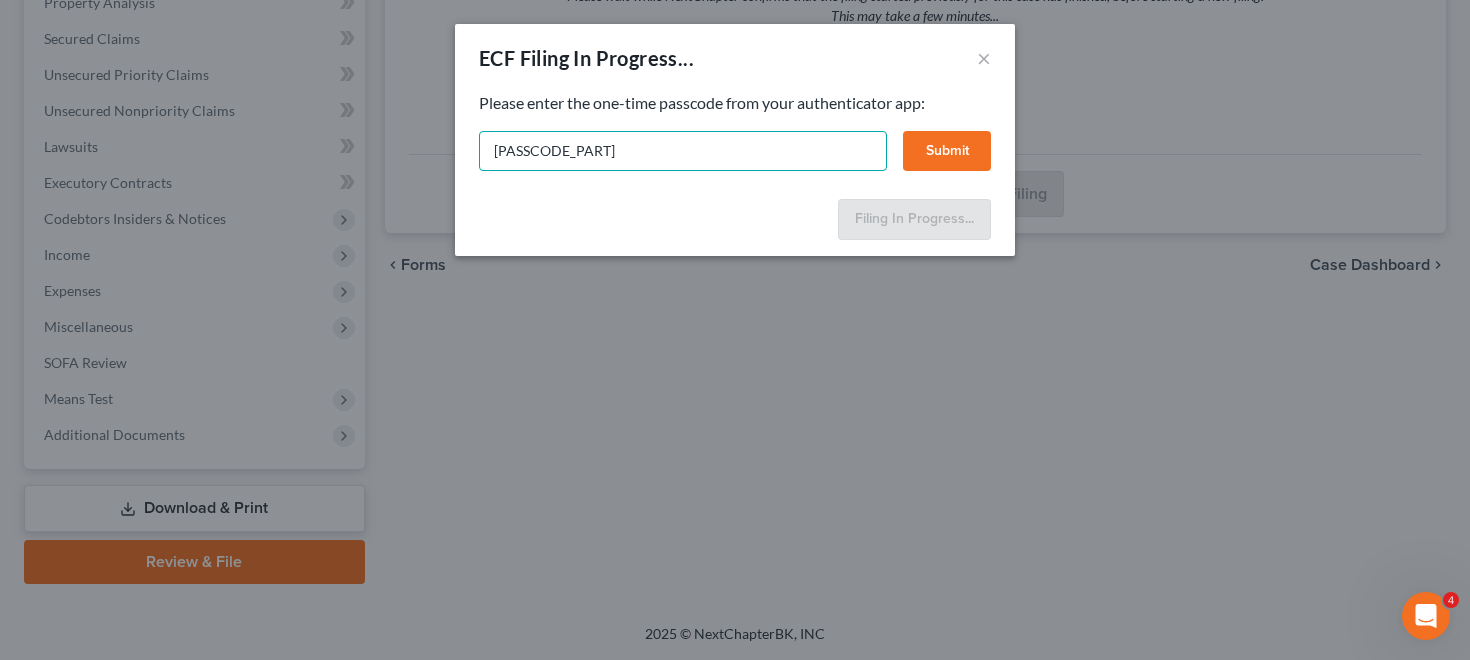 type on "[PASSCODE_PART]" 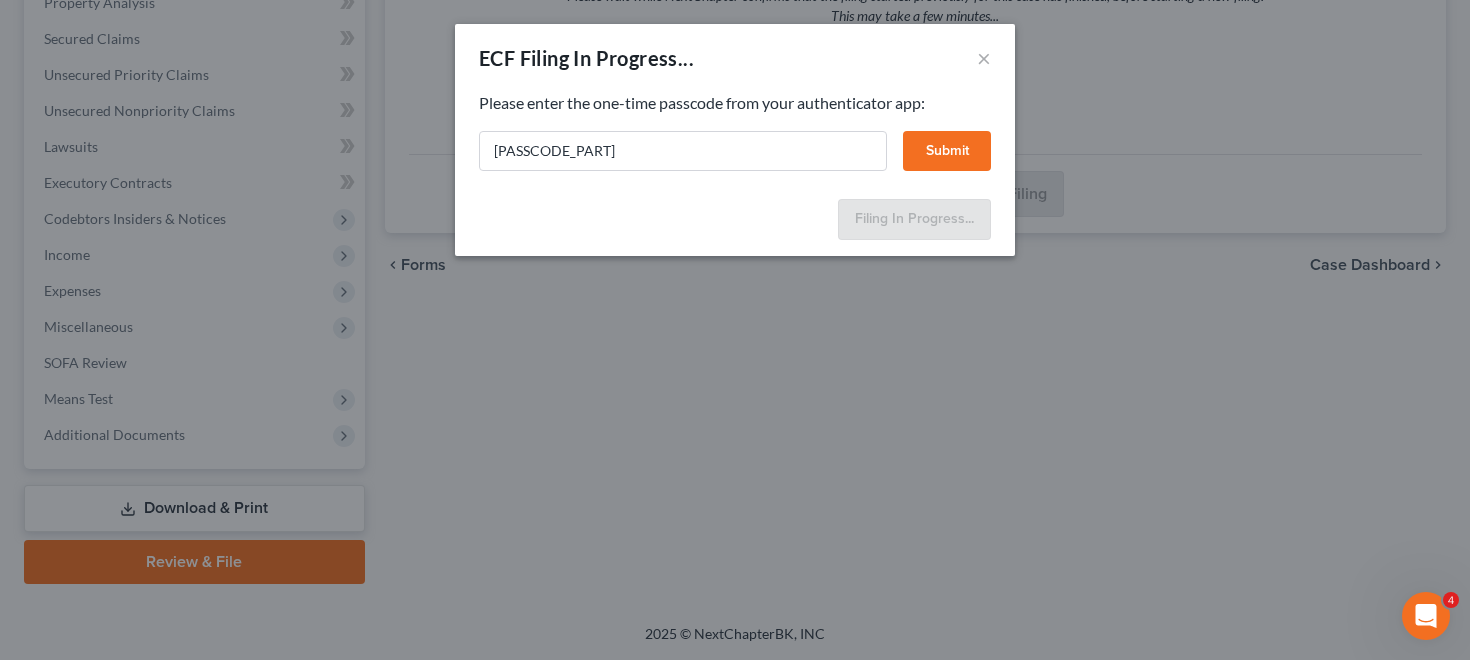 click on "Submit" at bounding box center (947, 151) 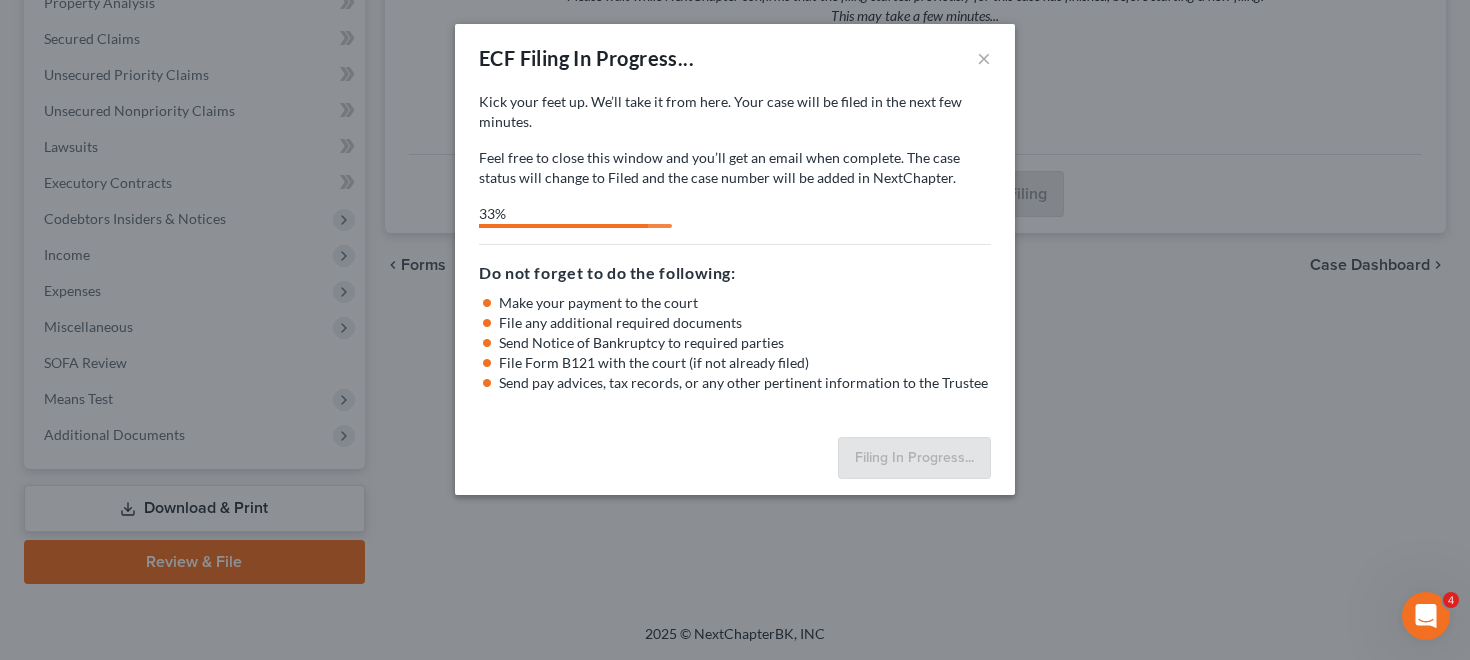 select on "1" 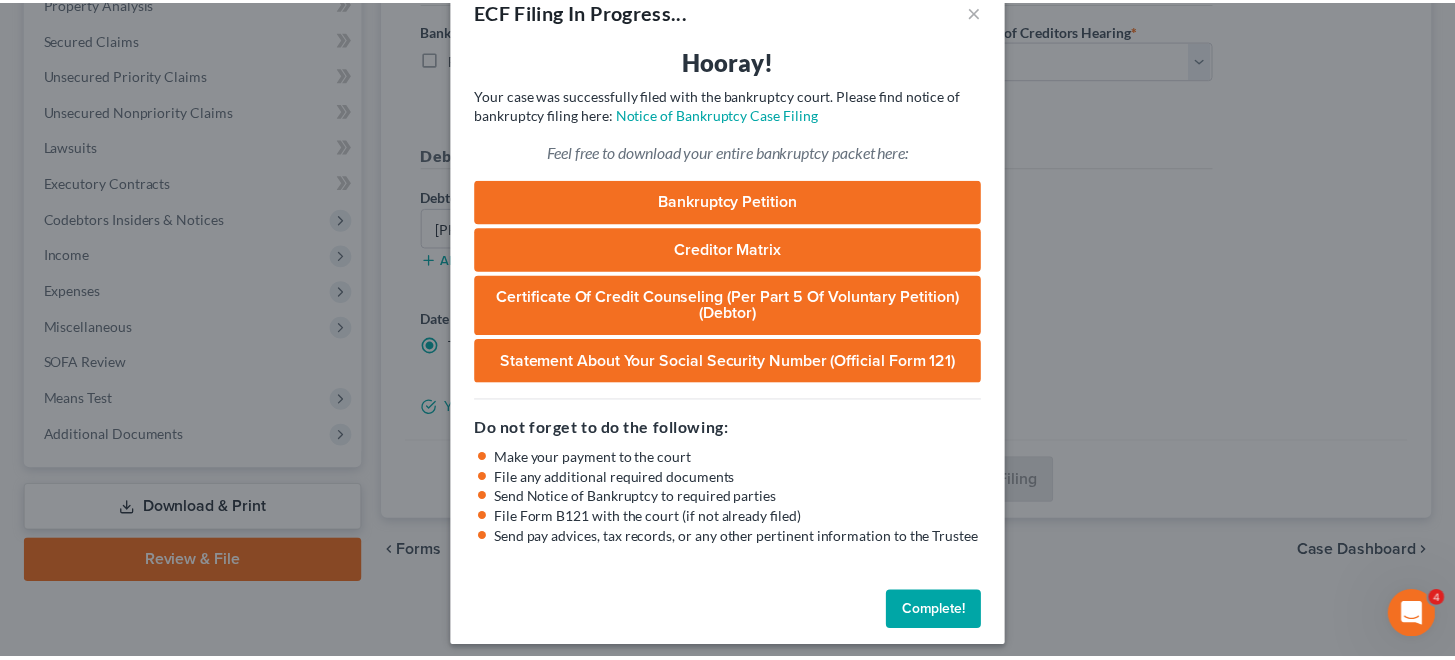 scroll, scrollTop: 59, scrollLeft: 0, axis: vertical 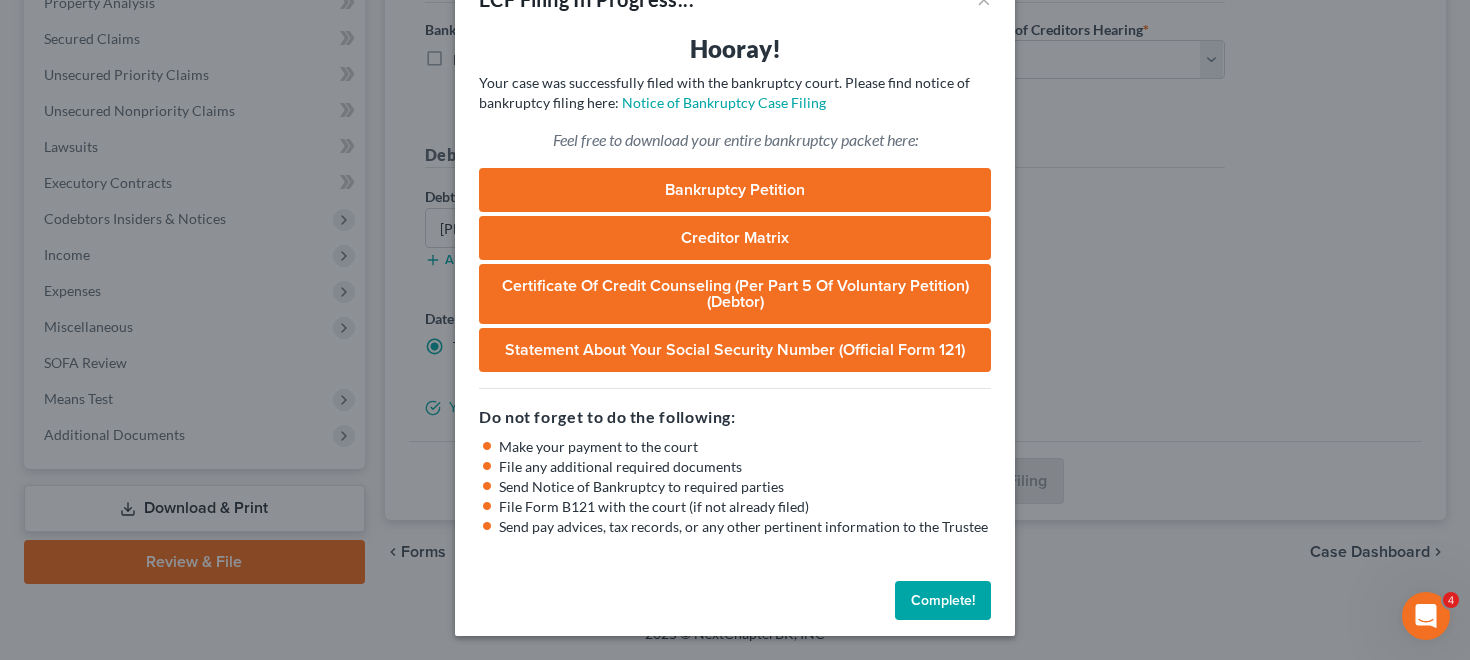 click on "Complete!" at bounding box center [943, 601] 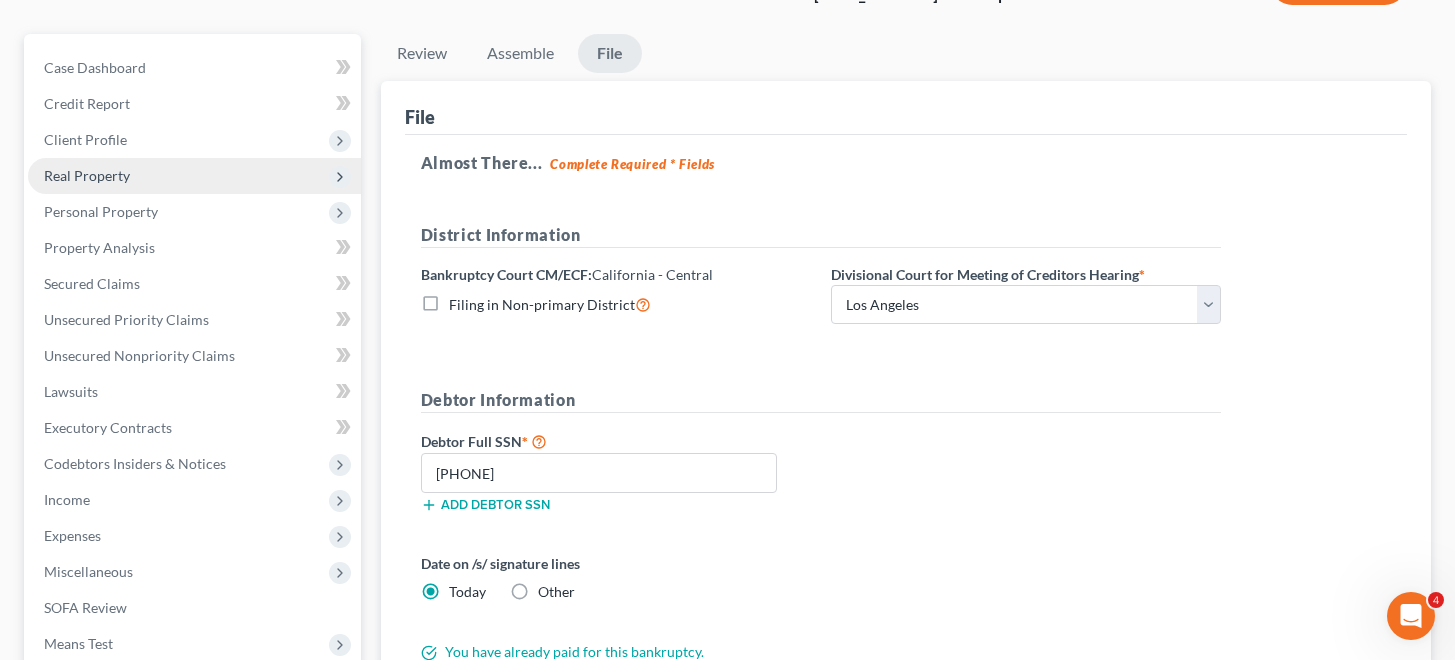scroll, scrollTop: 0, scrollLeft: 0, axis: both 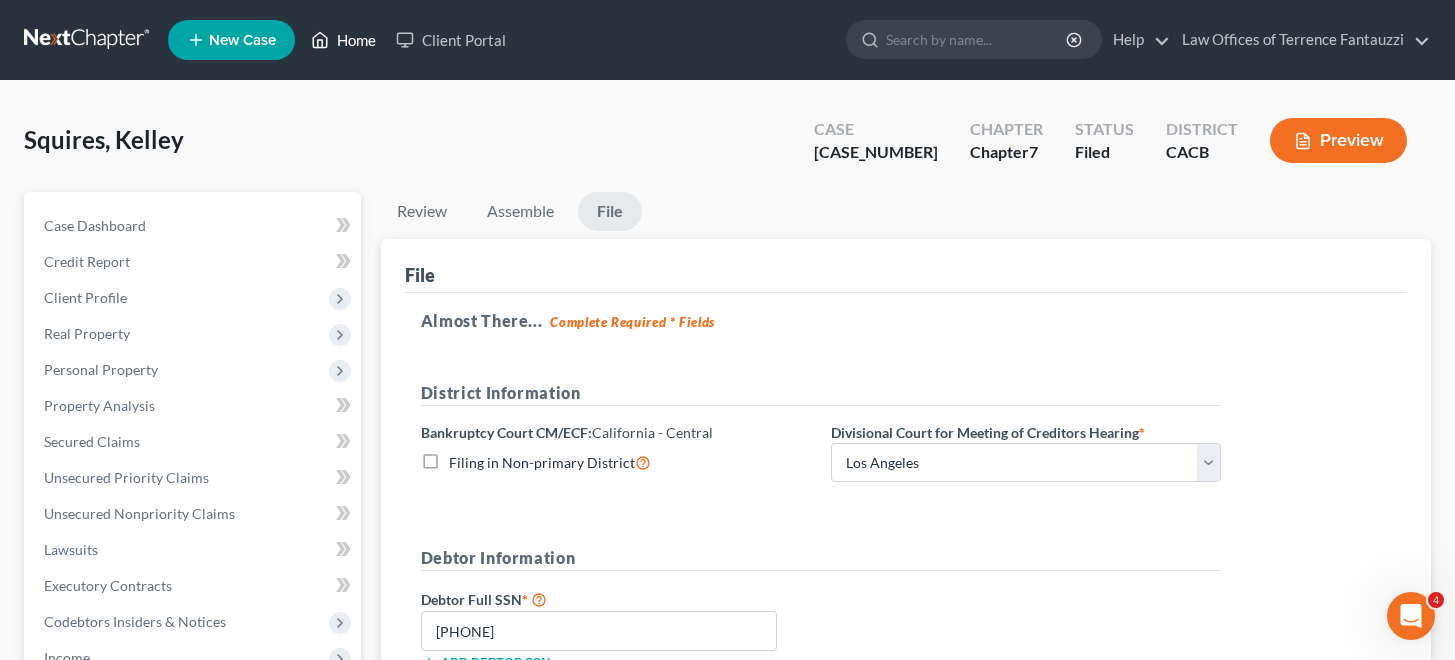 click on "Home" at bounding box center [343, 40] 